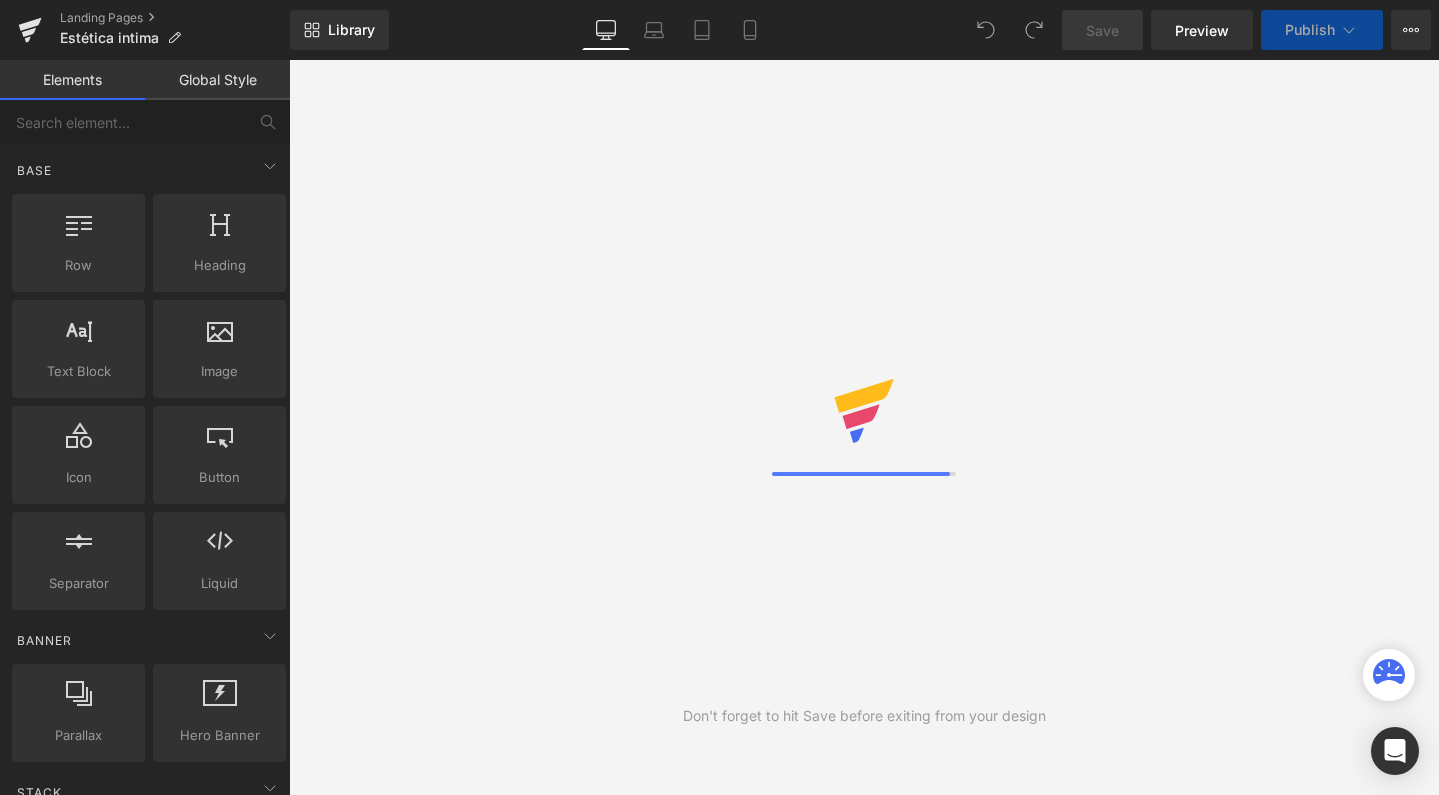 scroll, scrollTop: 0, scrollLeft: 0, axis: both 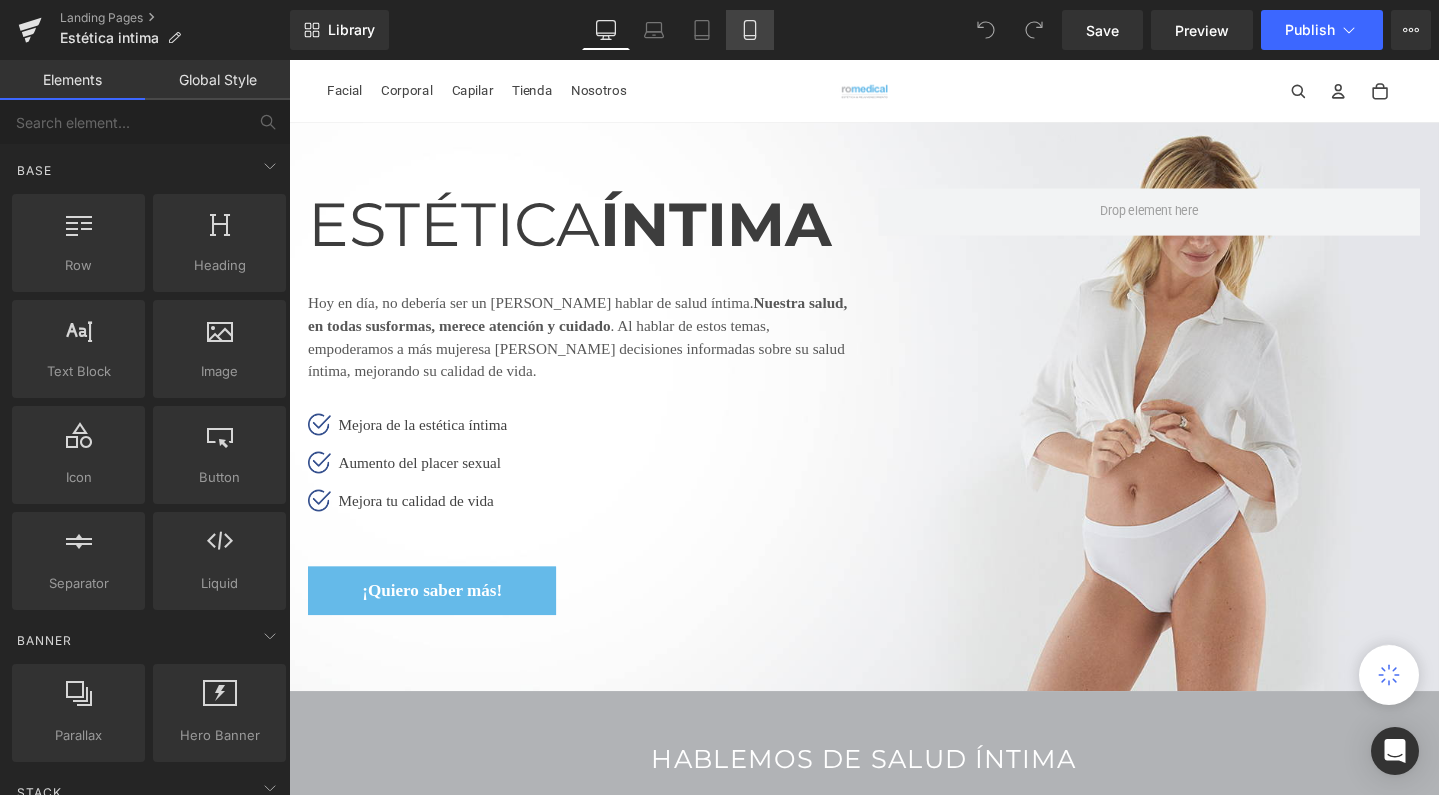 click 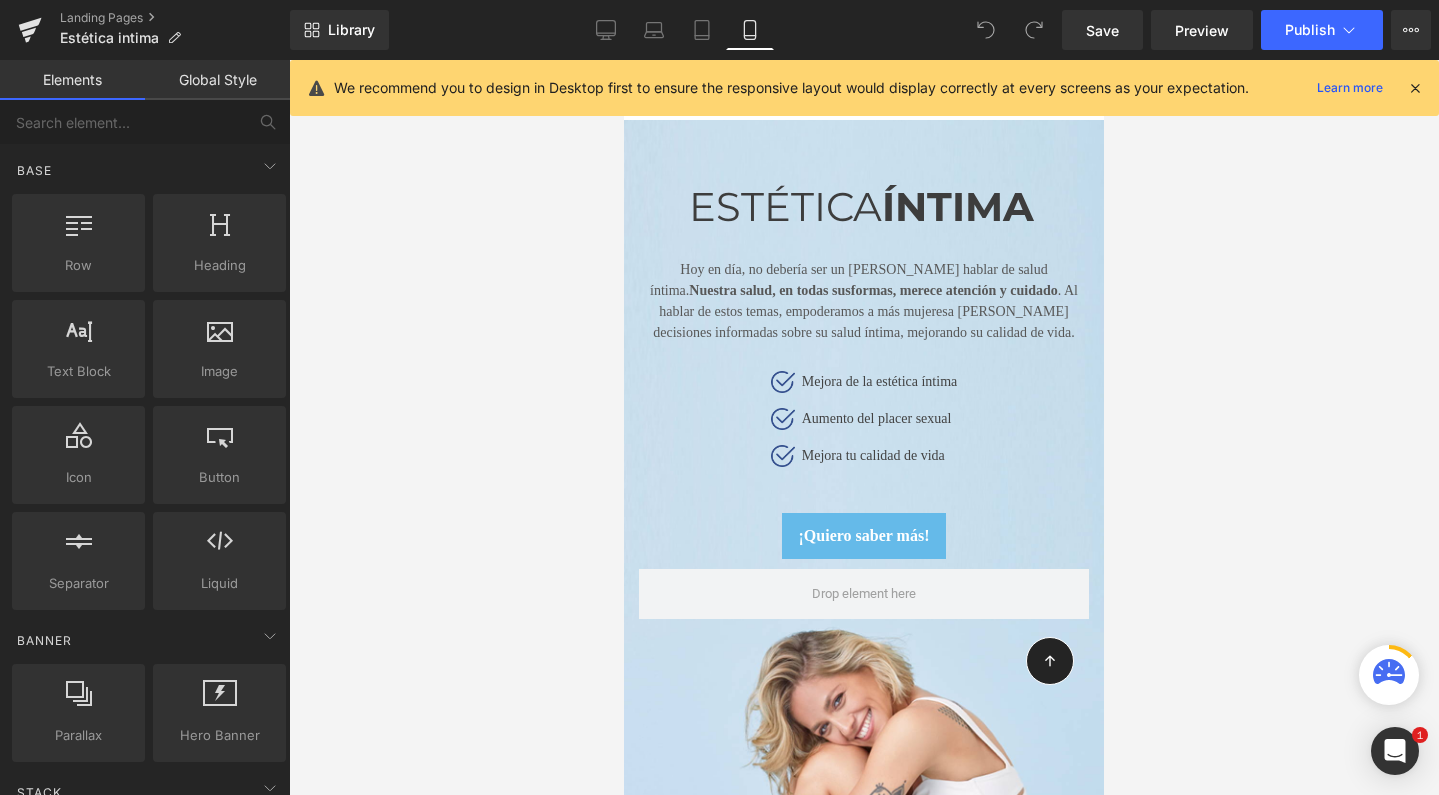 scroll, scrollTop: 60, scrollLeft: 0, axis: vertical 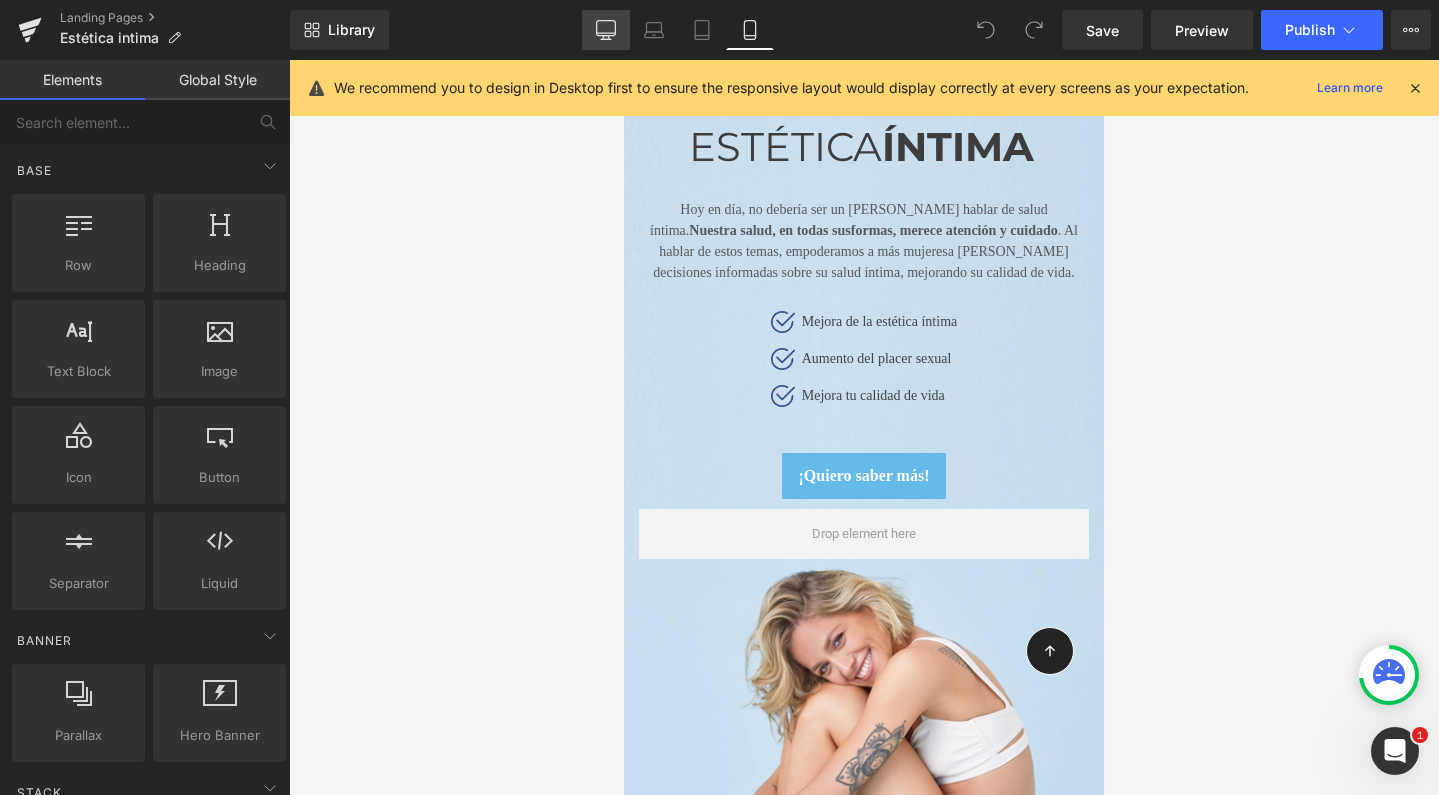 click 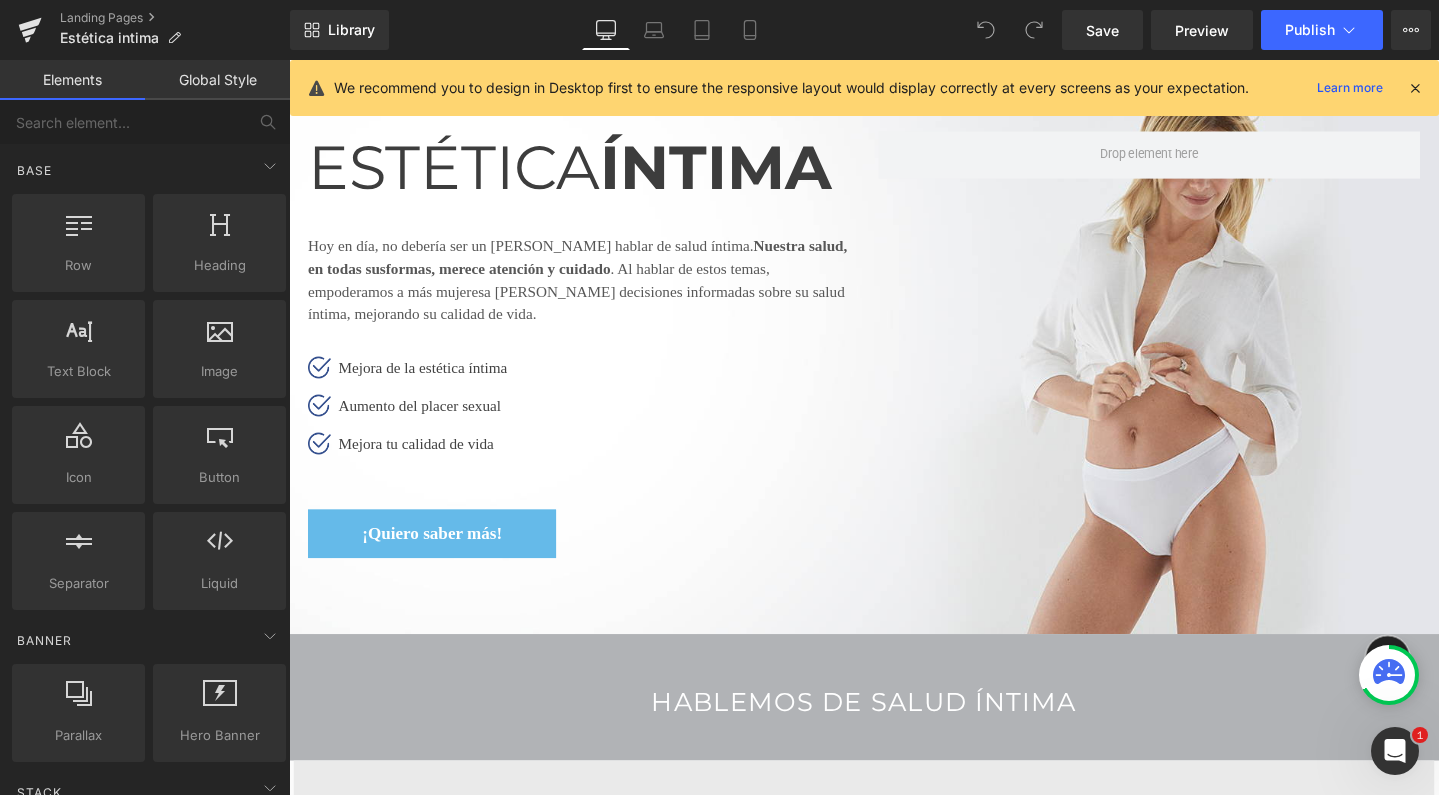 scroll, scrollTop: 66, scrollLeft: 0, axis: vertical 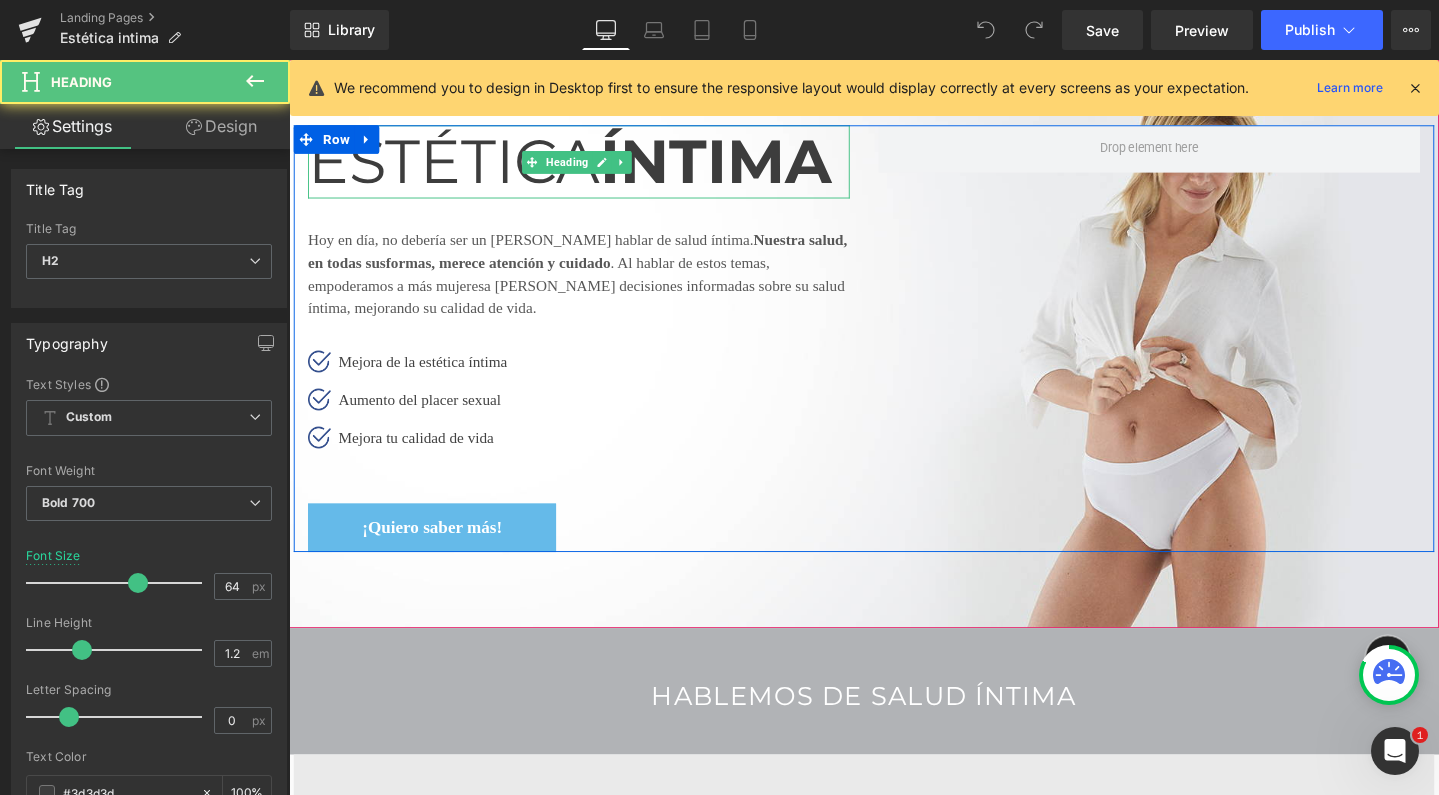click on "ESTÉTICA  ÍNTIMA" at bounding box center [586, 167] 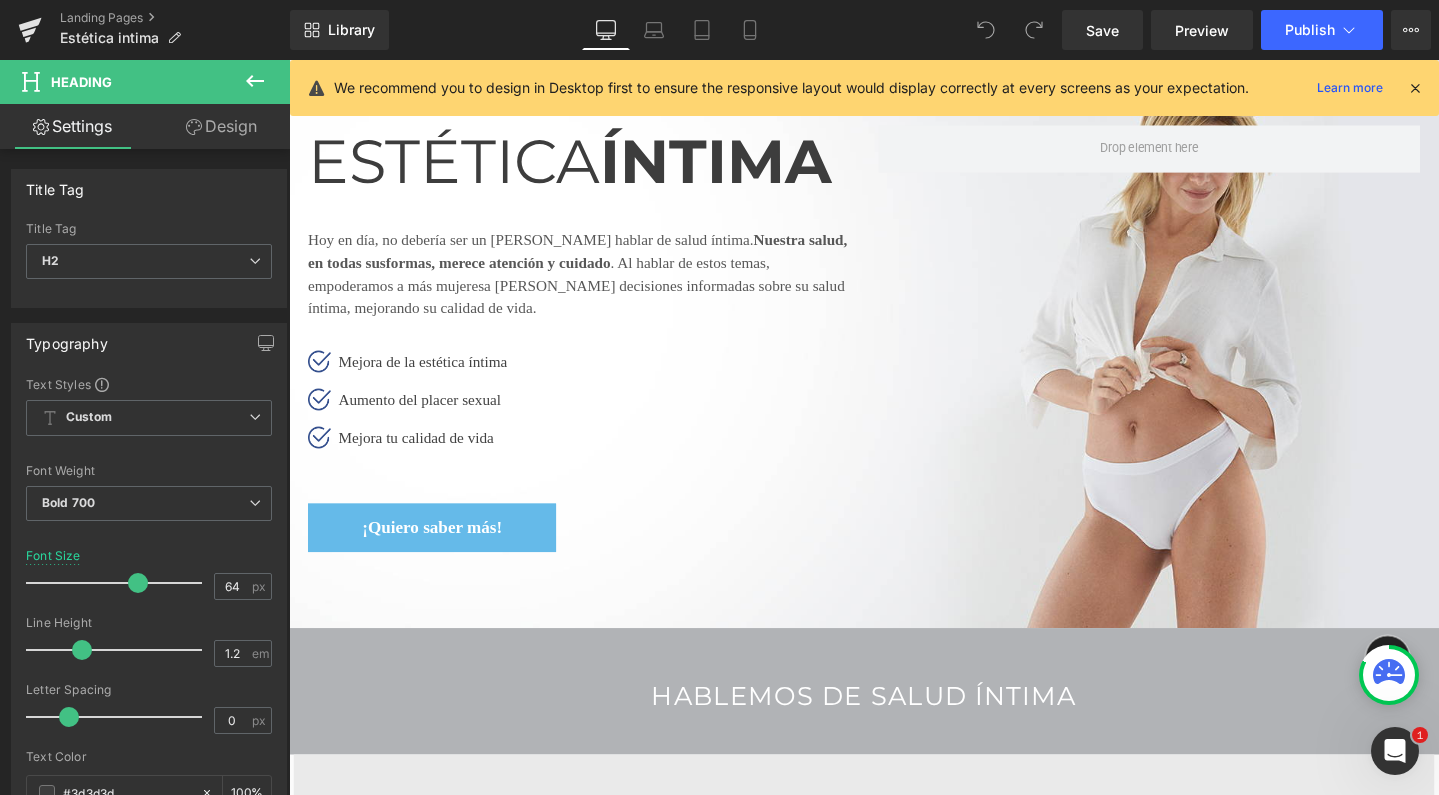 click at bounding box center (255, 82) 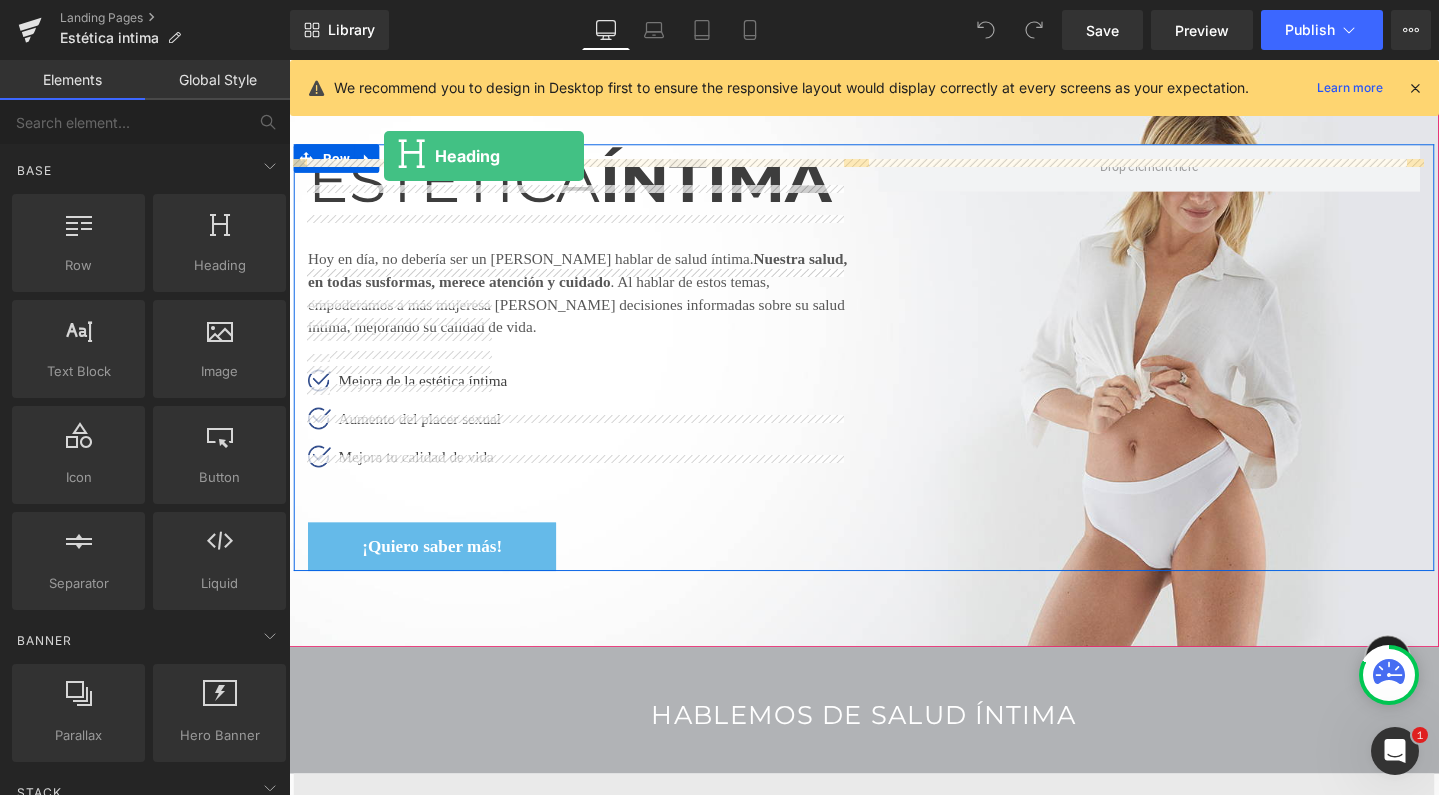 scroll, scrollTop: 0, scrollLeft: 0, axis: both 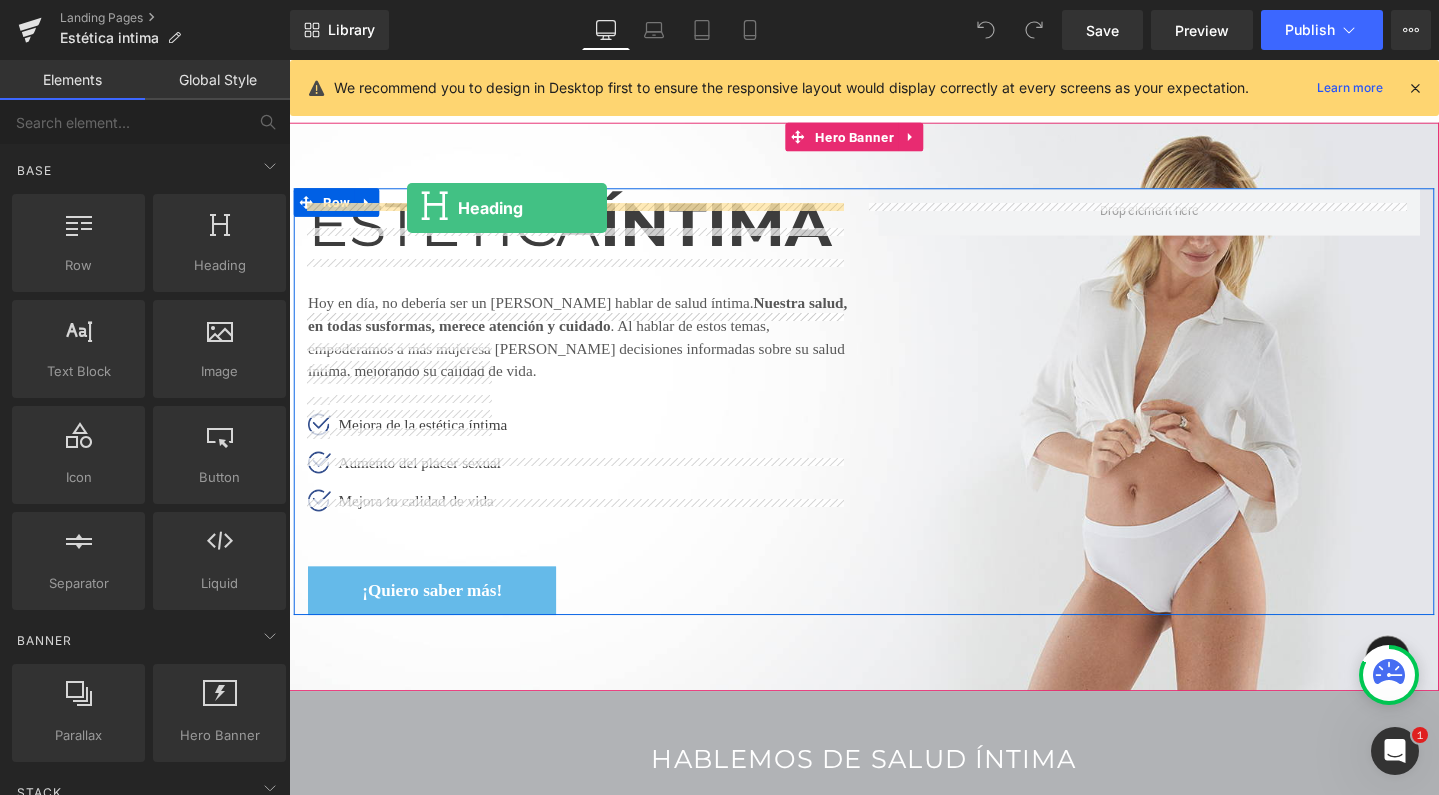 drag, startPoint x: 476, startPoint y: 313, endPoint x: 413, endPoint y: 216, distance: 115.66331 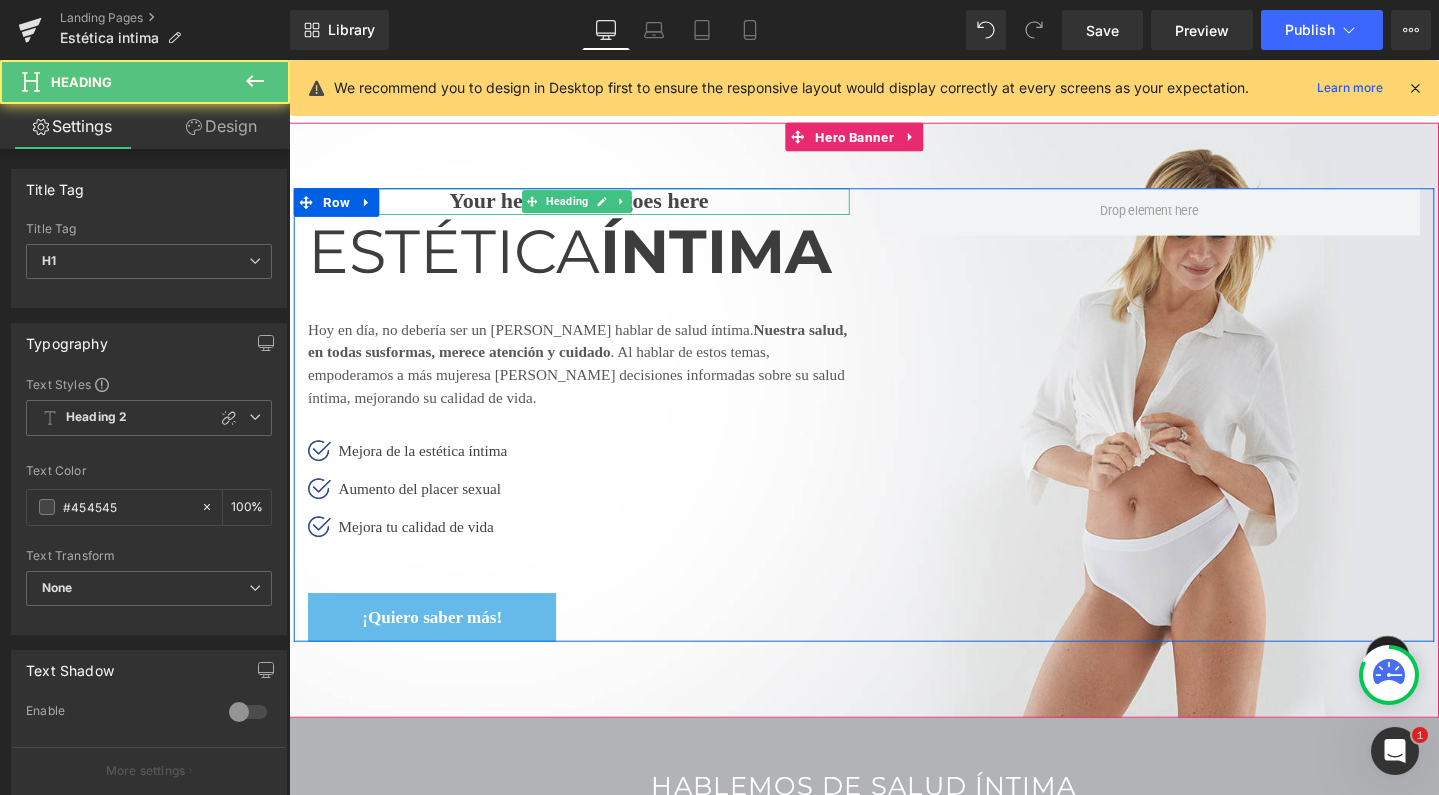 click on "Your heading text goes here" at bounding box center [594, 209] 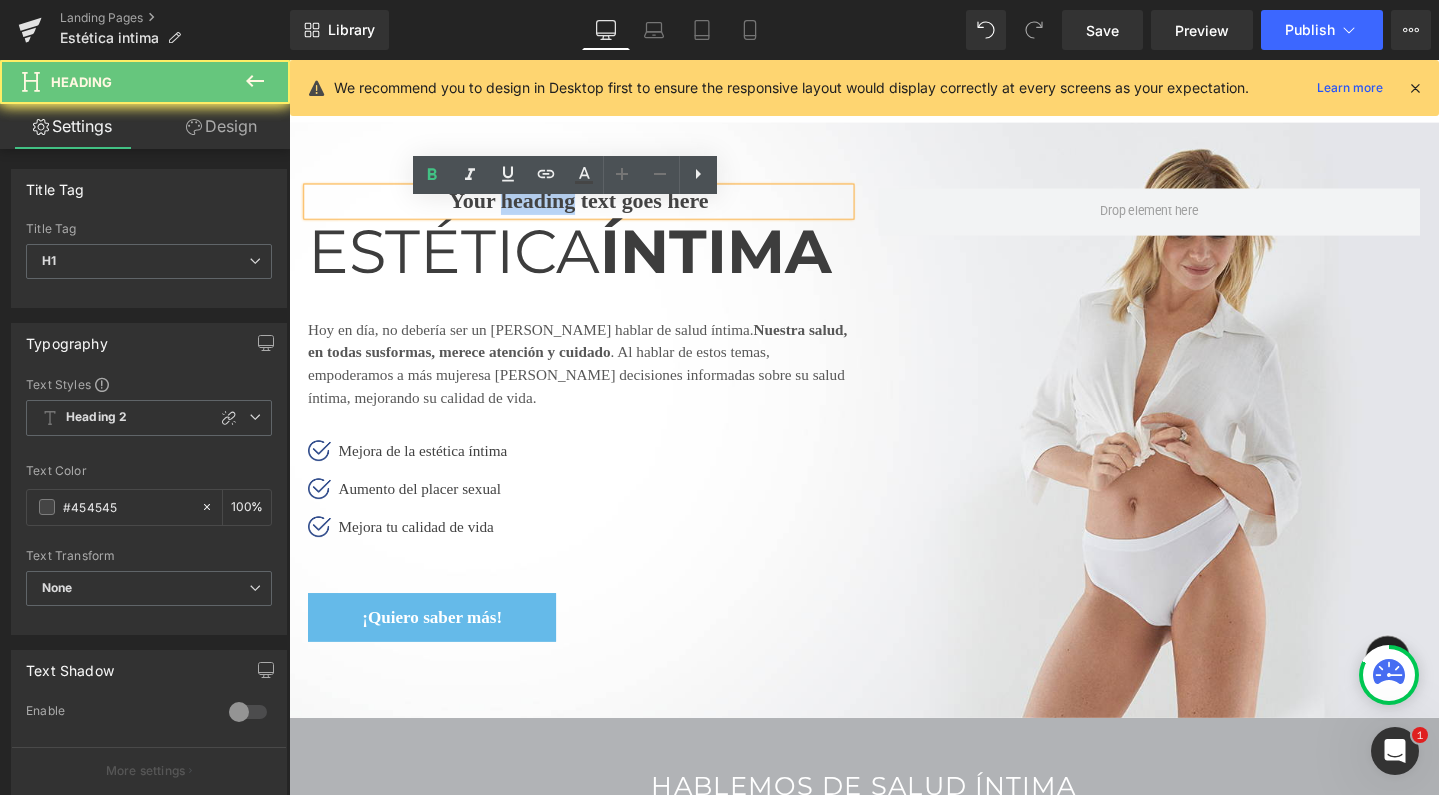 click on "Your heading text goes here" at bounding box center [594, 209] 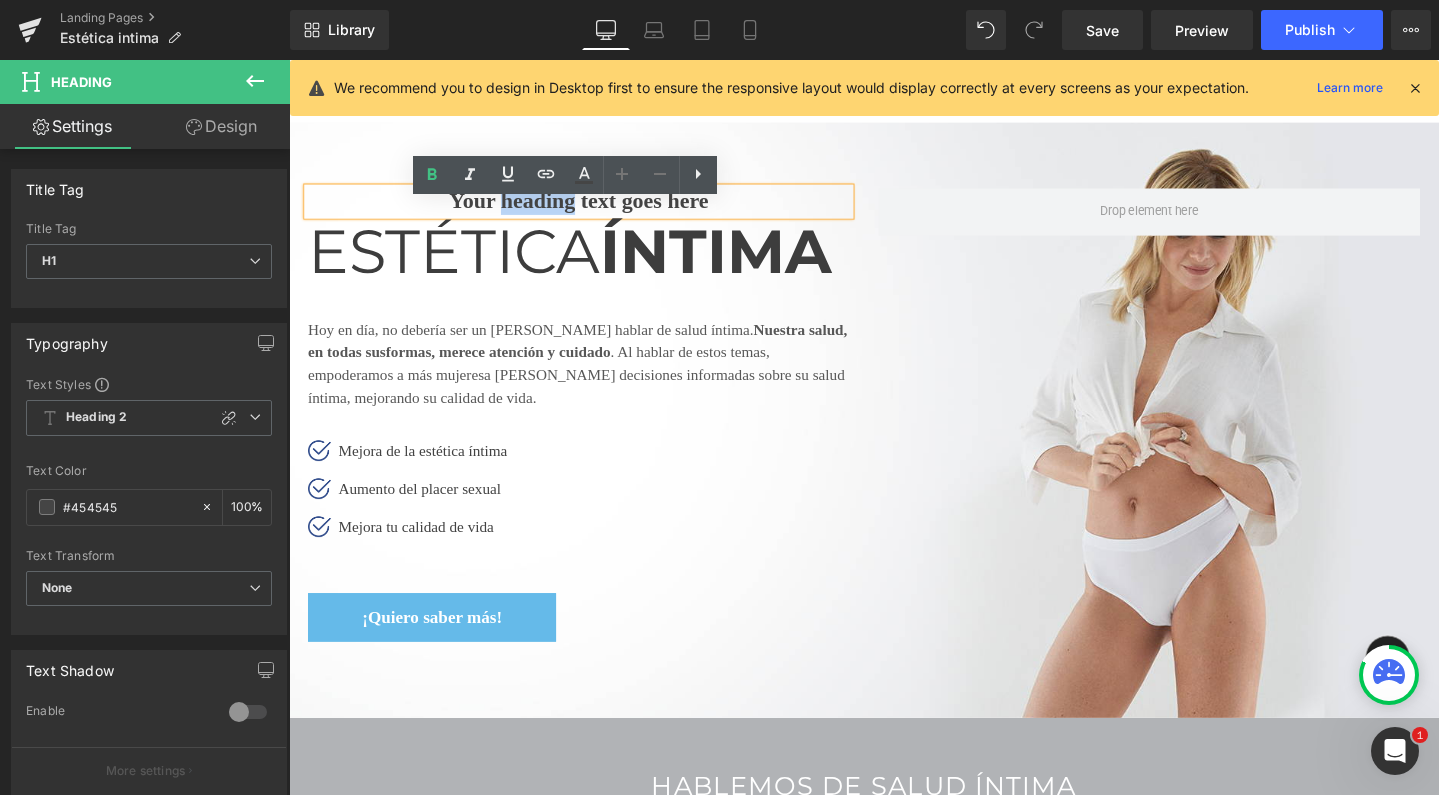 click on "Your heading text goes here" at bounding box center [594, 209] 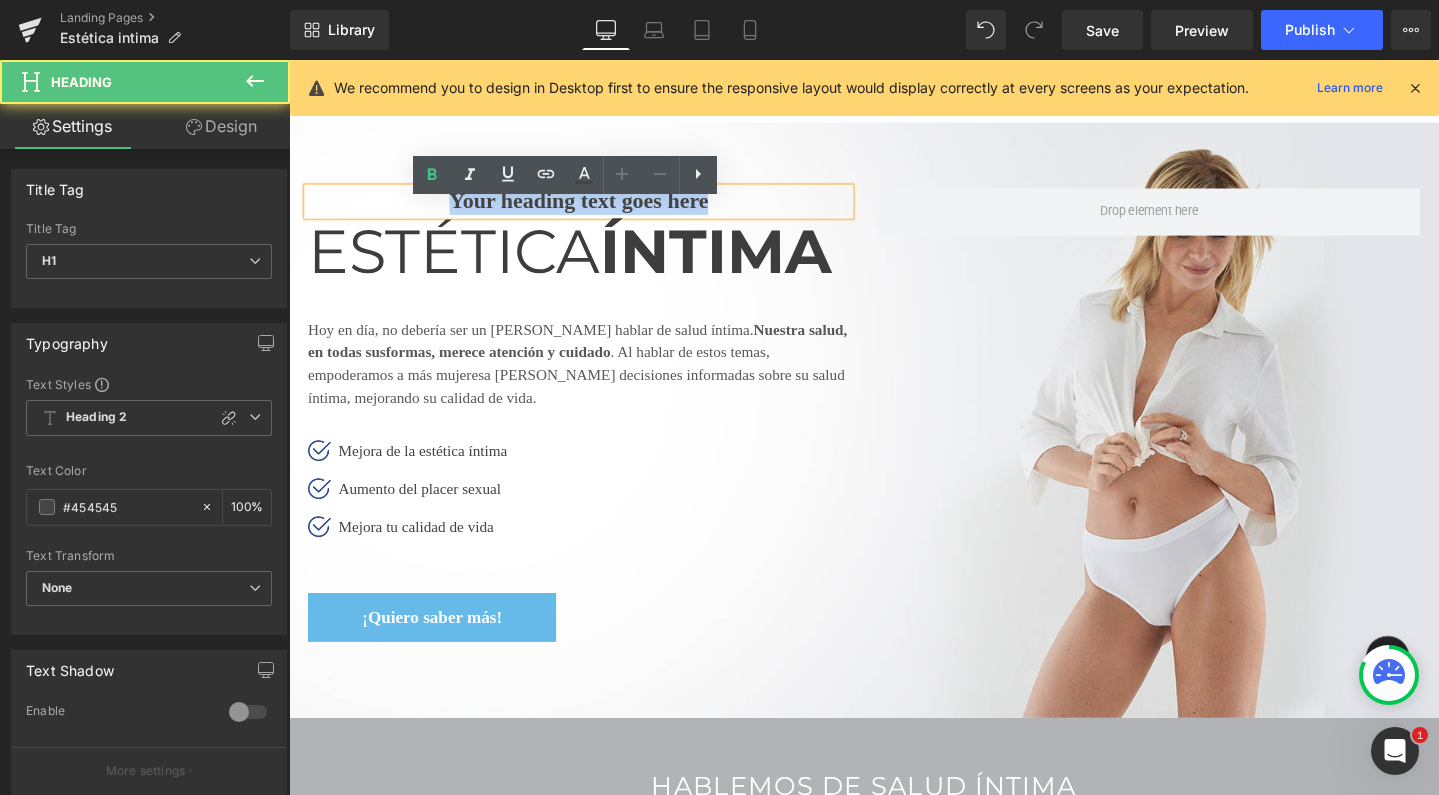 click on "Your heading text goes here" at bounding box center (594, 209) 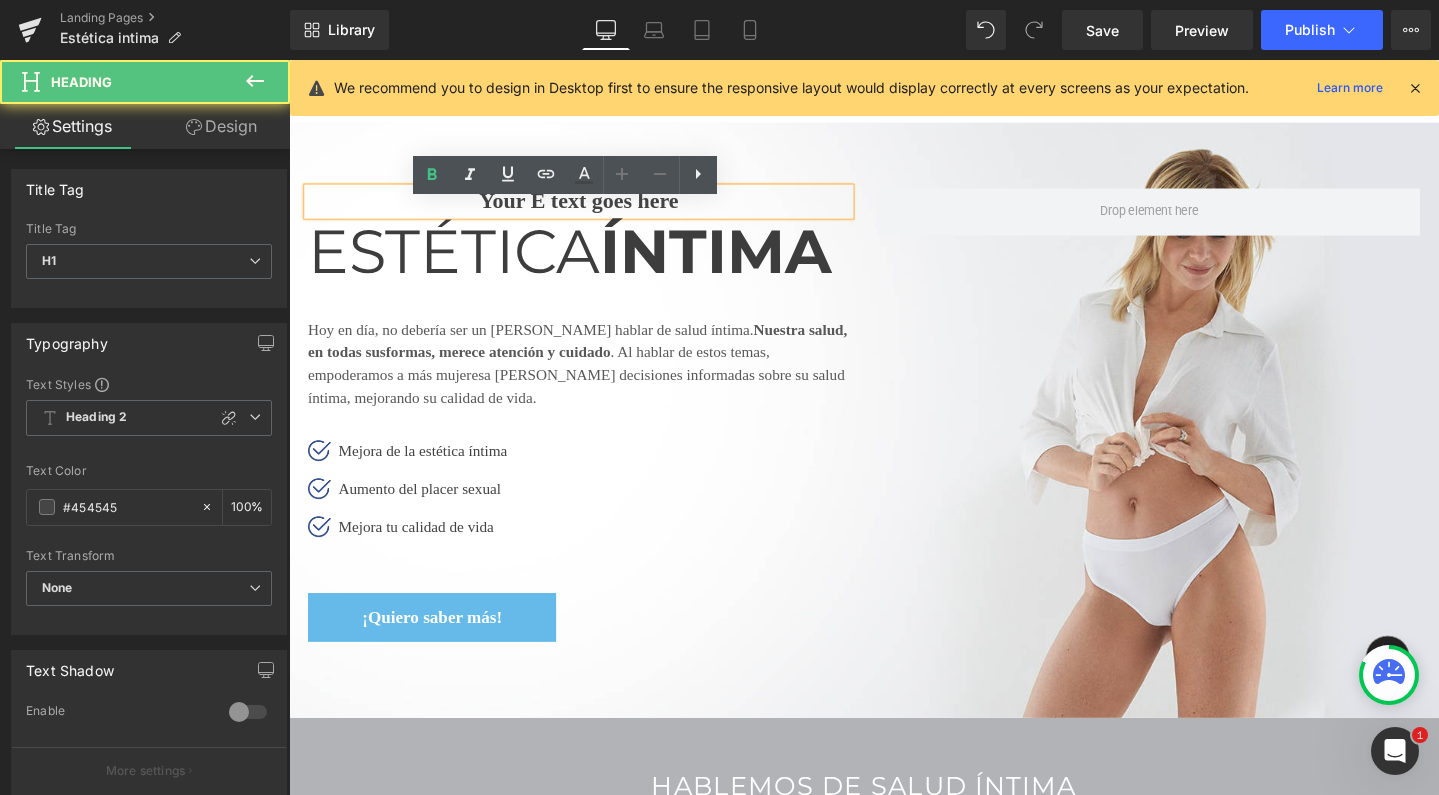 type 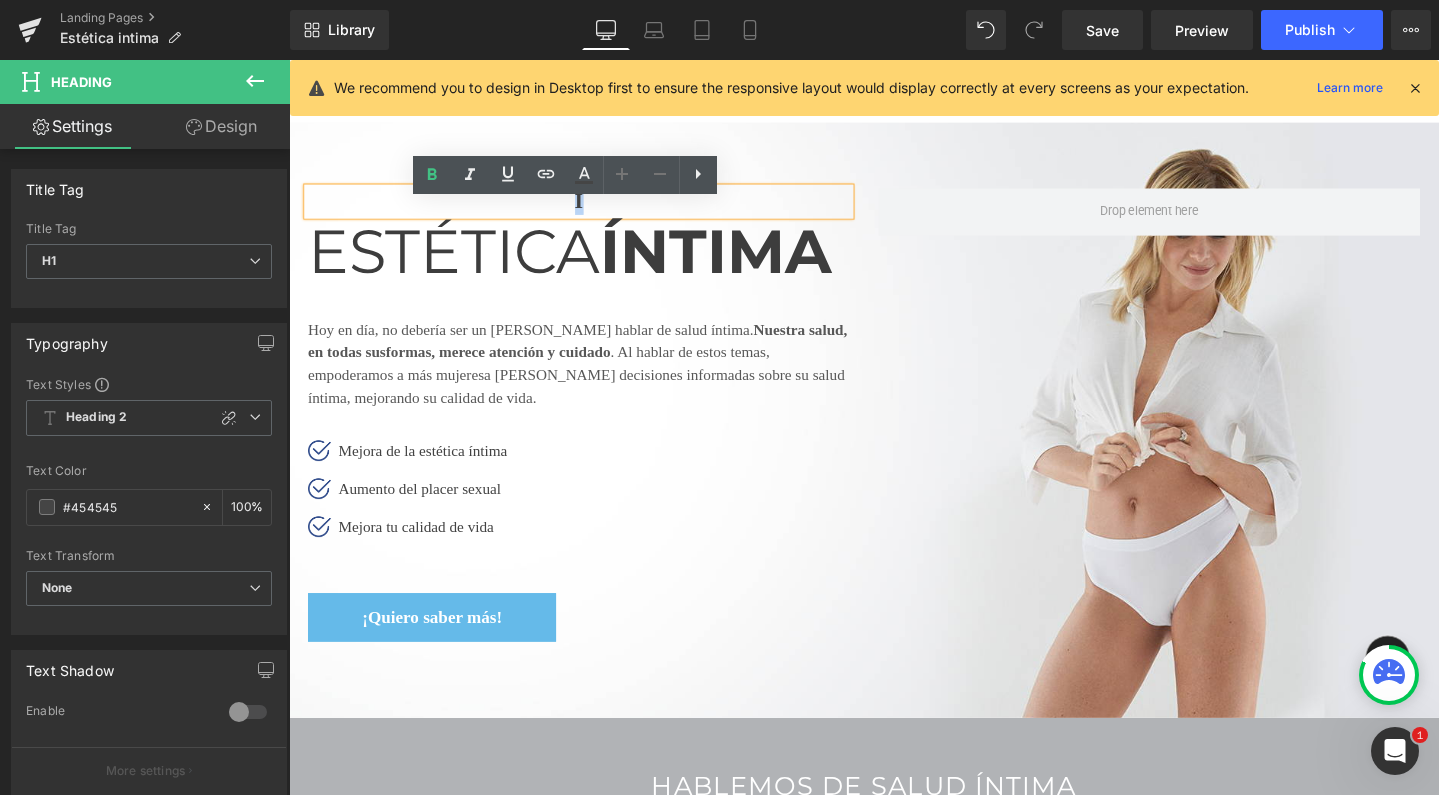 click on "I" at bounding box center [594, 209] 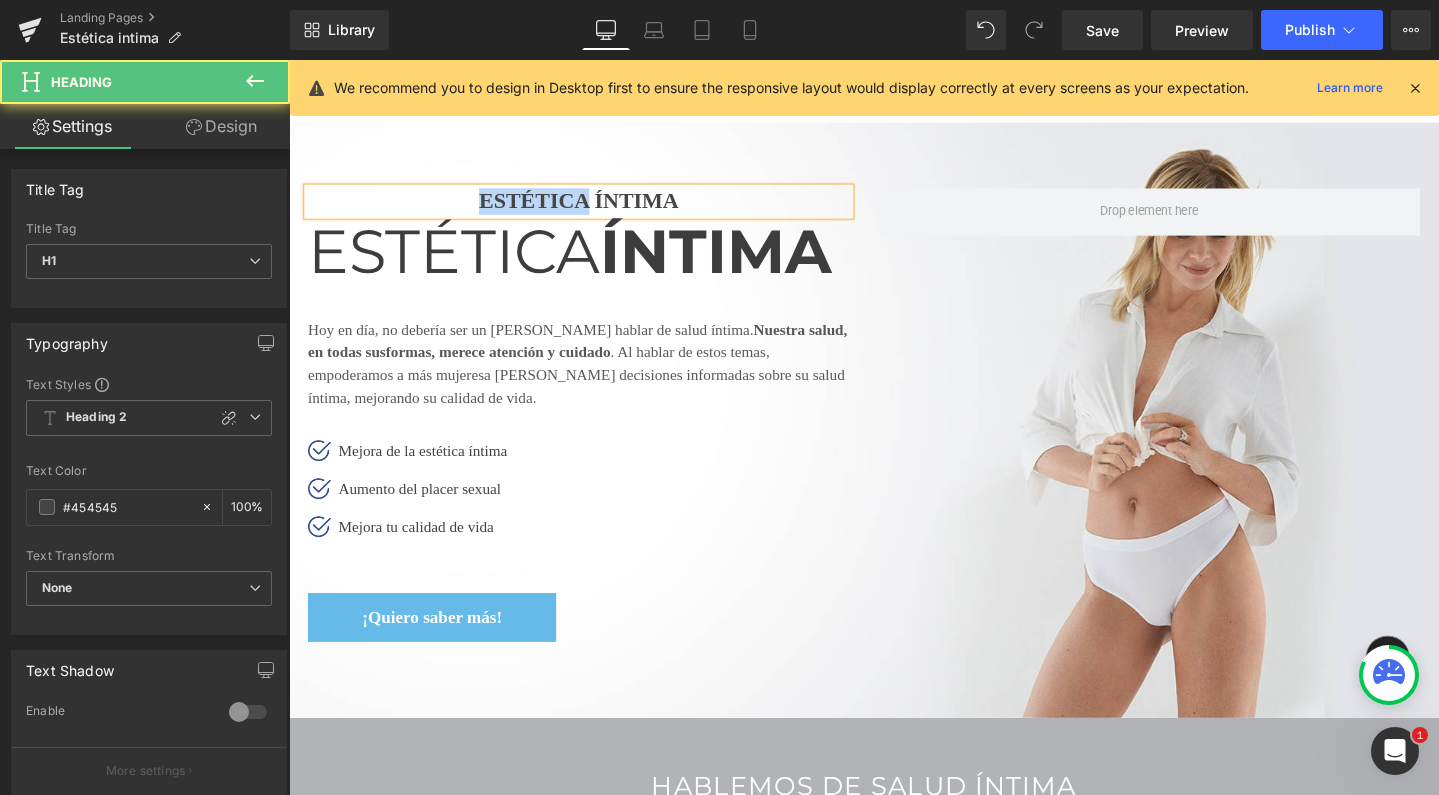 drag, startPoint x: 595, startPoint y: 224, endPoint x: 479, endPoint y: 223, distance: 116.00431 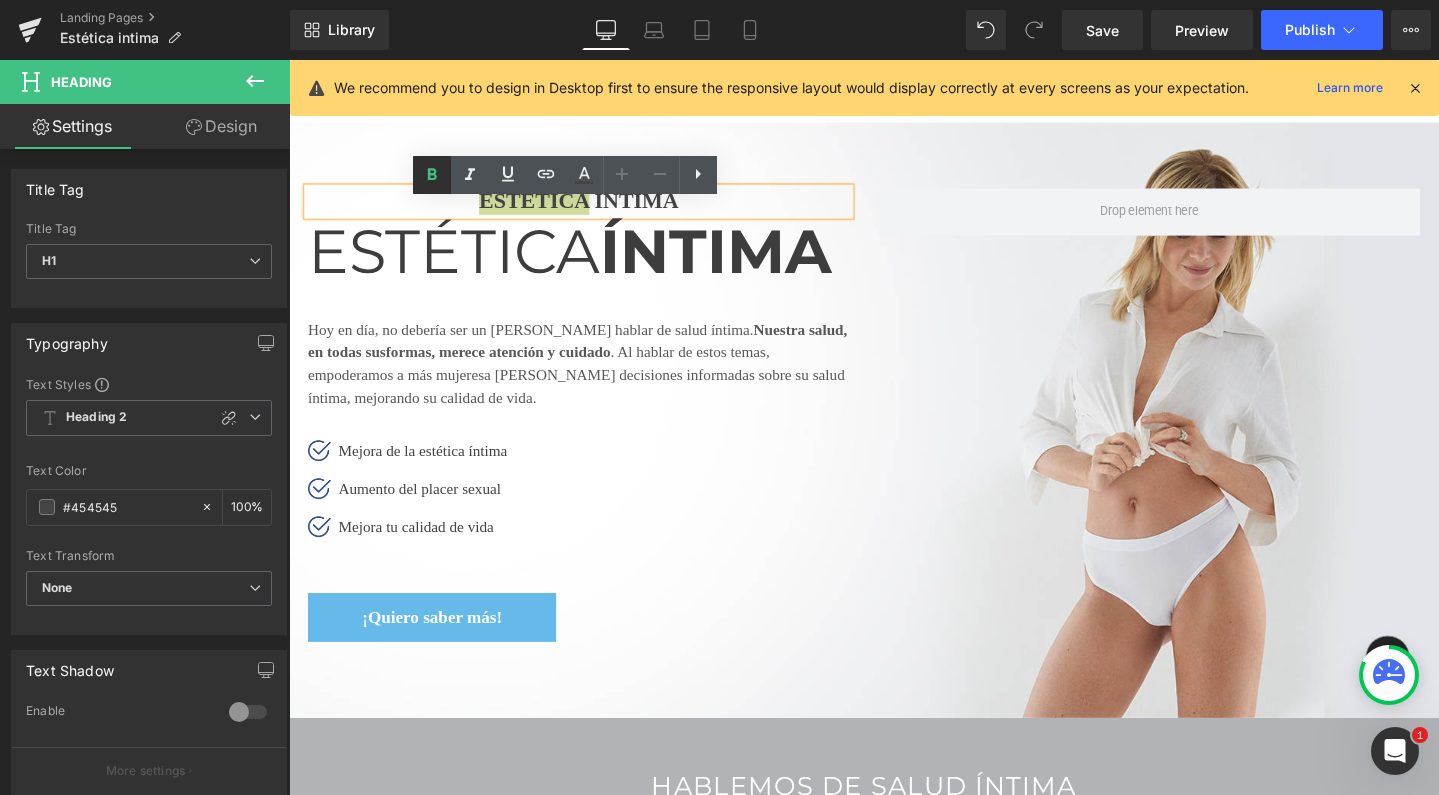 click at bounding box center [432, 175] 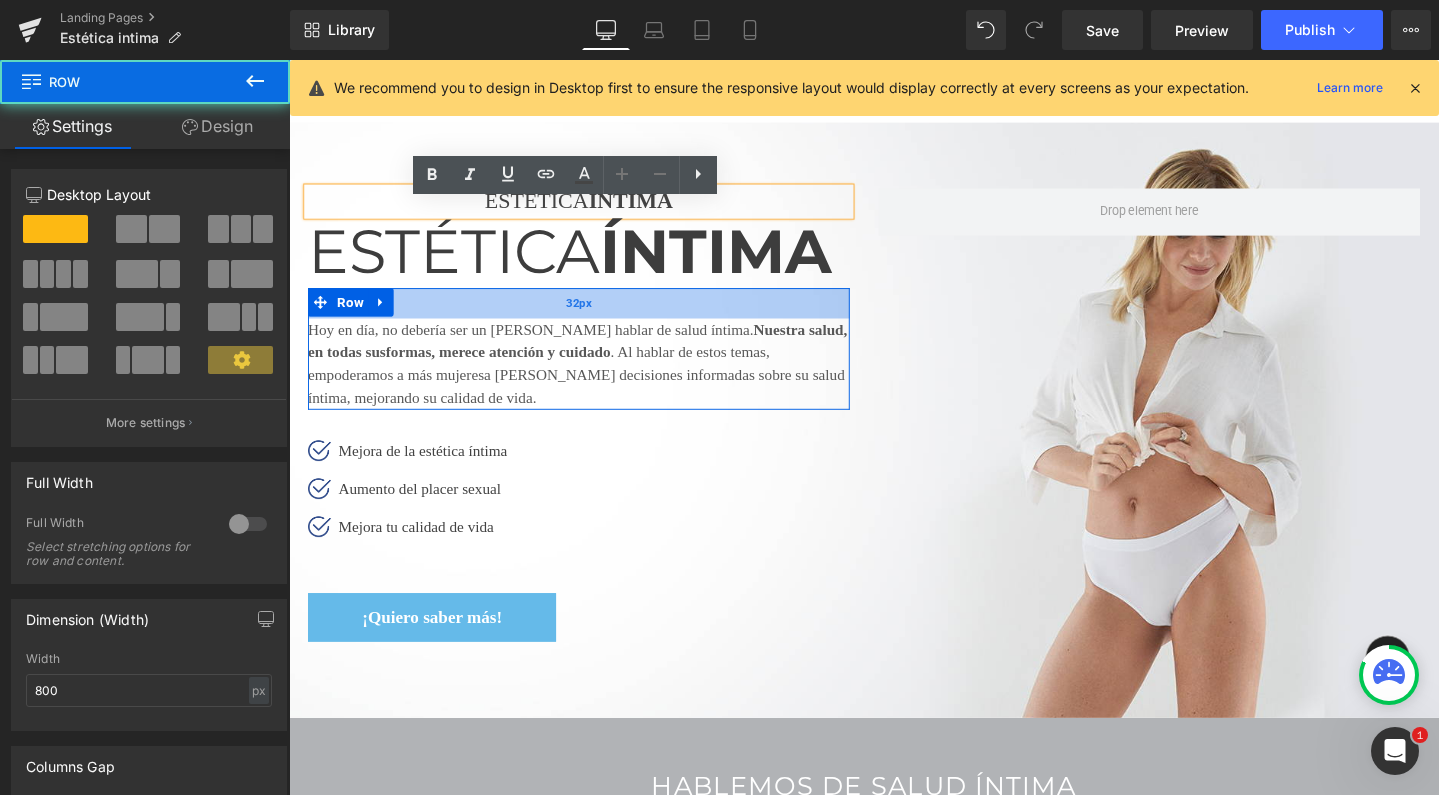 click on "32px" at bounding box center [594, 316] 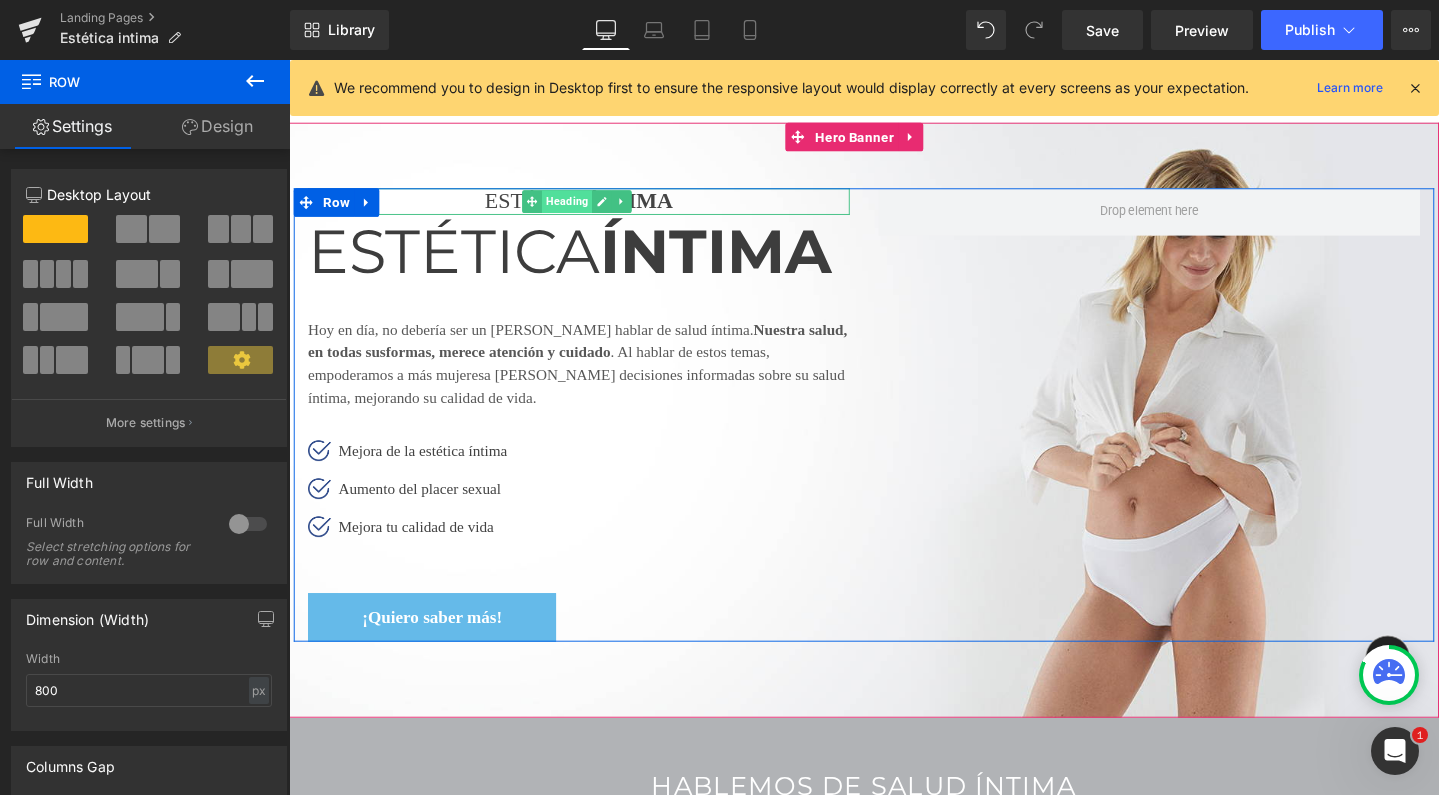 click on "Heading" at bounding box center (581, 209) 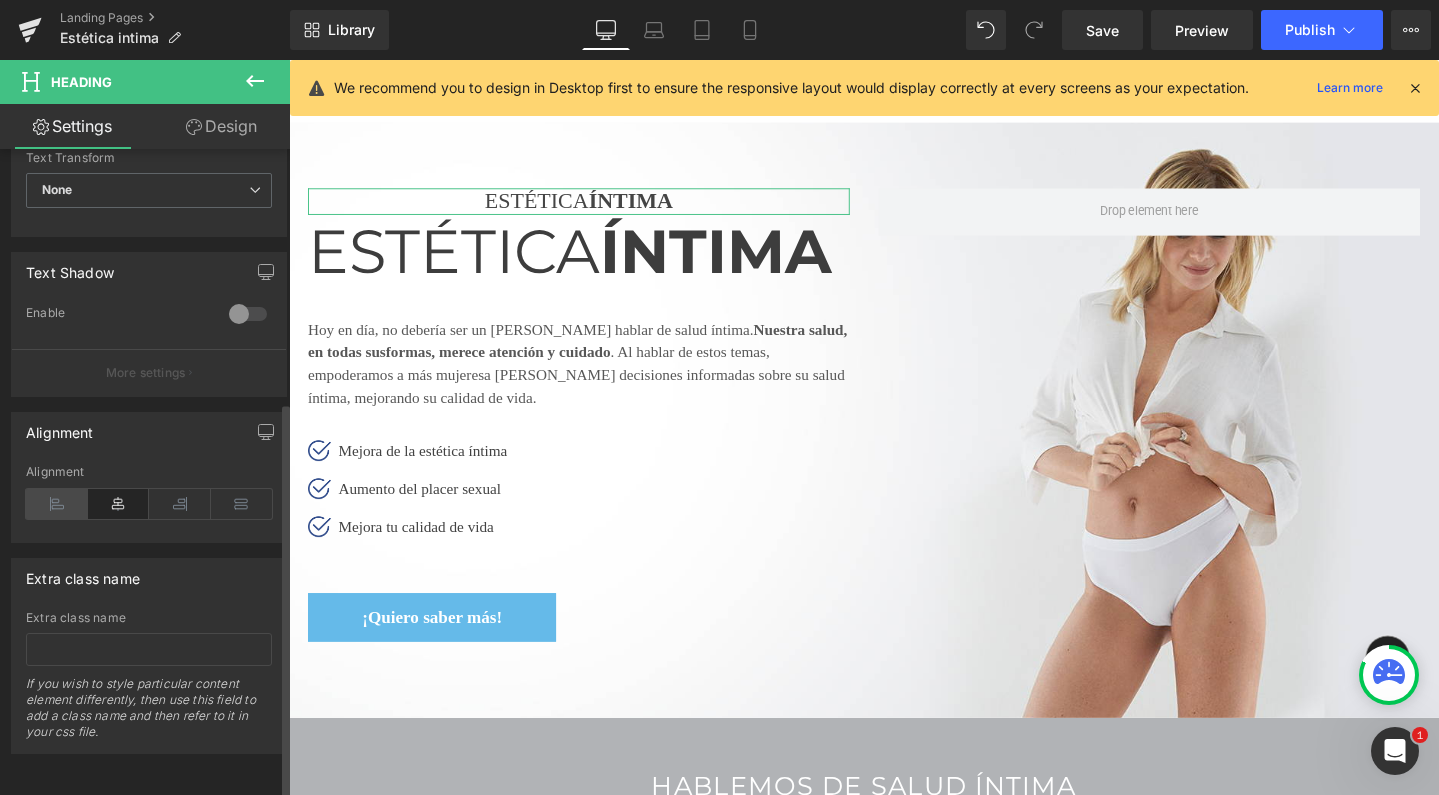 scroll, scrollTop: 412, scrollLeft: 0, axis: vertical 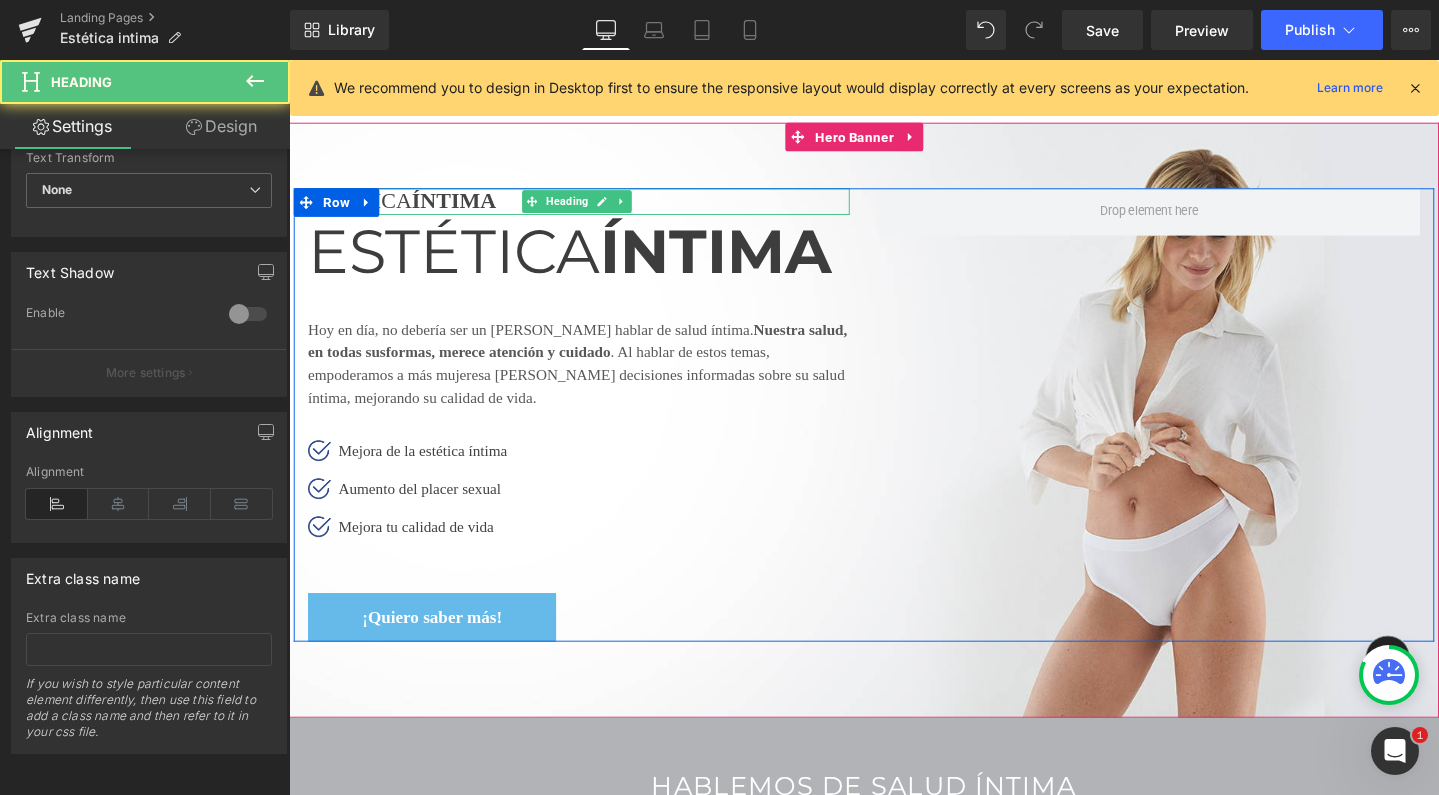 click on "ESTÉTICA  ÍNTIMA" at bounding box center [594, 209] 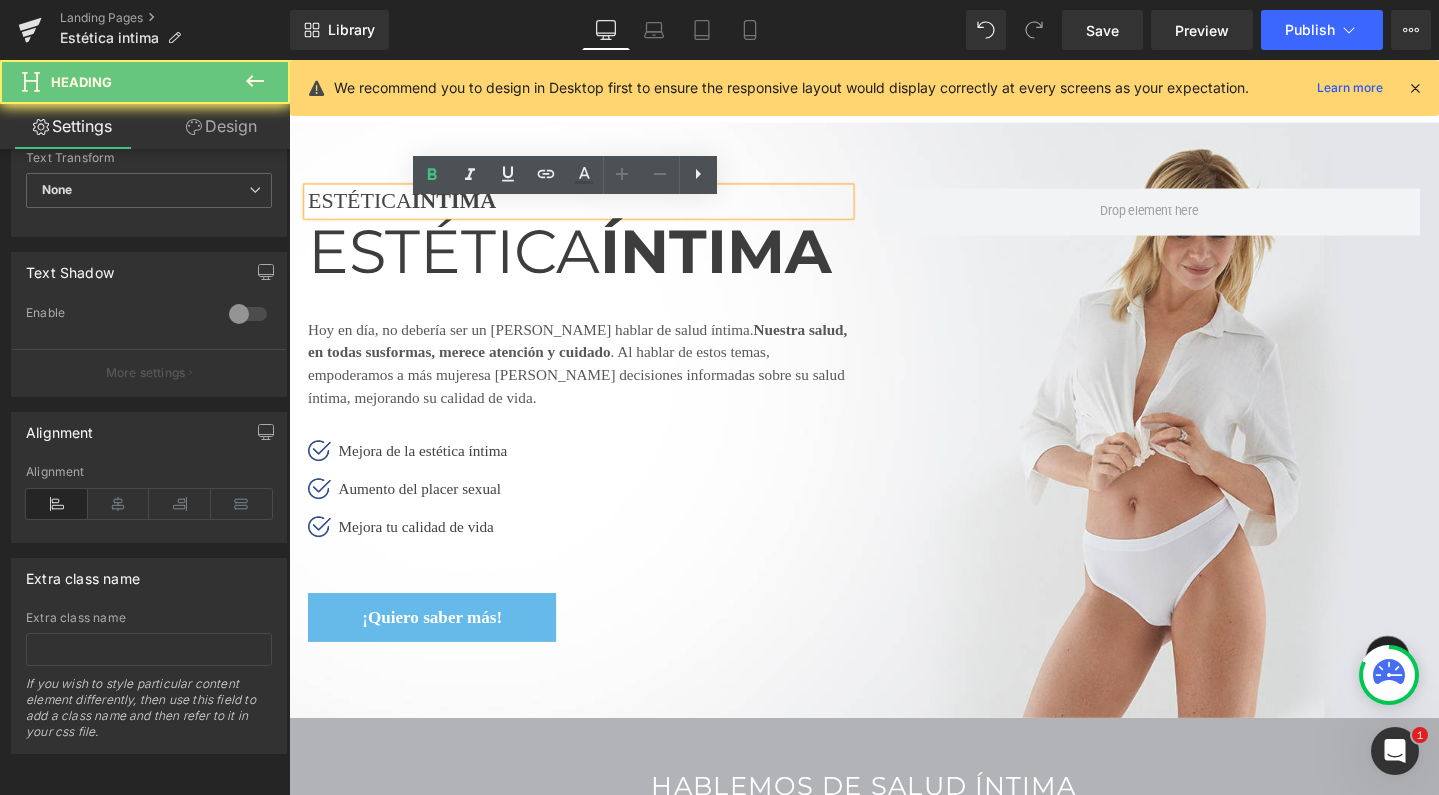 click on "ESTÉTICA  ÍNTIMA" at bounding box center [594, 209] 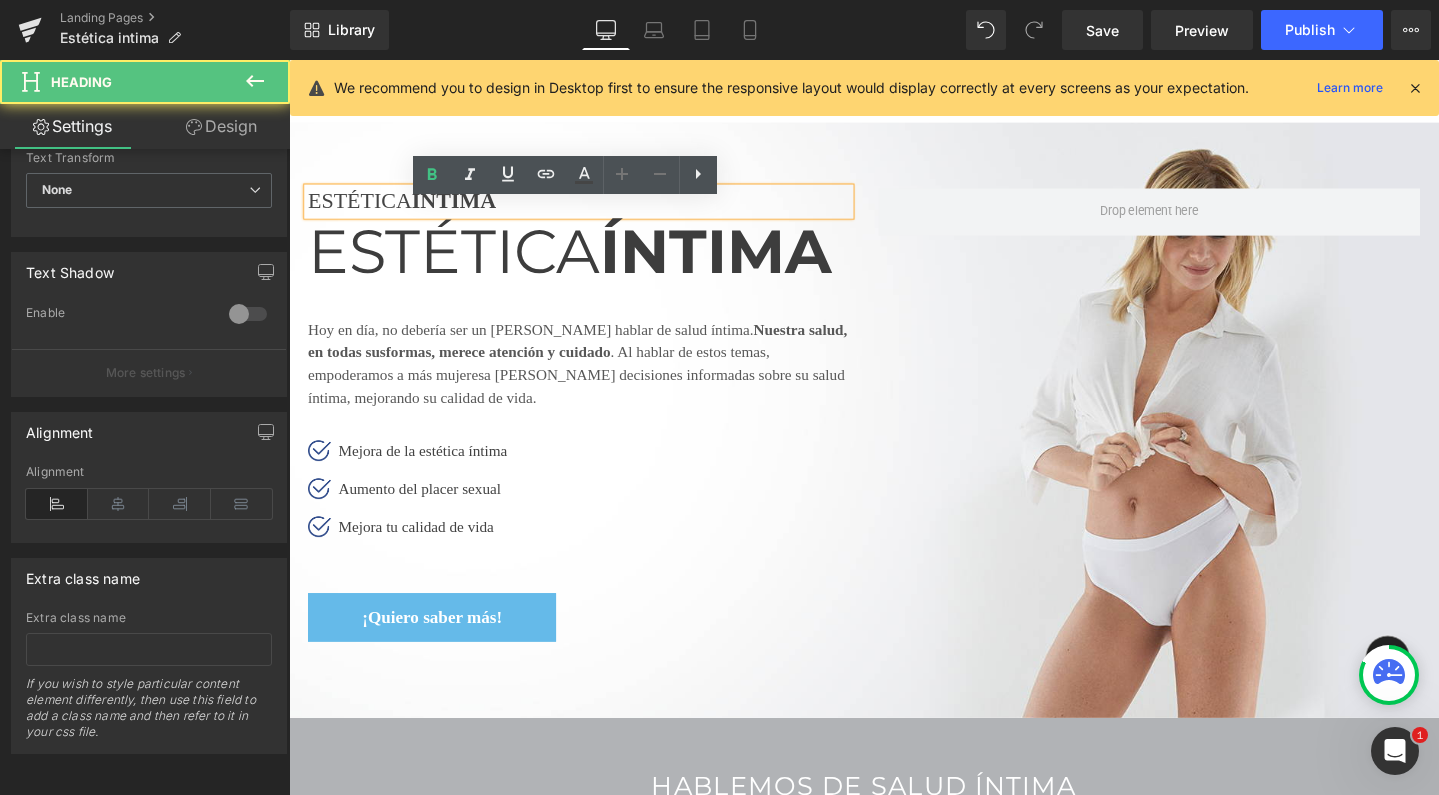click on "ESTÉTICA  ÍNTIMA" at bounding box center [594, 209] 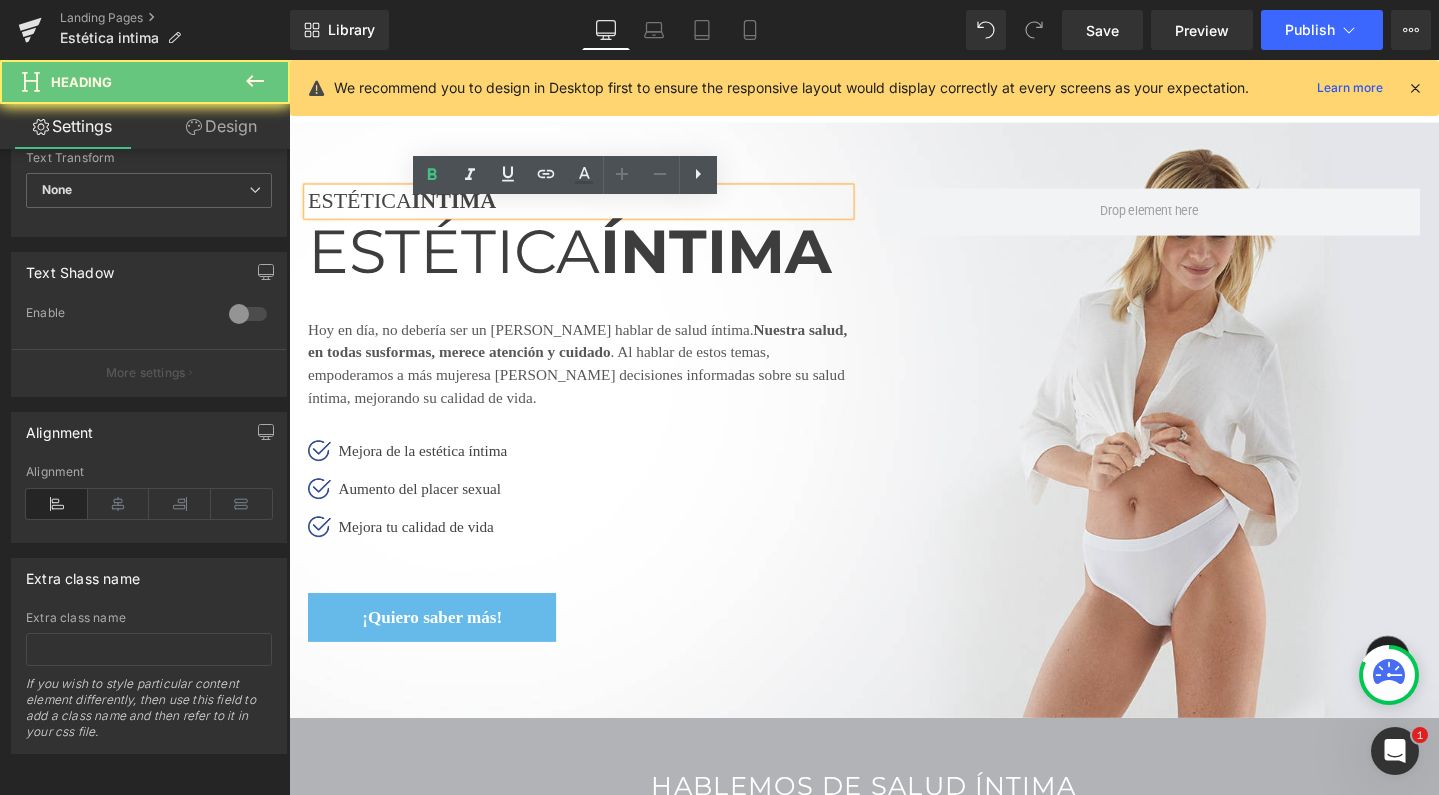 click on "ESTÉTICA  ÍNTIMA" at bounding box center (594, 209) 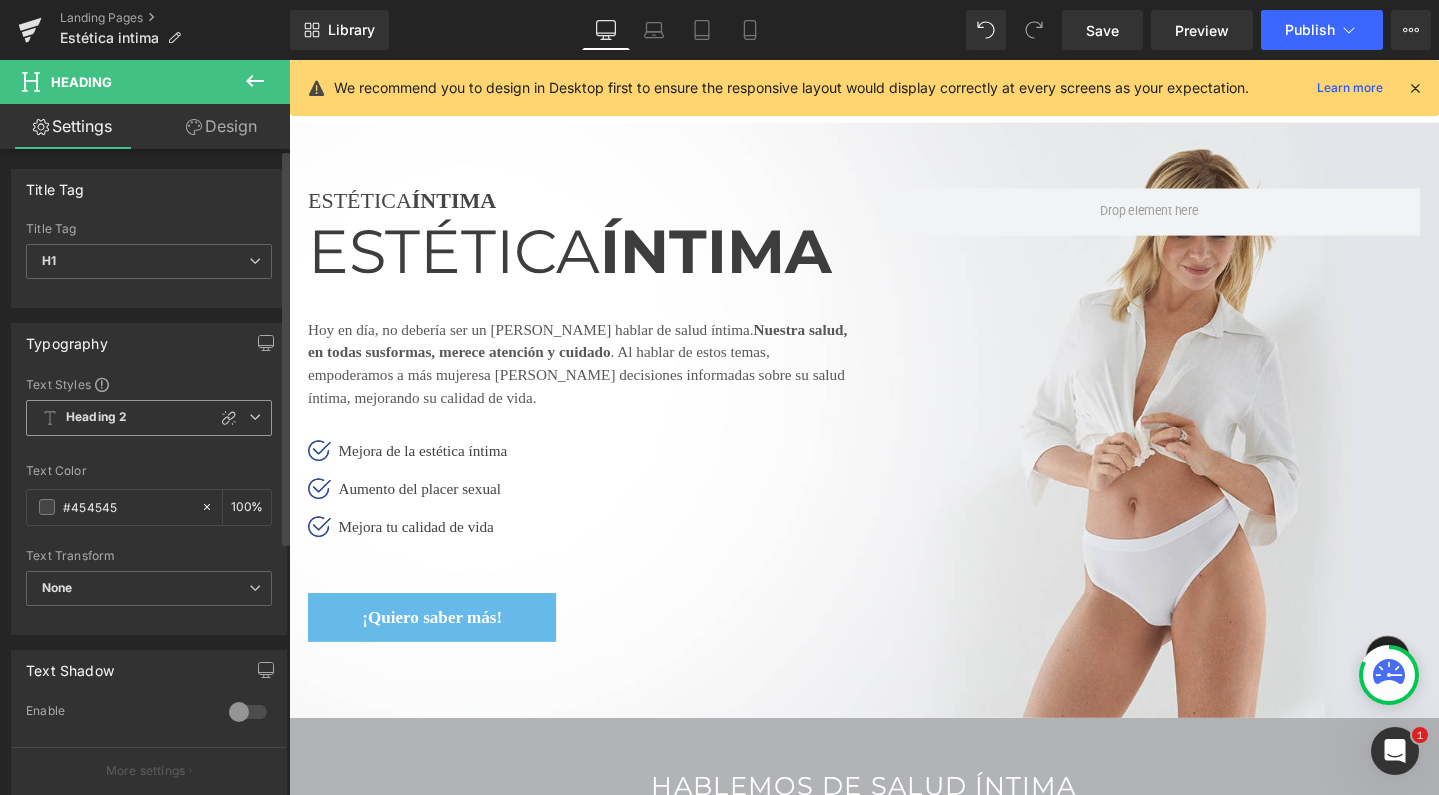 scroll, scrollTop: 0, scrollLeft: 0, axis: both 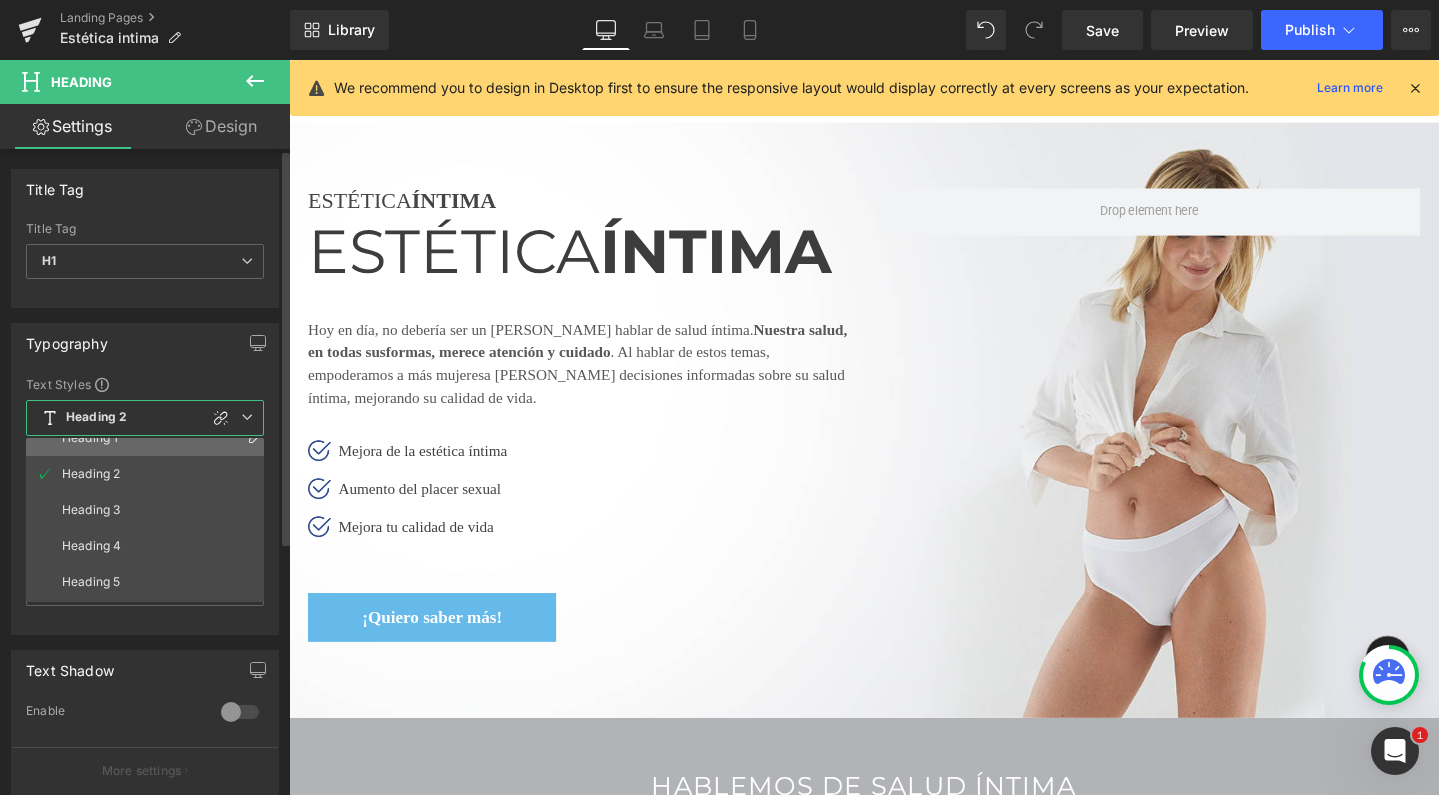 click on "Heading 1" at bounding box center [149, 438] 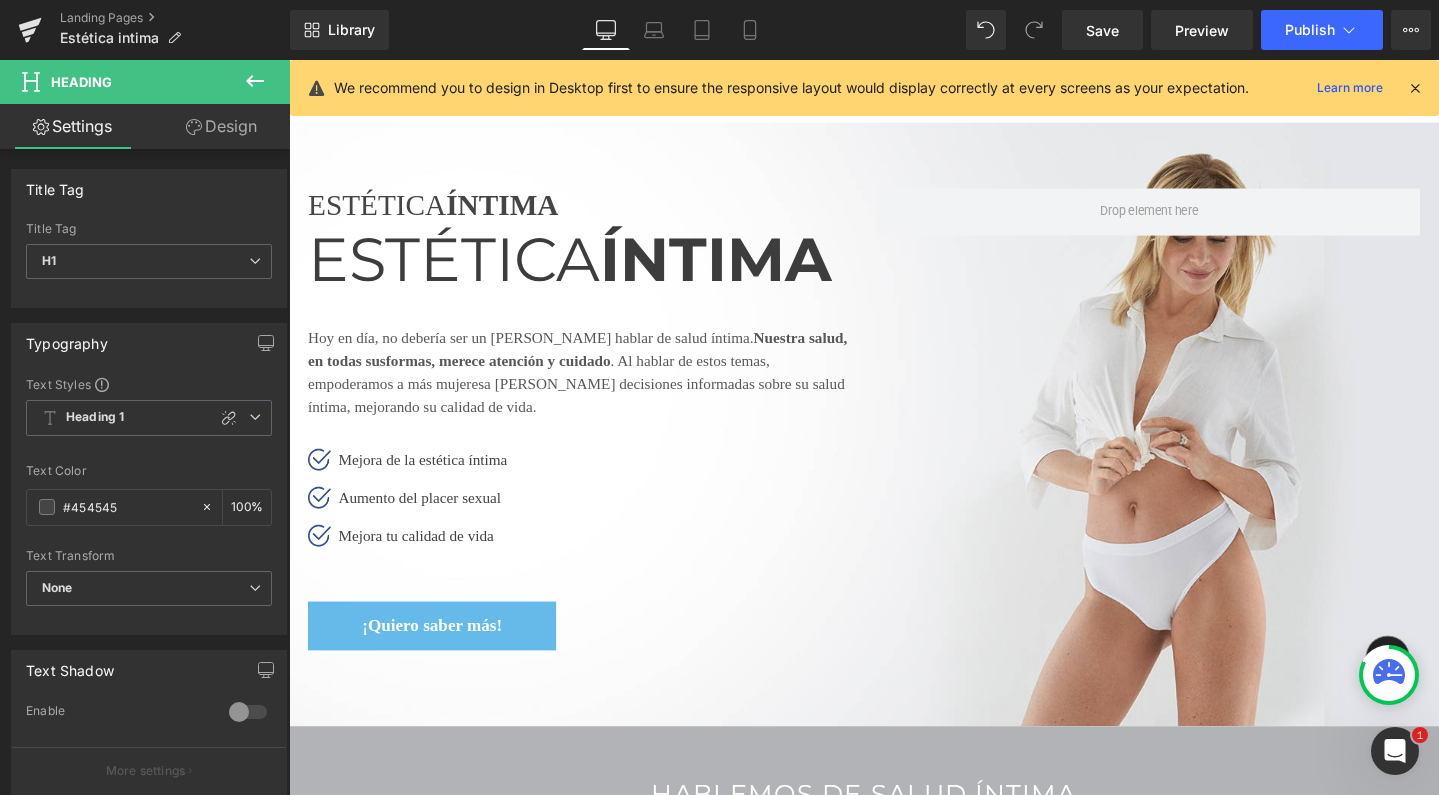 scroll, scrollTop: 0, scrollLeft: 0, axis: both 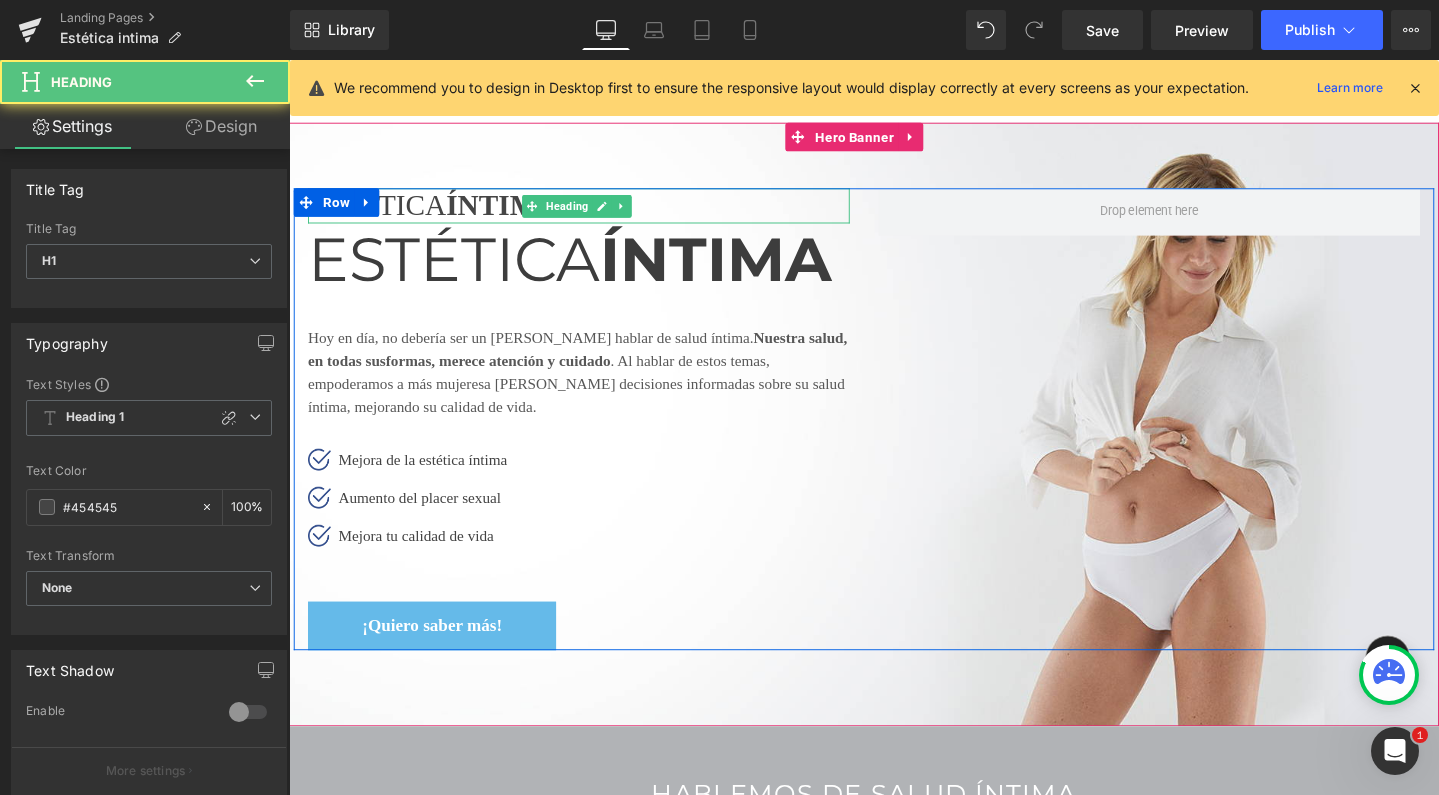 click on "ESTÉTICA  ÍNTIMA" at bounding box center [594, 213] 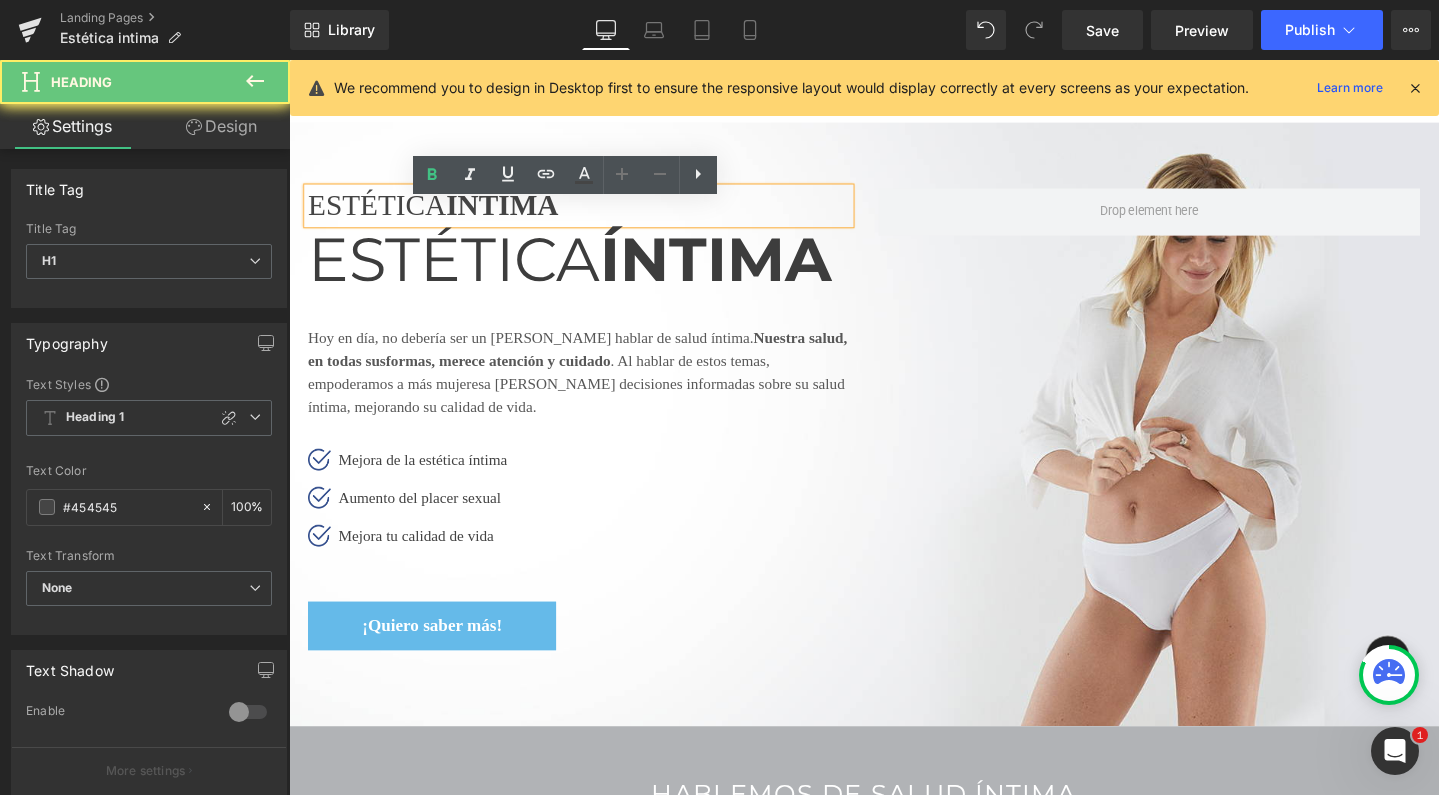 click on "ESTÉTICA  ÍNTIMA" at bounding box center (594, 213) 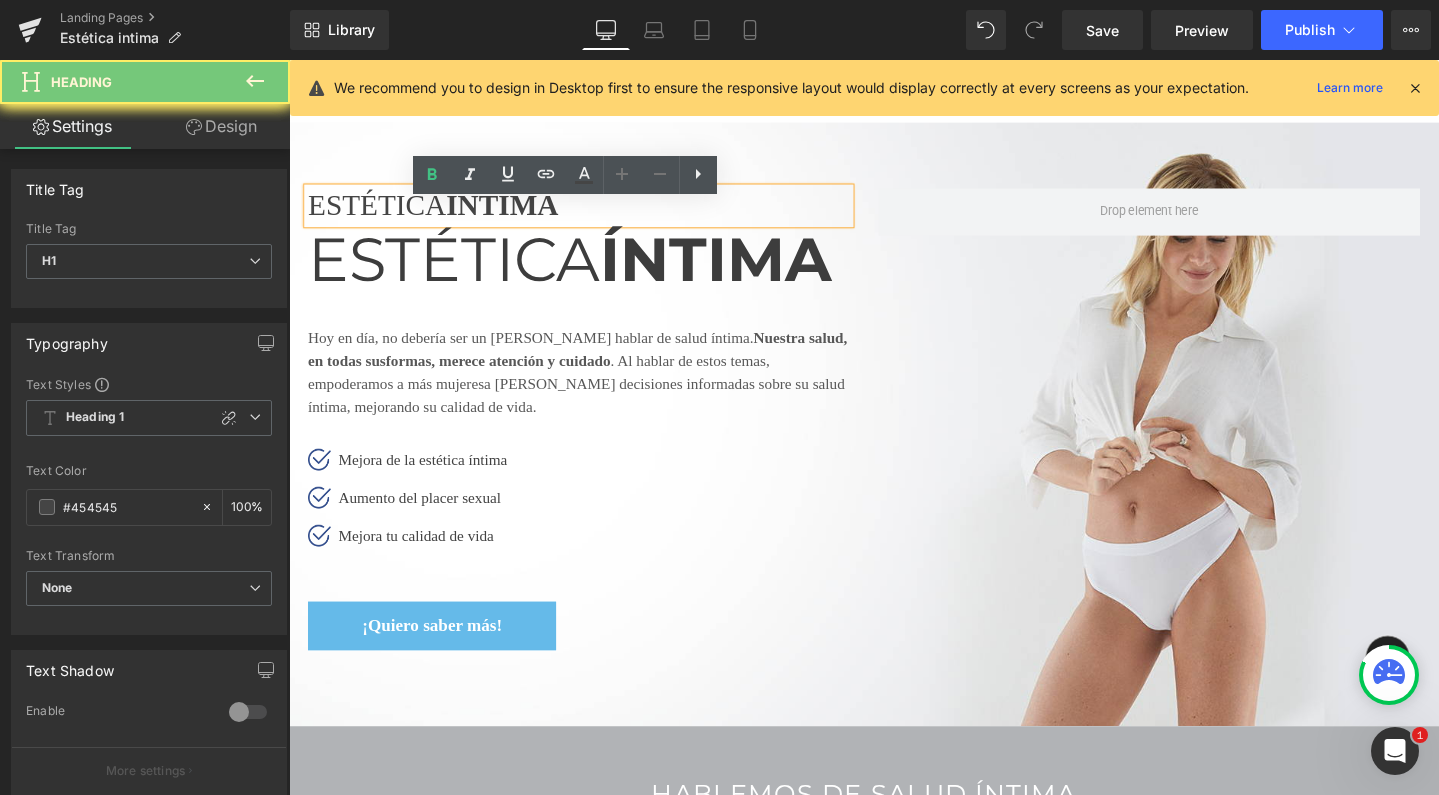 click on "ESTÉTICA  ÍNTIMA" at bounding box center (594, 213) 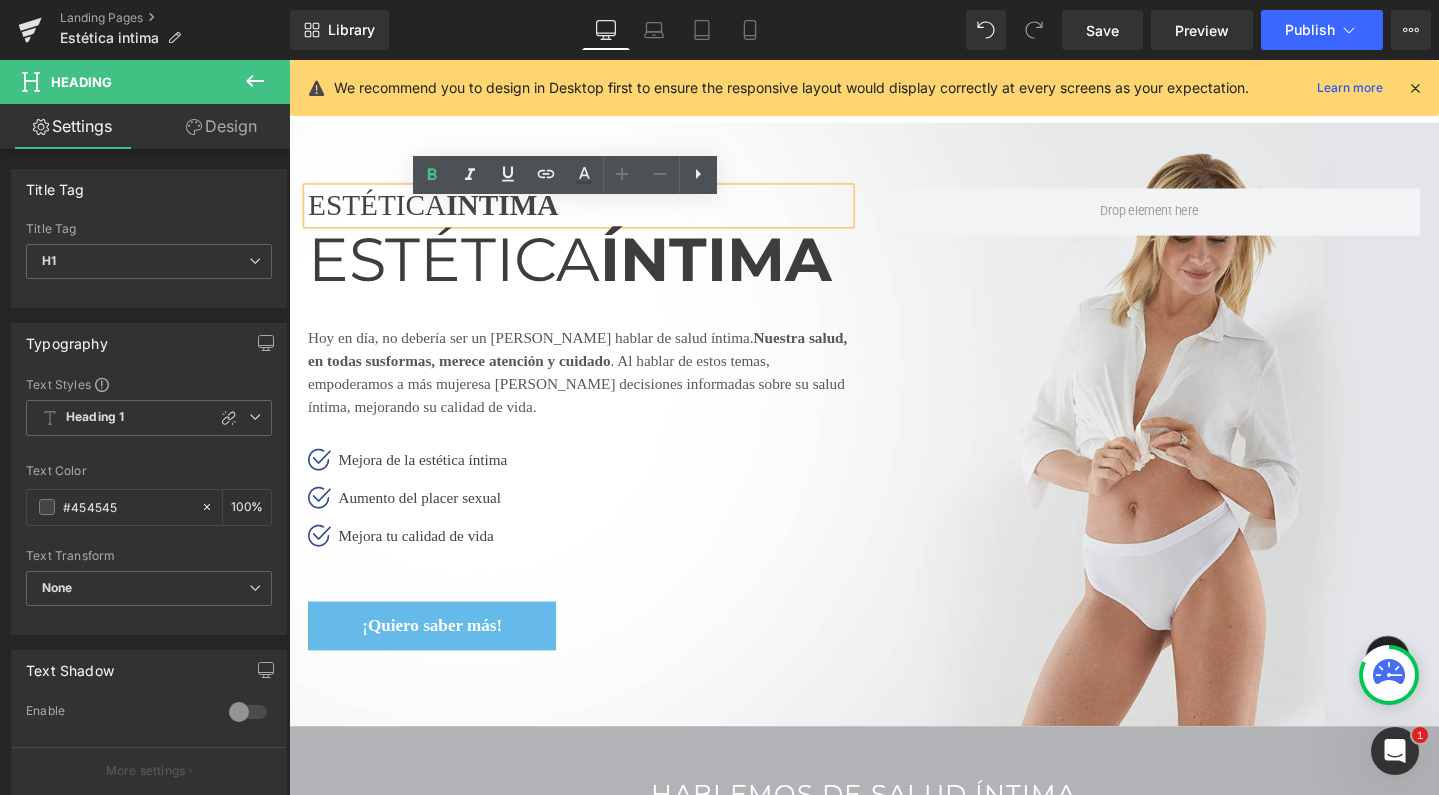 click on "ESTÉTICA  ÍNTIMA" at bounding box center (594, 213) 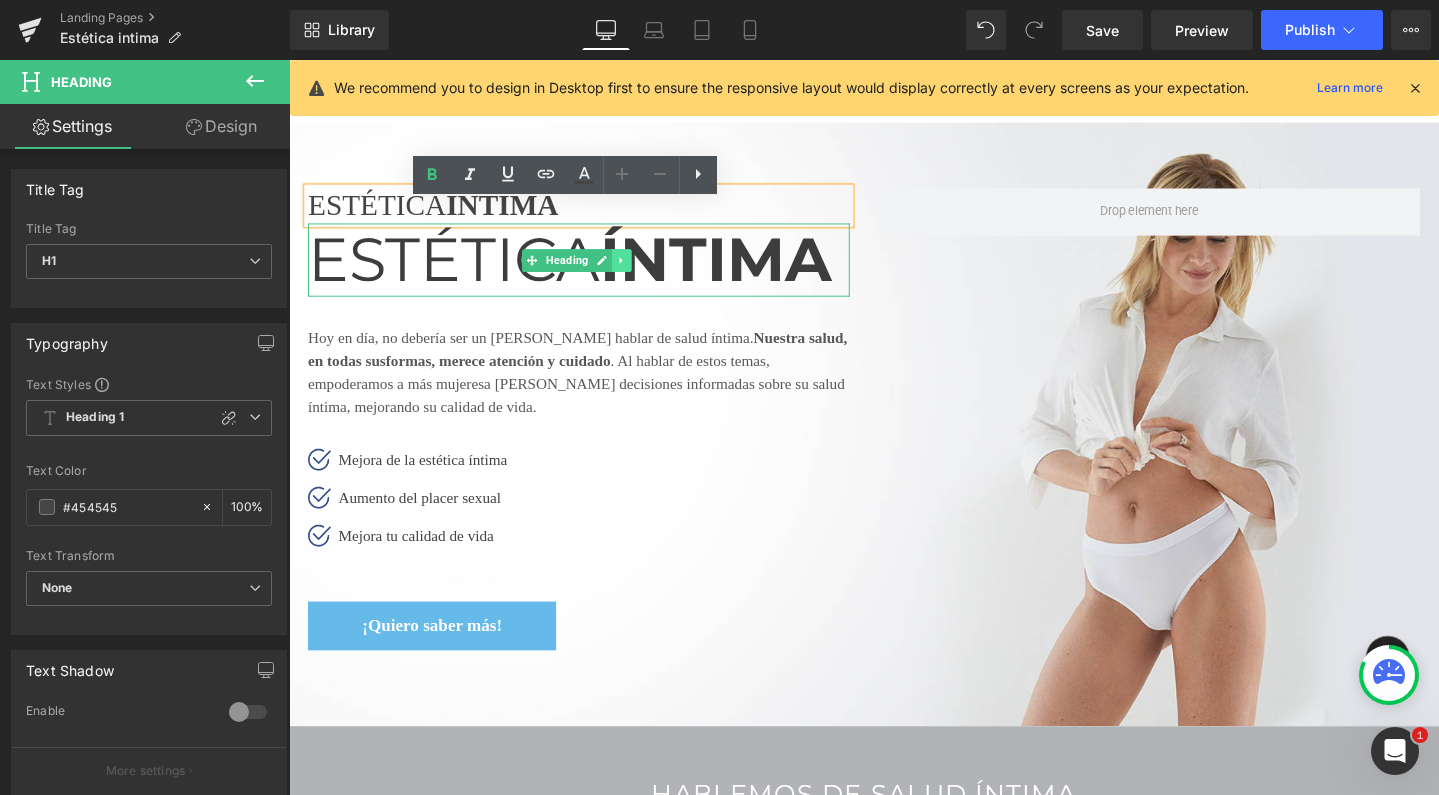 click 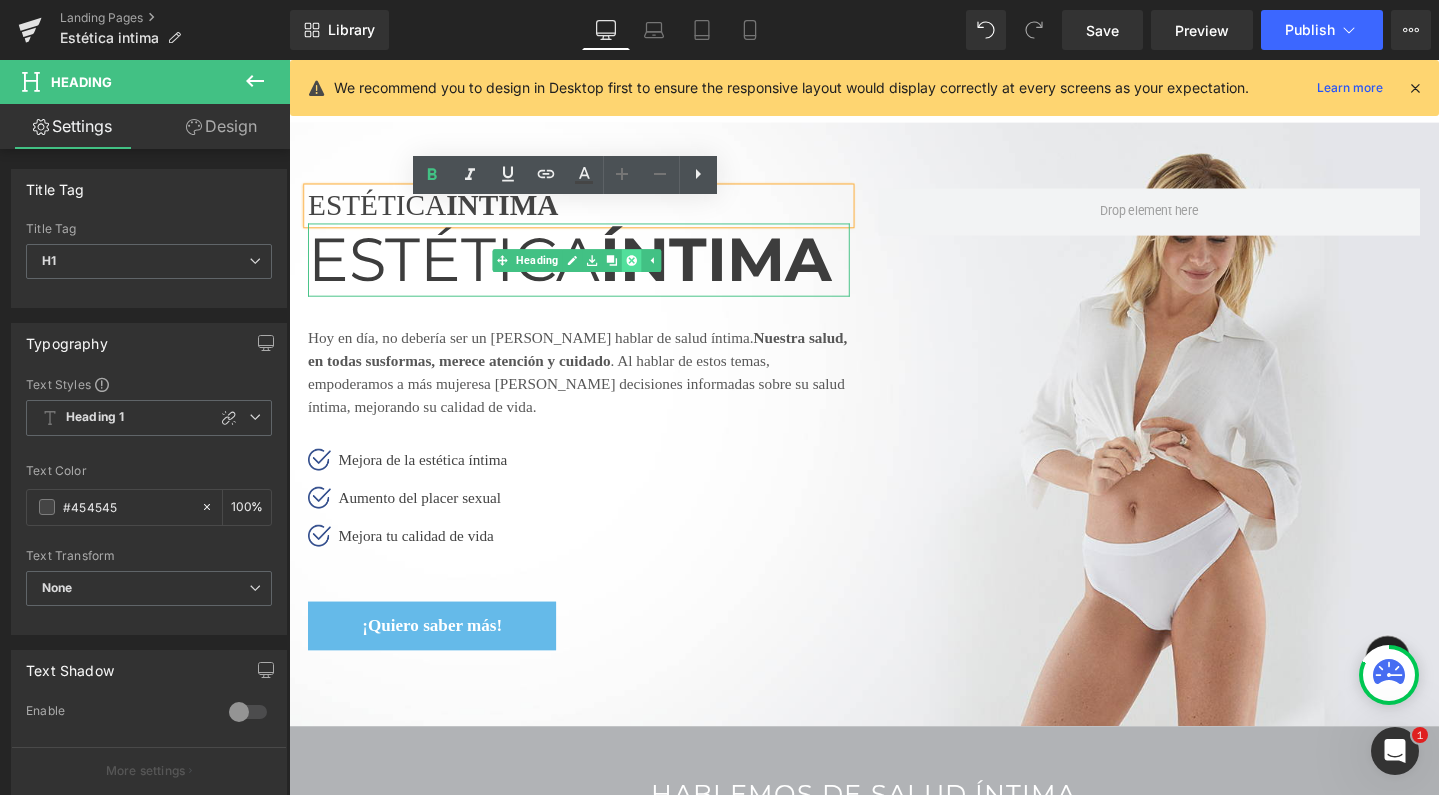 click 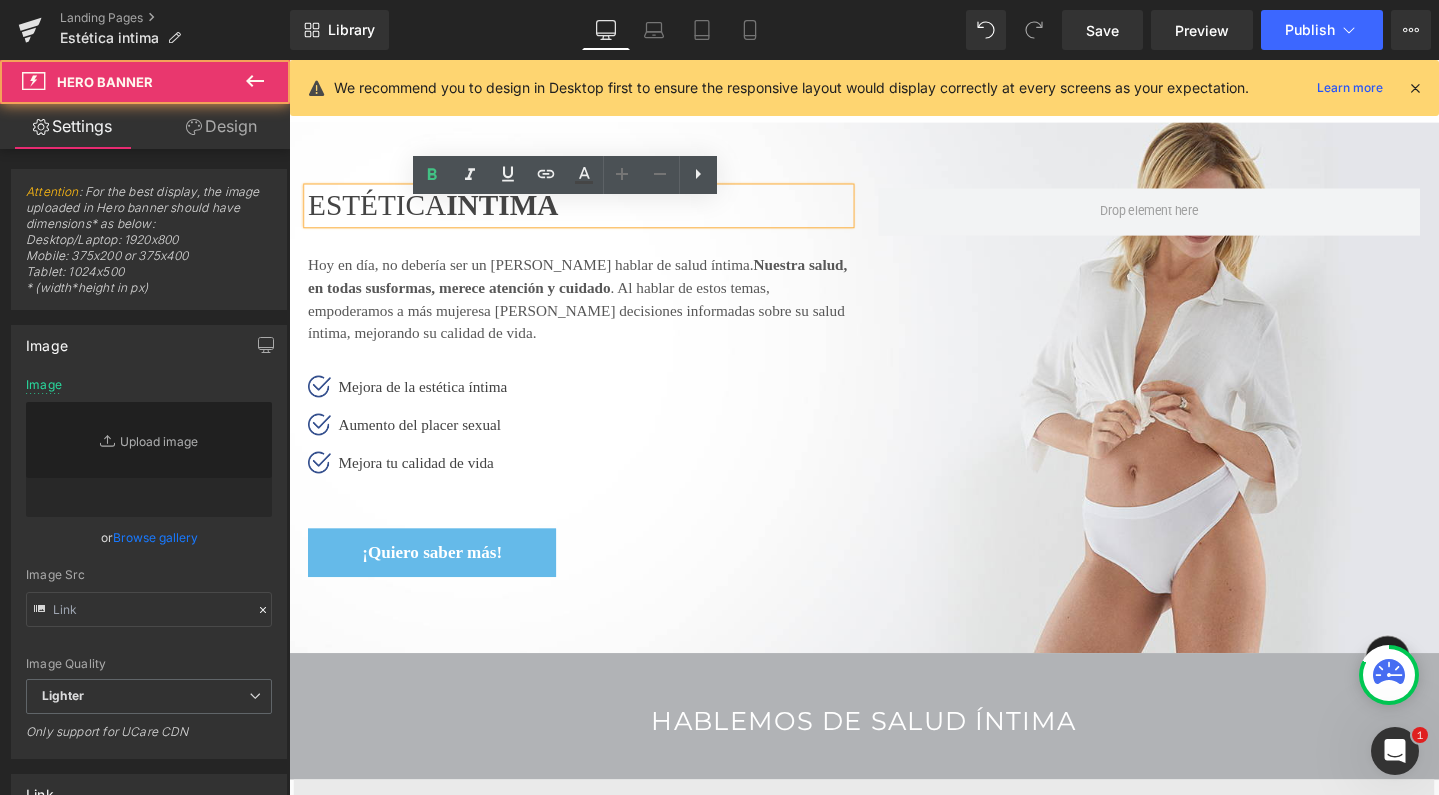 click at bounding box center [894, 405] 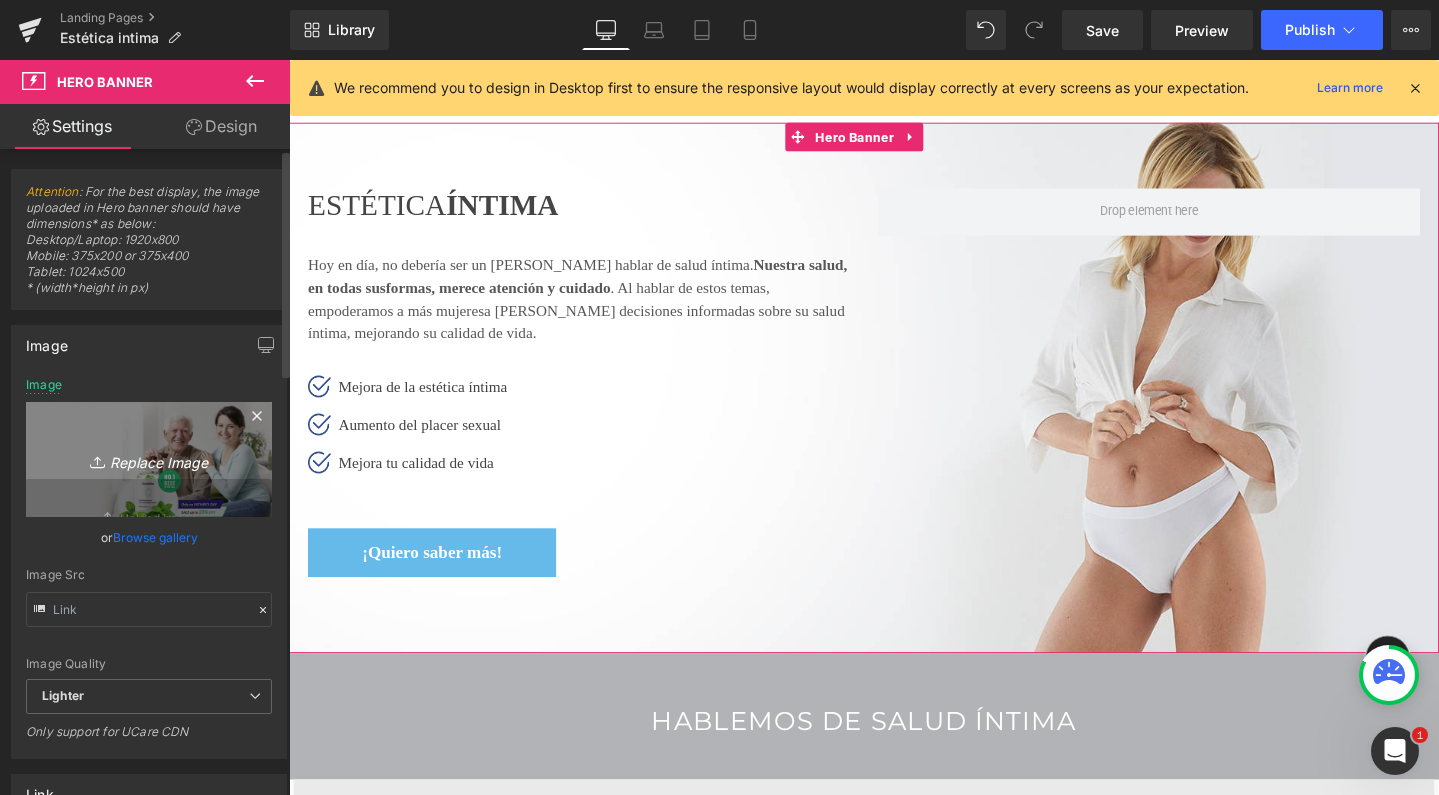 click on "Replace Image" at bounding box center (149, 459) 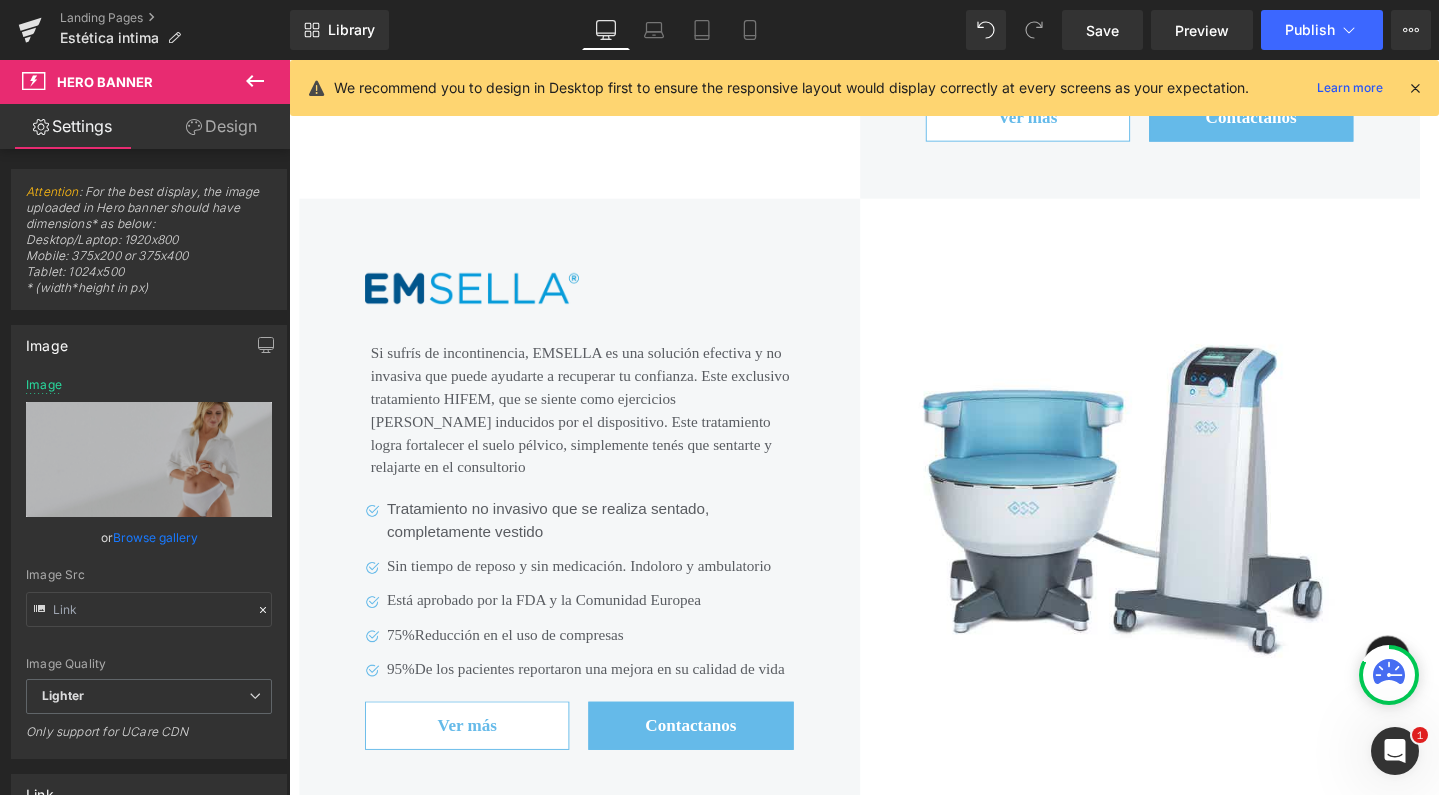 scroll, scrollTop: 4581, scrollLeft: 0, axis: vertical 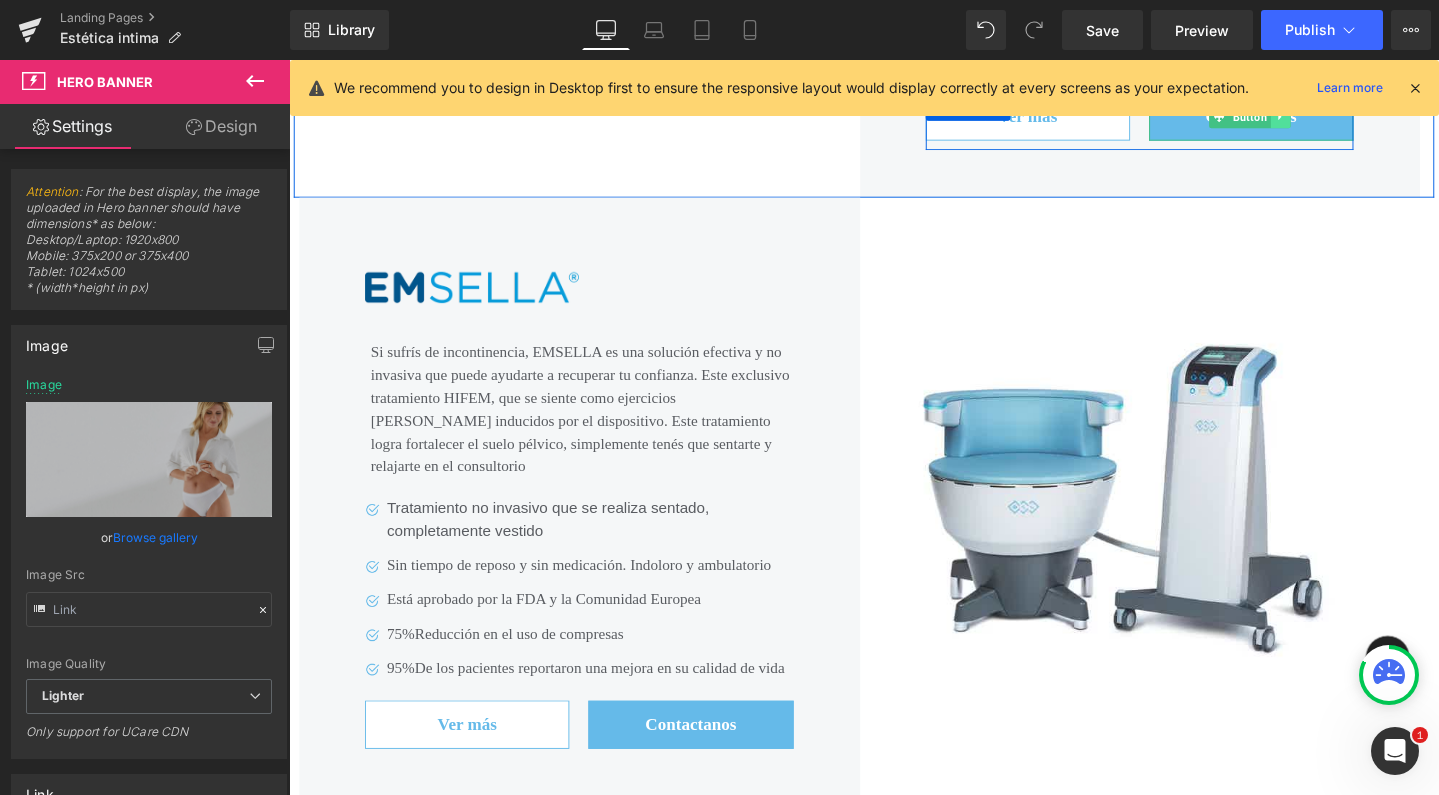 click 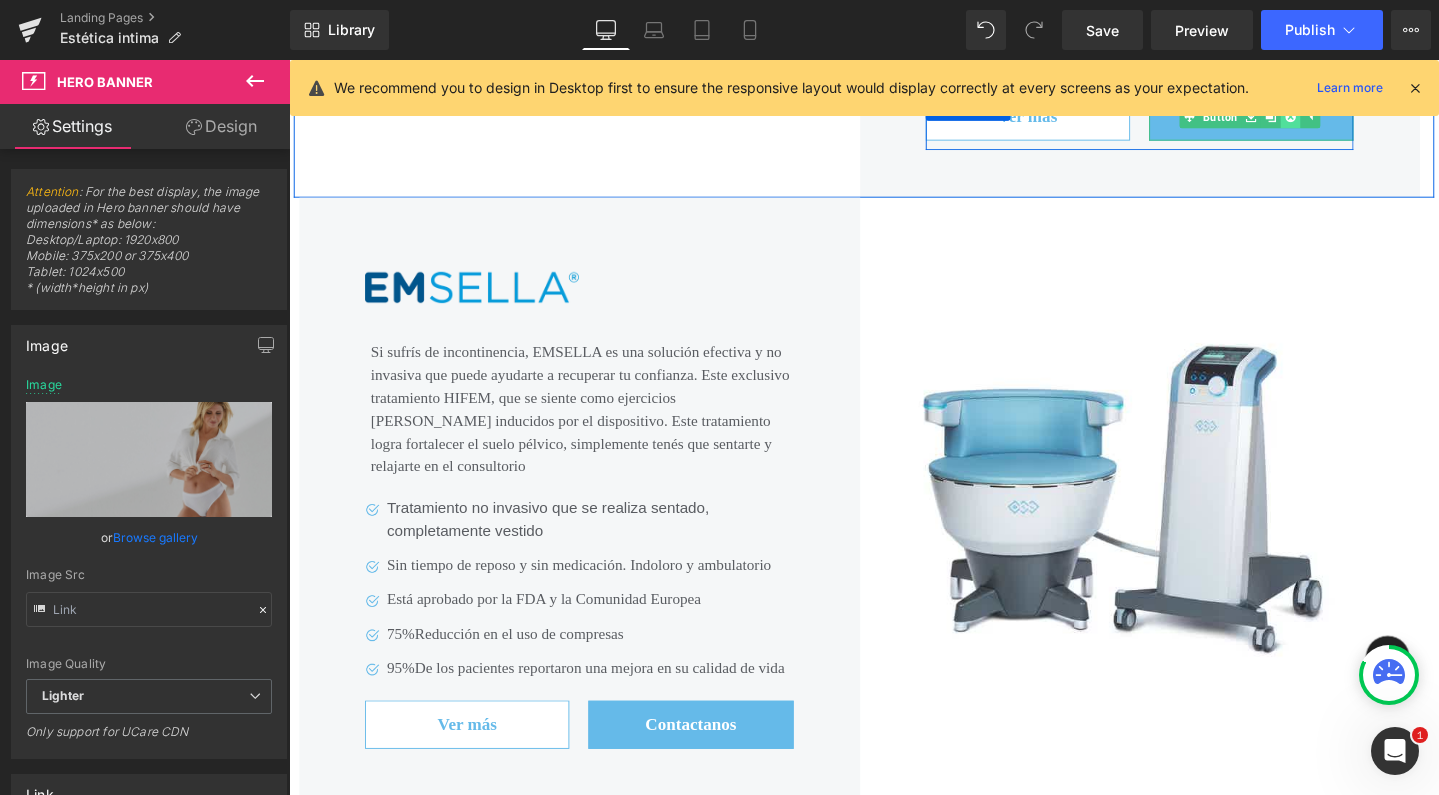 click at bounding box center (1342, 120) 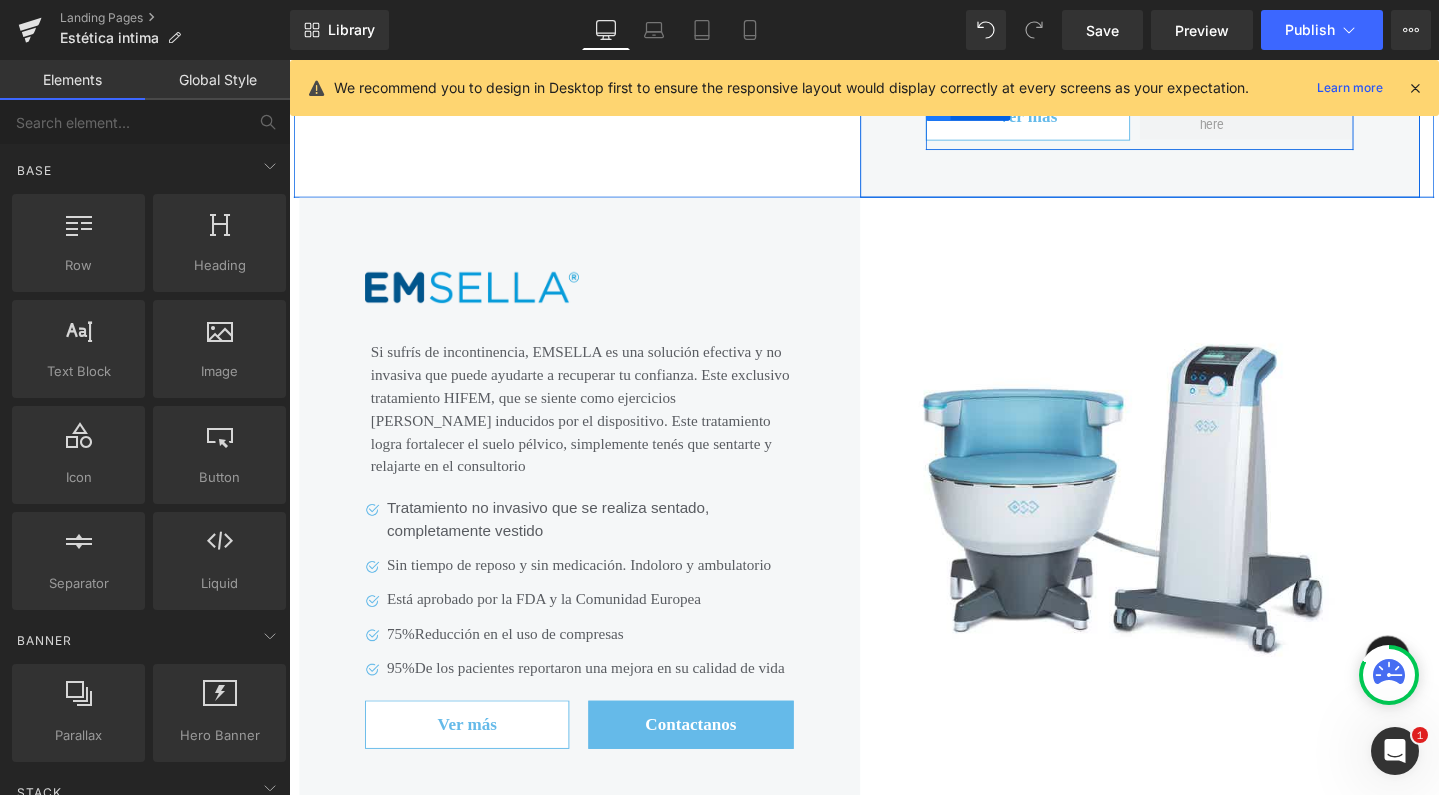 click 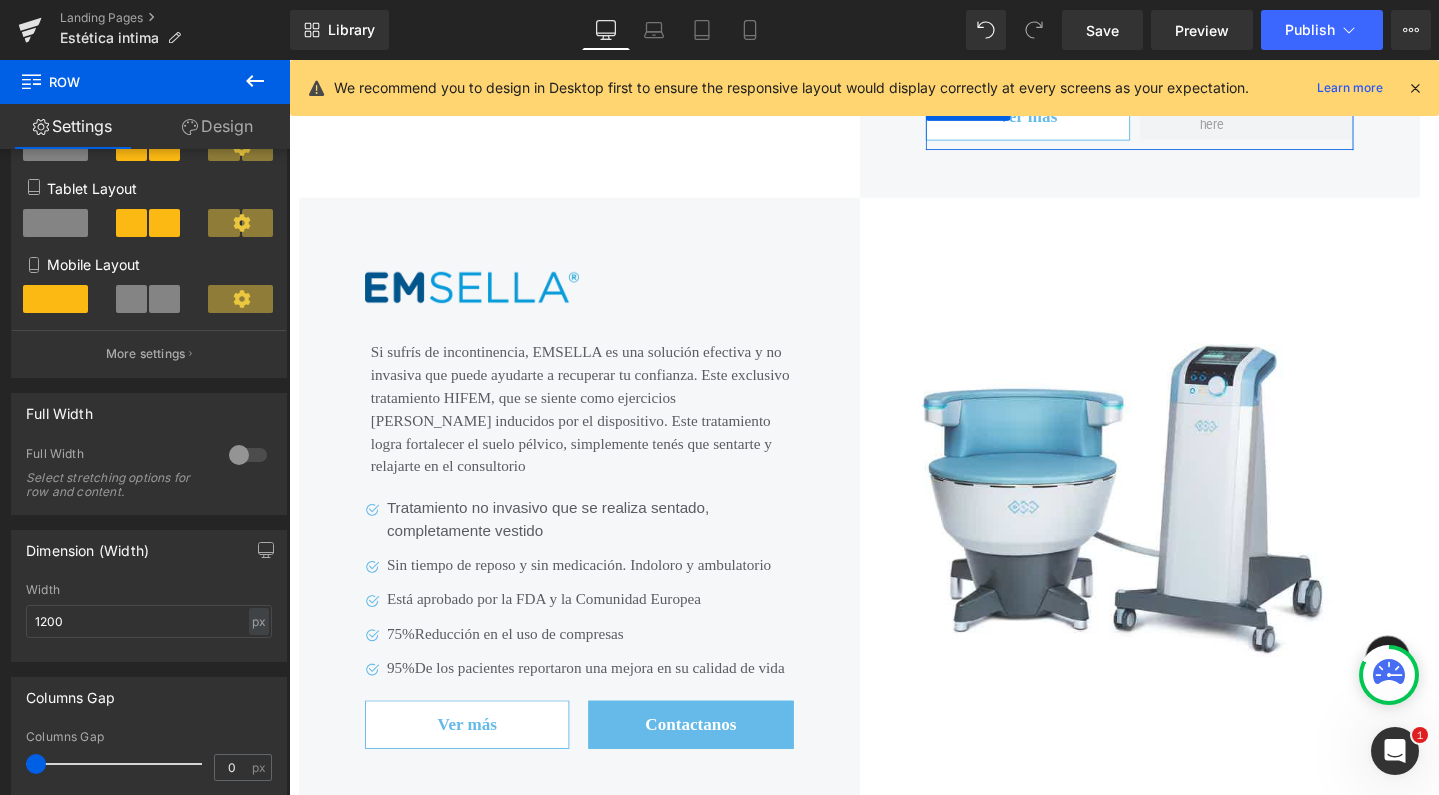 scroll, scrollTop: 284, scrollLeft: 0, axis: vertical 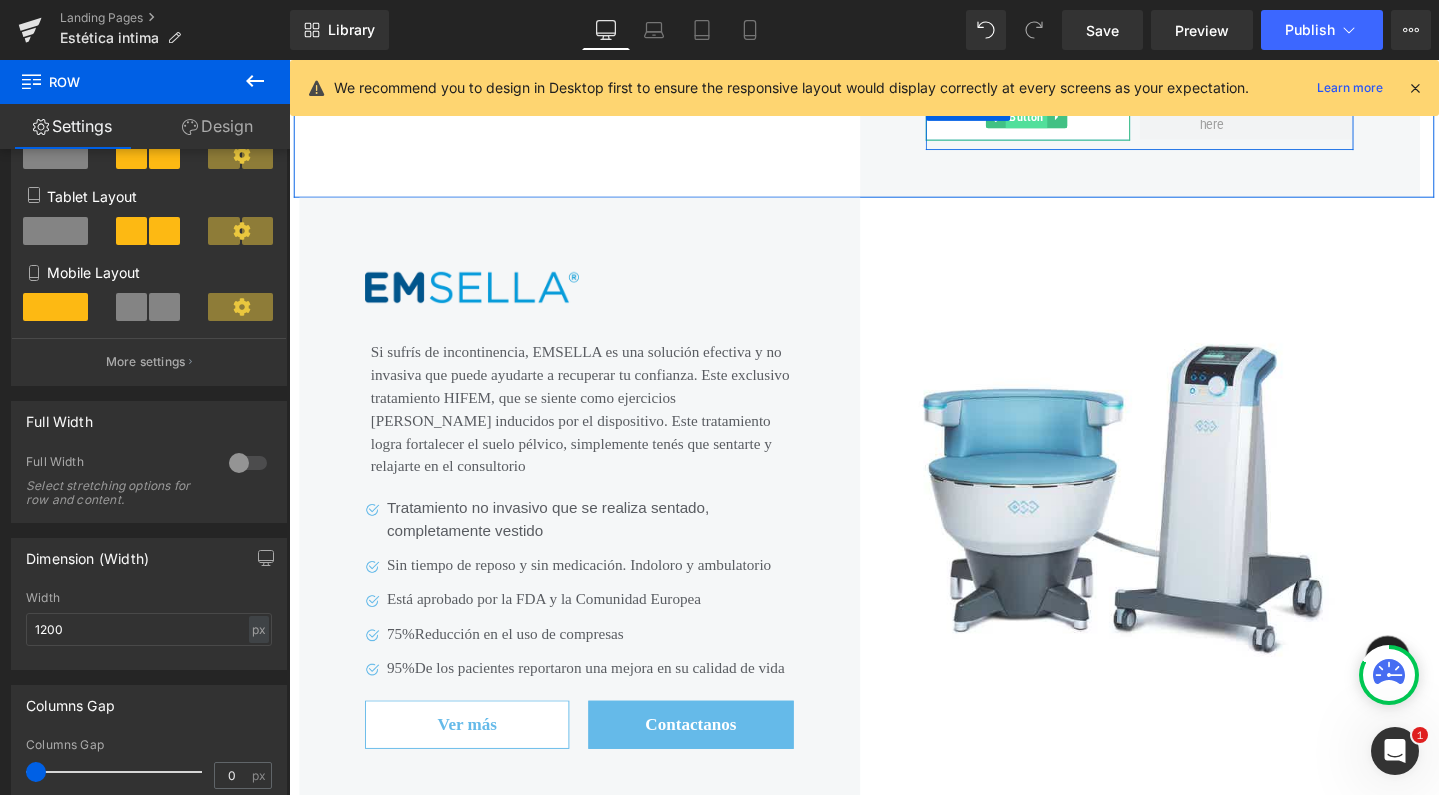 click on "Button" at bounding box center [1065, 120] 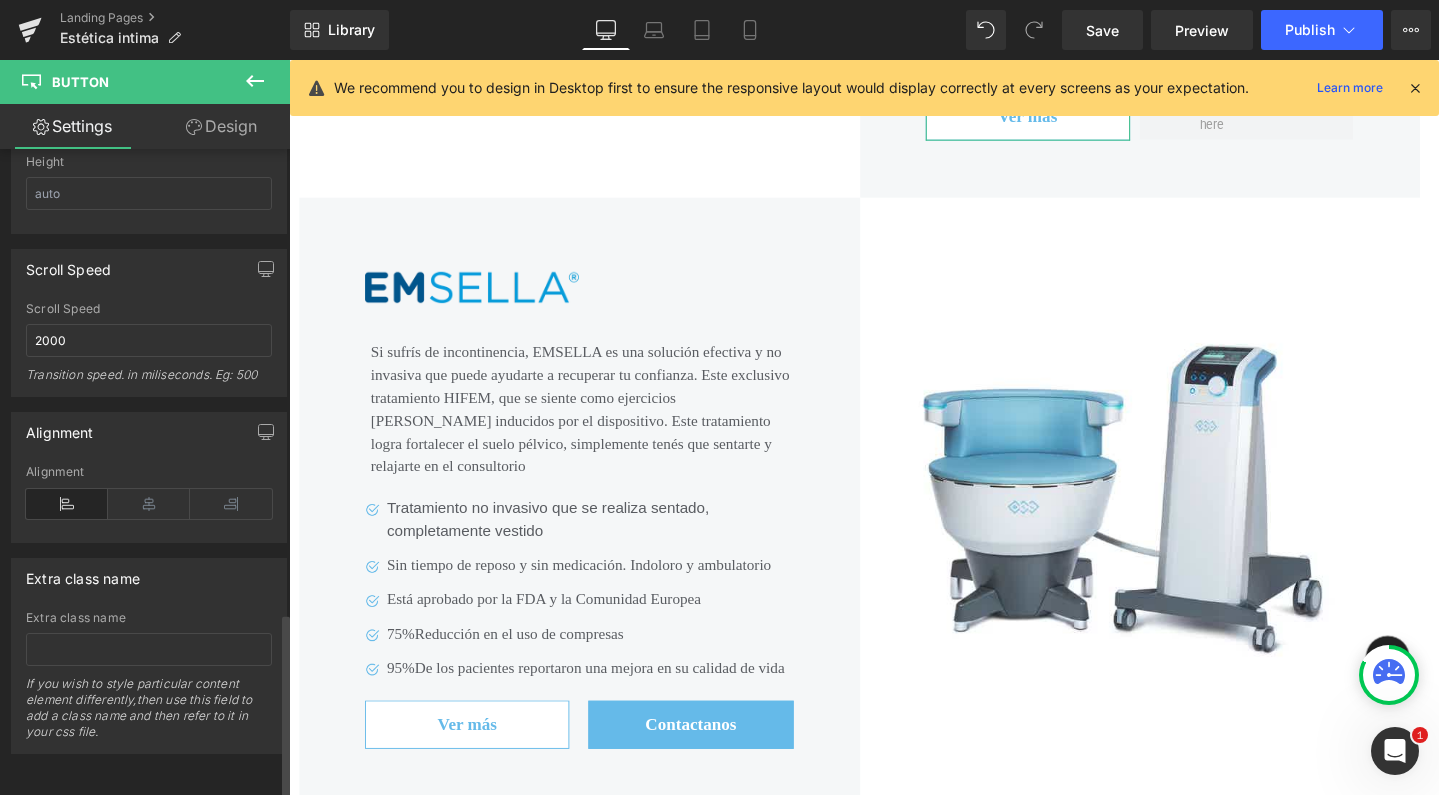 scroll, scrollTop: 1617, scrollLeft: 0, axis: vertical 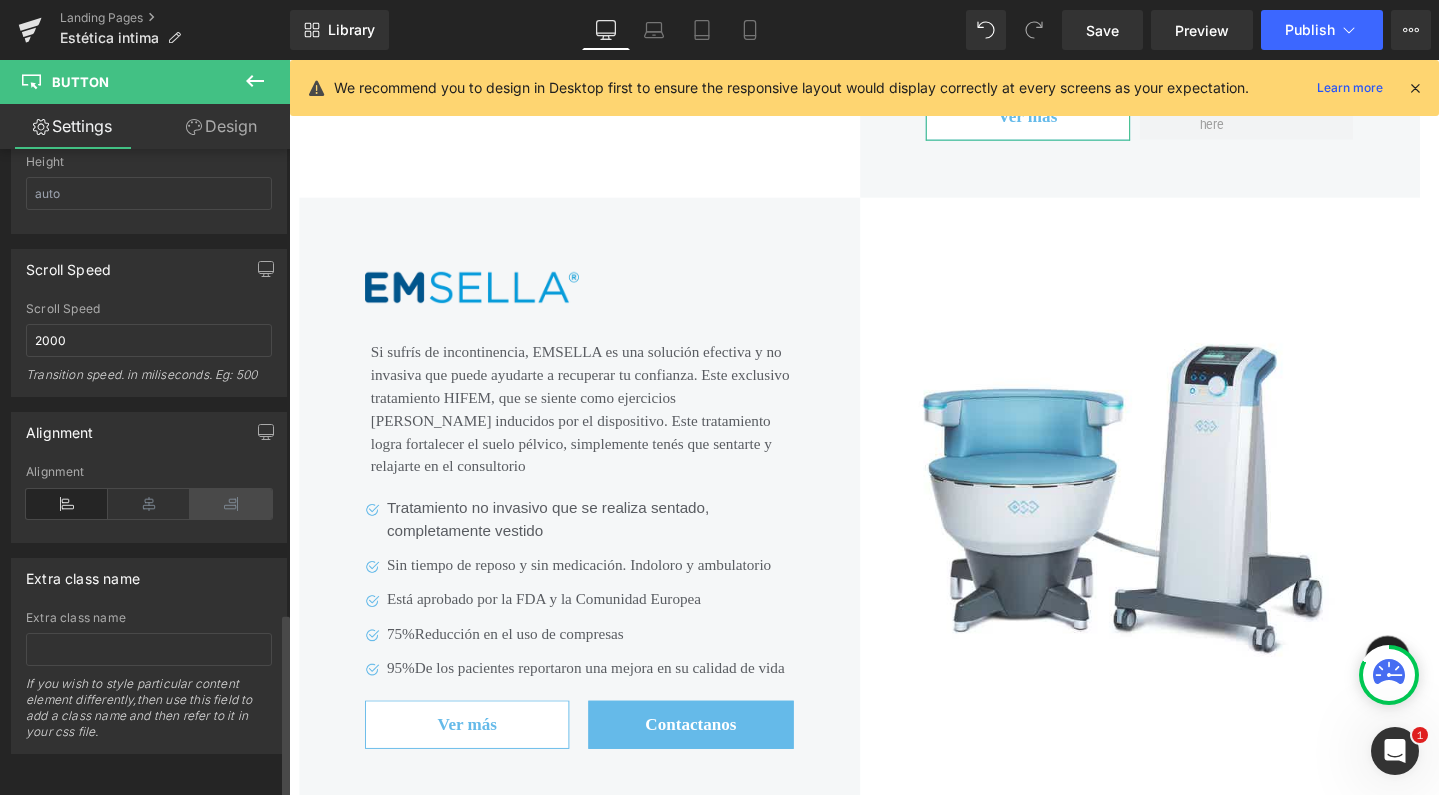 click at bounding box center [231, 504] 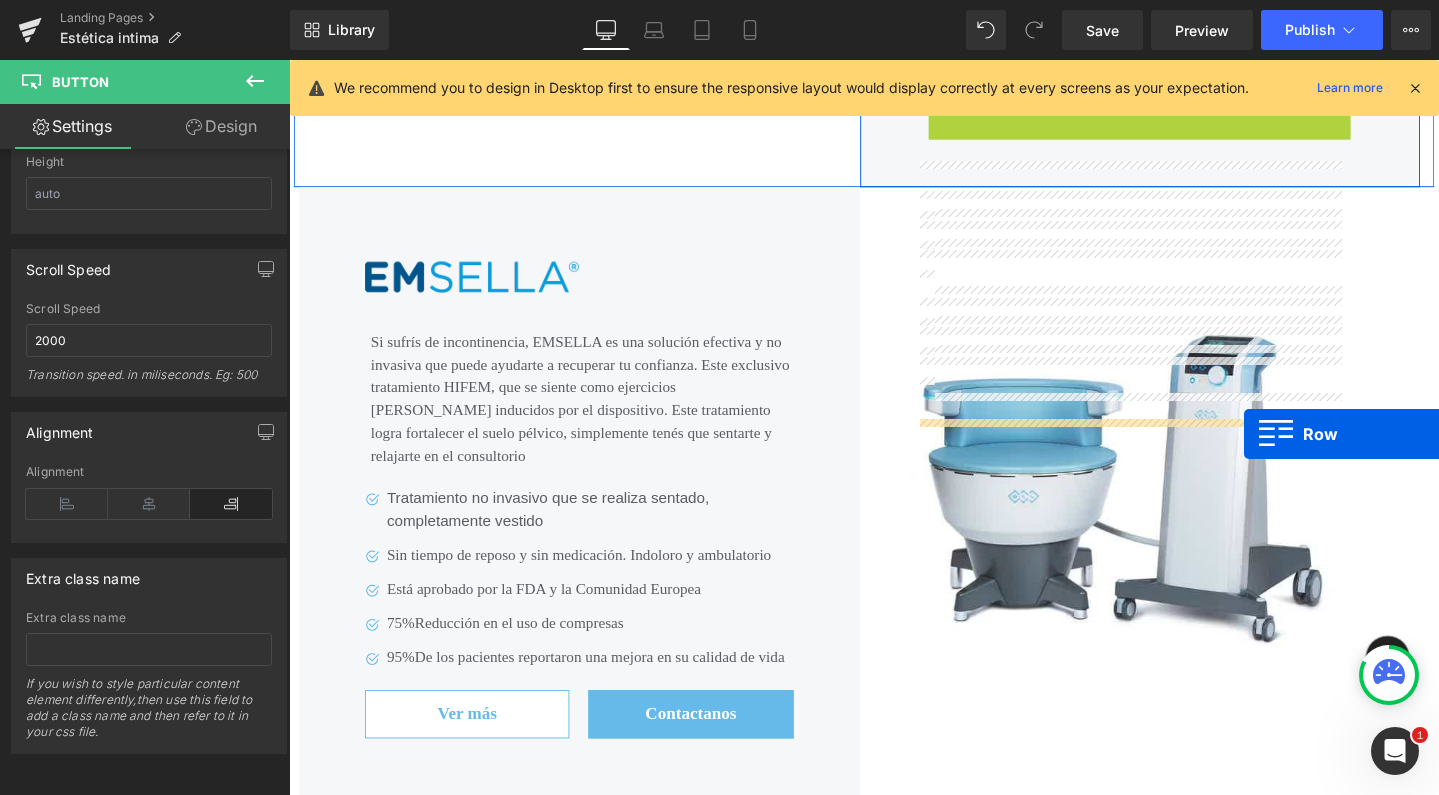 drag, startPoint x: 958, startPoint y: 448, endPoint x: 1294, endPoint y: 454, distance: 336.05356 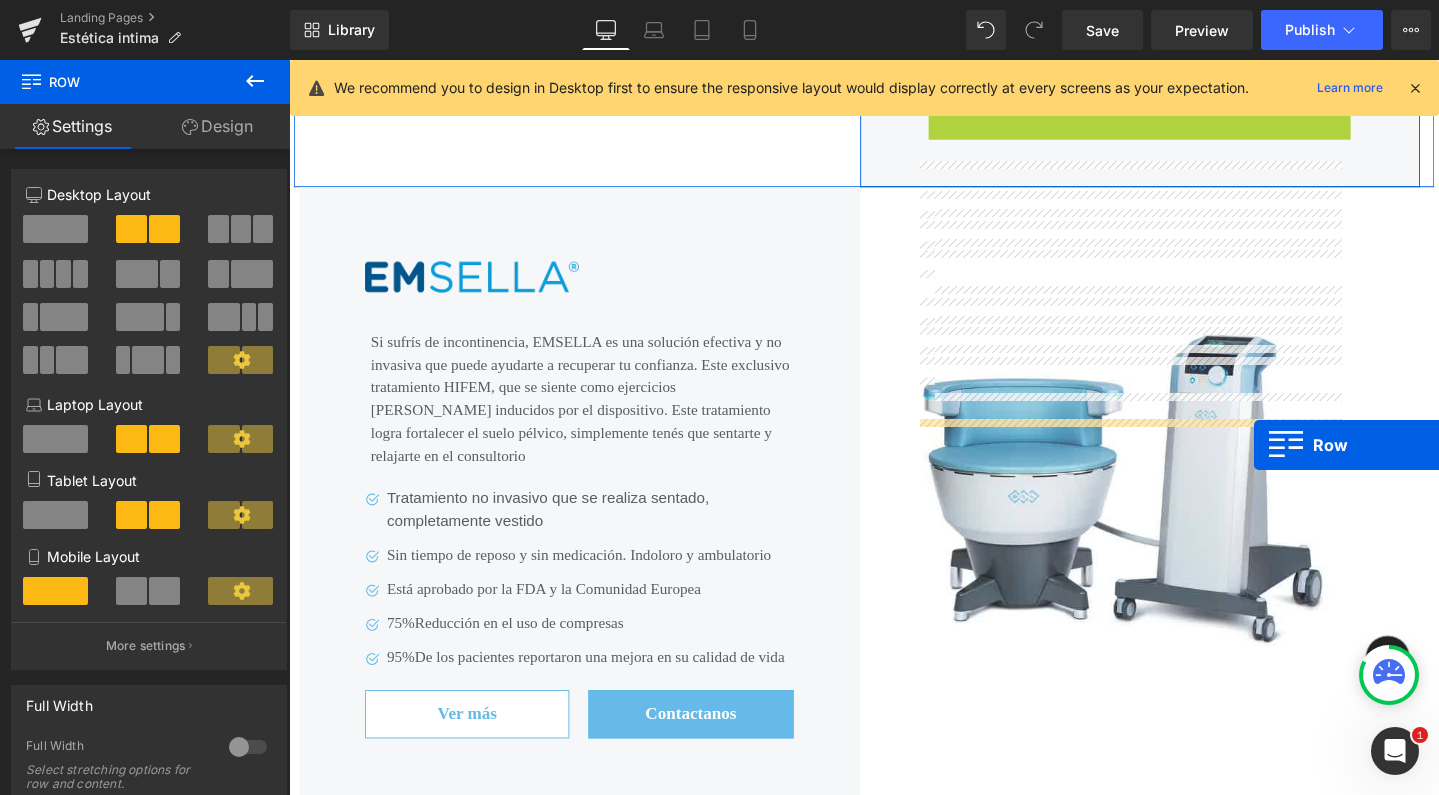 drag, startPoint x: 961, startPoint y: 458, endPoint x: 1303, endPoint y: 469, distance: 342.17685 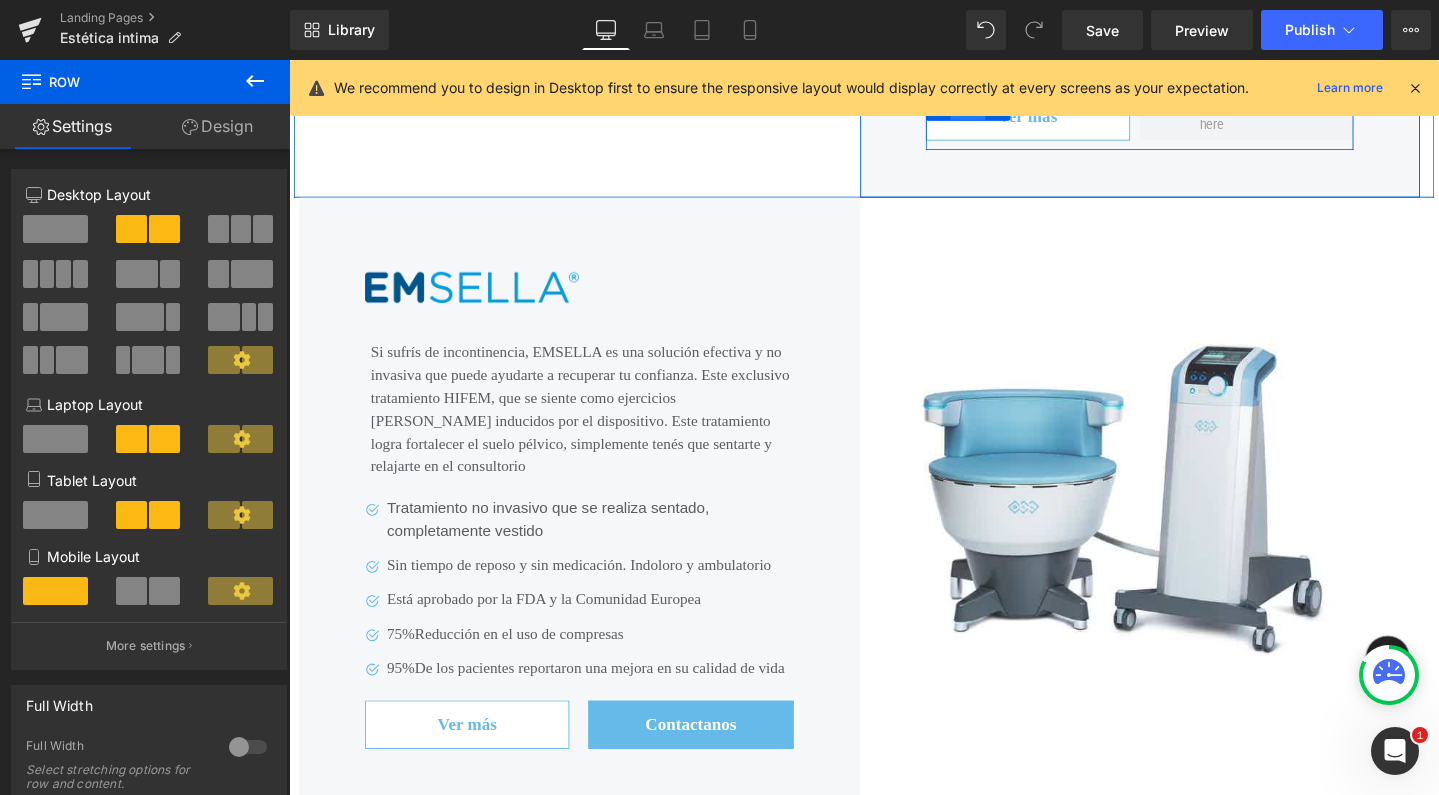 click on "Row" at bounding box center (1004, 109) 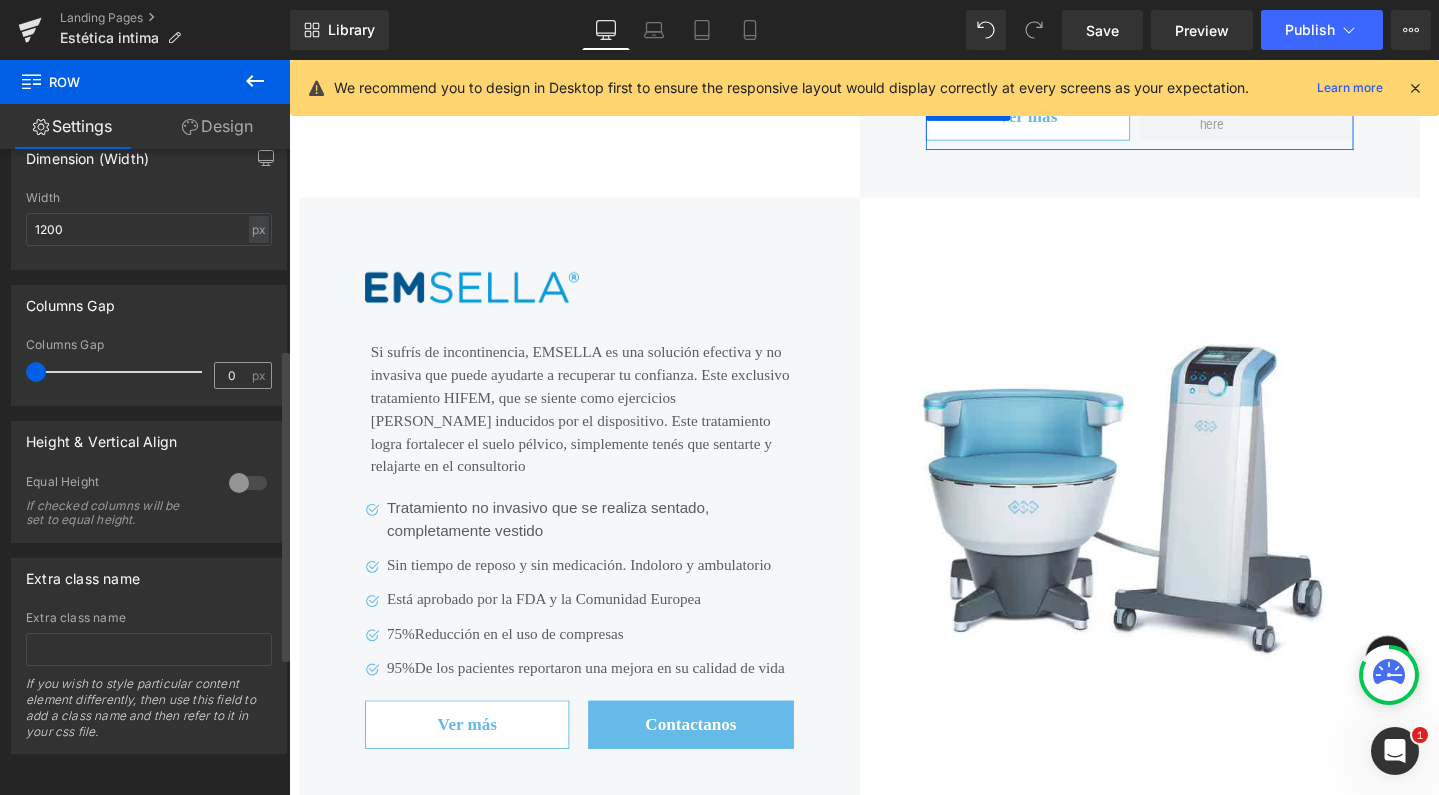scroll, scrollTop: 701, scrollLeft: 0, axis: vertical 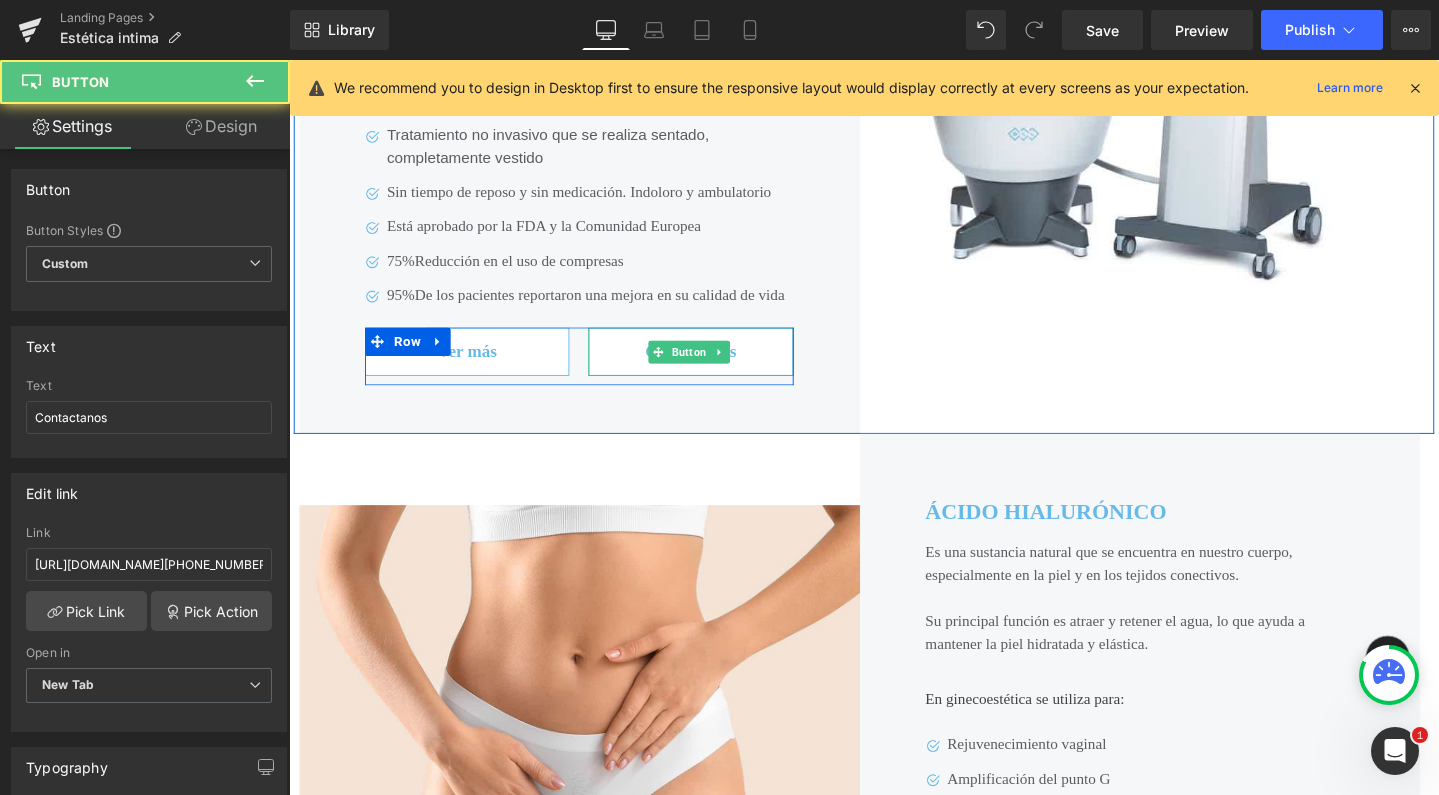 click on "Contactanos" at bounding box center (711, 366) 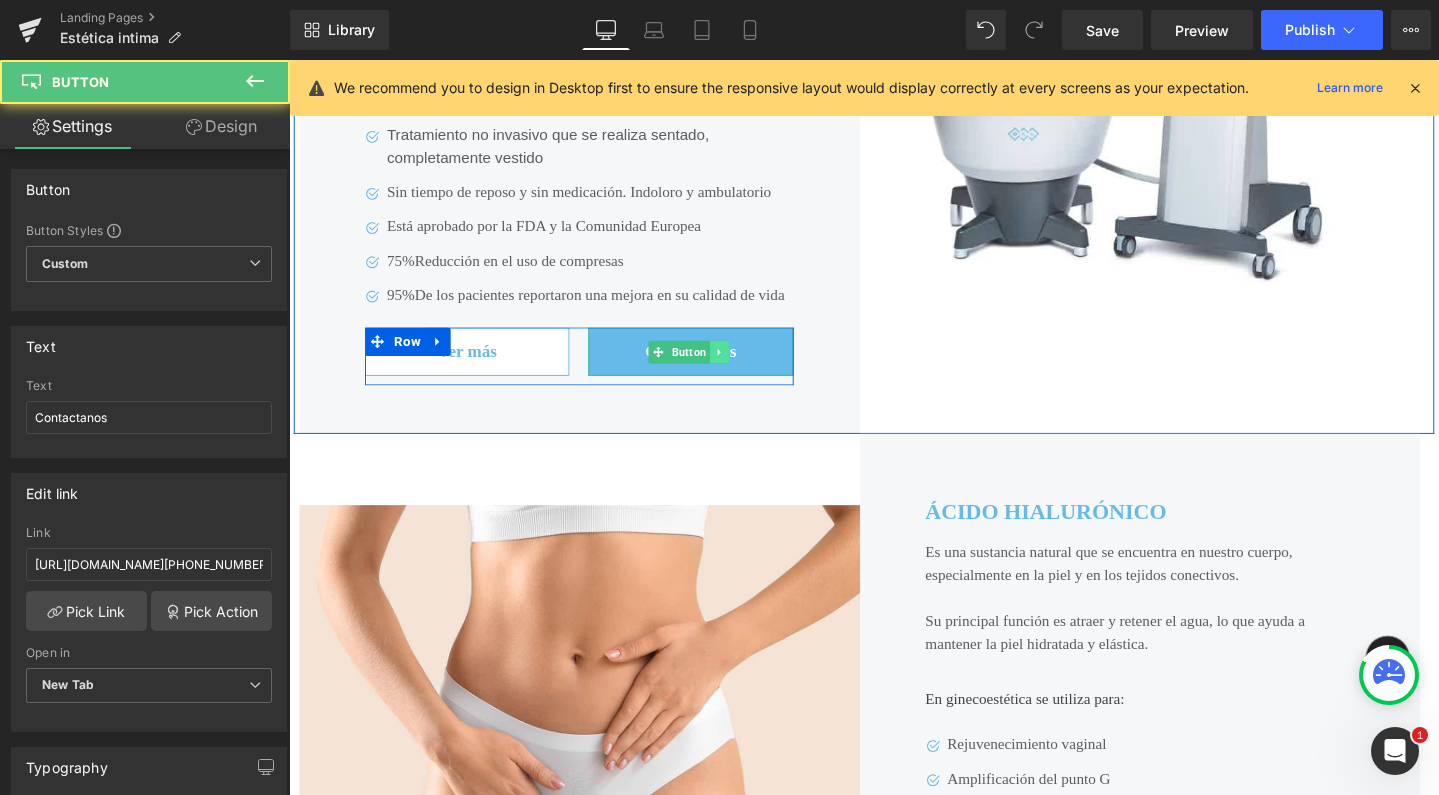 click at bounding box center (742, 367) 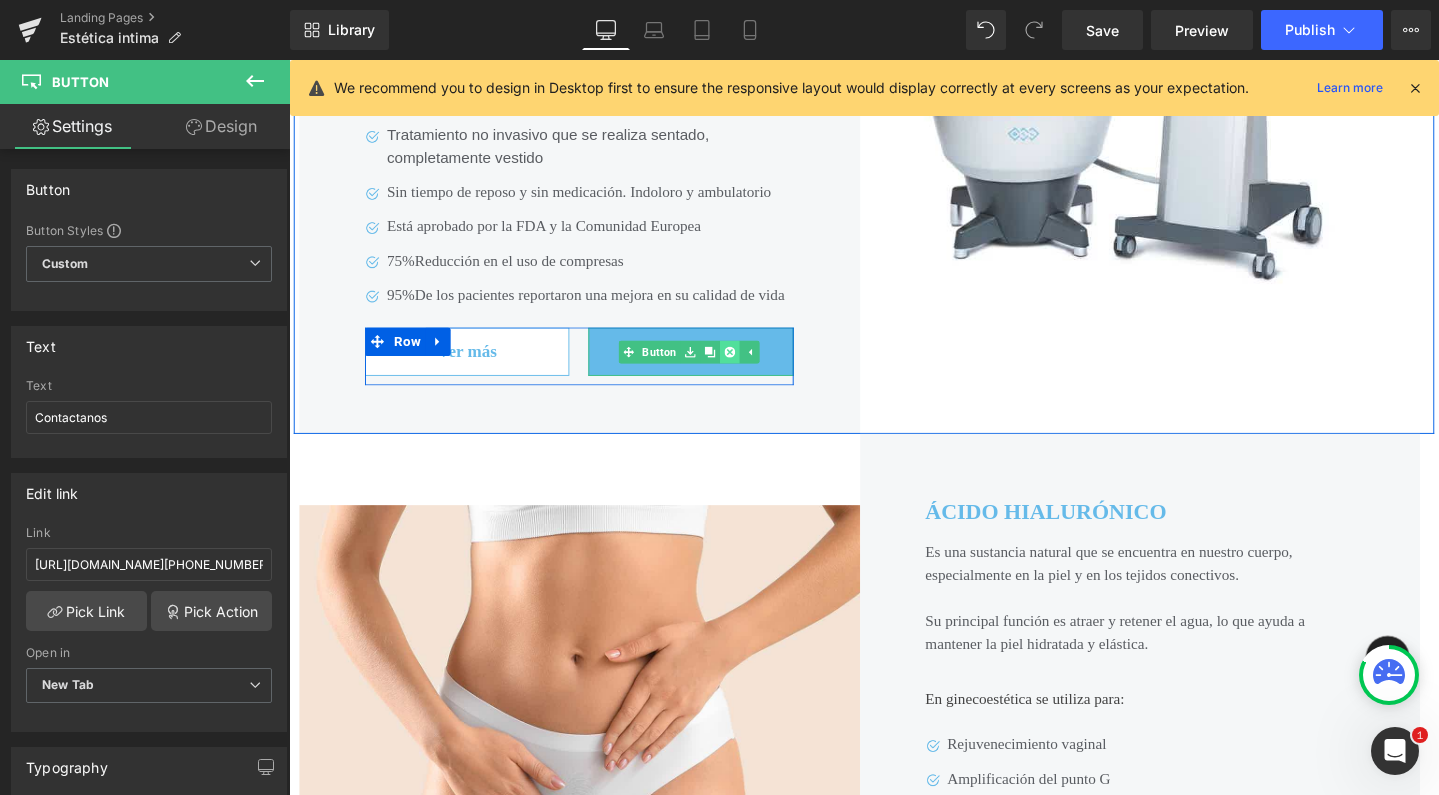 click 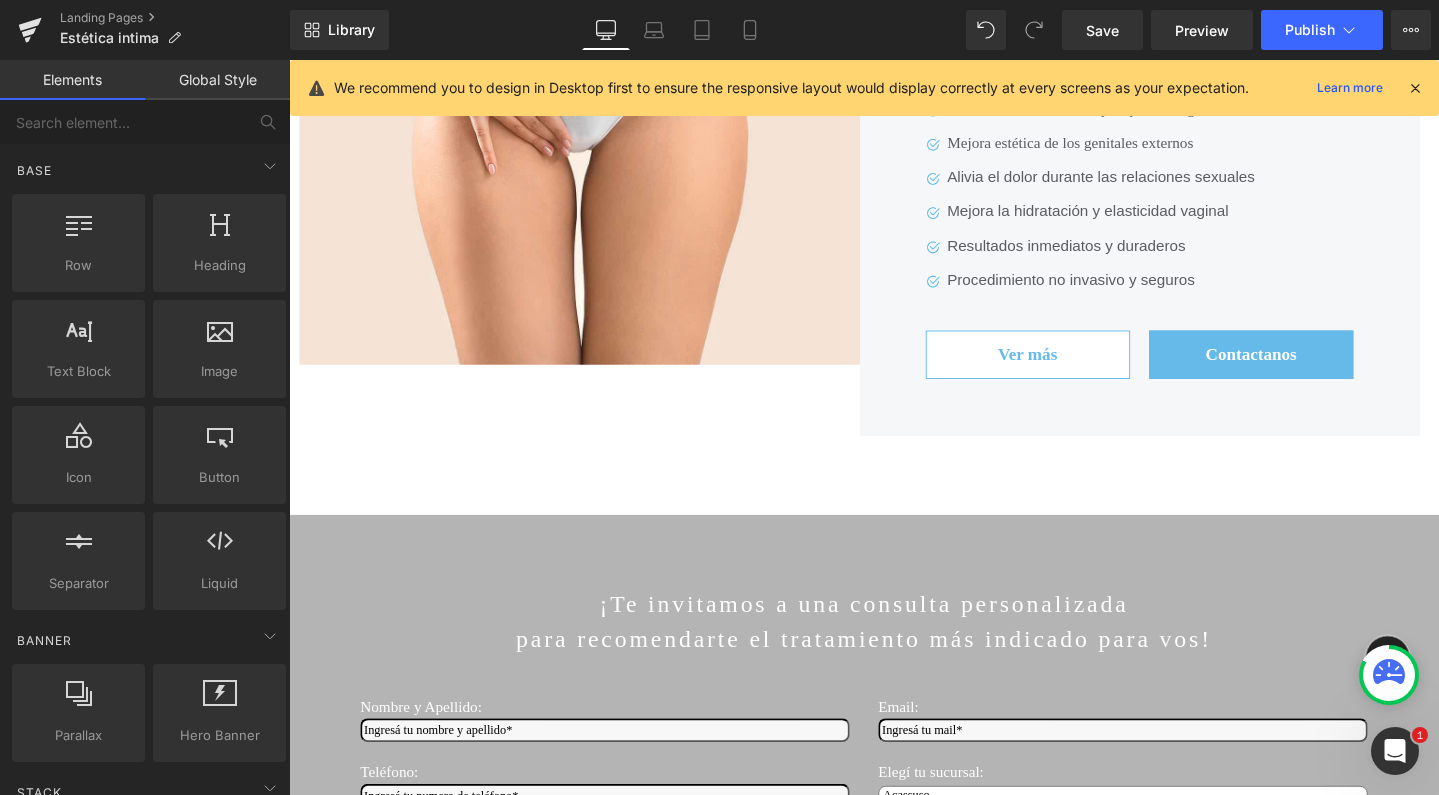 scroll, scrollTop: 5770, scrollLeft: 0, axis: vertical 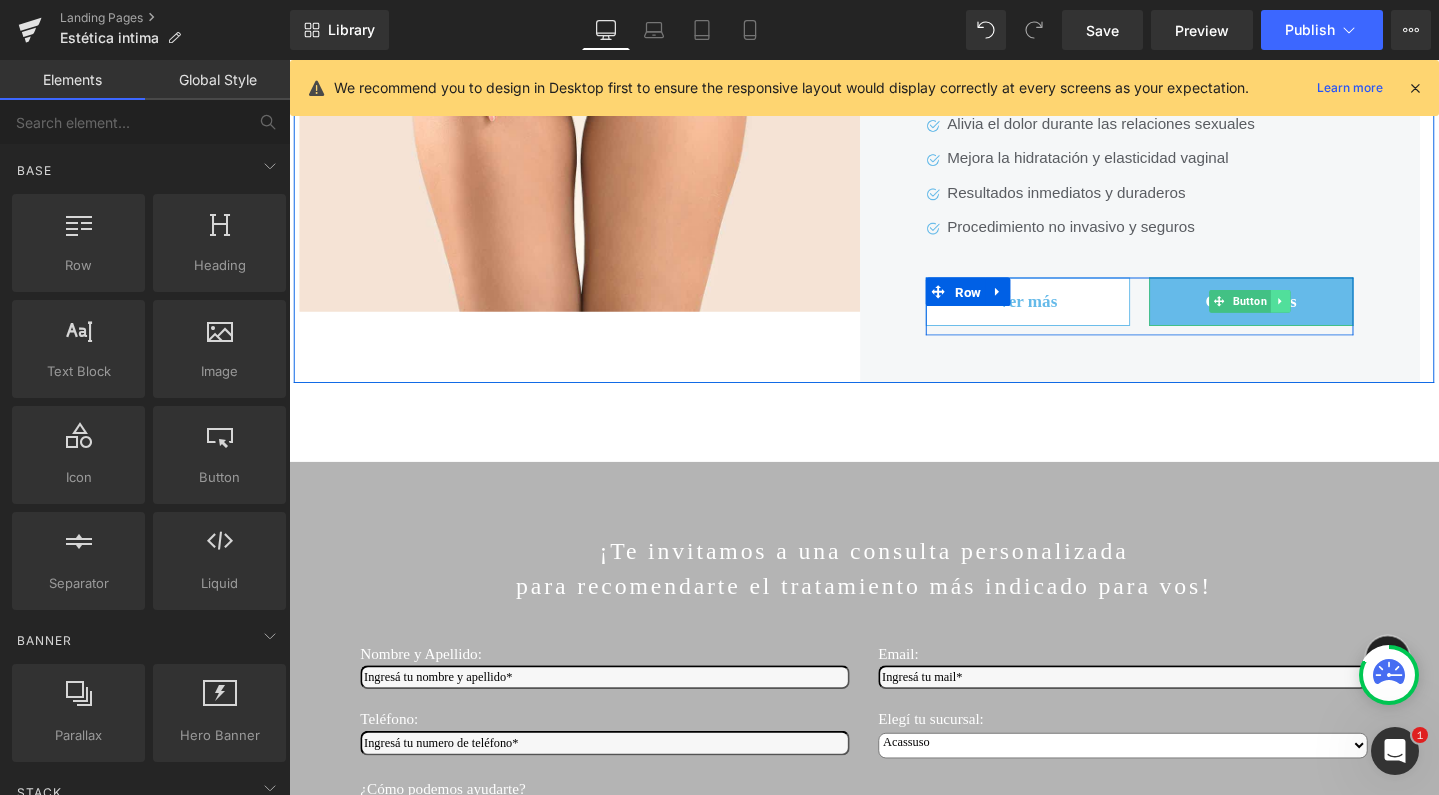 click 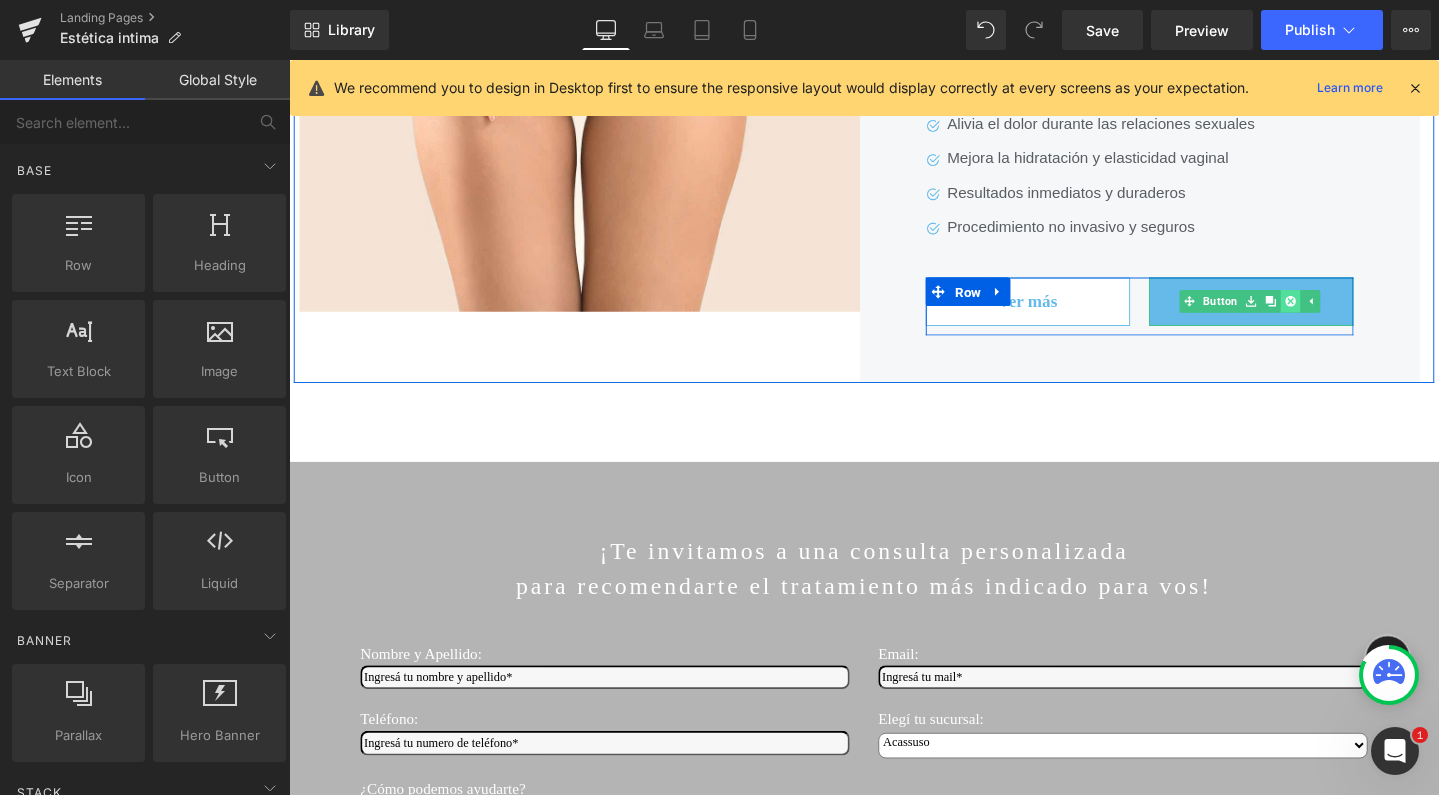 click 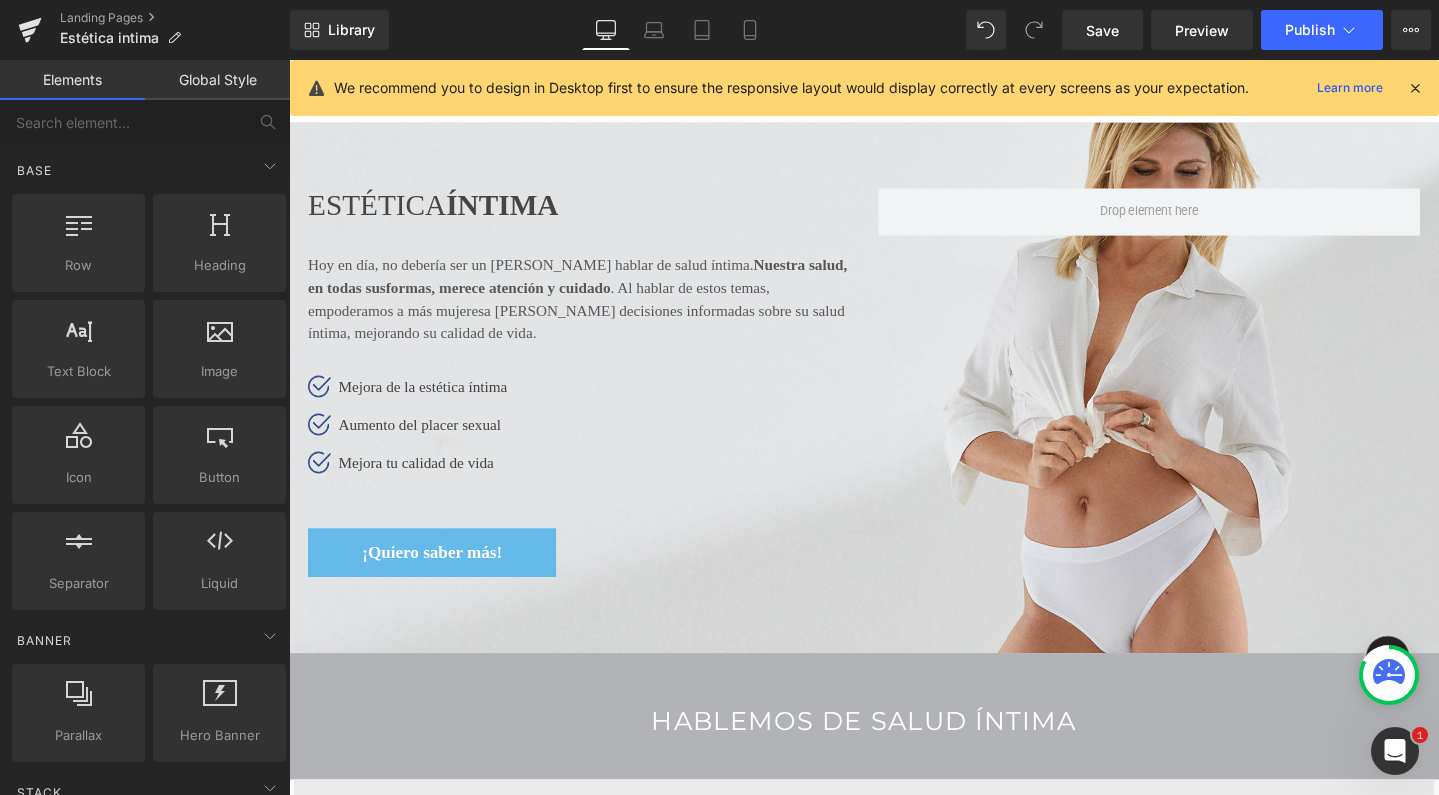 scroll, scrollTop: 0, scrollLeft: 0, axis: both 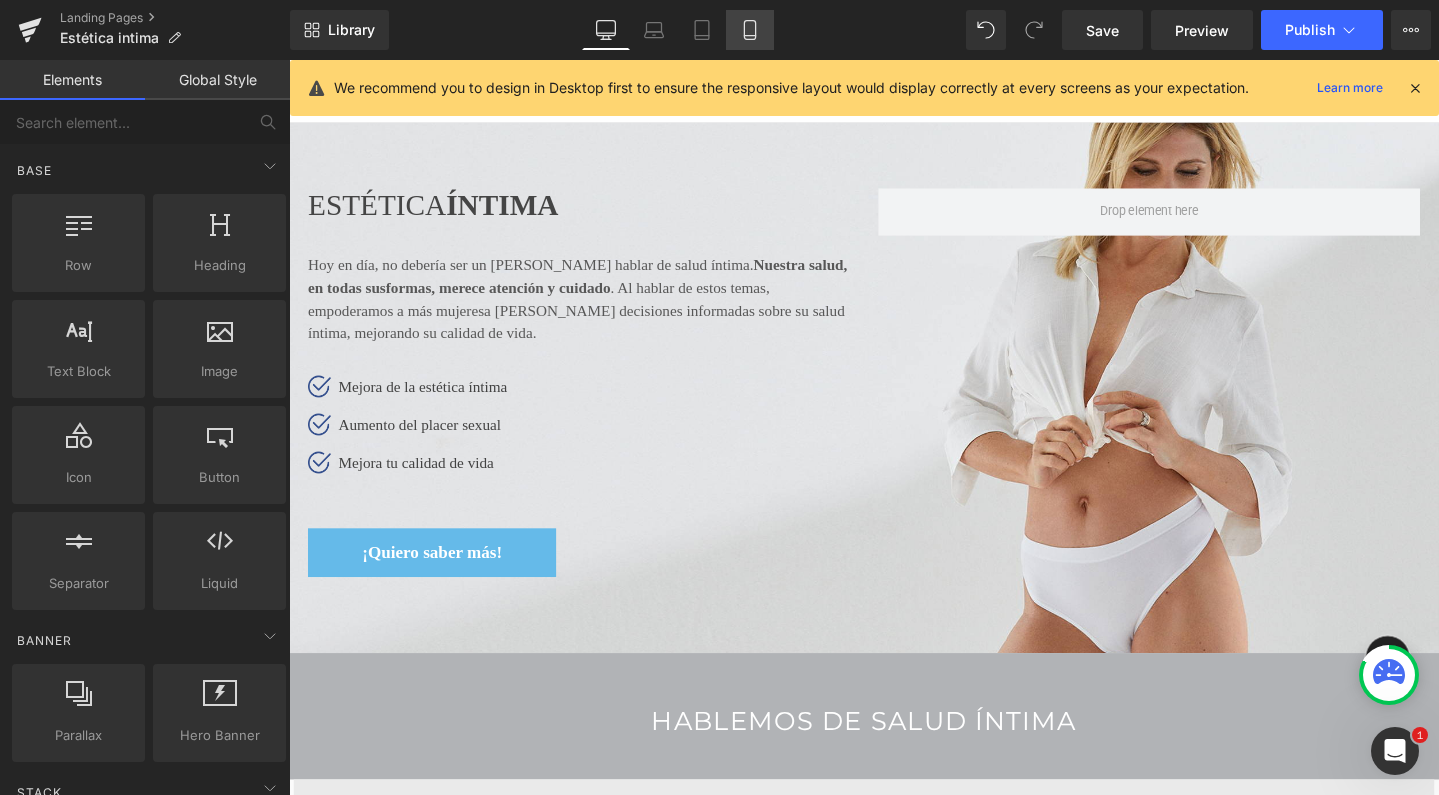 click on "Mobile" at bounding box center (750, 30) 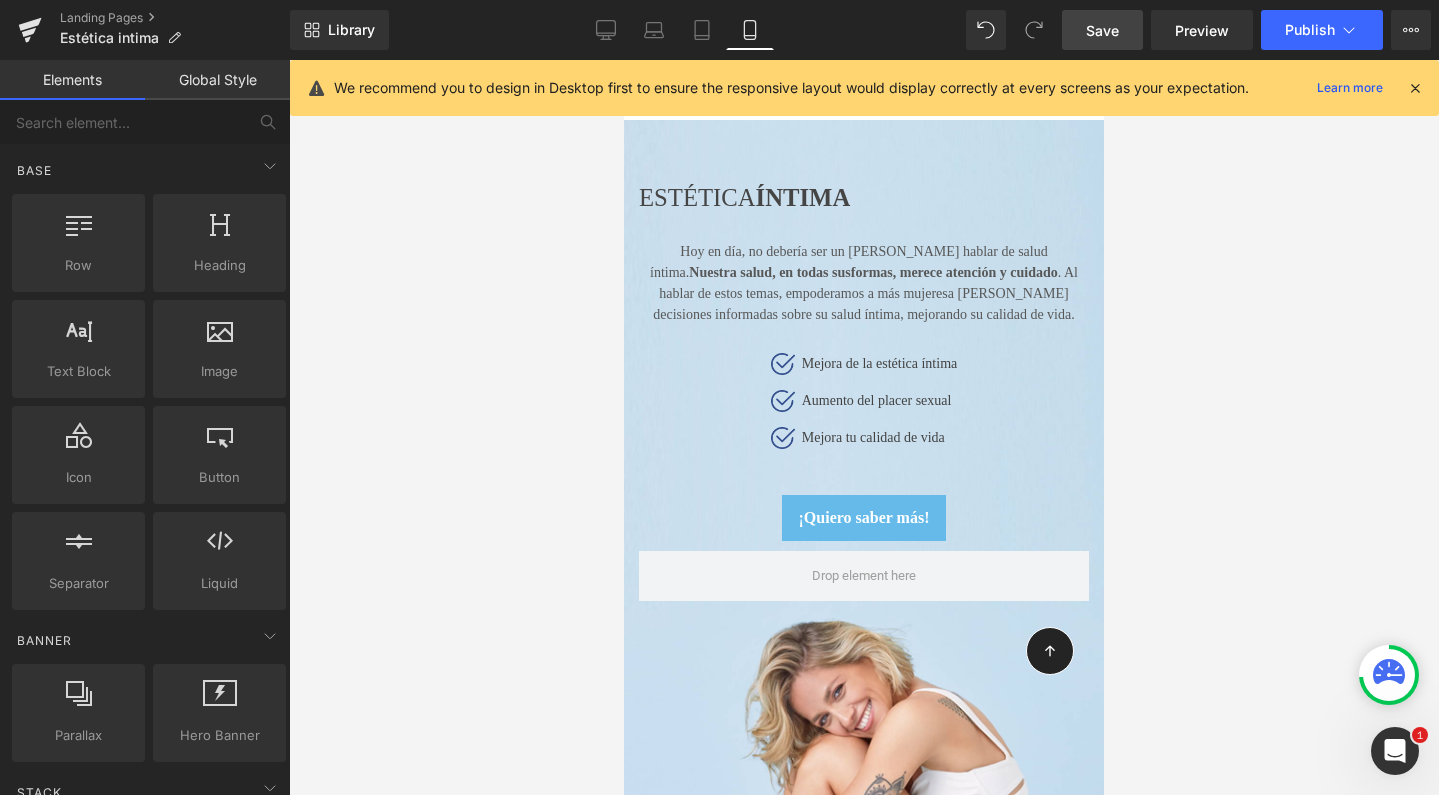 scroll, scrollTop: 0, scrollLeft: 0, axis: both 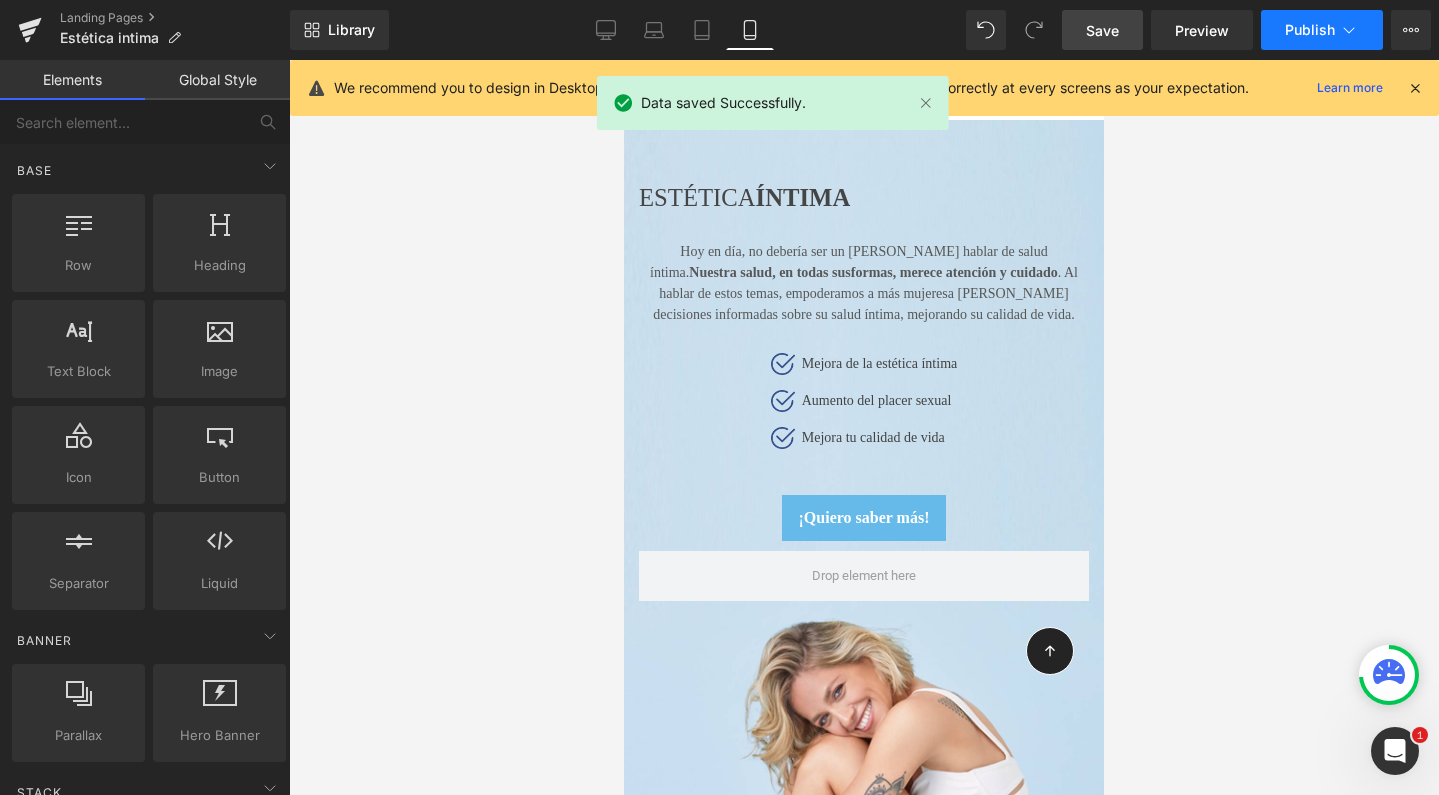 click on "Publish" at bounding box center (1322, 30) 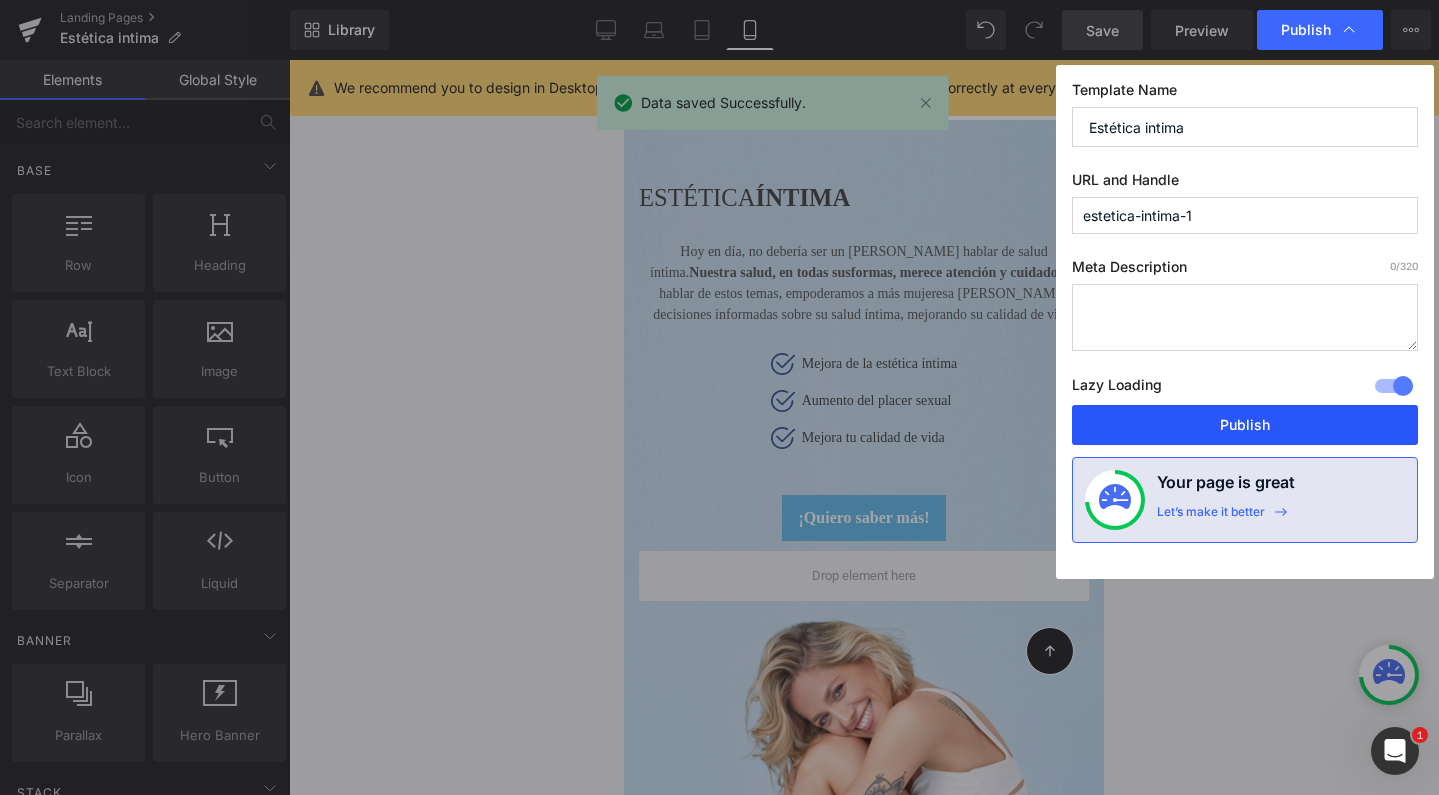 click on "Publish" at bounding box center (1245, 425) 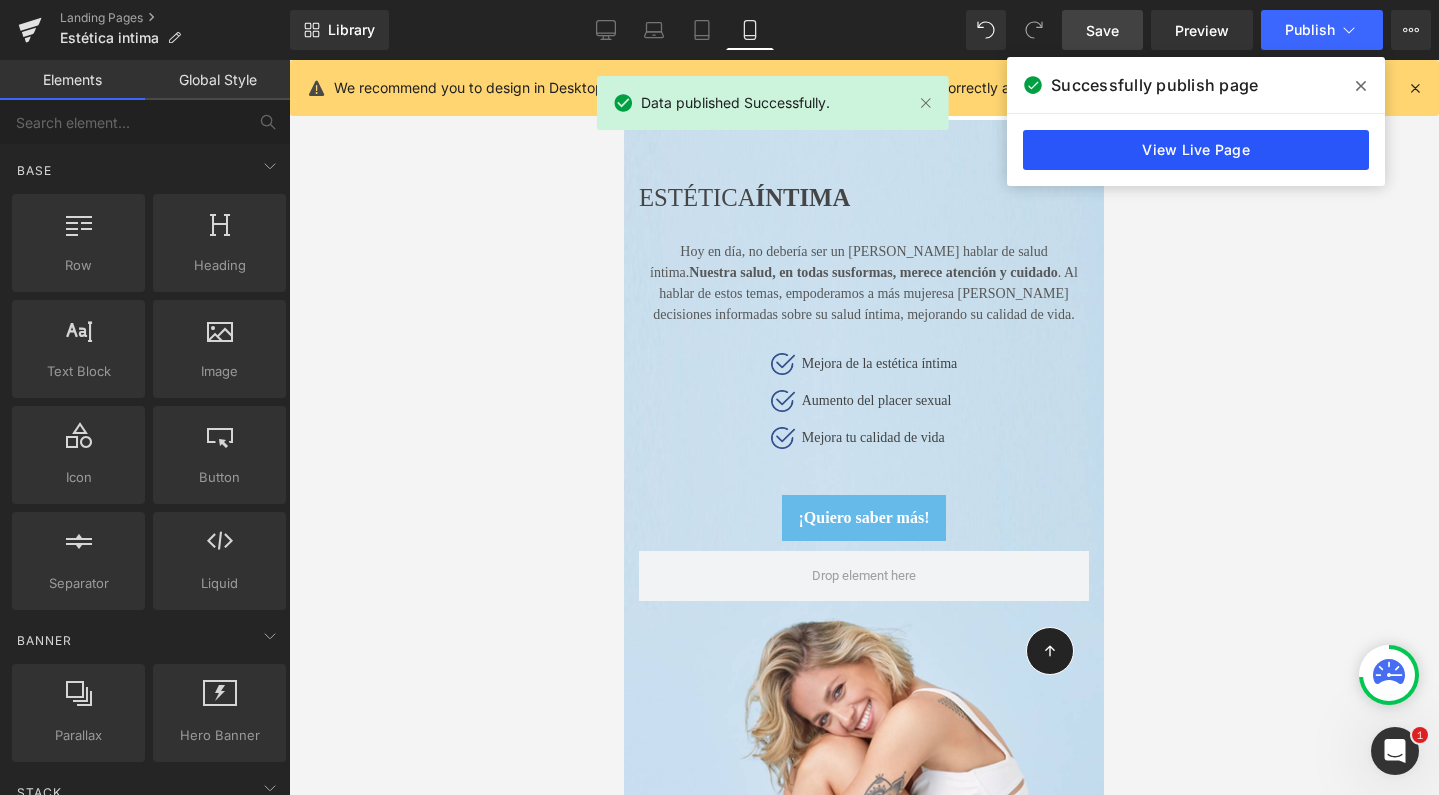 click on "View Live Page" at bounding box center [1196, 150] 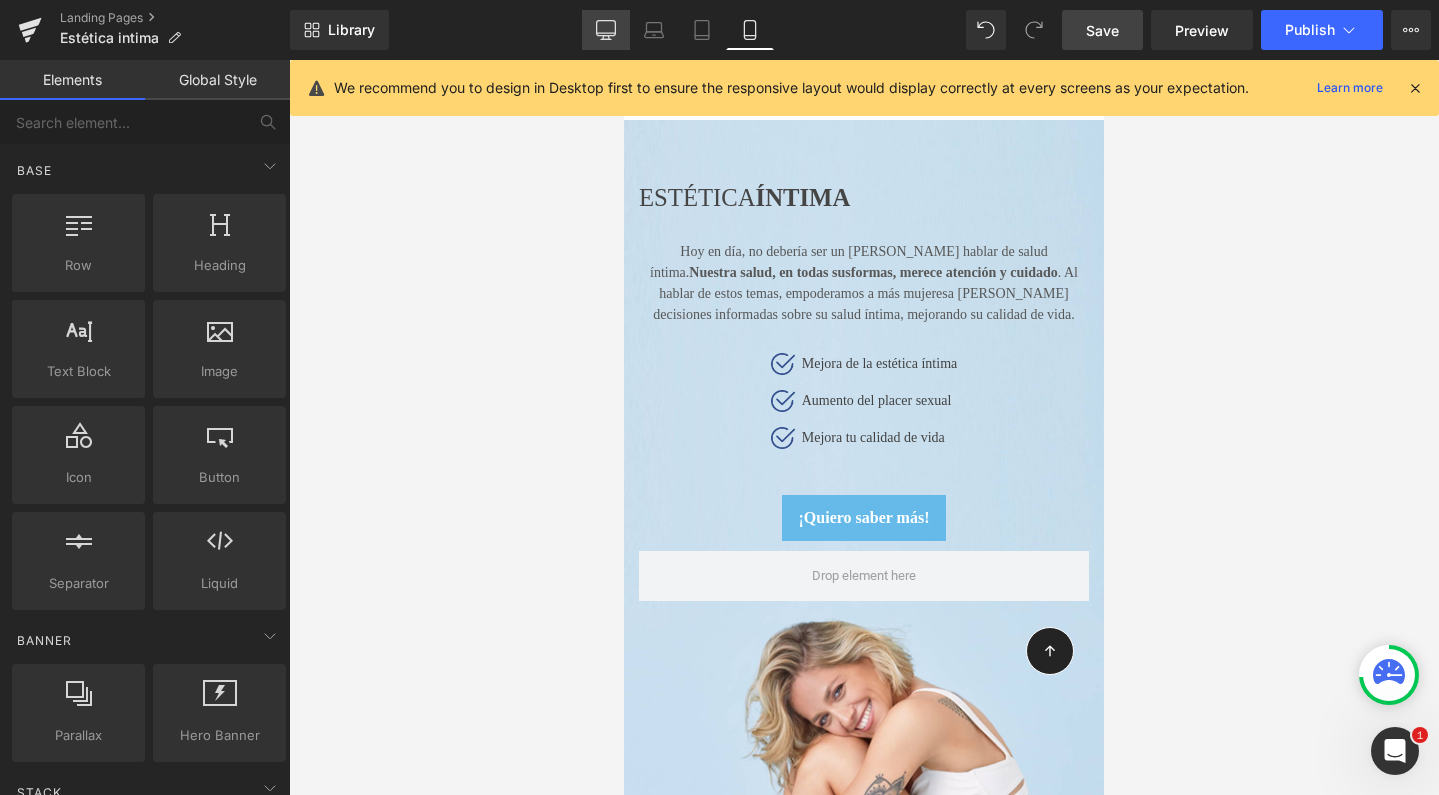 click on "Desktop" at bounding box center [606, 30] 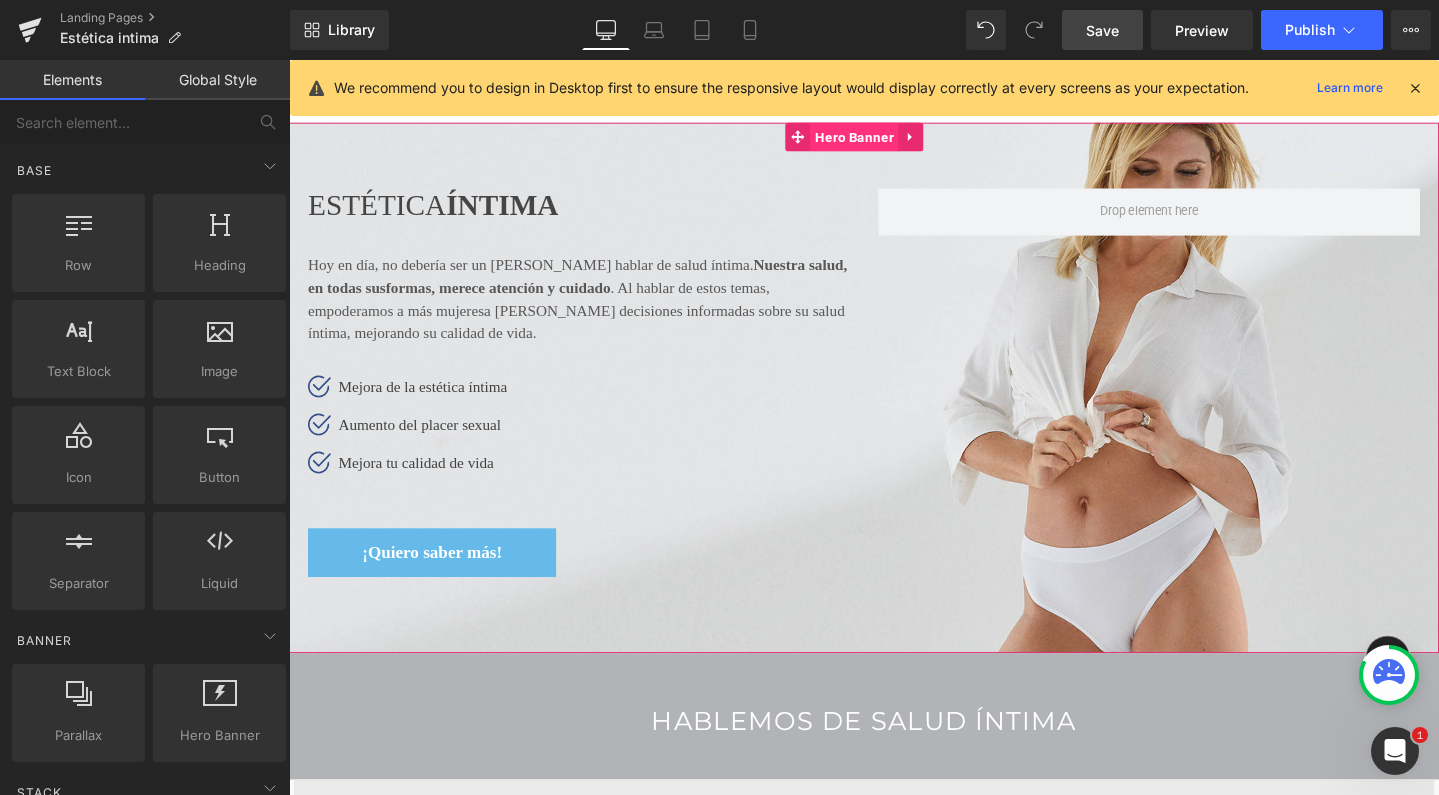 scroll, scrollTop: 0, scrollLeft: 0, axis: both 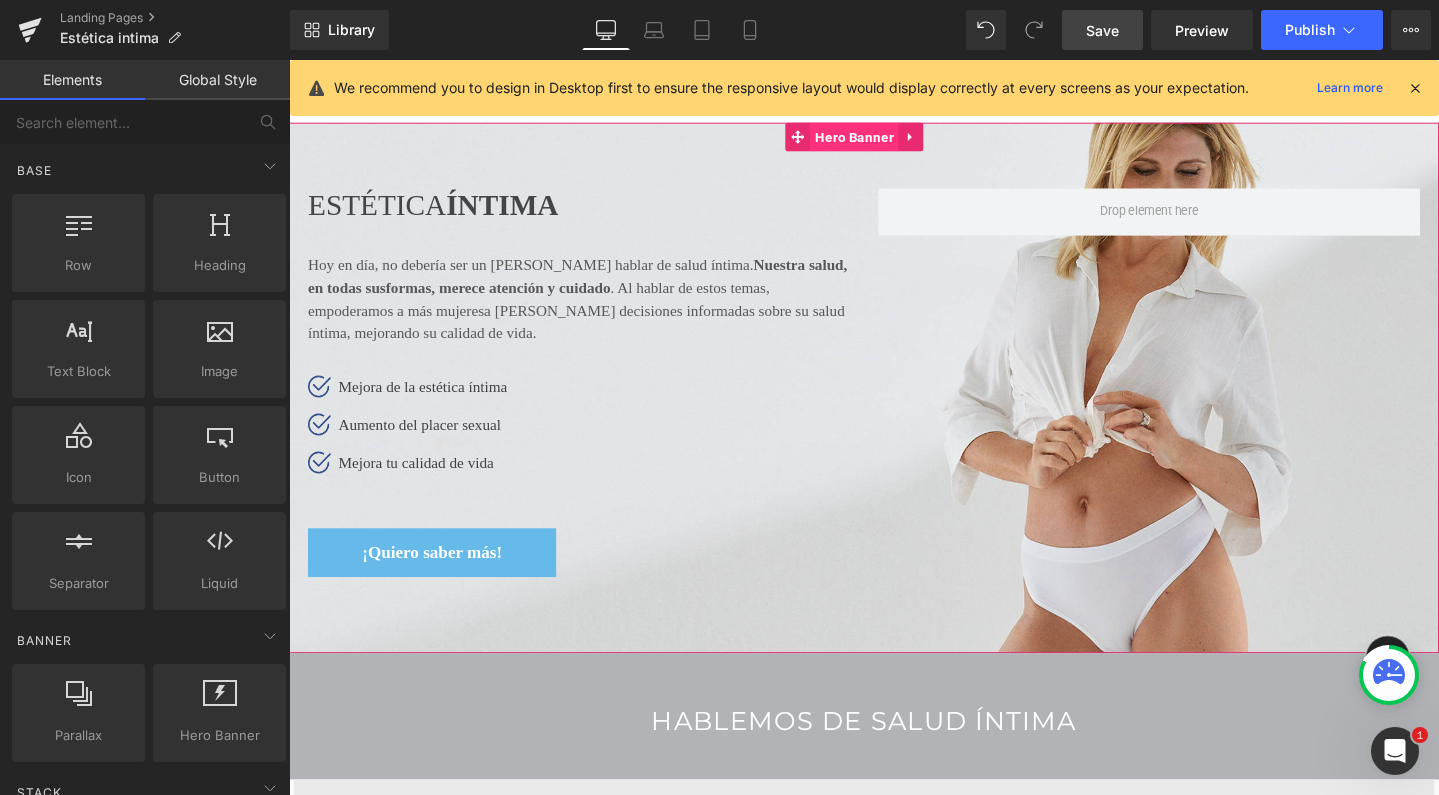 click on "Hero Banner" at bounding box center (883, 141) 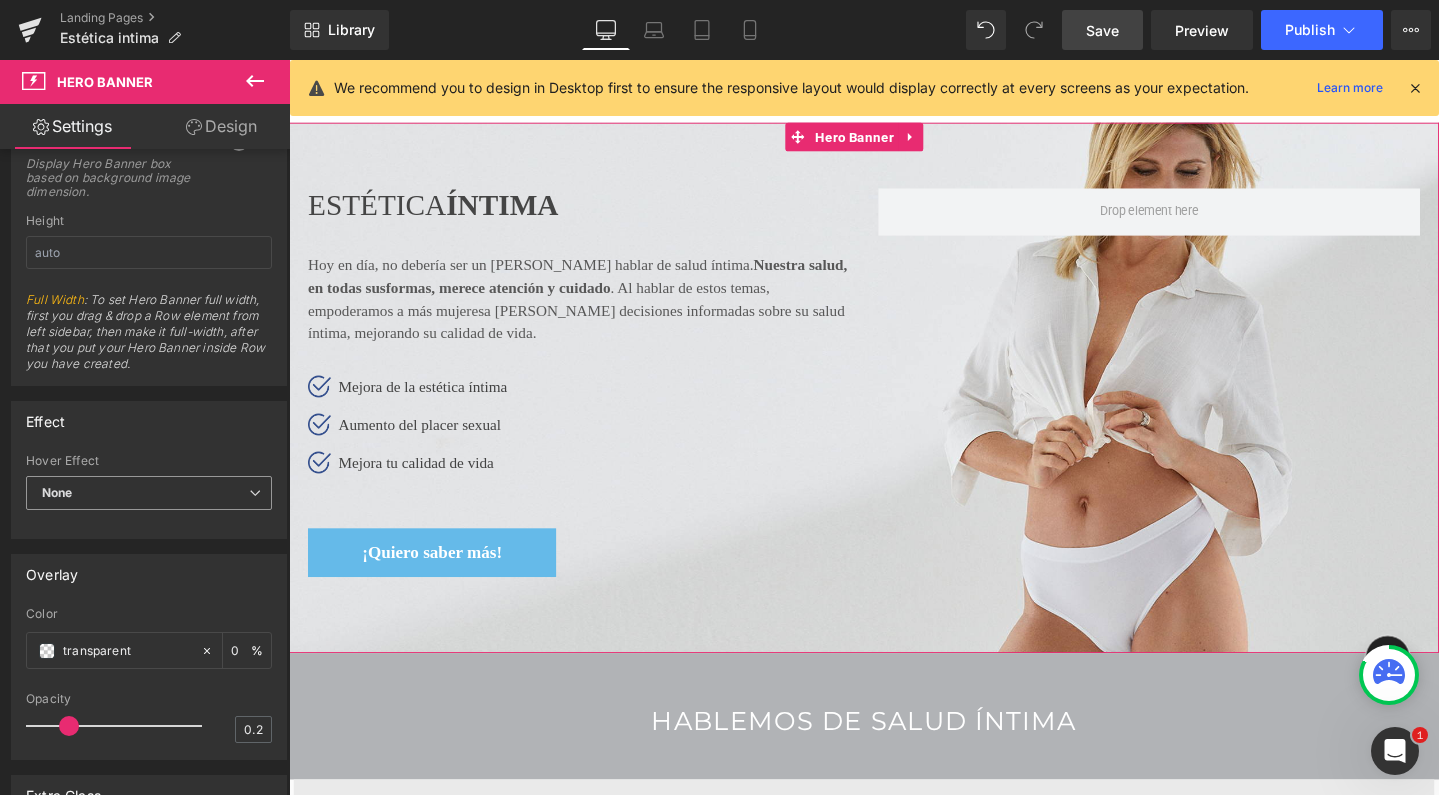scroll, scrollTop: 677, scrollLeft: 0, axis: vertical 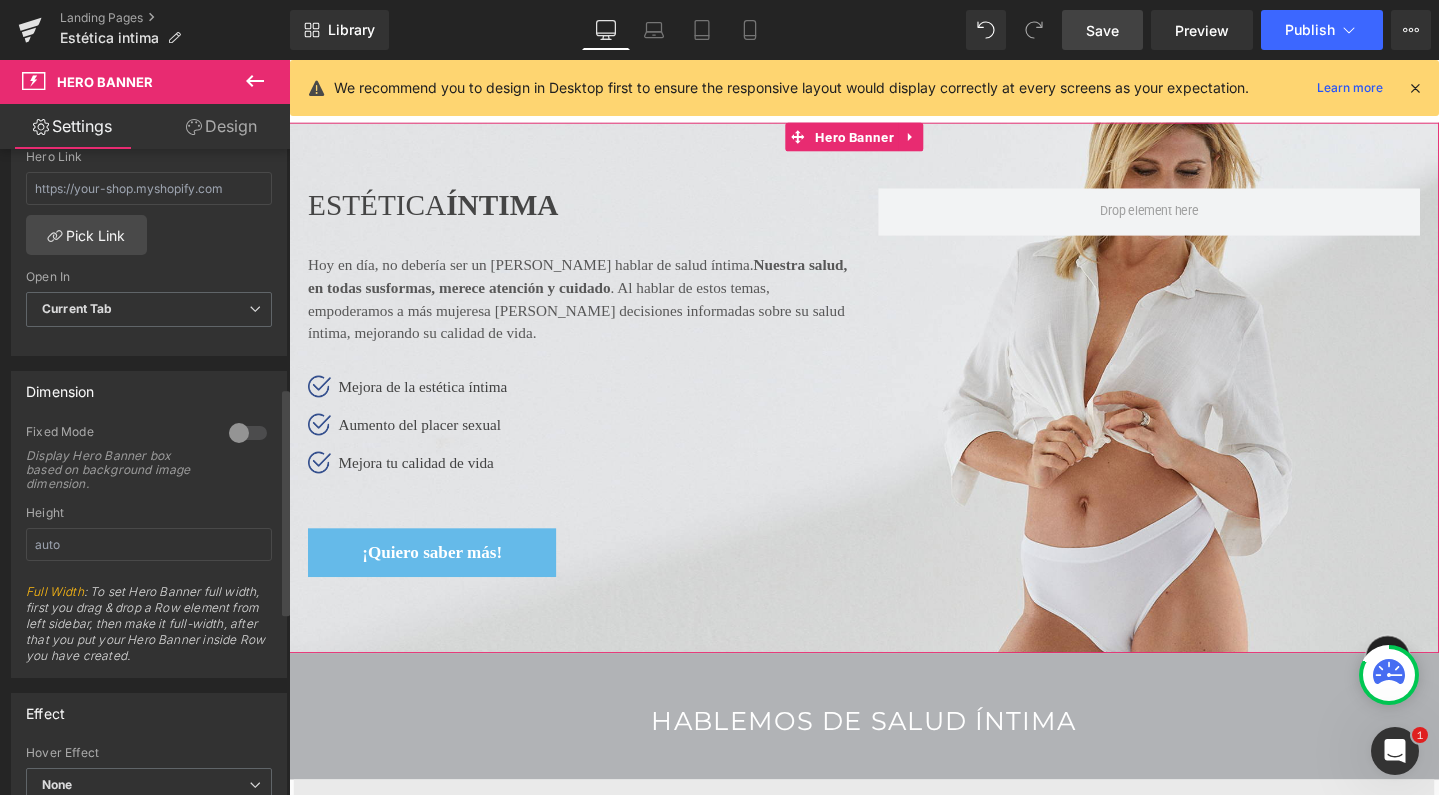 click at bounding box center (248, 433) 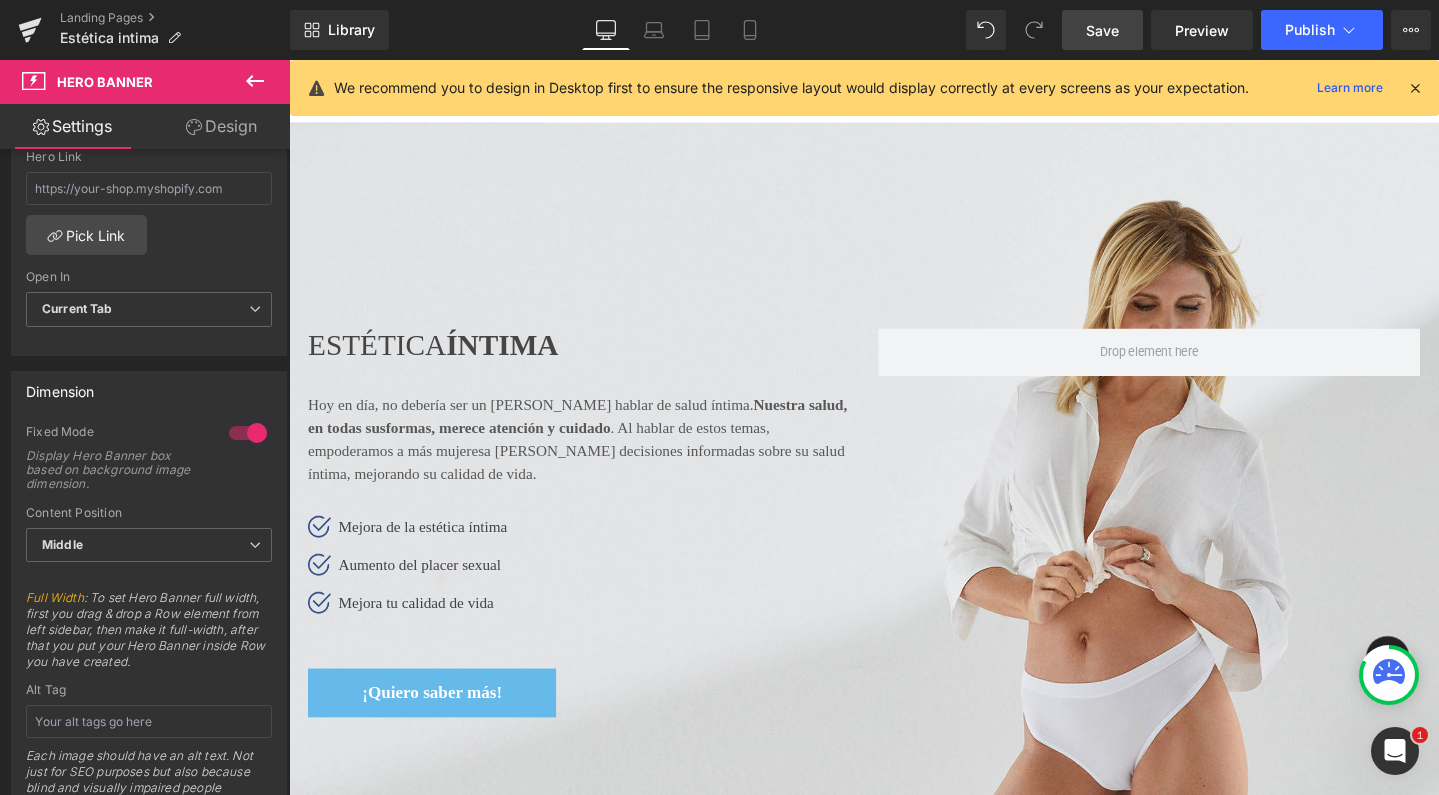 click on "Save" at bounding box center (1102, 30) 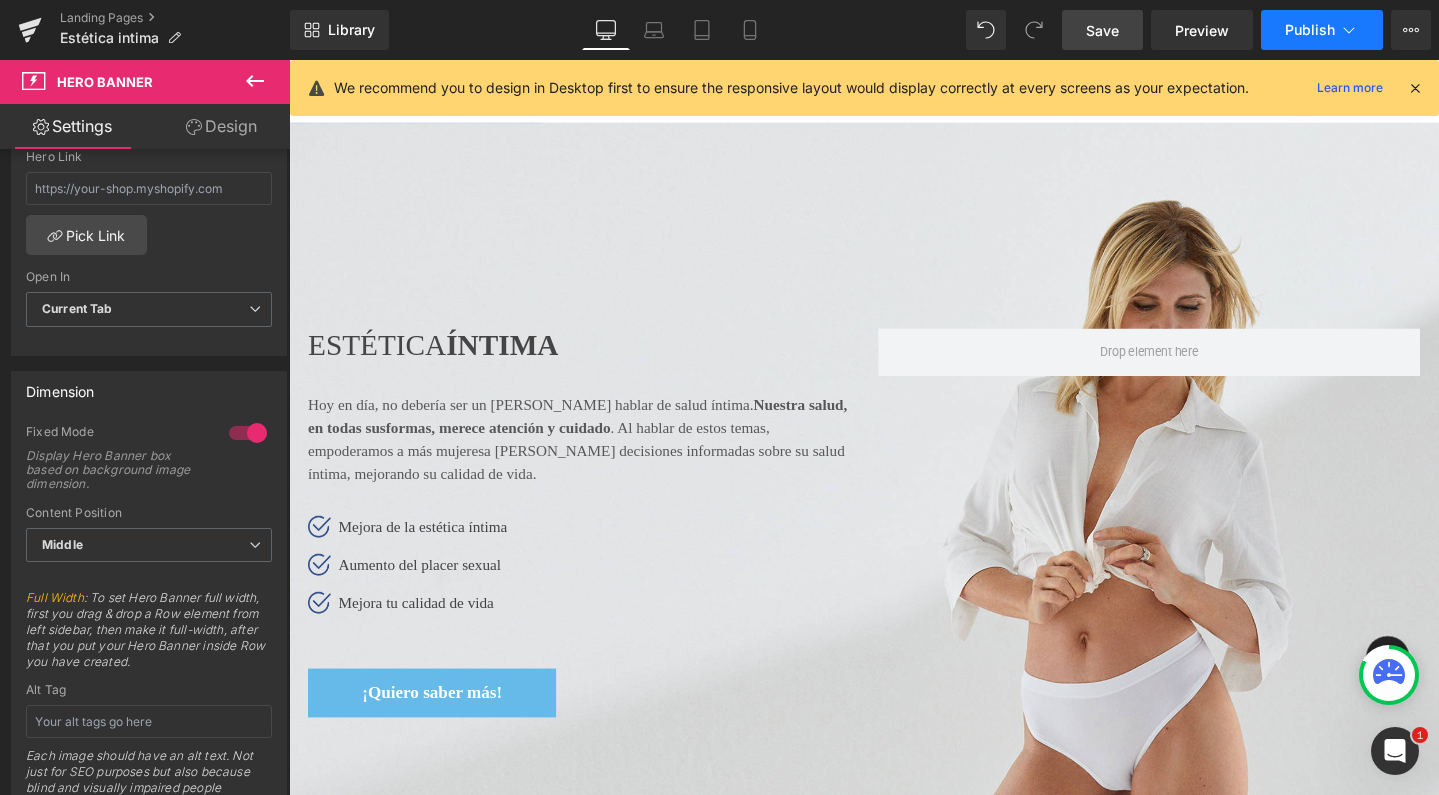 click on "Publish" at bounding box center [1310, 30] 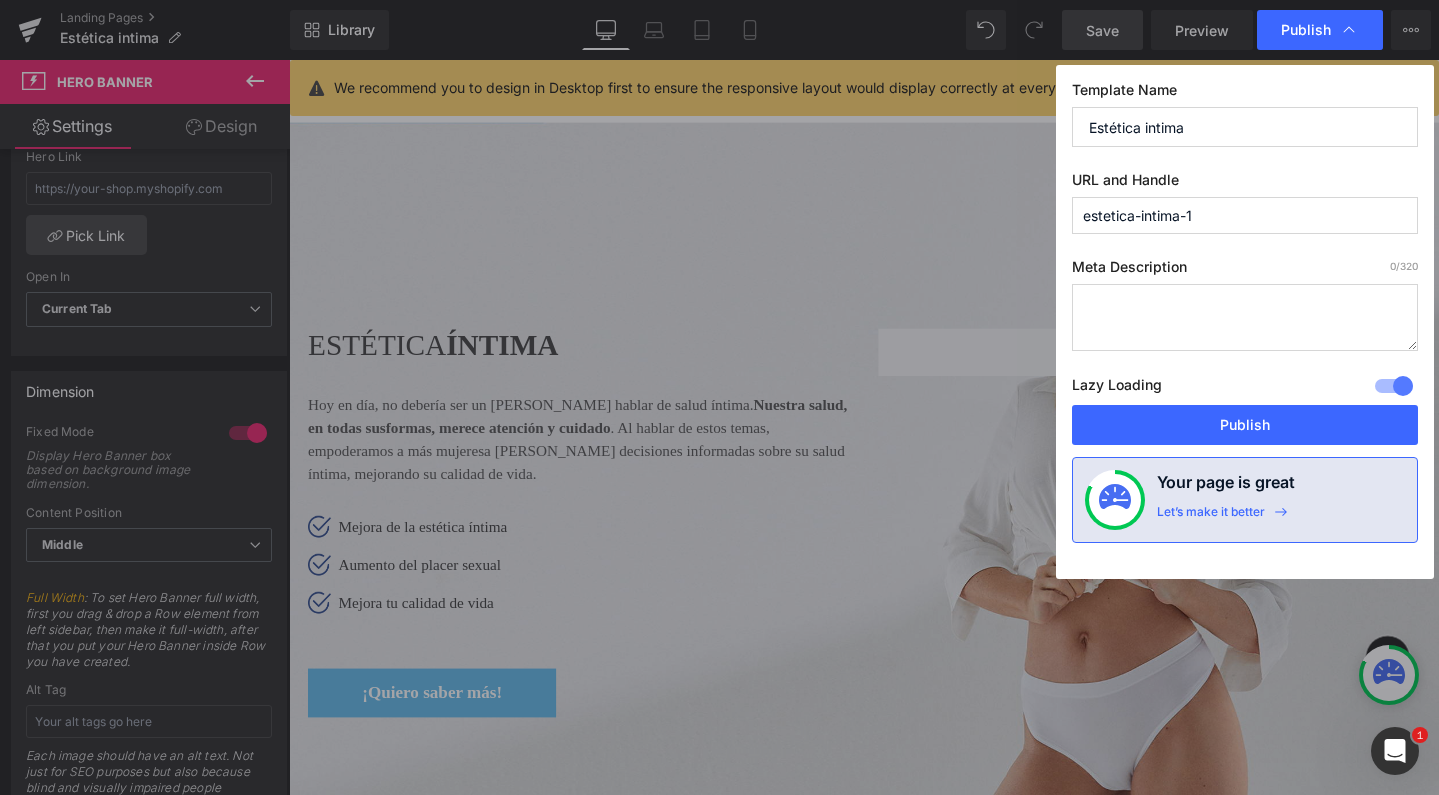 click at bounding box center (1245, 317) 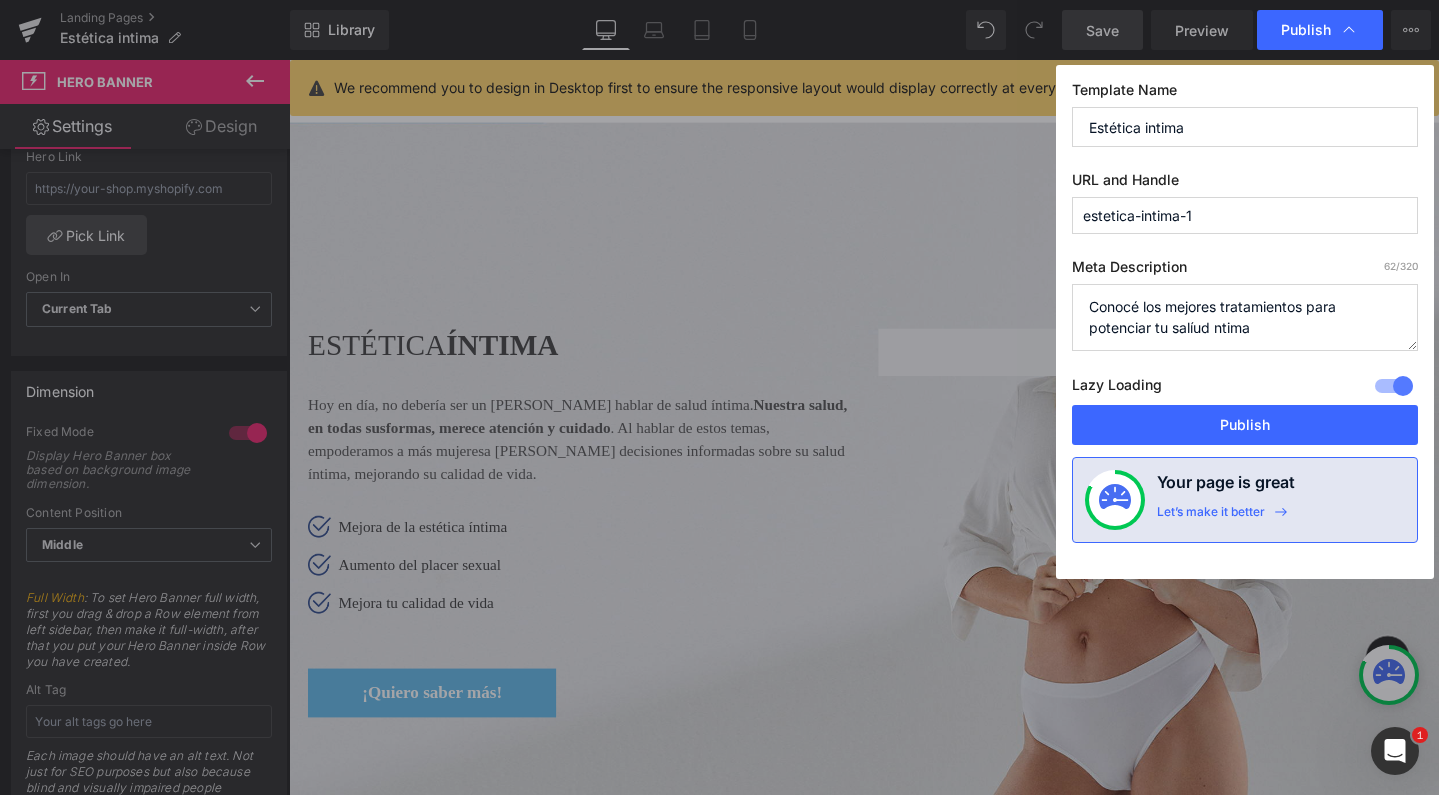 click on "Conocé los mejores tratamientos para potenciar tu salíud ntima" at bounding box center [1245, 317] 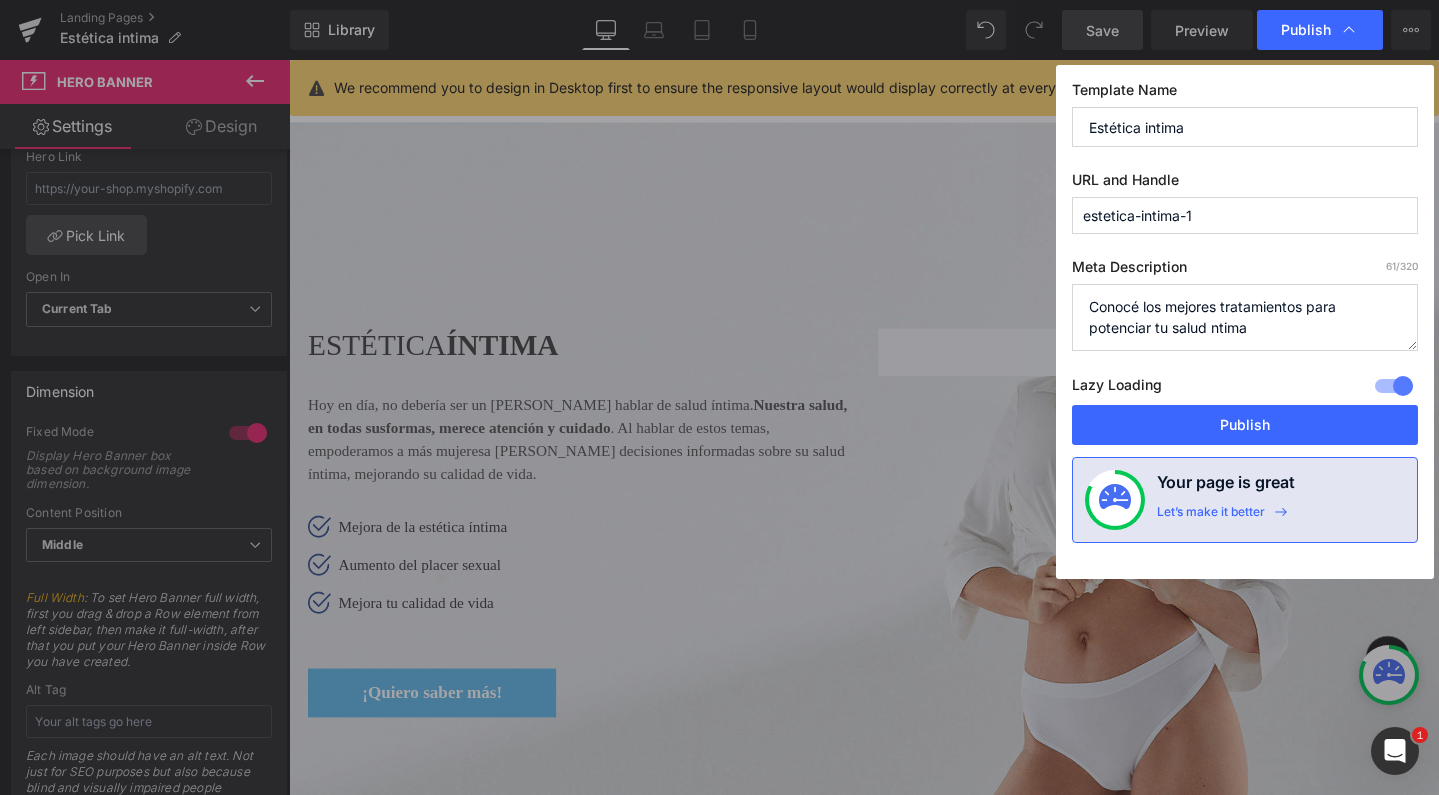 click on "Conocé los mejores tratamientos para potenciar tu salud ntima" at bounding box center [1245, 317] 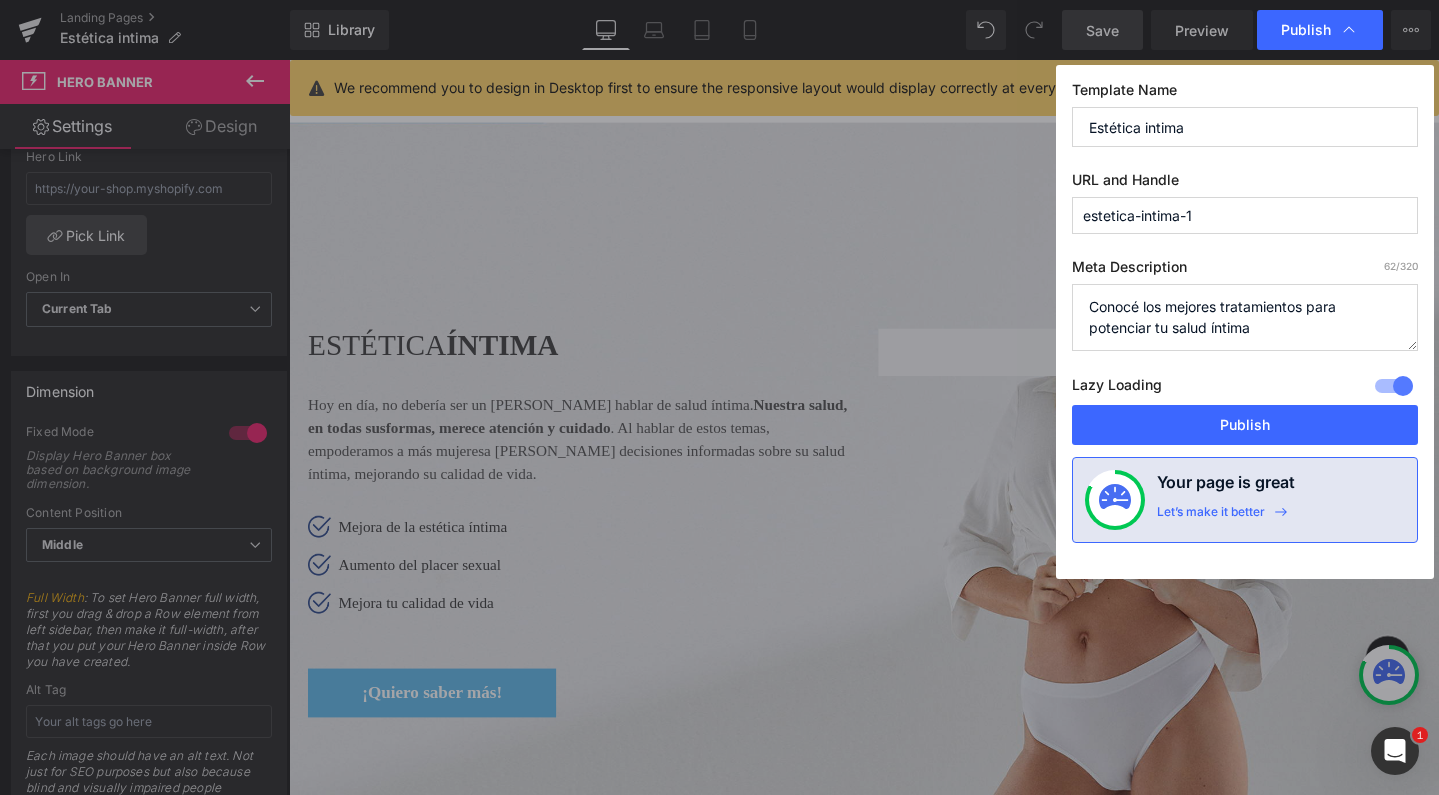 click on "Conocé los mejores tratamientos para potenciar tu salud íntima" at bounding box center (1245, 317) 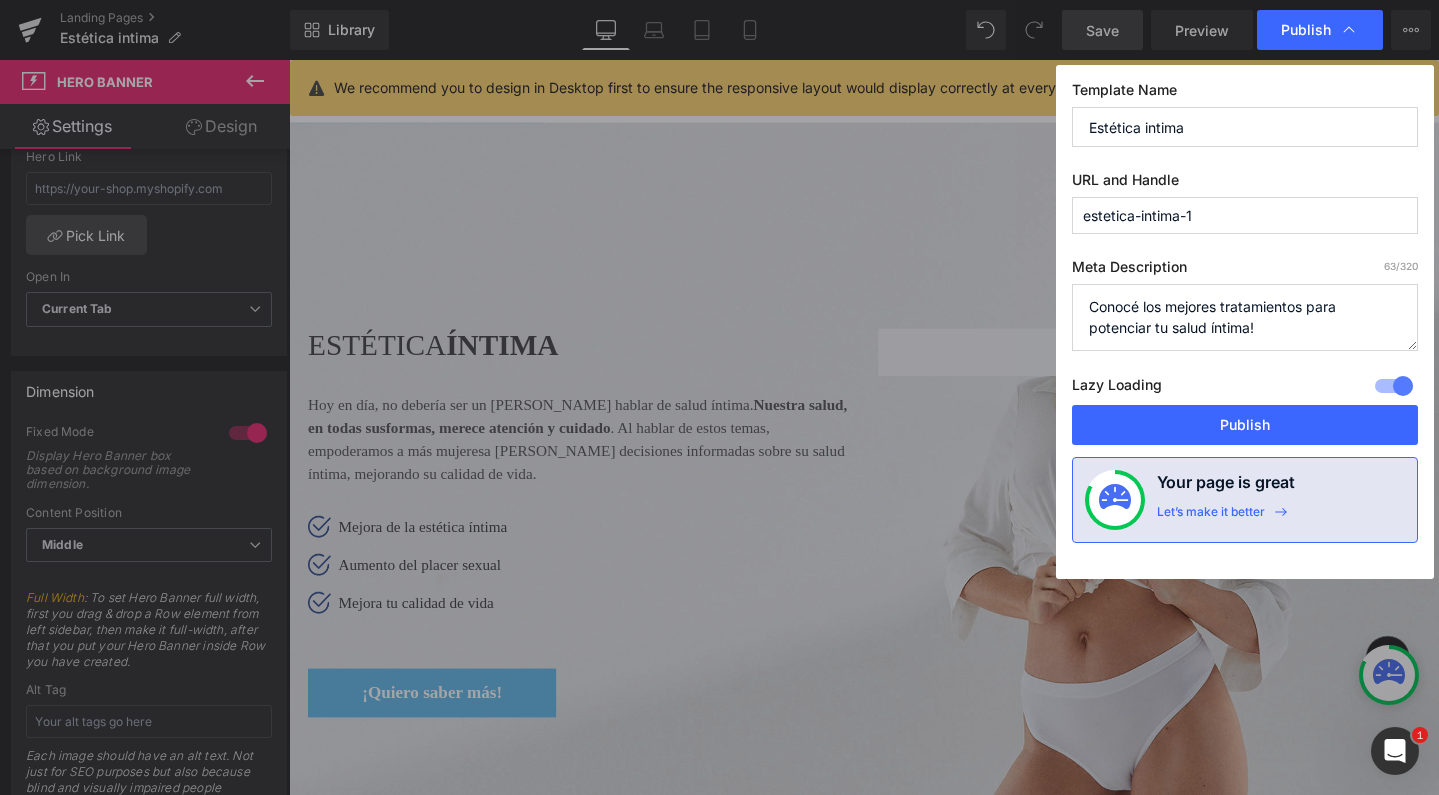 click on "Conocé los mejores tratamientos para potenciar tu salud íntima!" at bounding box center [1245, 317] 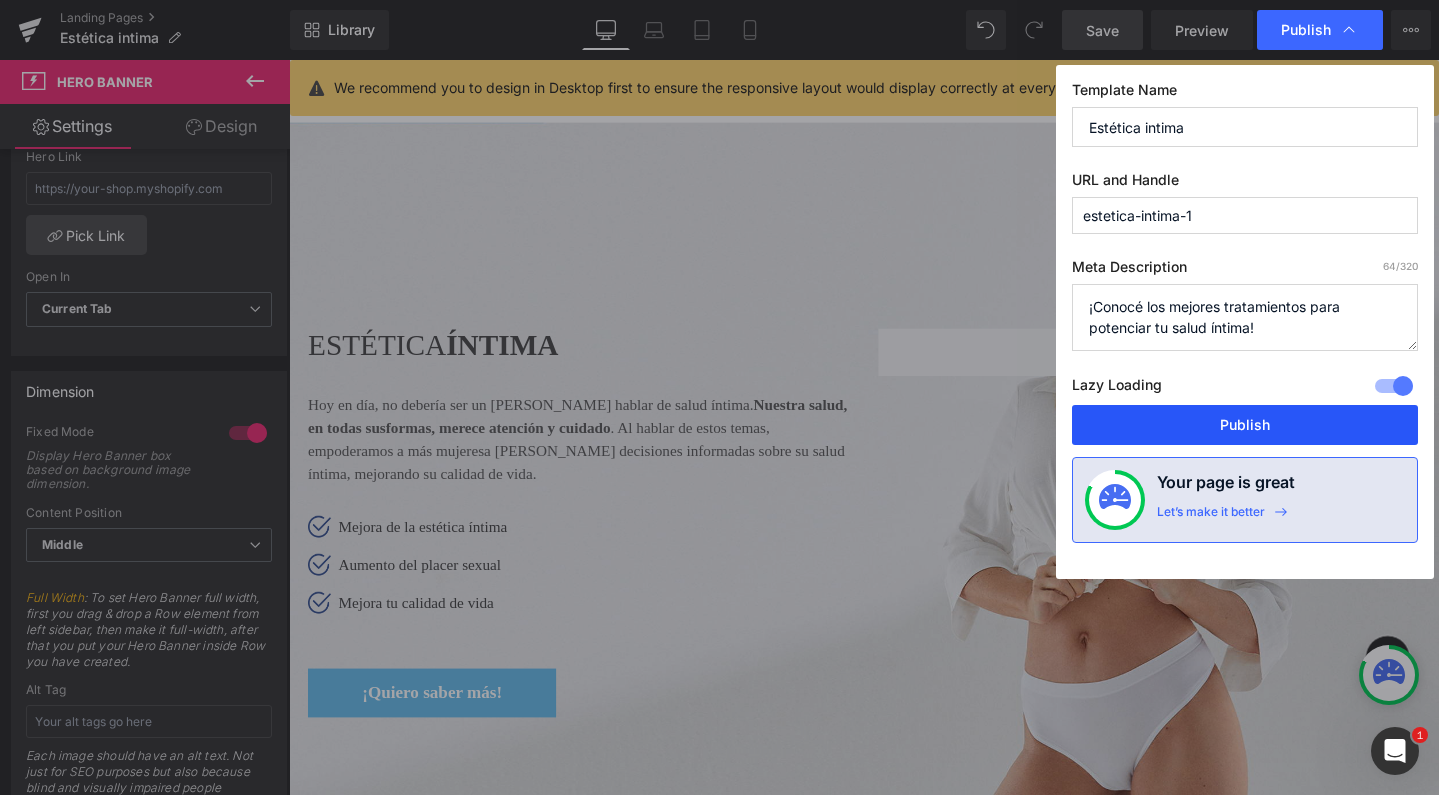 type on "¡Conocé los mejores tratamientos para potenciar tu salud íntima!" 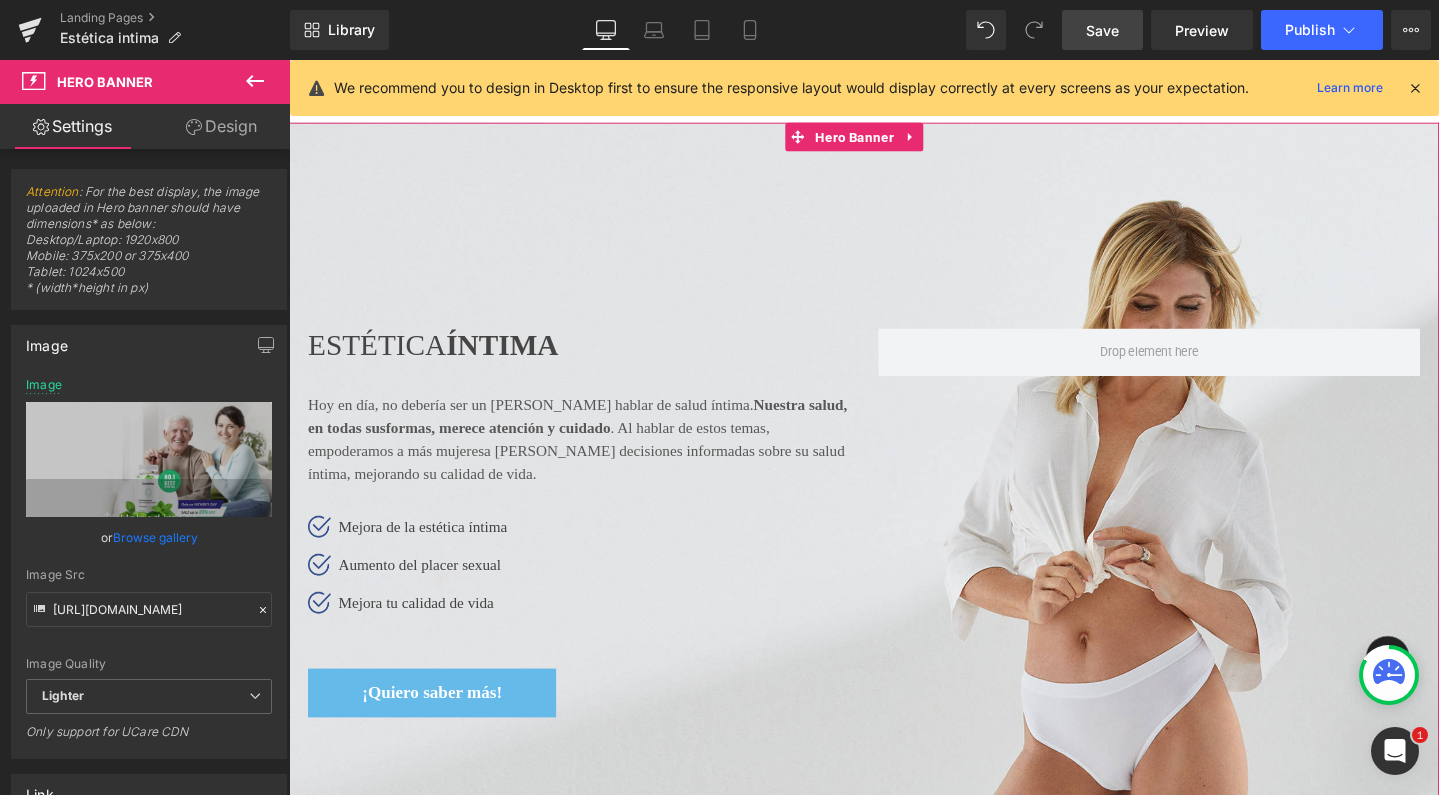 scroll, scrollTop: 0, scrollLeft: 0, axis: both 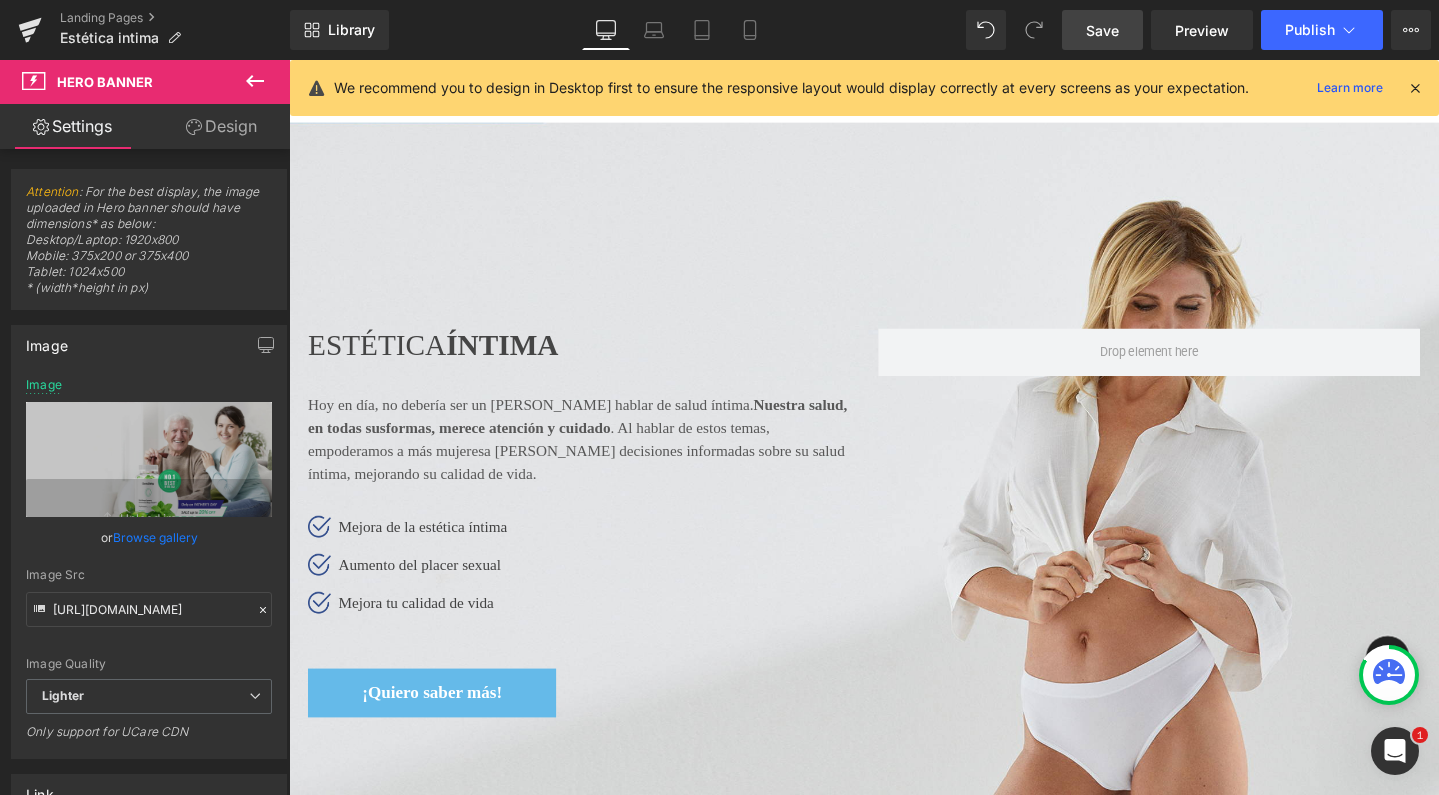 click 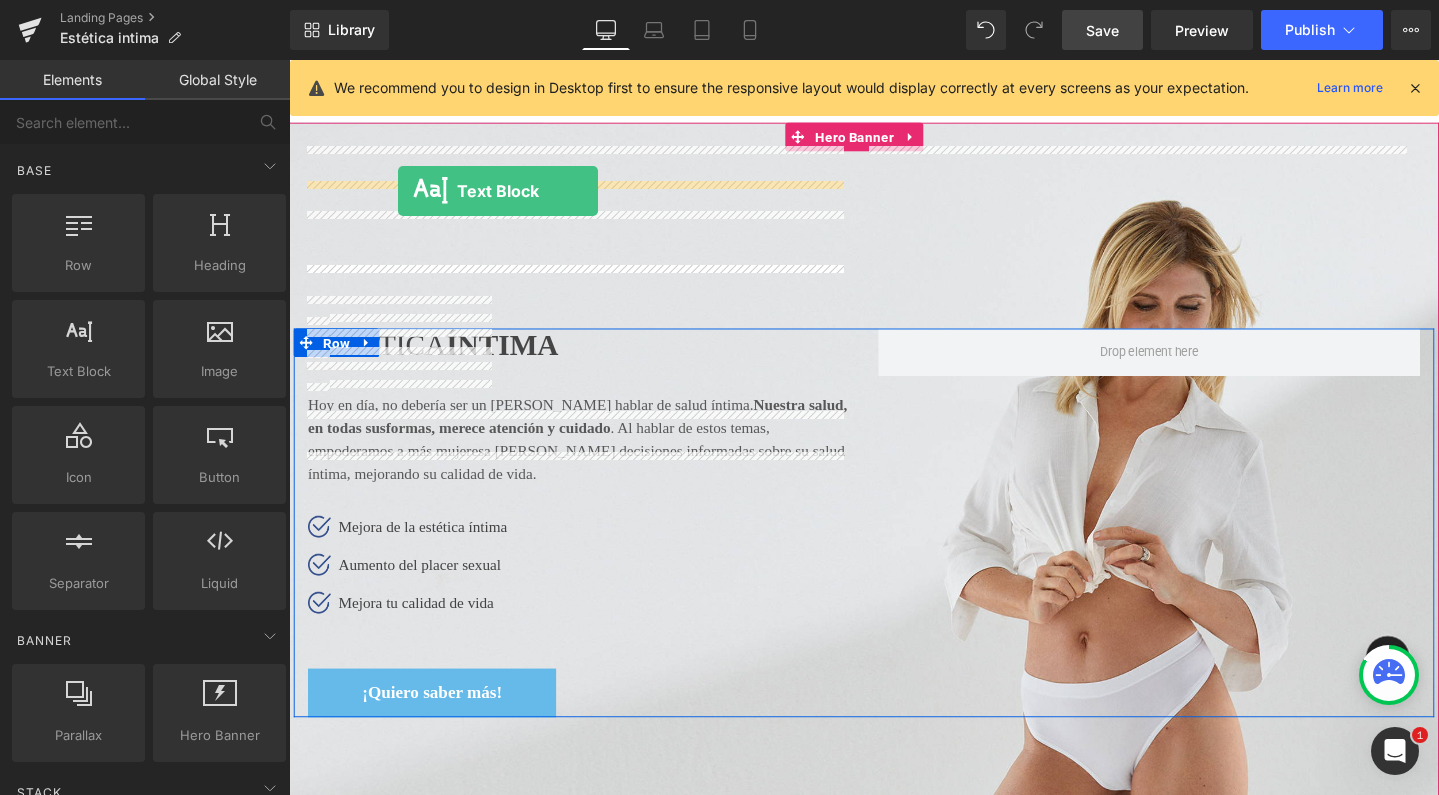 drag, startPoint x: 371, startPoint y: 393, endPoint x: 404, endPoint y: 198, distance: 197.7726 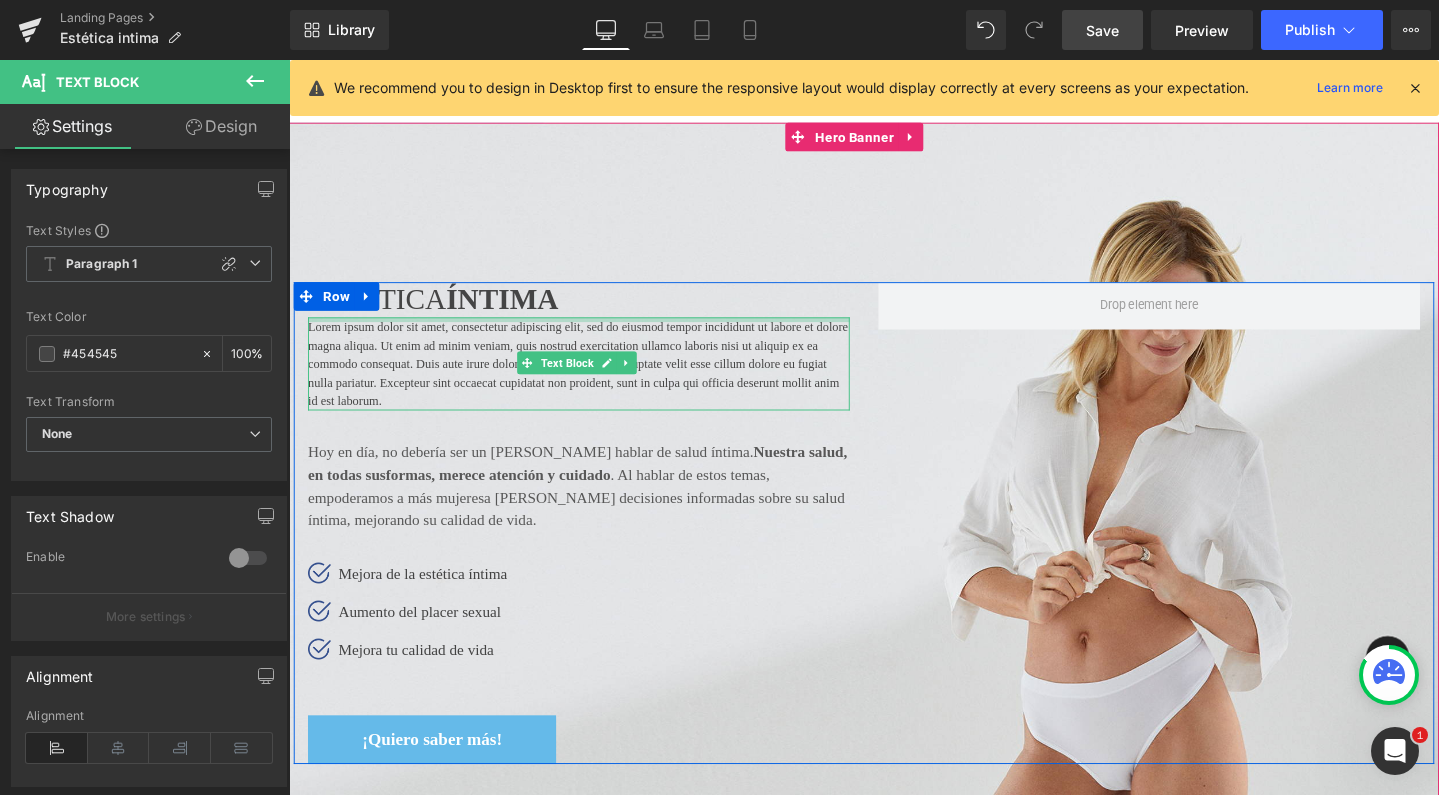 click at bounding box center [594, 333] 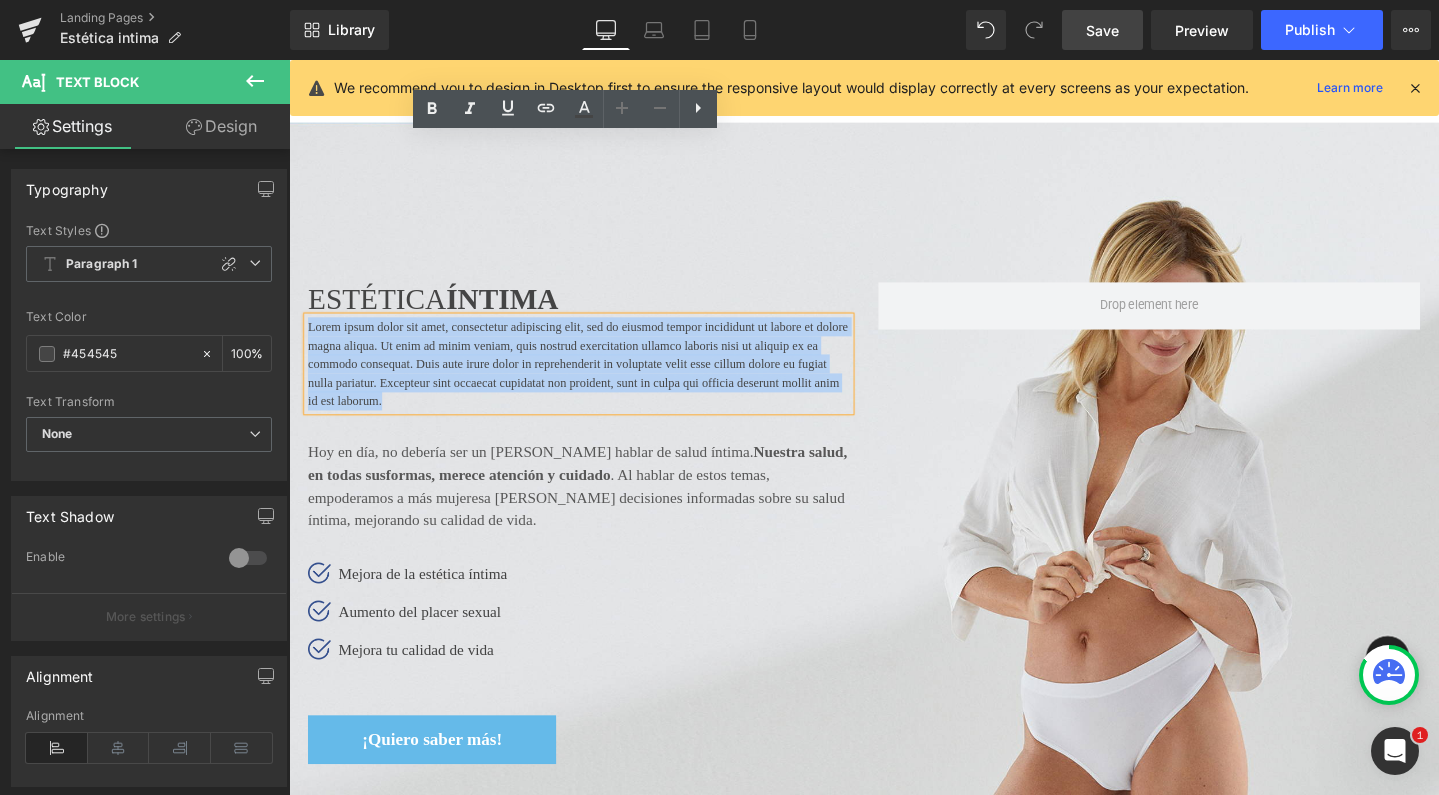 drag, startPoint x: 728, startPoint y: 223, endPoint x: 298, endPoint y: 147, distance: 436.66464 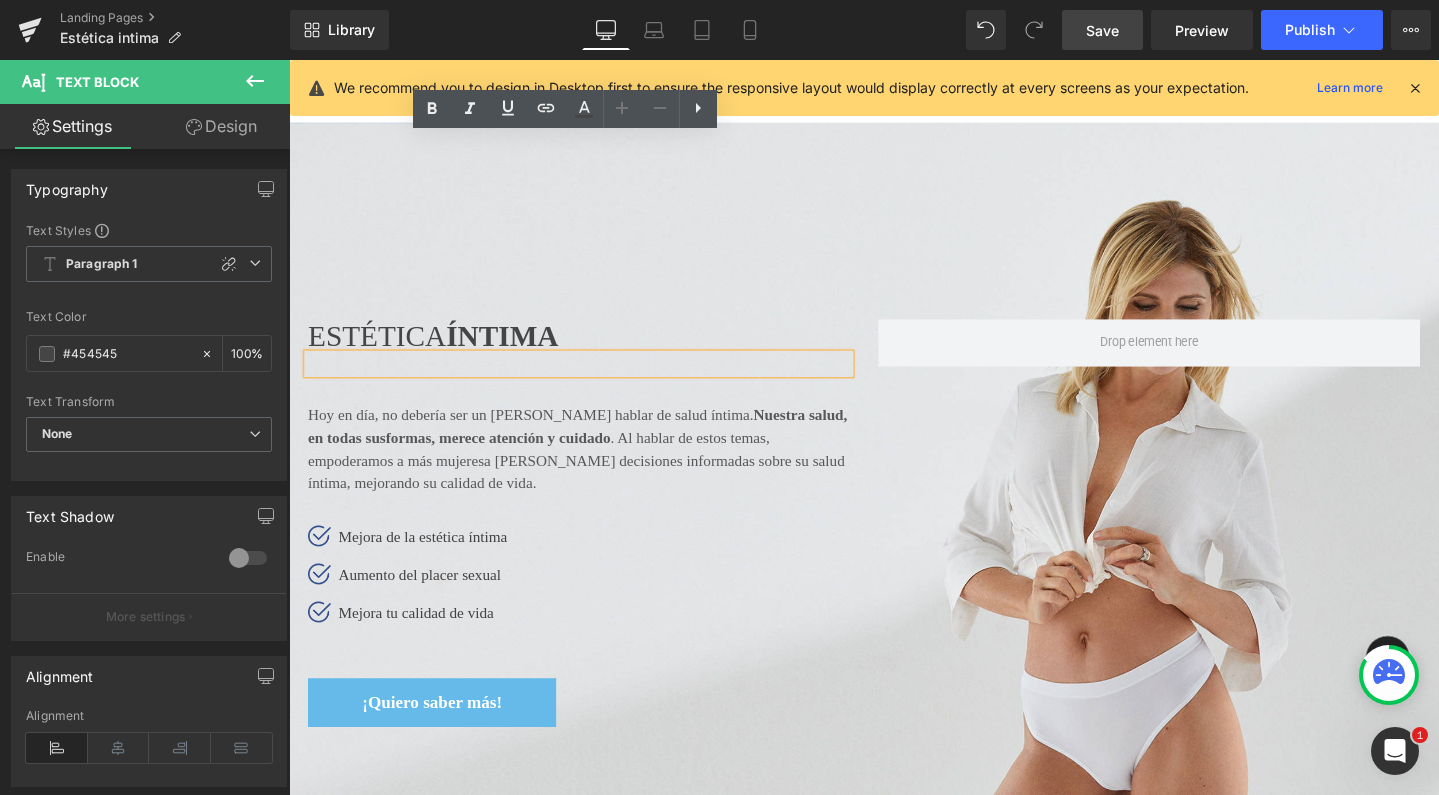 type 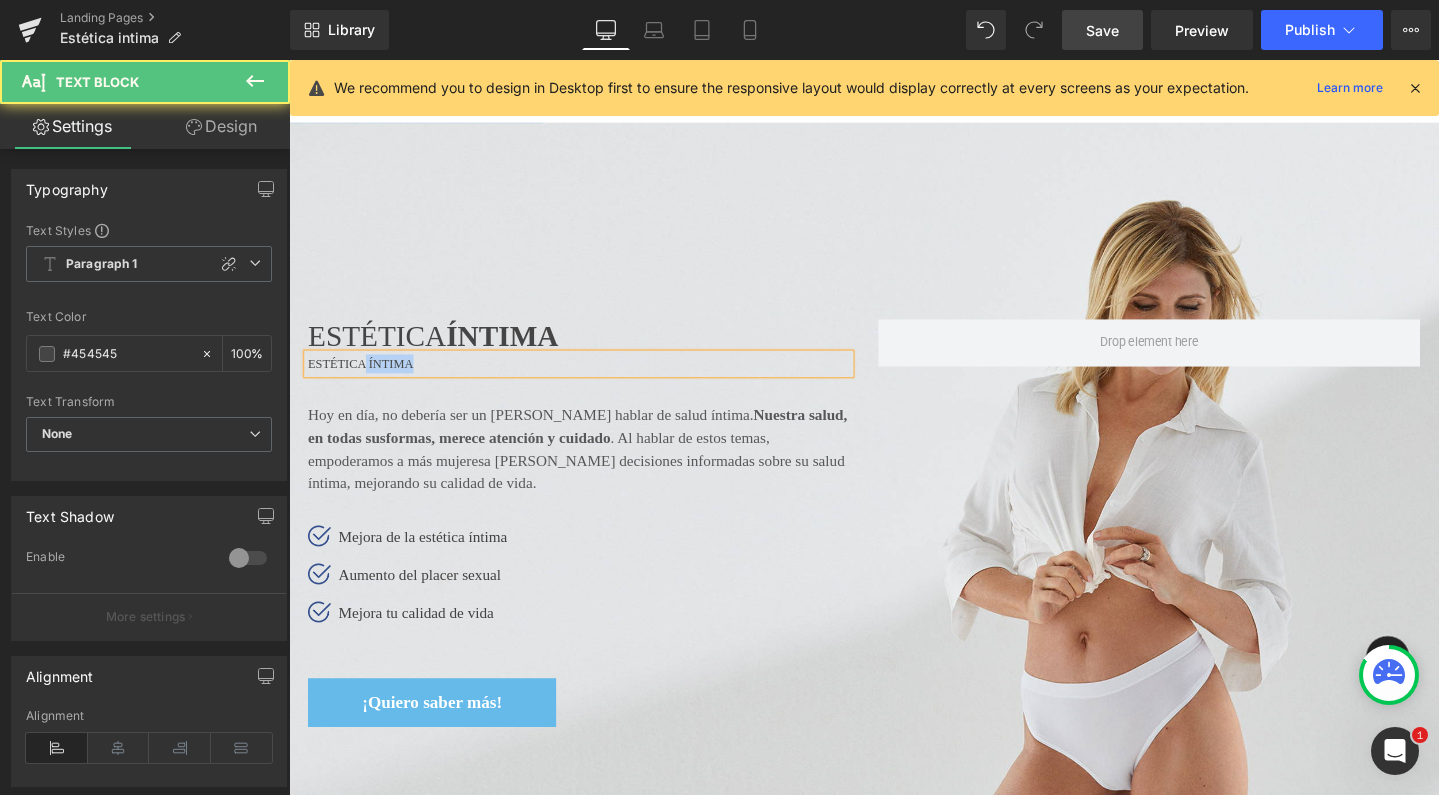 drag, startPoint x: 428, startPoint y: 188, endPoint x: 364, endPoint y: 187, distance: 64.00781 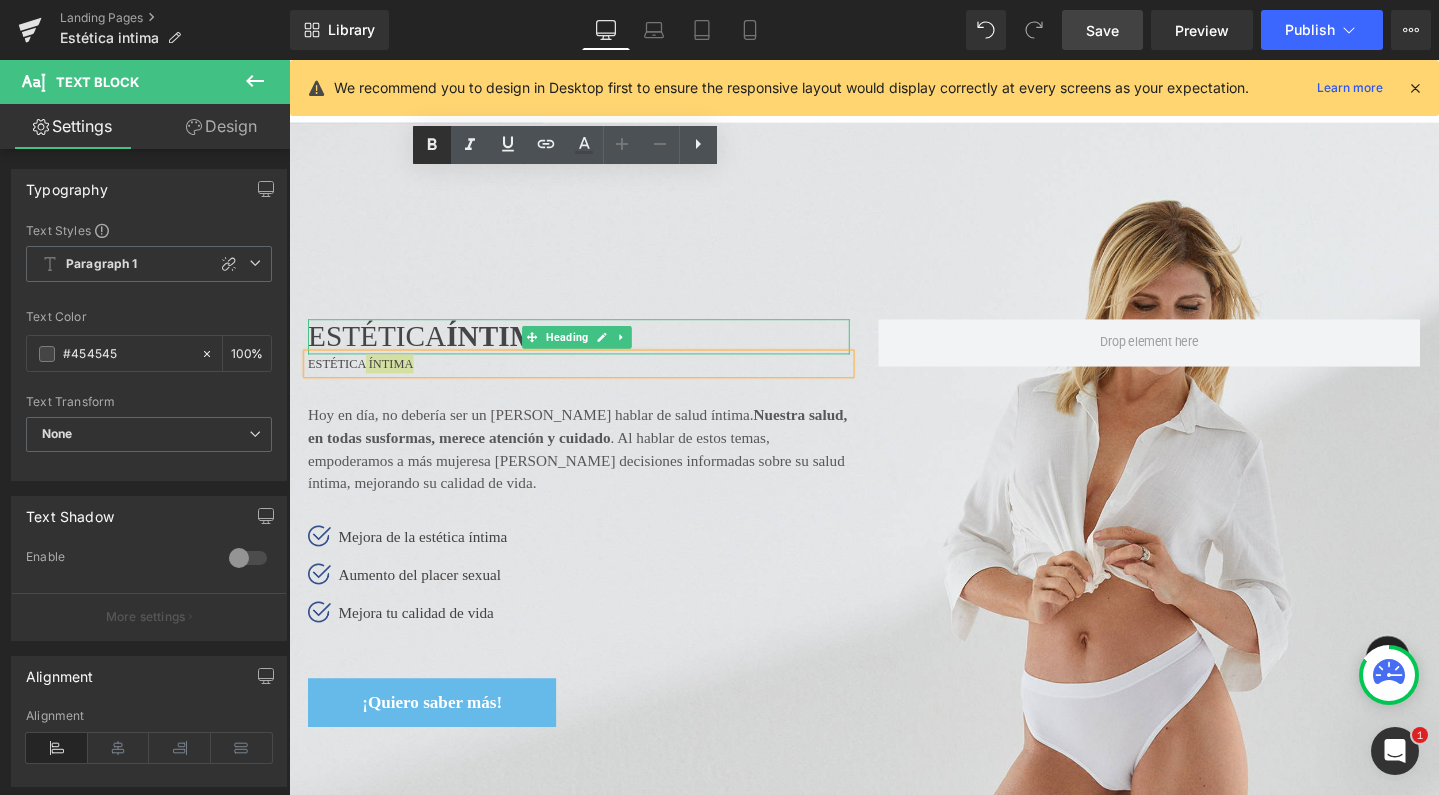 click 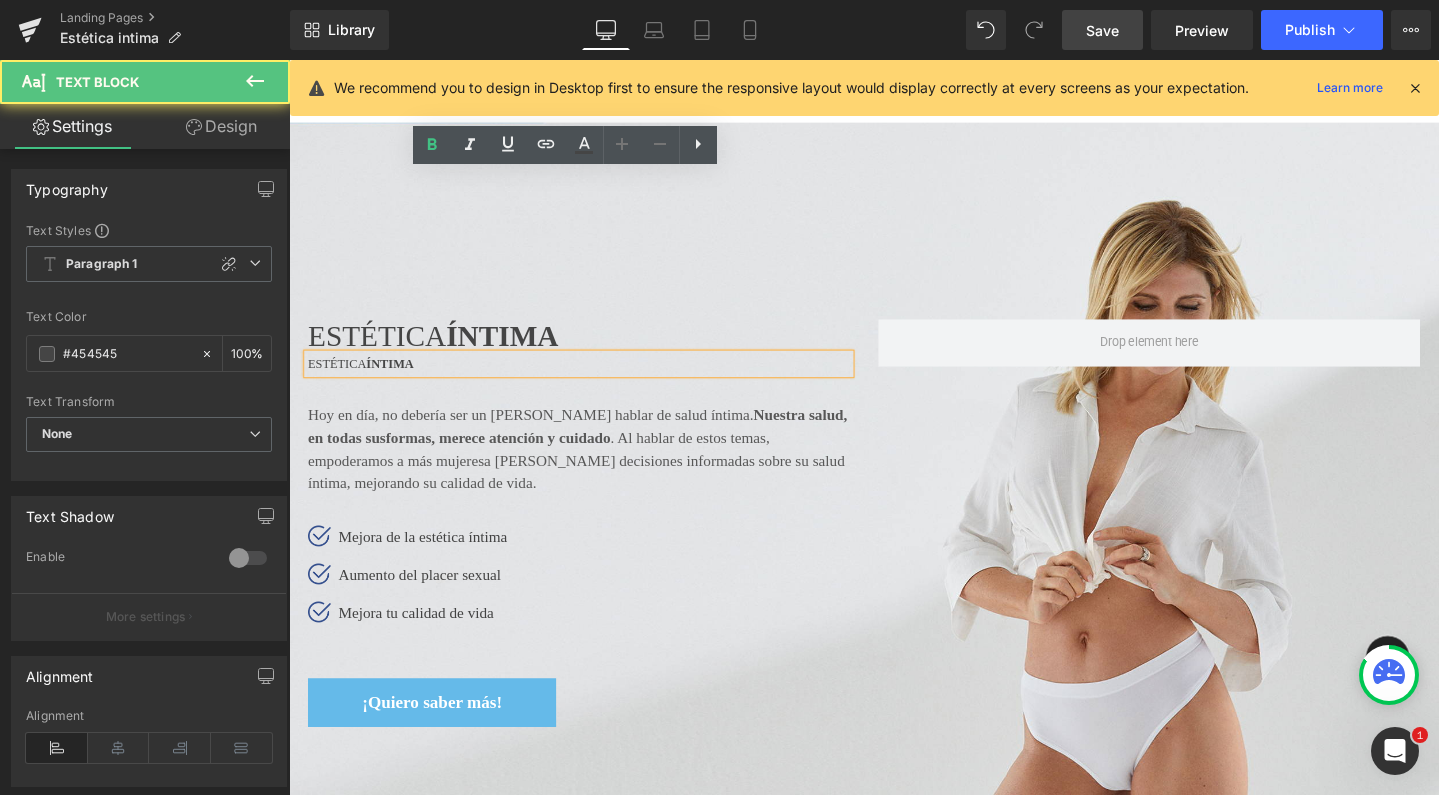 drag, startPoint x: 305, startPoint y: 182, endPoint x: 472, endPoint y: 180, distance: 167.01198 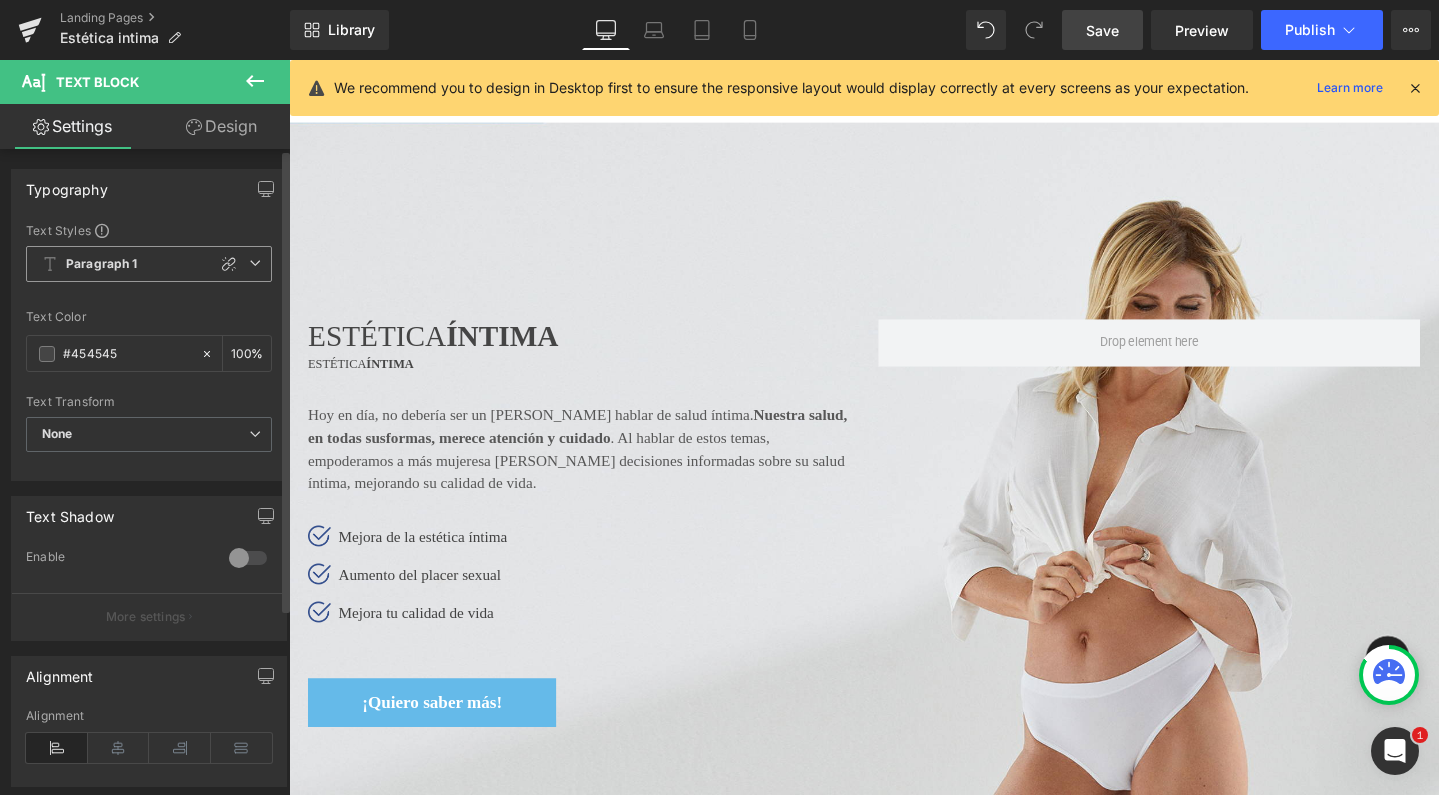 click on "Paragraph 1" at bounding box center [149, 264] 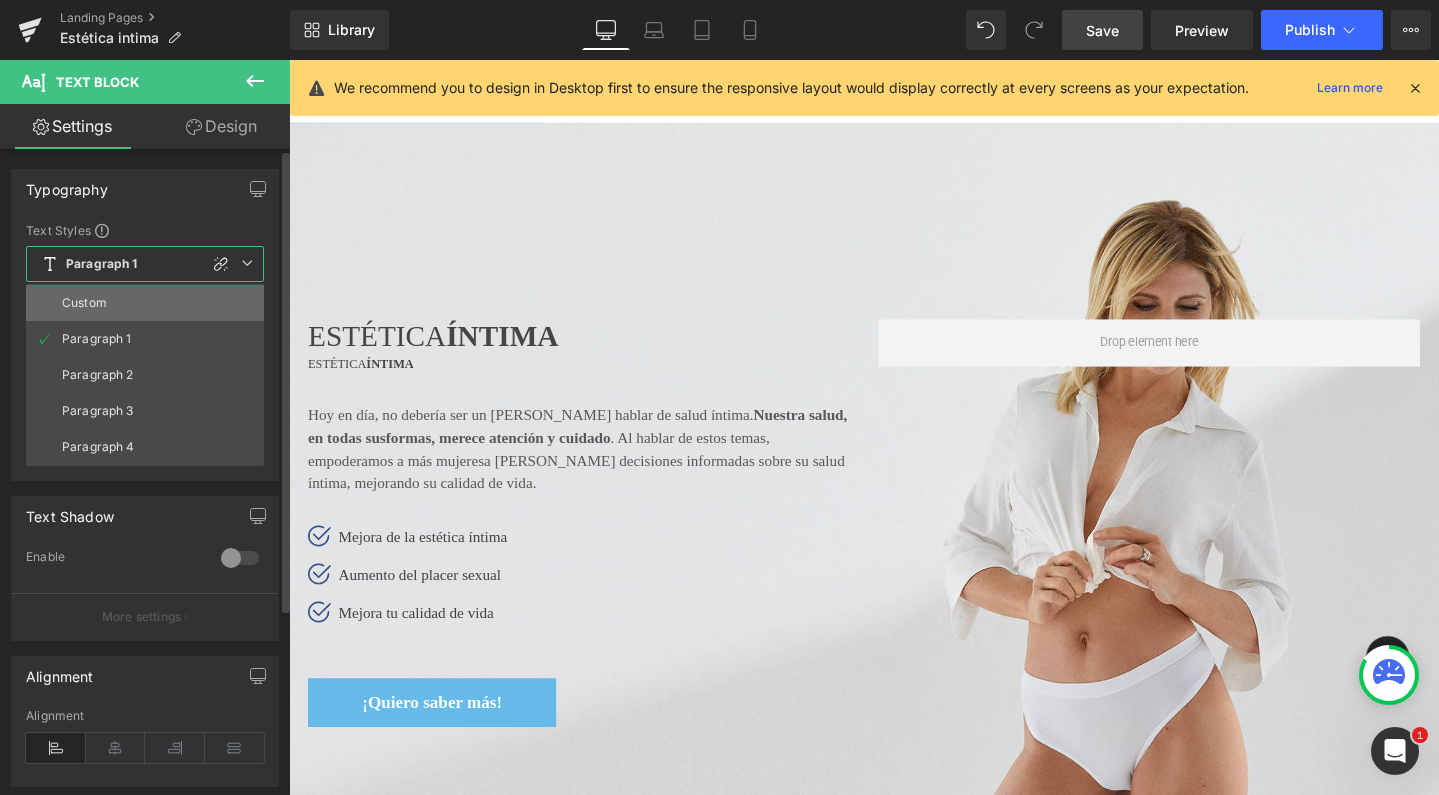 click on "Custom" at bounding box center [145, 303] 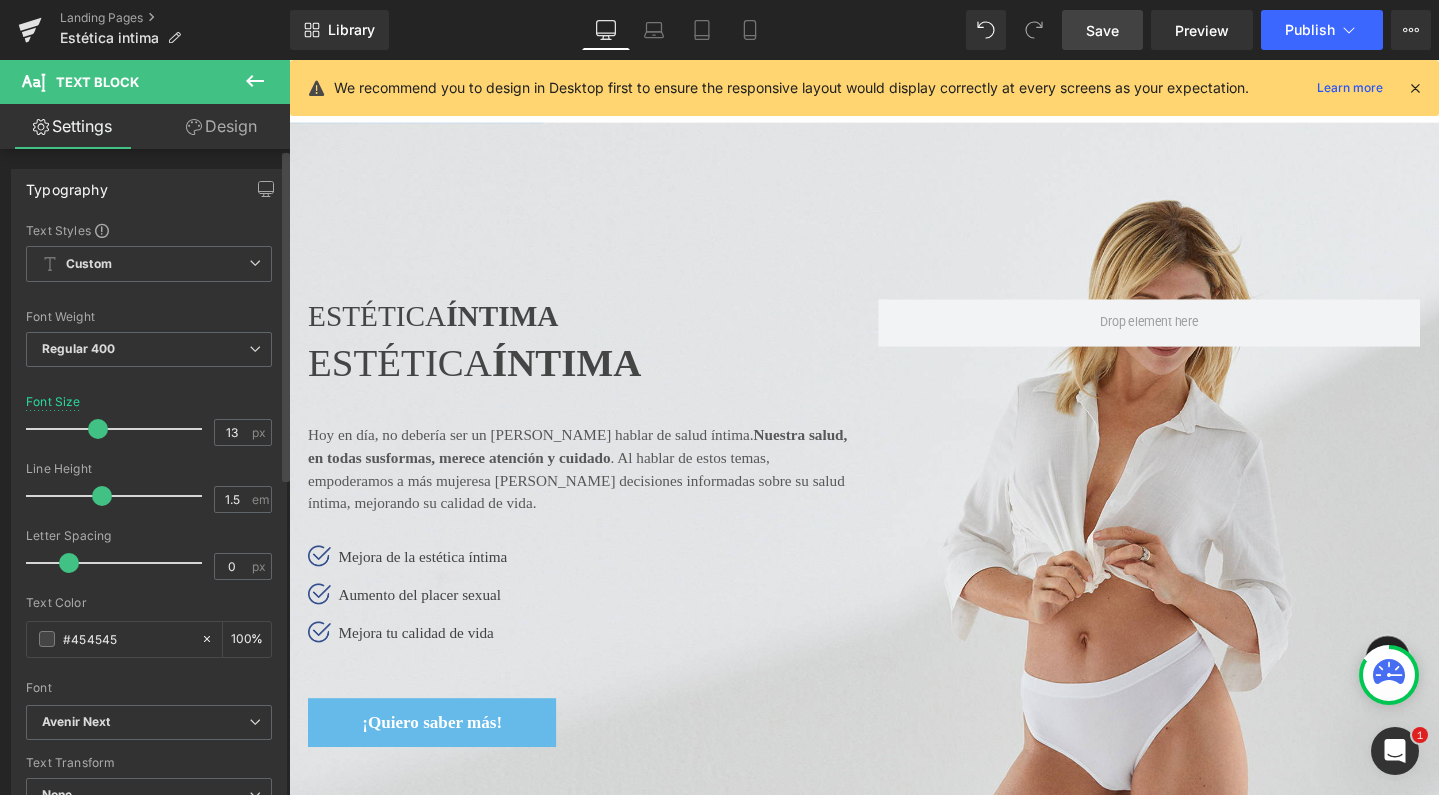 click at bounding box center (119, 429) 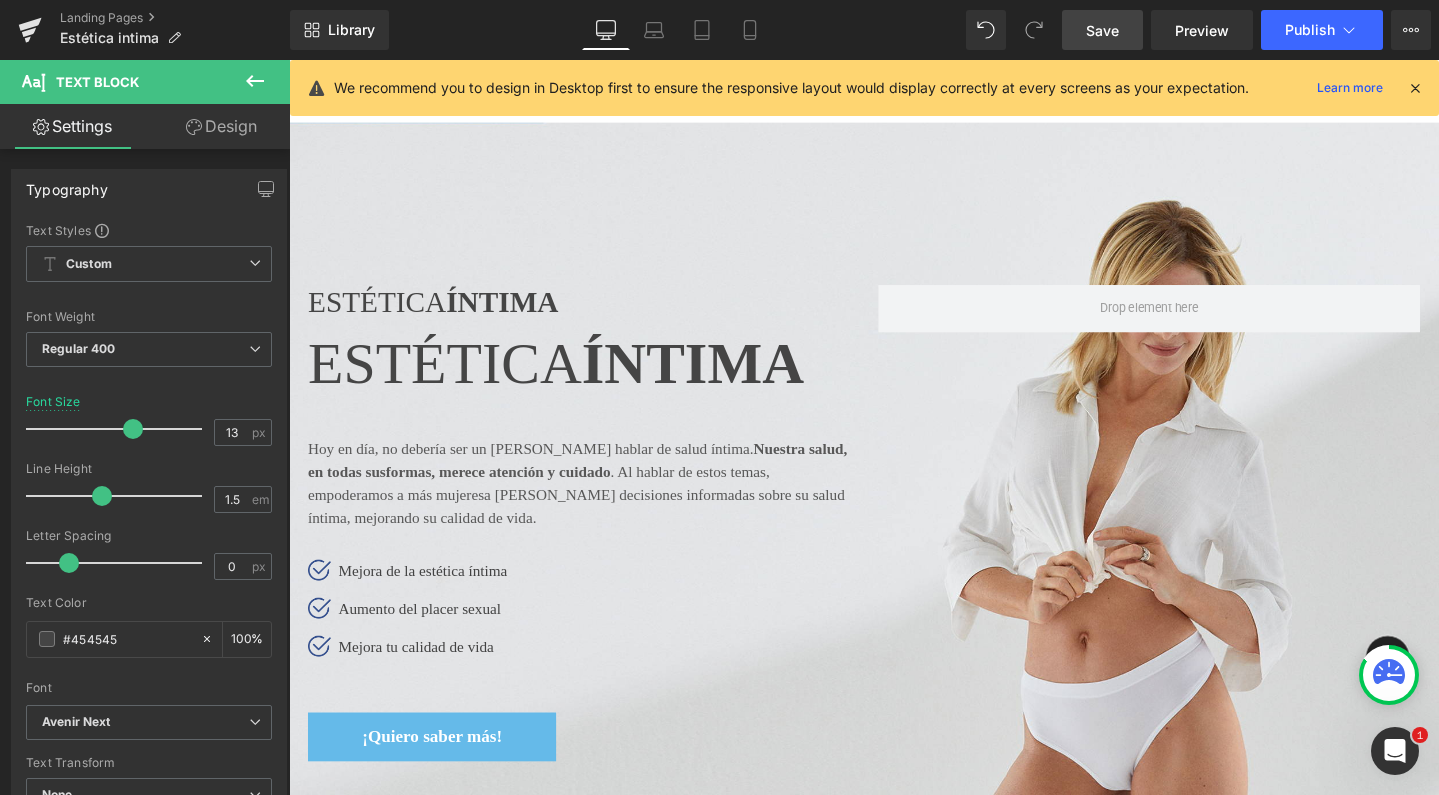 drag, startPoint x: 94, startPoint y: 425, endPoint x: 622, endPoint y: 99, distance: 620.53204 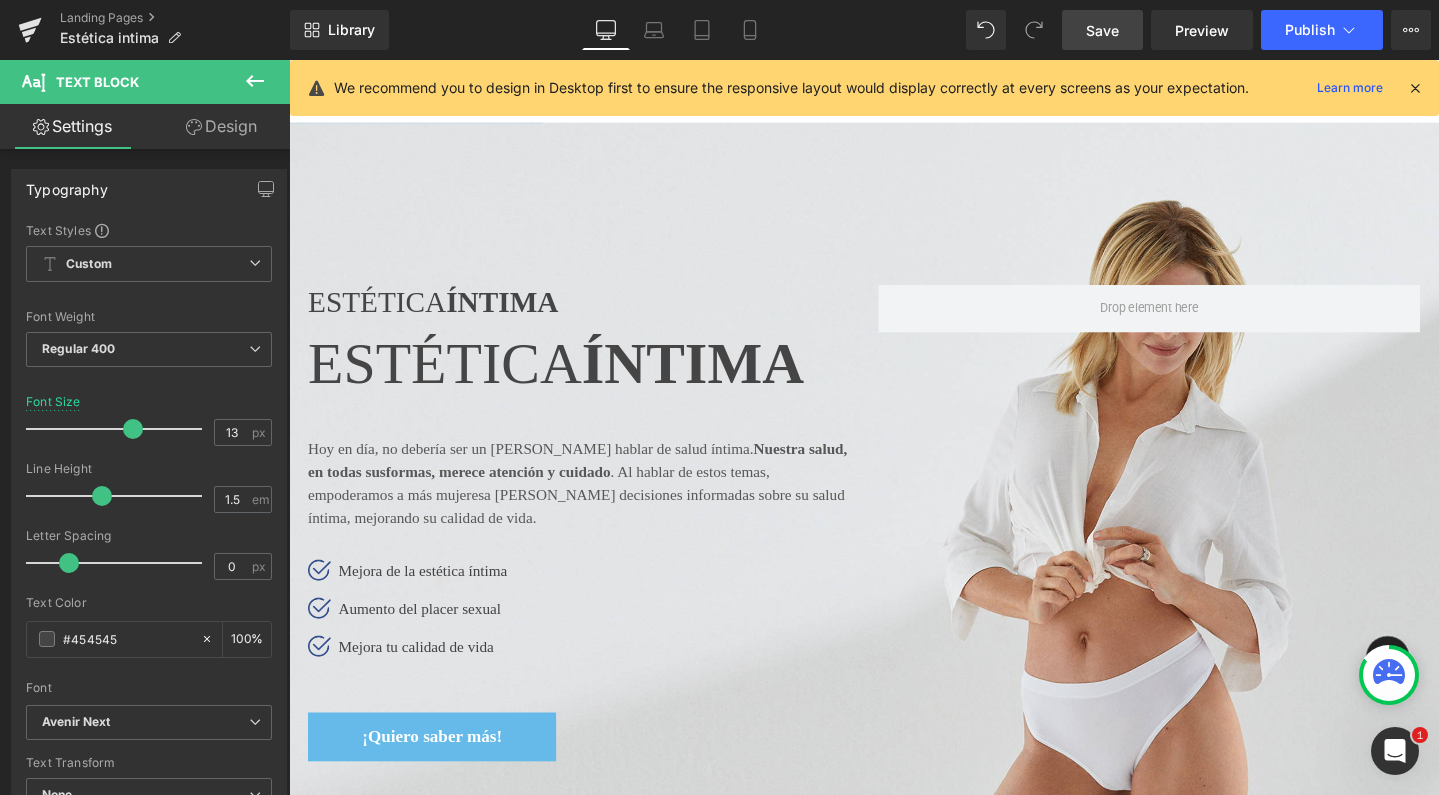 click at bounding box center (133, 429) 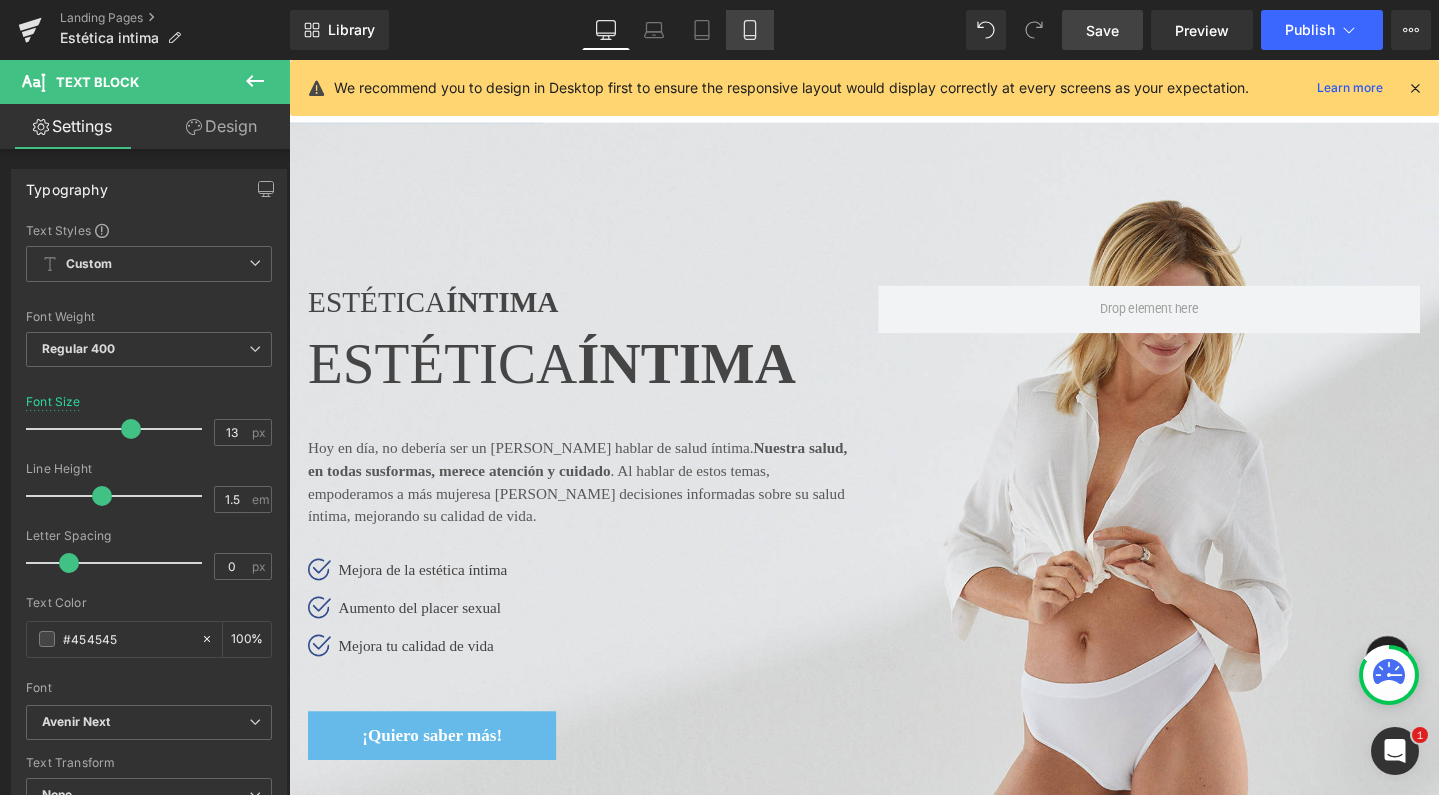 click 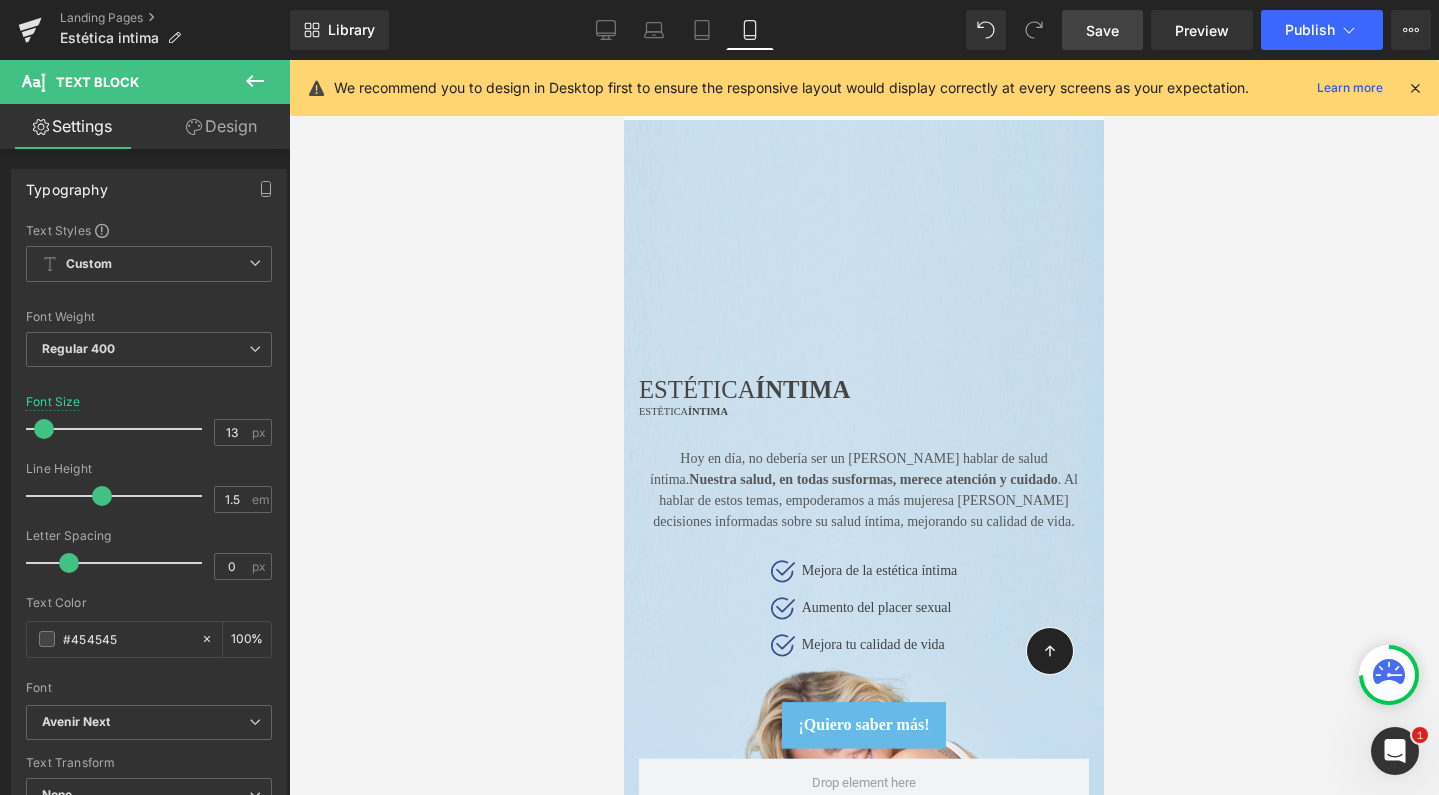 scroll, scrollTop: 197, scrollLeft: 0, axis: vertical 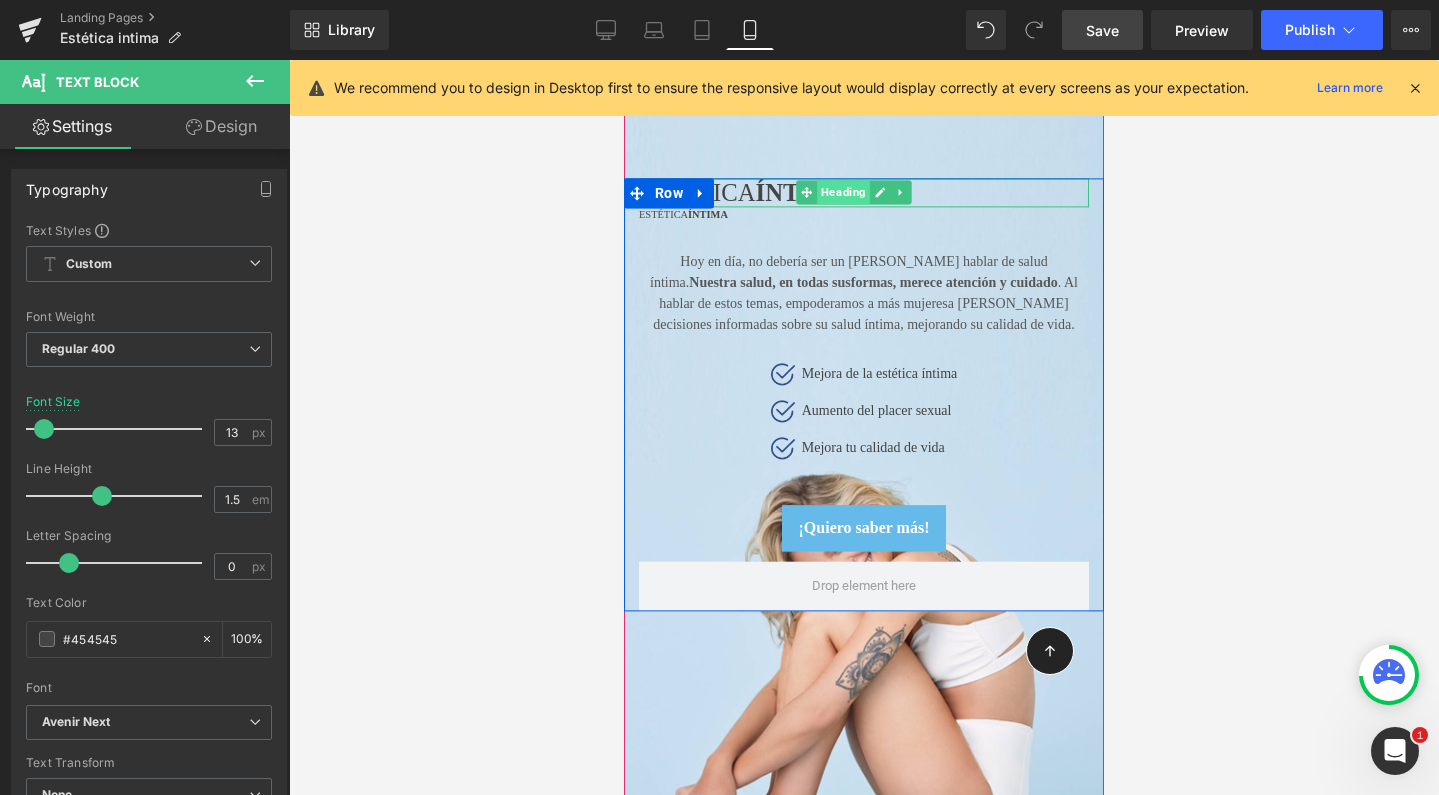 drag, startPoint x: 856, startPoint y: 155, endPoint x: 1118, endPoint y: 422, distance: 374.0762 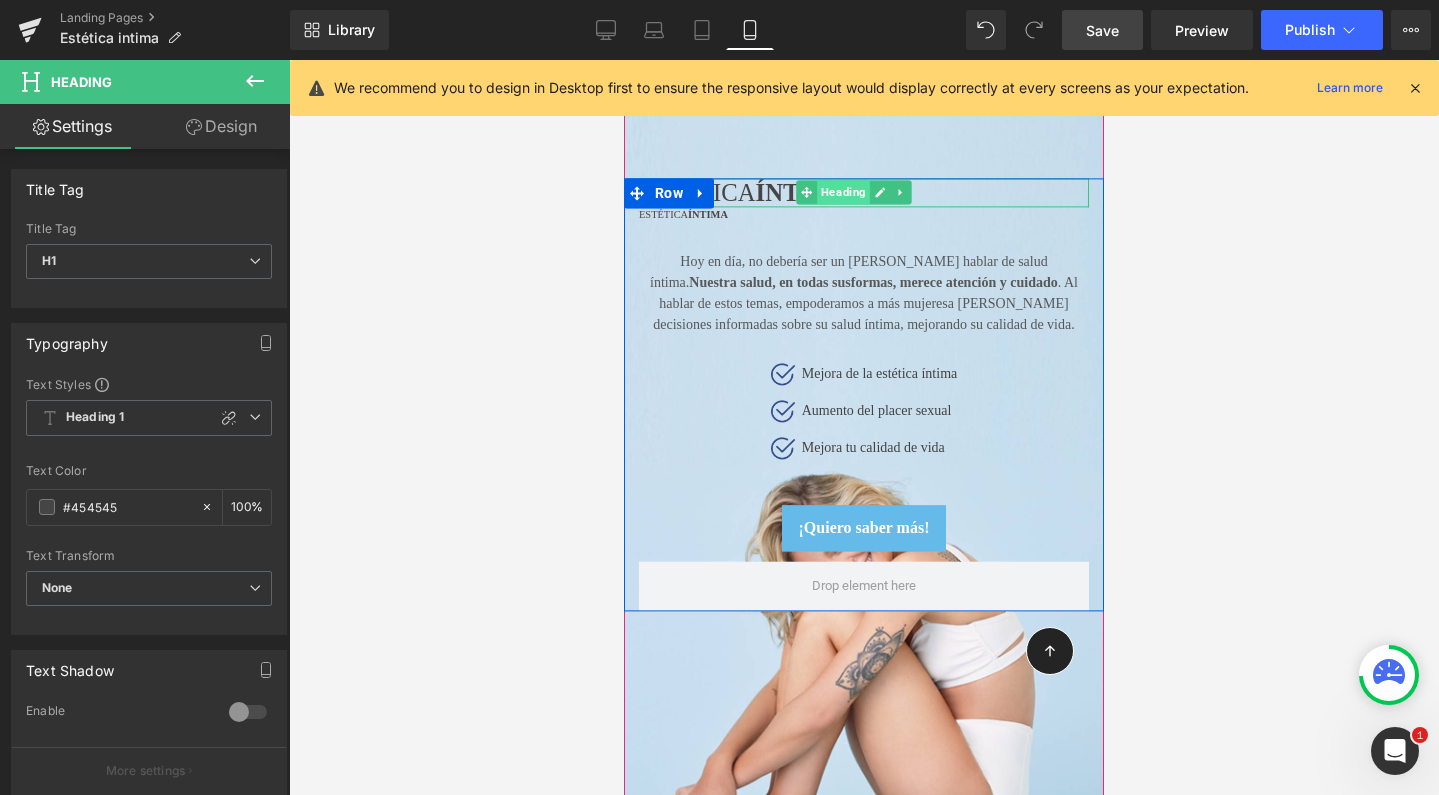 click on "Heading" at bounding box center (843, 193) 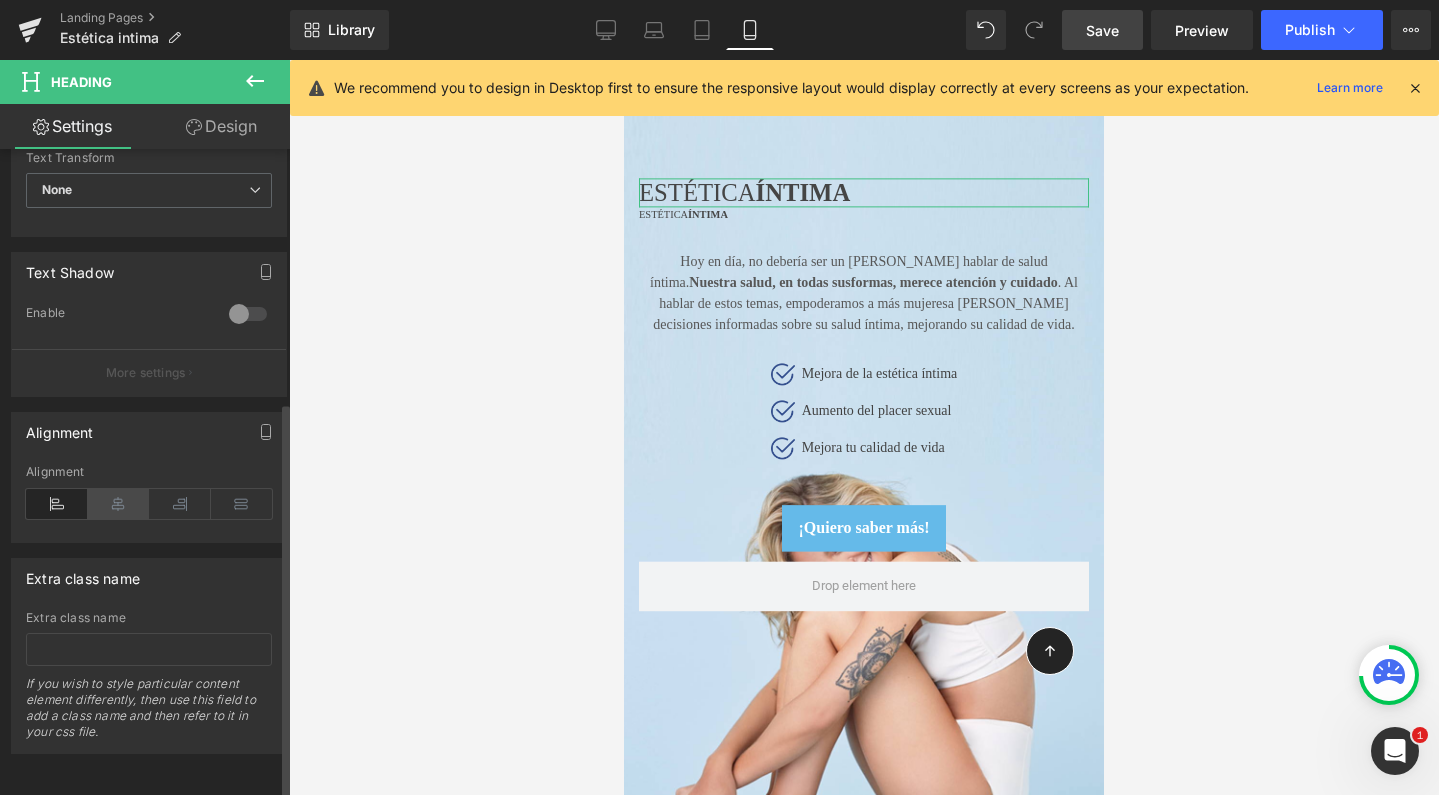 scroll, scrollTop: 412, scrollLeft: 0, axis: vertical 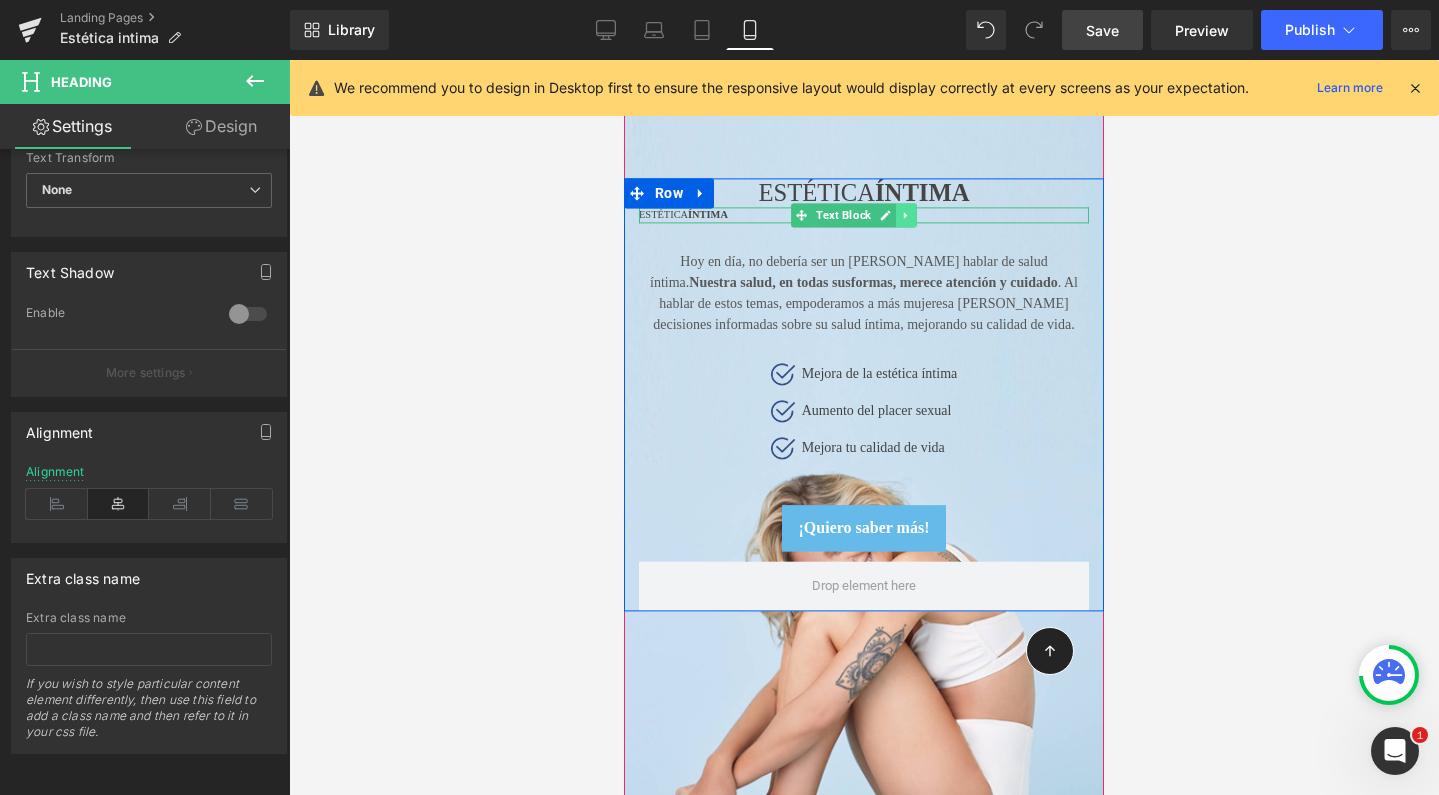click 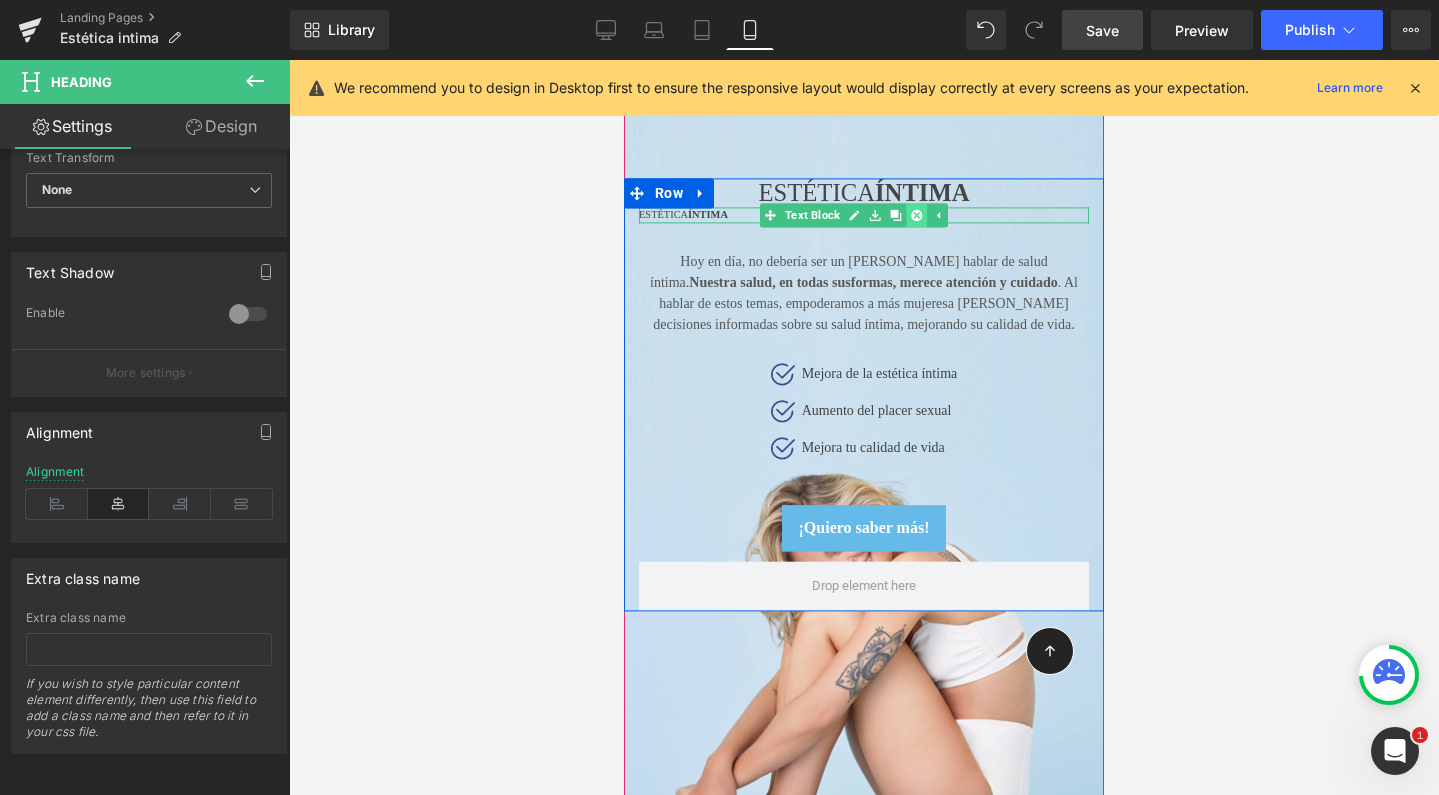 click 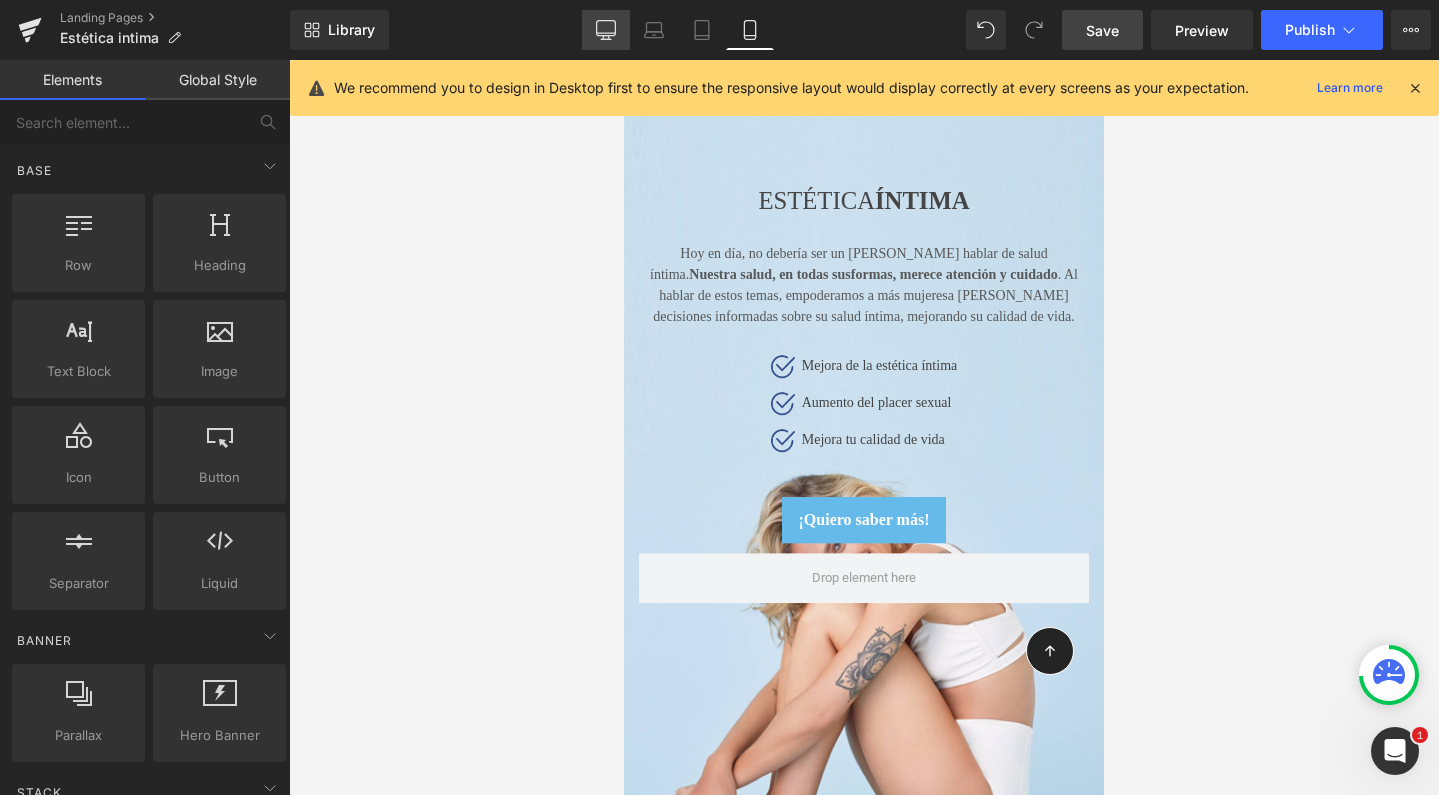 click 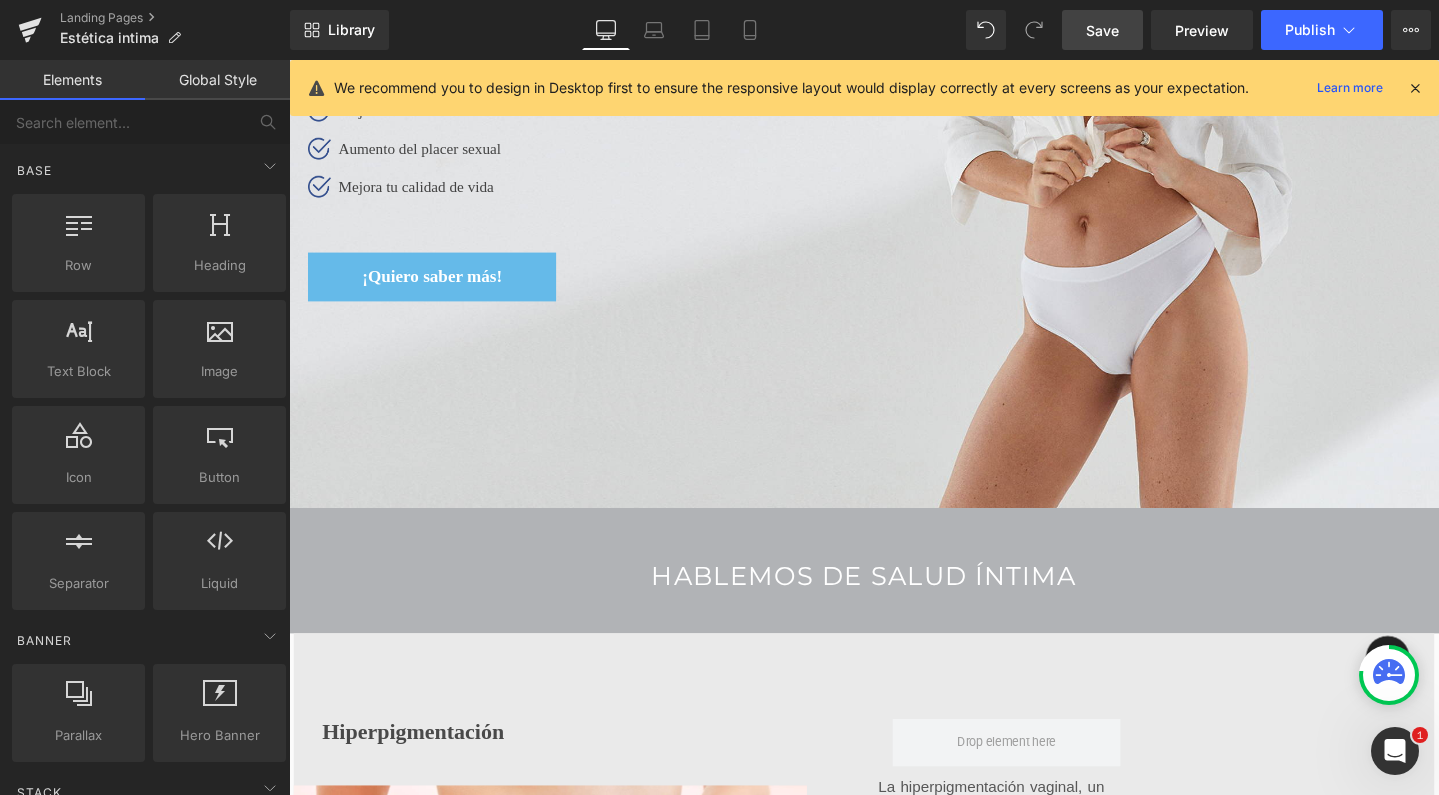 click 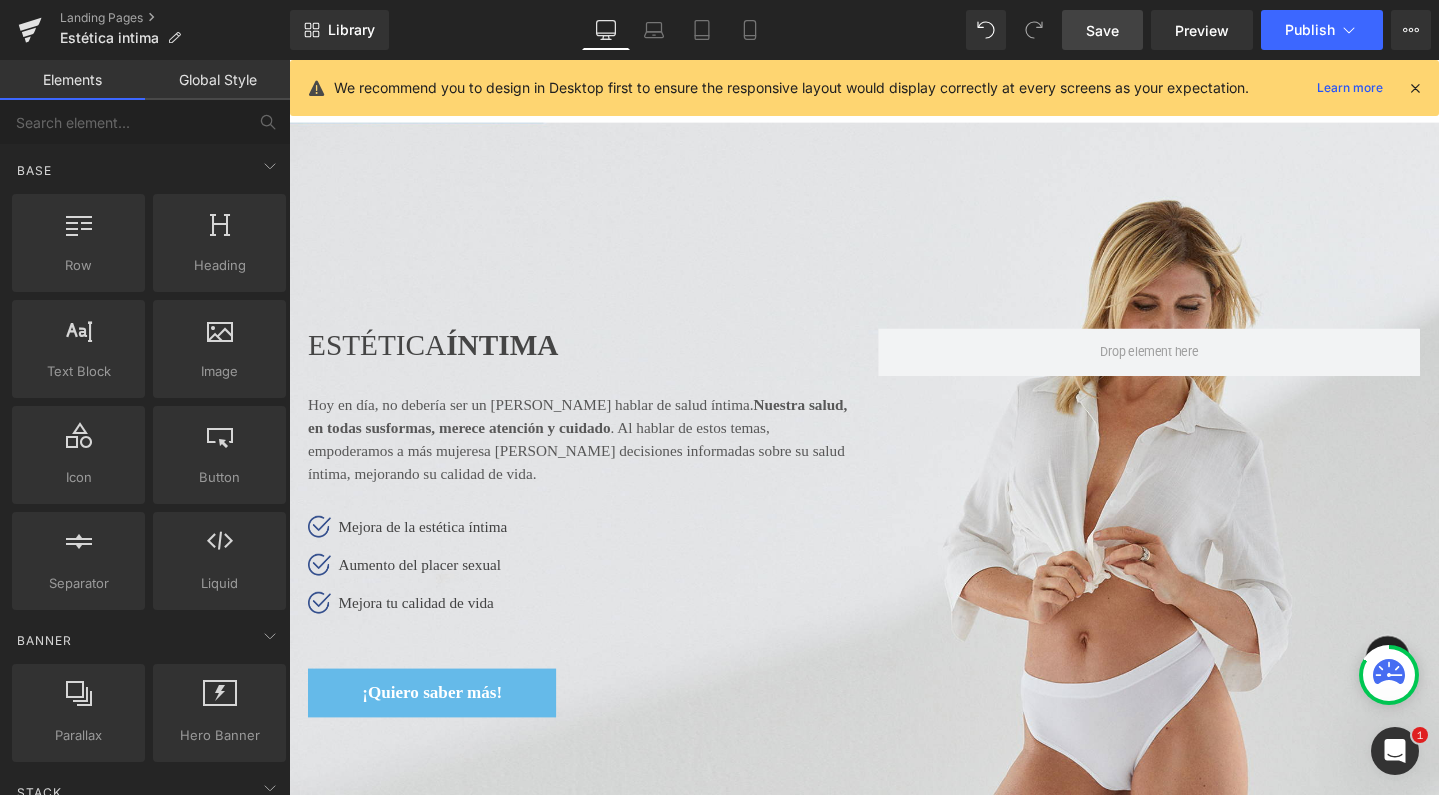 scroll, scrollTop: 0, scrollLeft: 0, axis: both 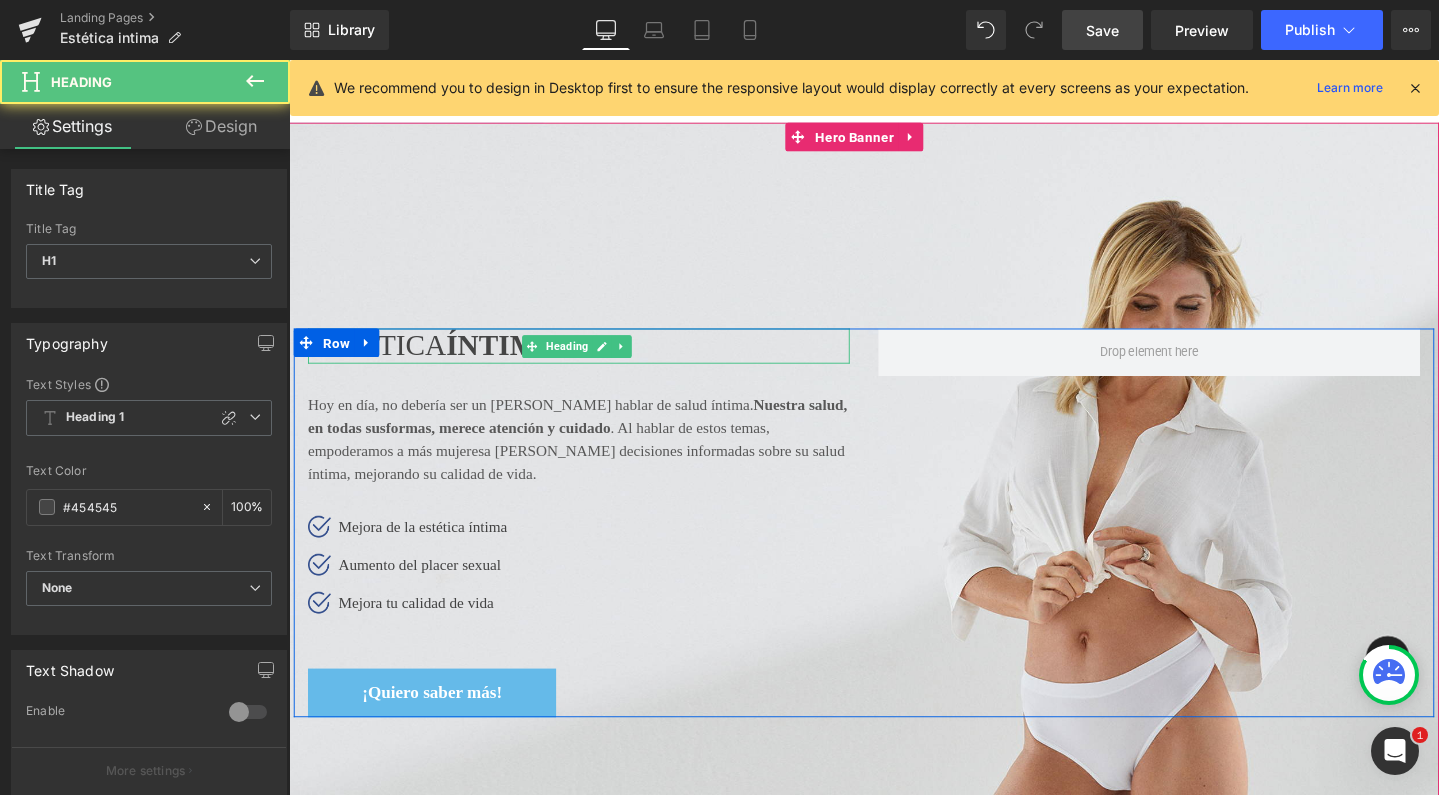 click on "ESTÉTICA  ÍNTIMA" at bounding box center (594, 361) 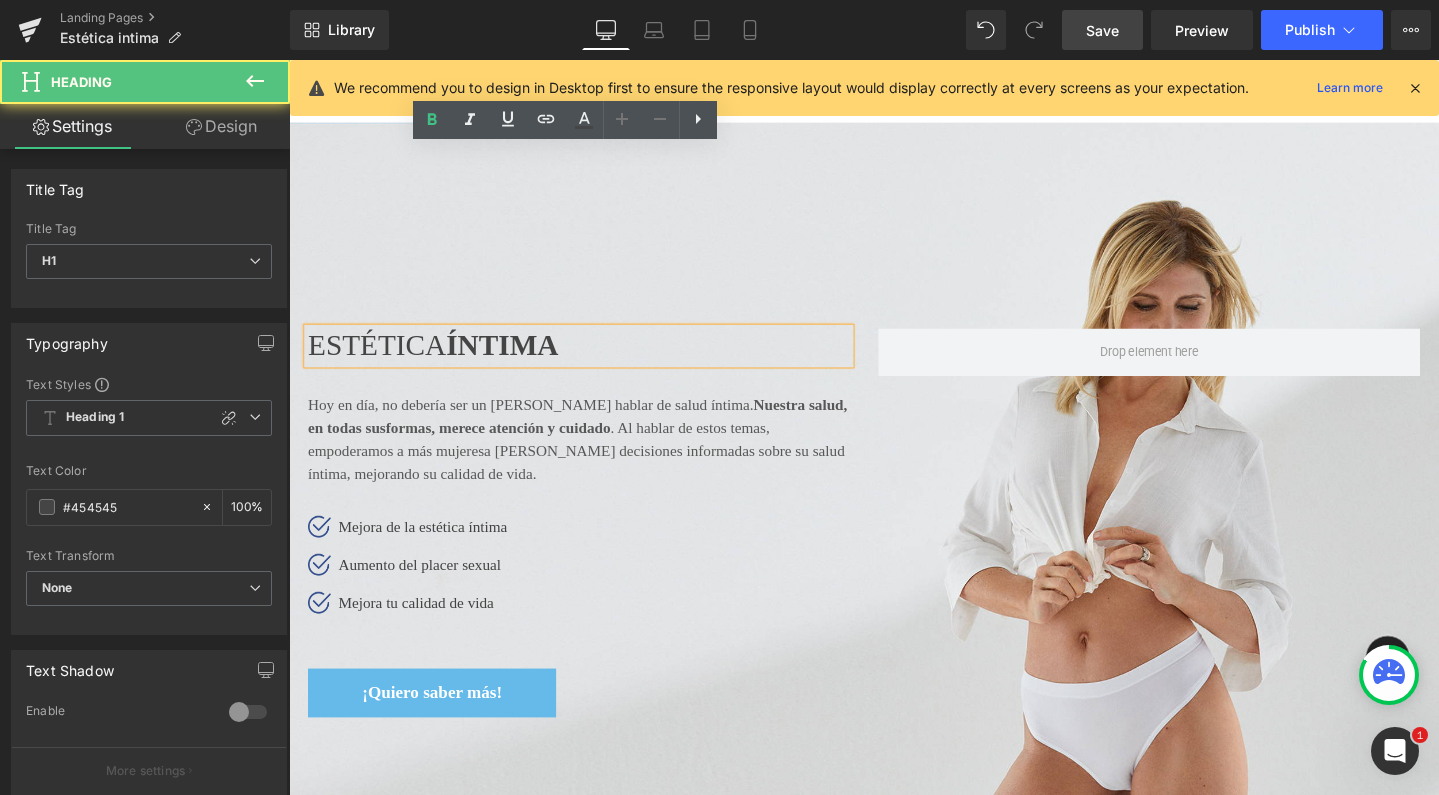 click on "ESTÉTICA  ÍNTIMA" at bounding box center (594, 361) 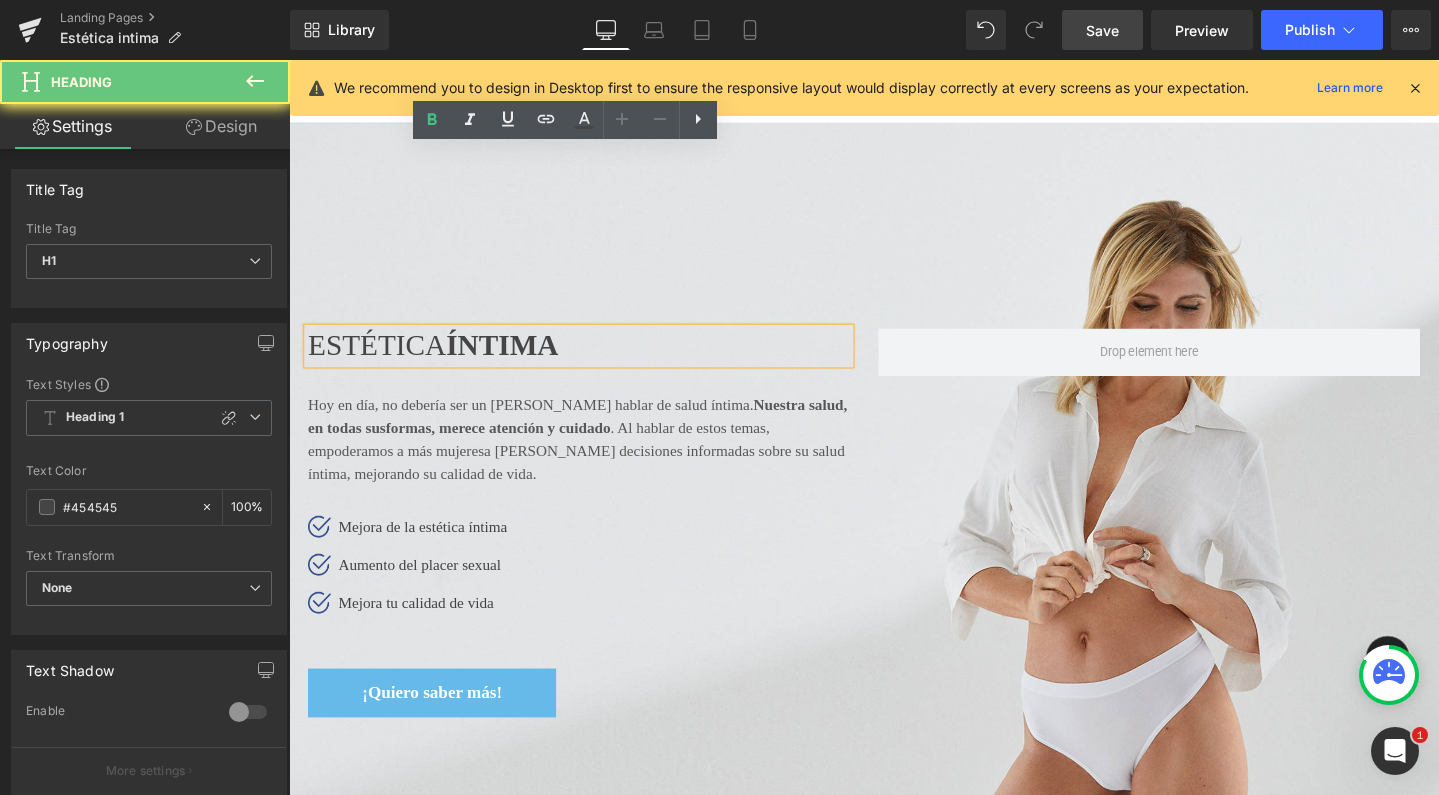click on "ESTÉTICA  ÍNTIMA" at bounding box center [594, 361] 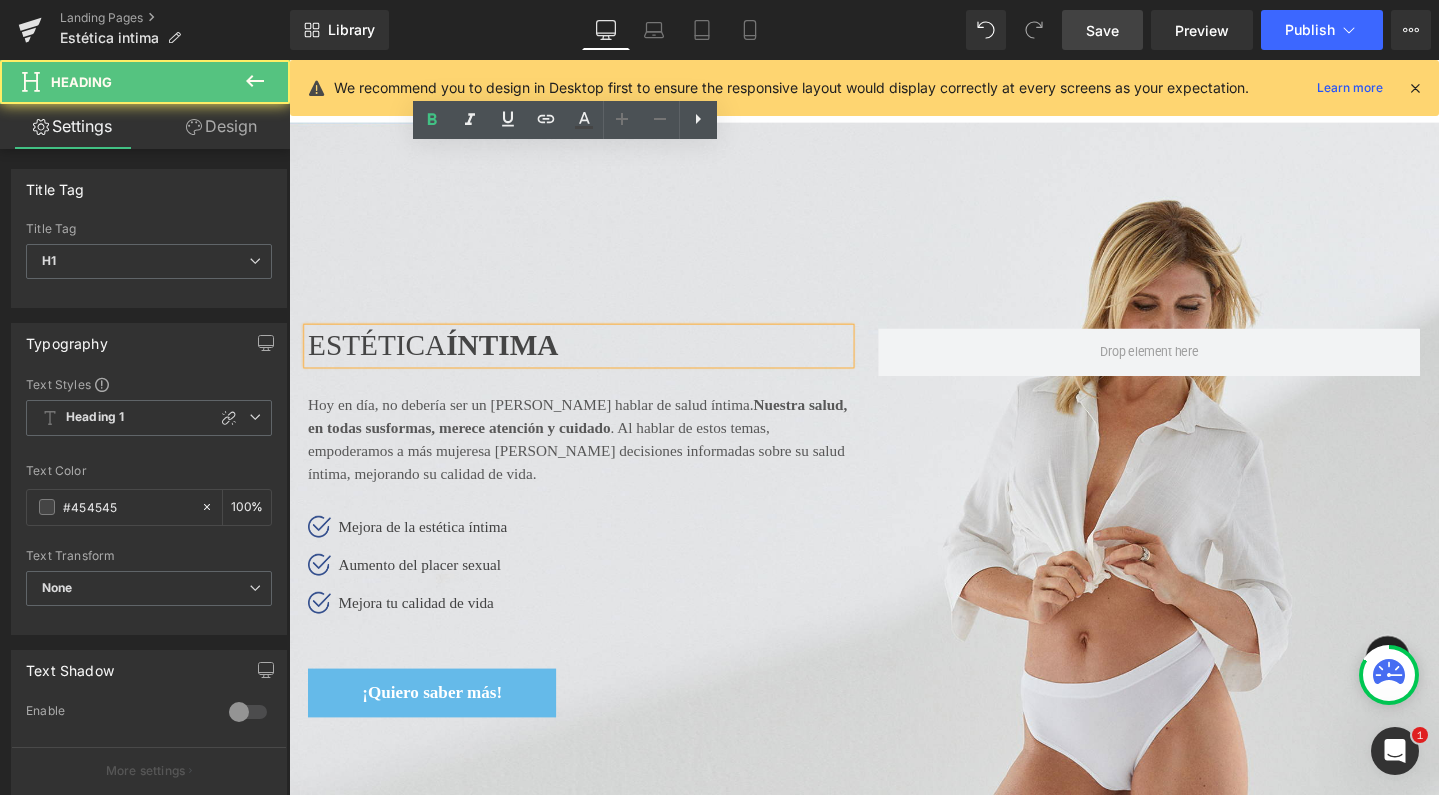 click on "ESTÉTICA  ÍNTIMA" at bounding box center [594, 361] 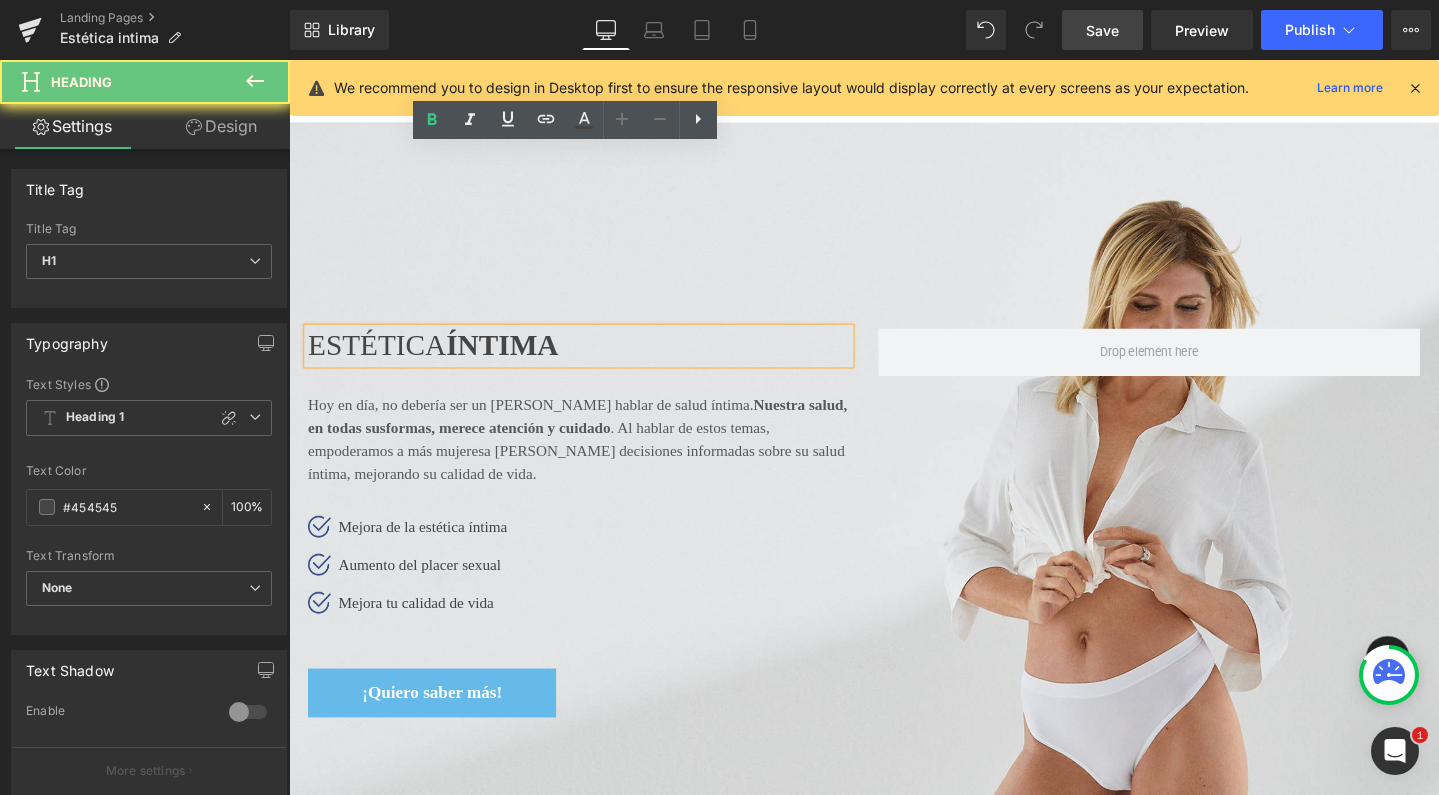 click on "ESTÉTICA  ÍNTIMA" at bounding box center (594, 361) 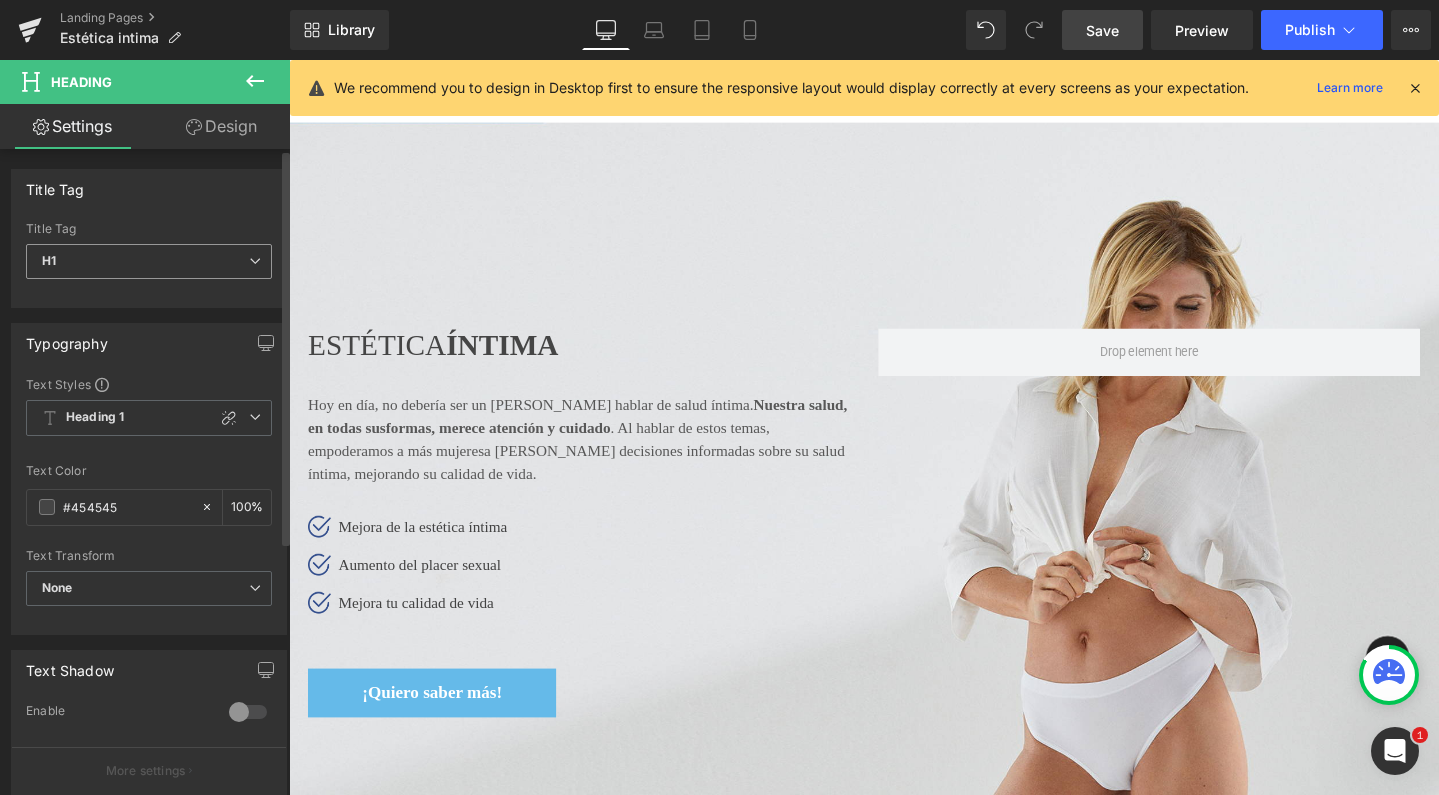 click on "H1" at bounding box center [149, 261] 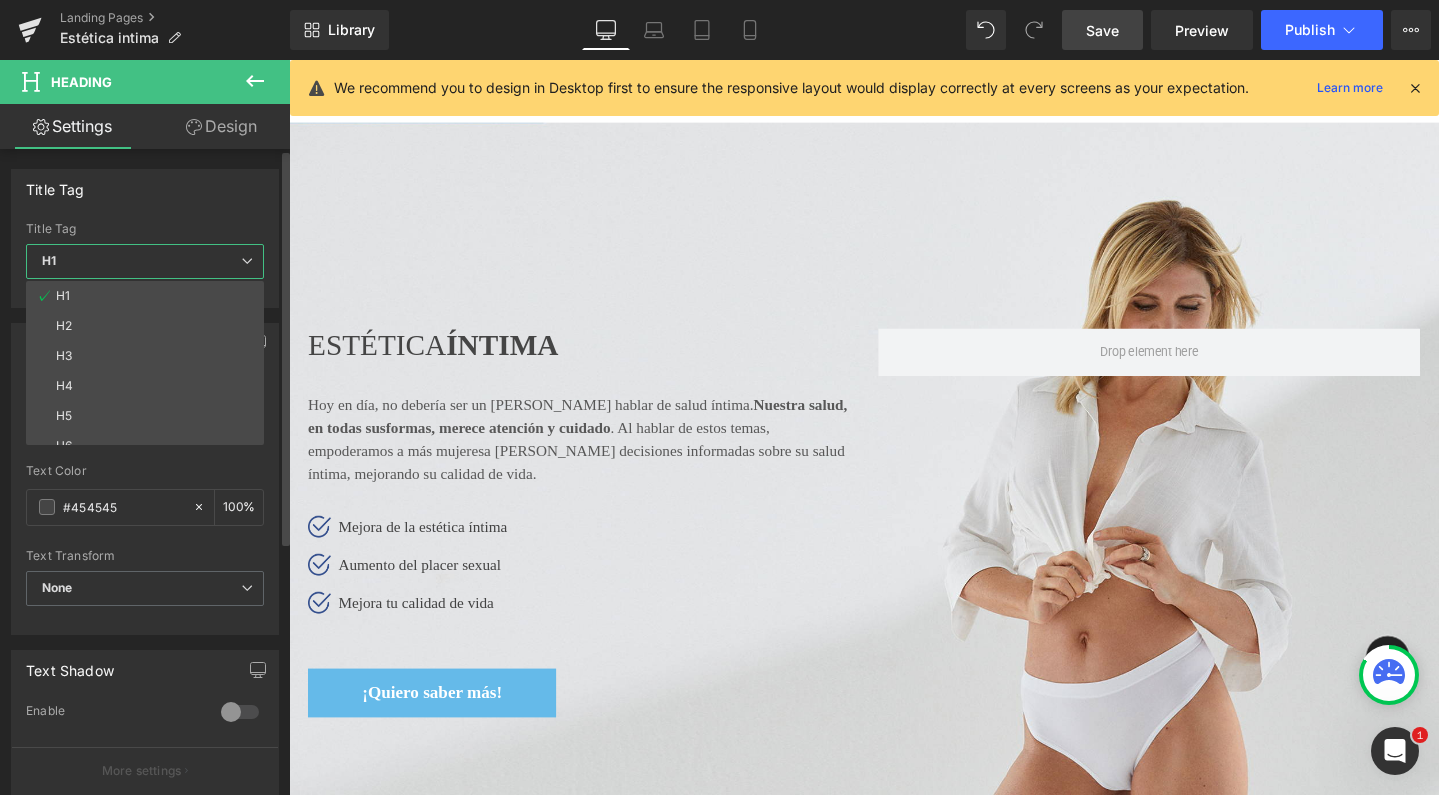 scroll, scrollTop: 0, scrollLeft: 0, axis: both 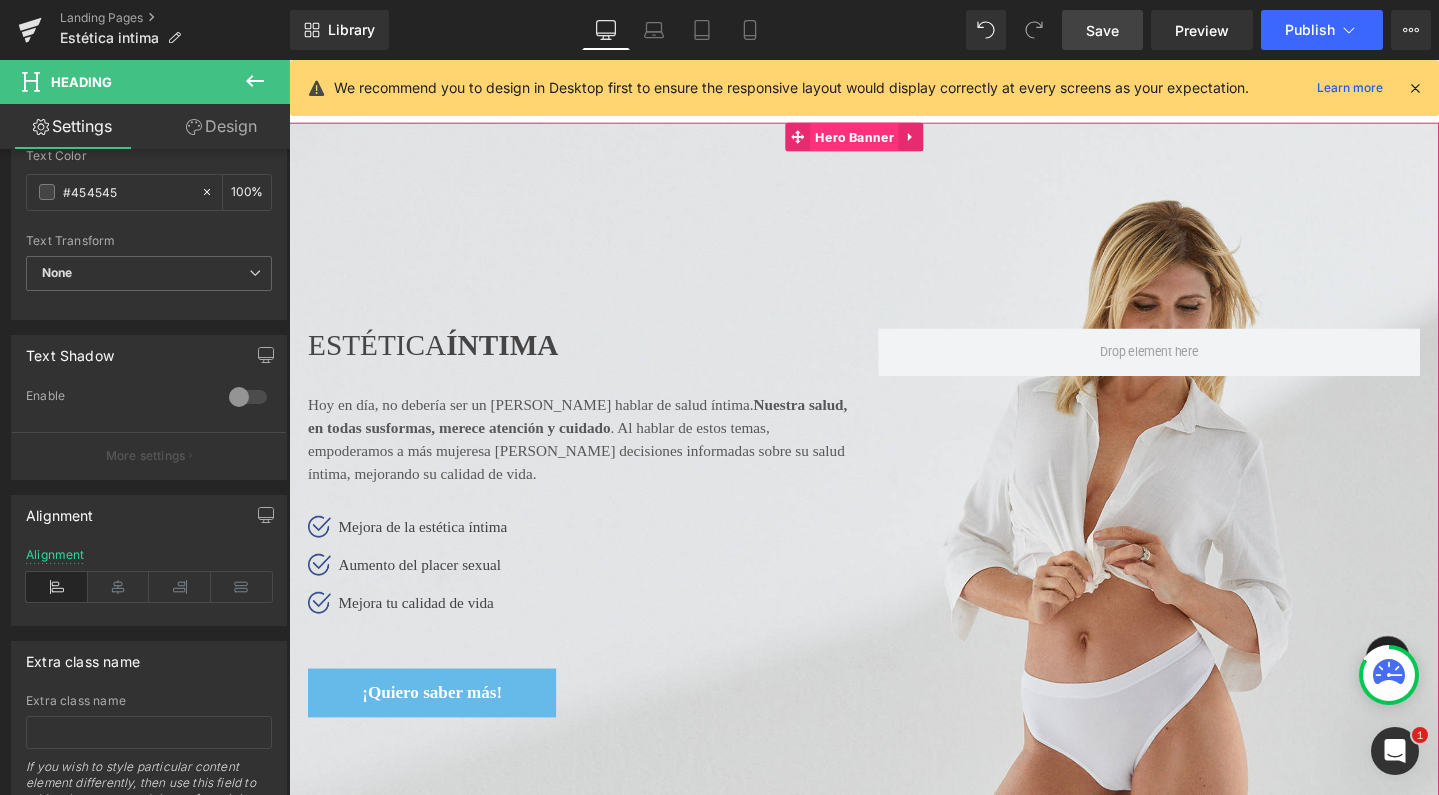 click on "Hero Banner" at bounding box center (883, 141) 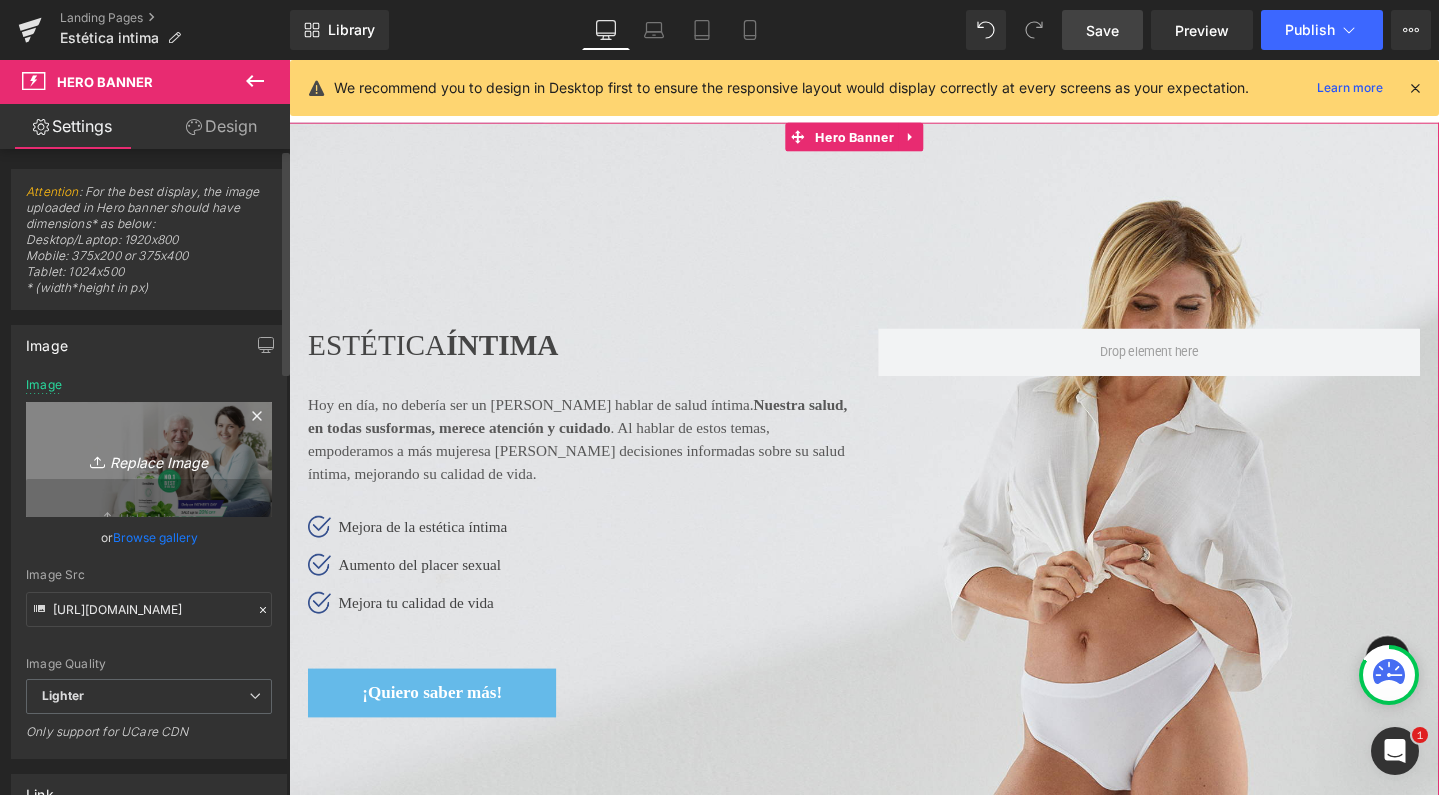 click on "Replace Image" at bounding box center (149, 459) 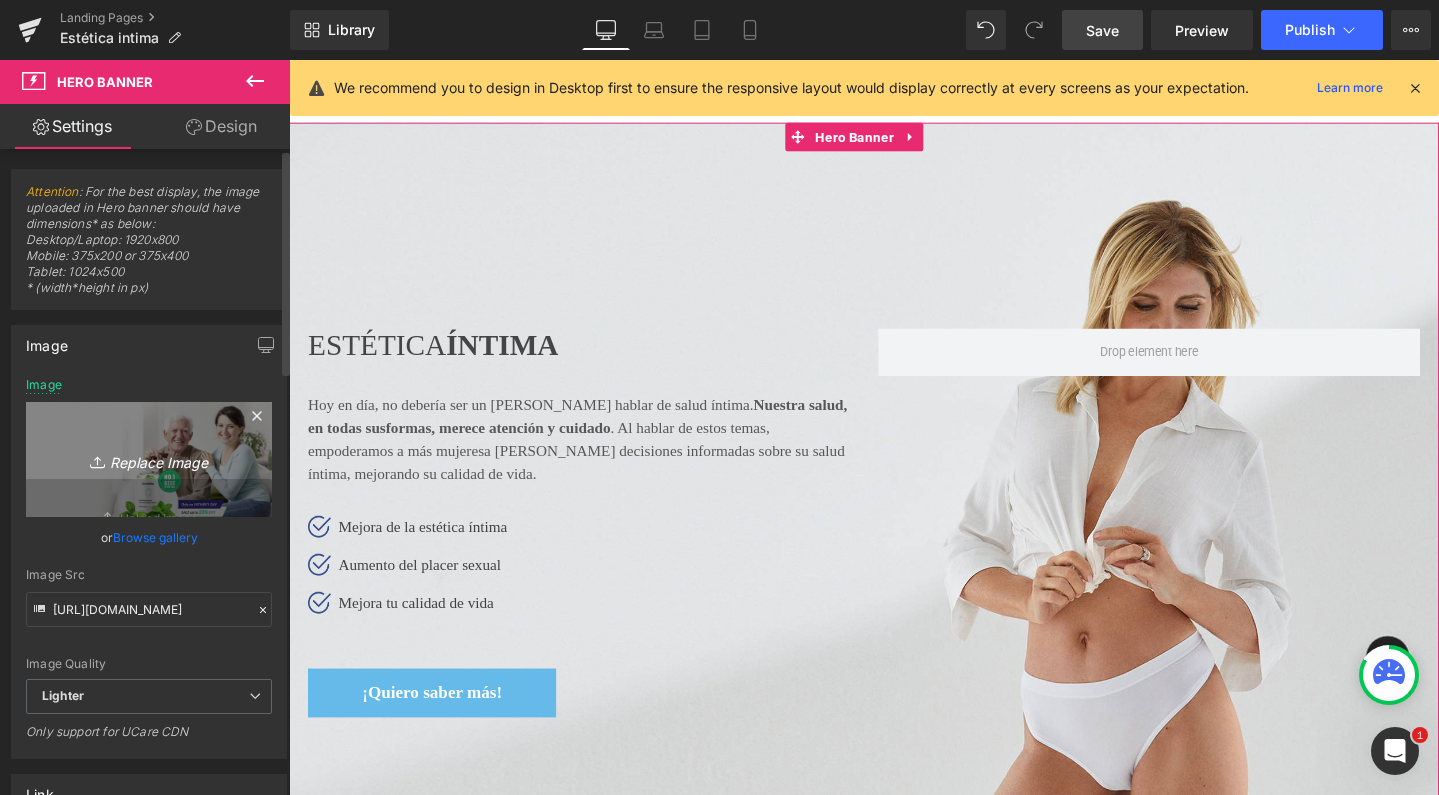 type on "C:\fakepath\BANNER.jpg" 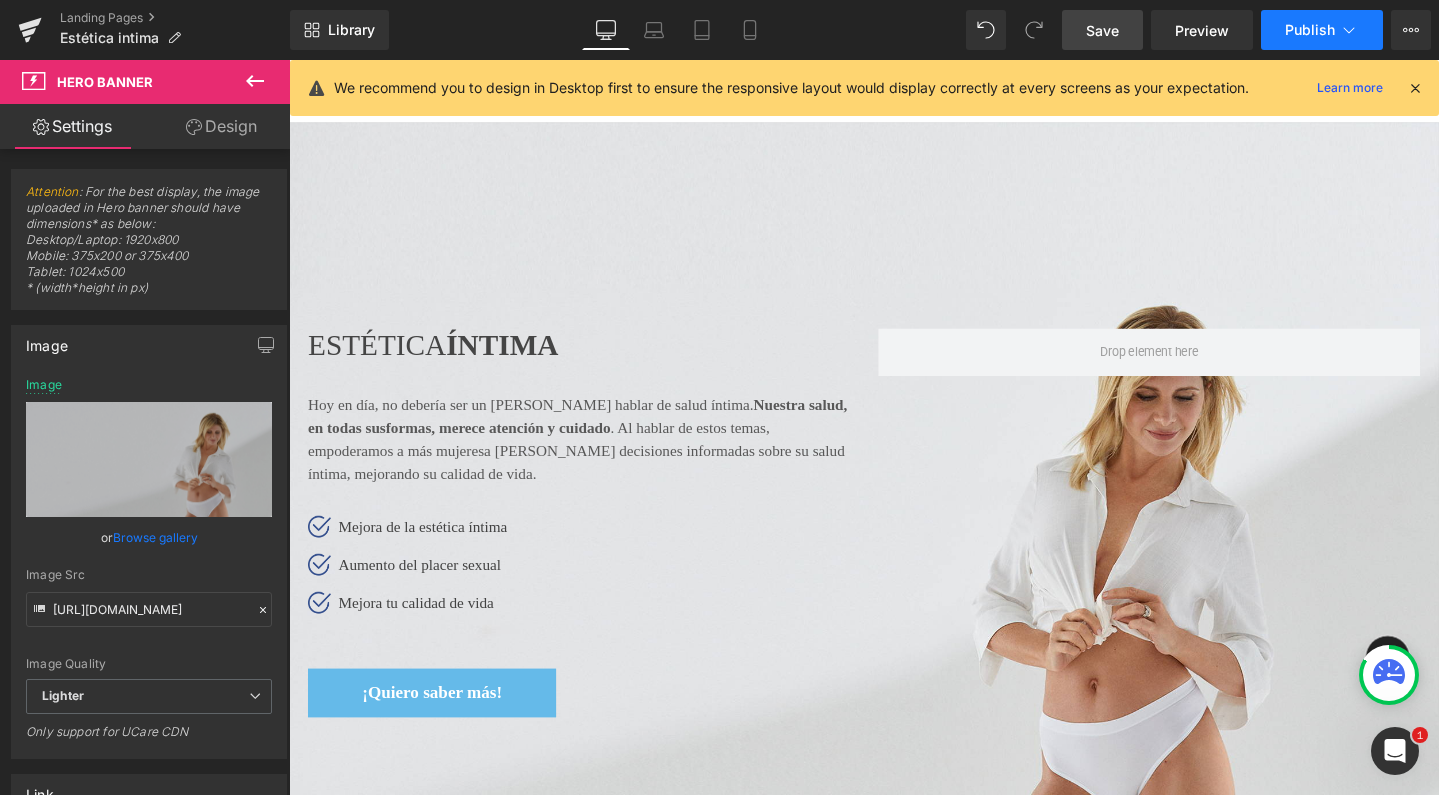 click on "Publish" at bounding box center (1322, 30) 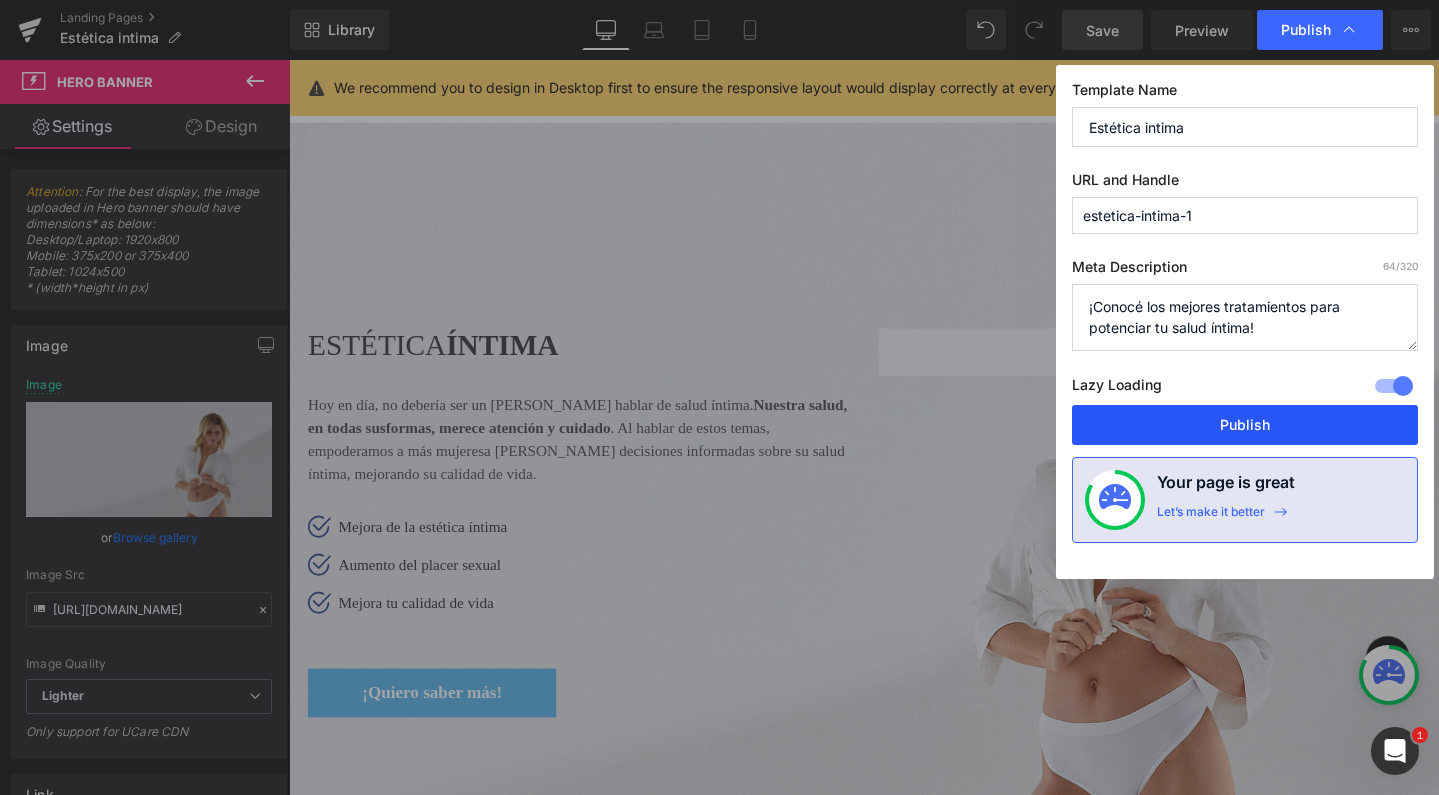 click on "Publish" at bounding box center [1245, 425] 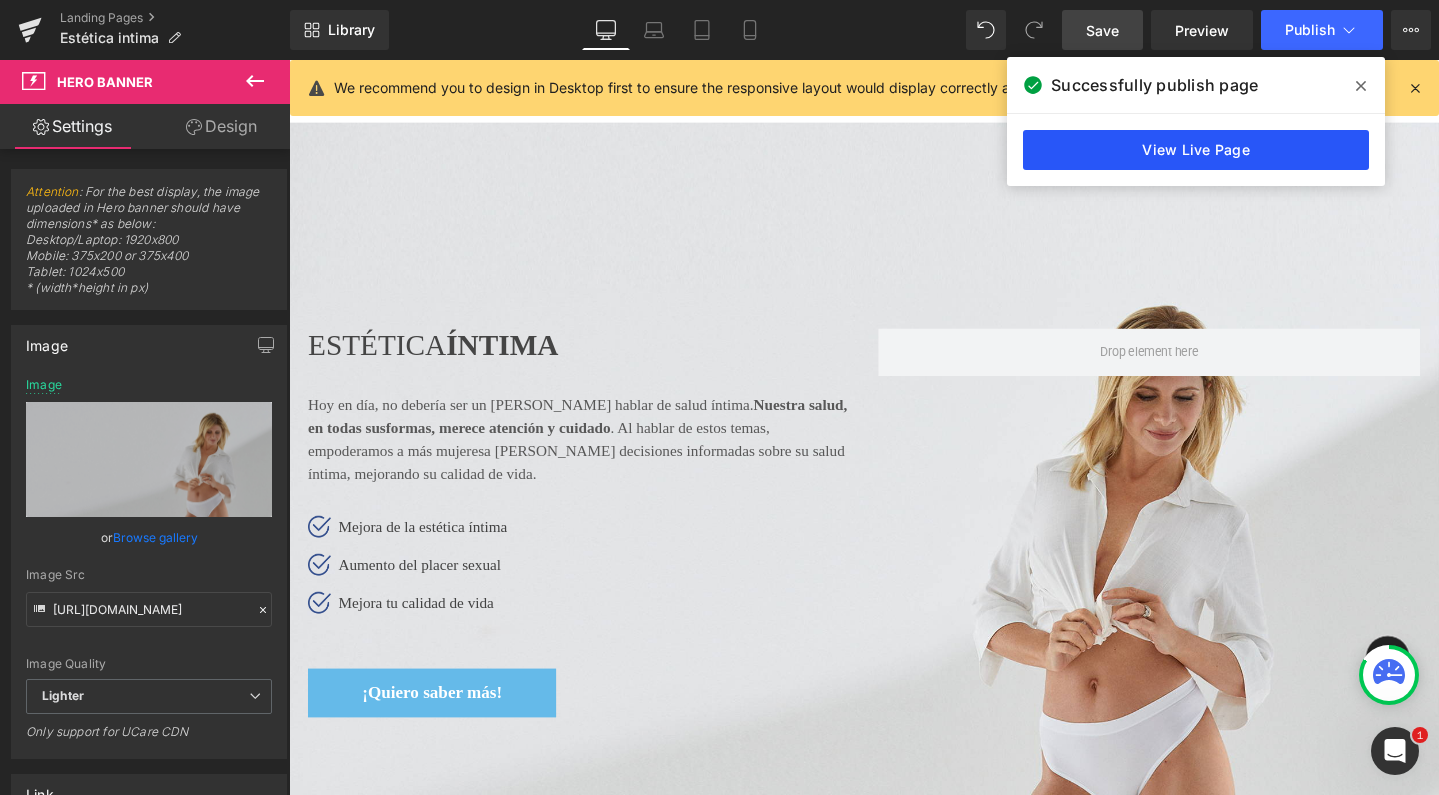 click on "View Live Page" at bounding box center (1196, 150) 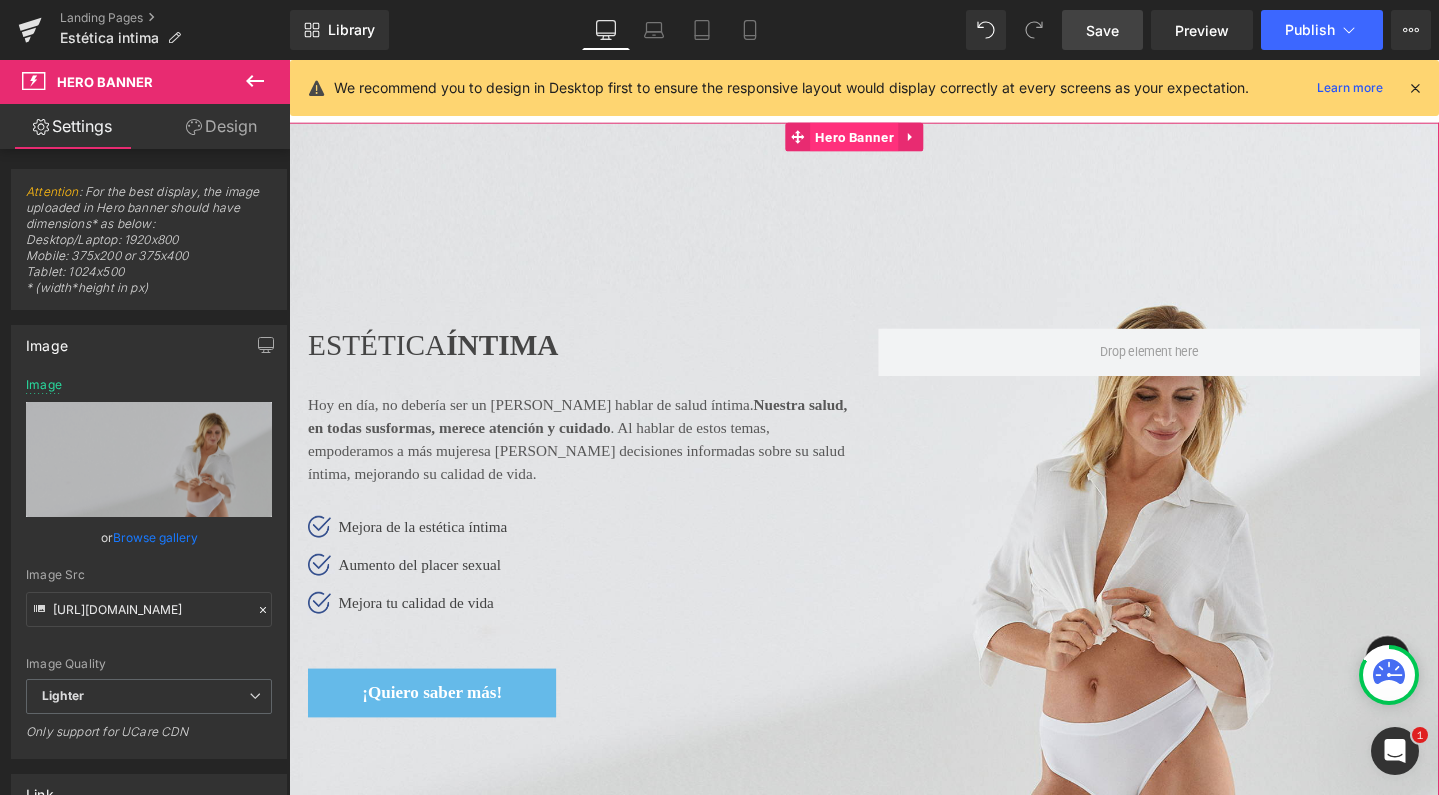 click on "Hero Banner" at bounding box center (883, 141) 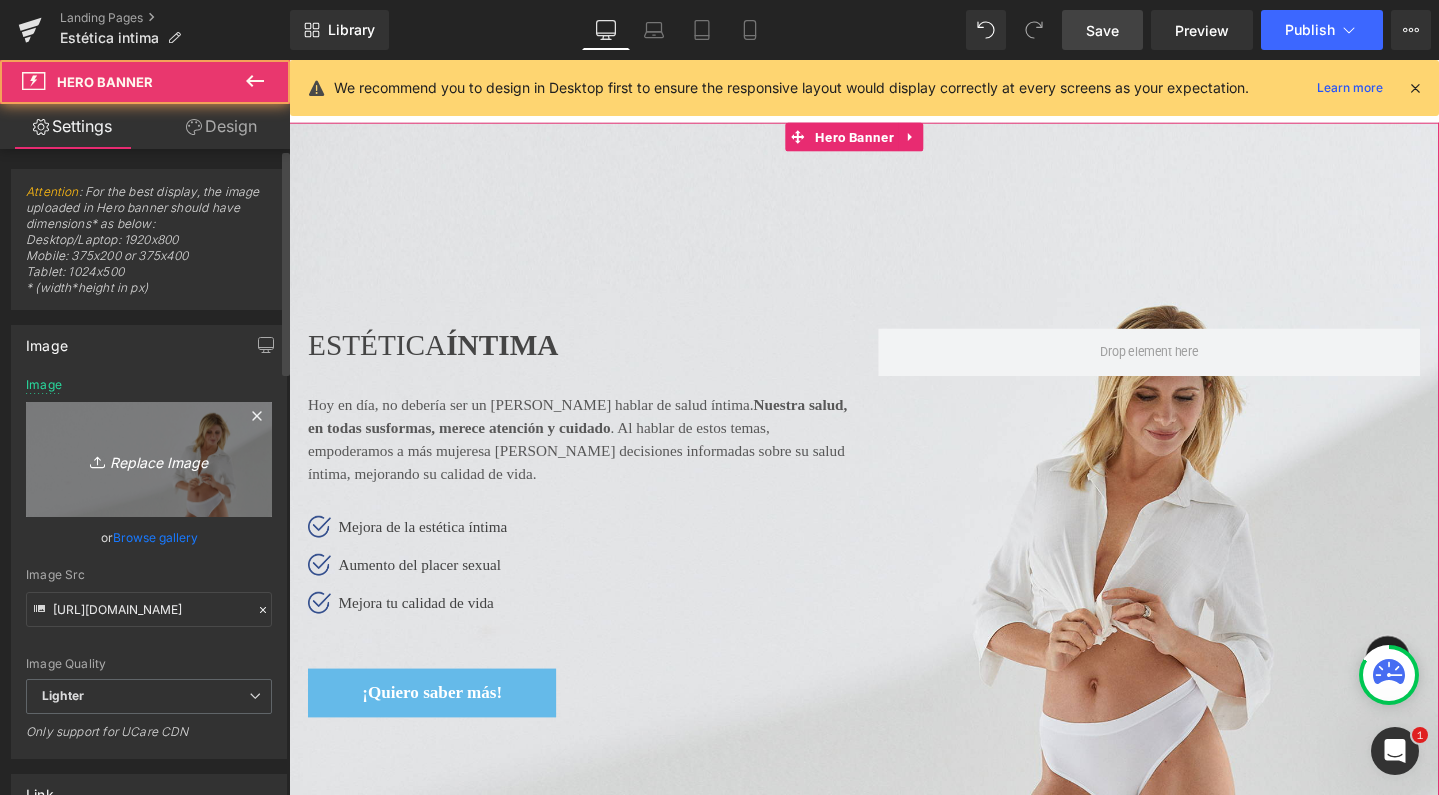 click on "Replace Image" at bounding box center (149, 459) 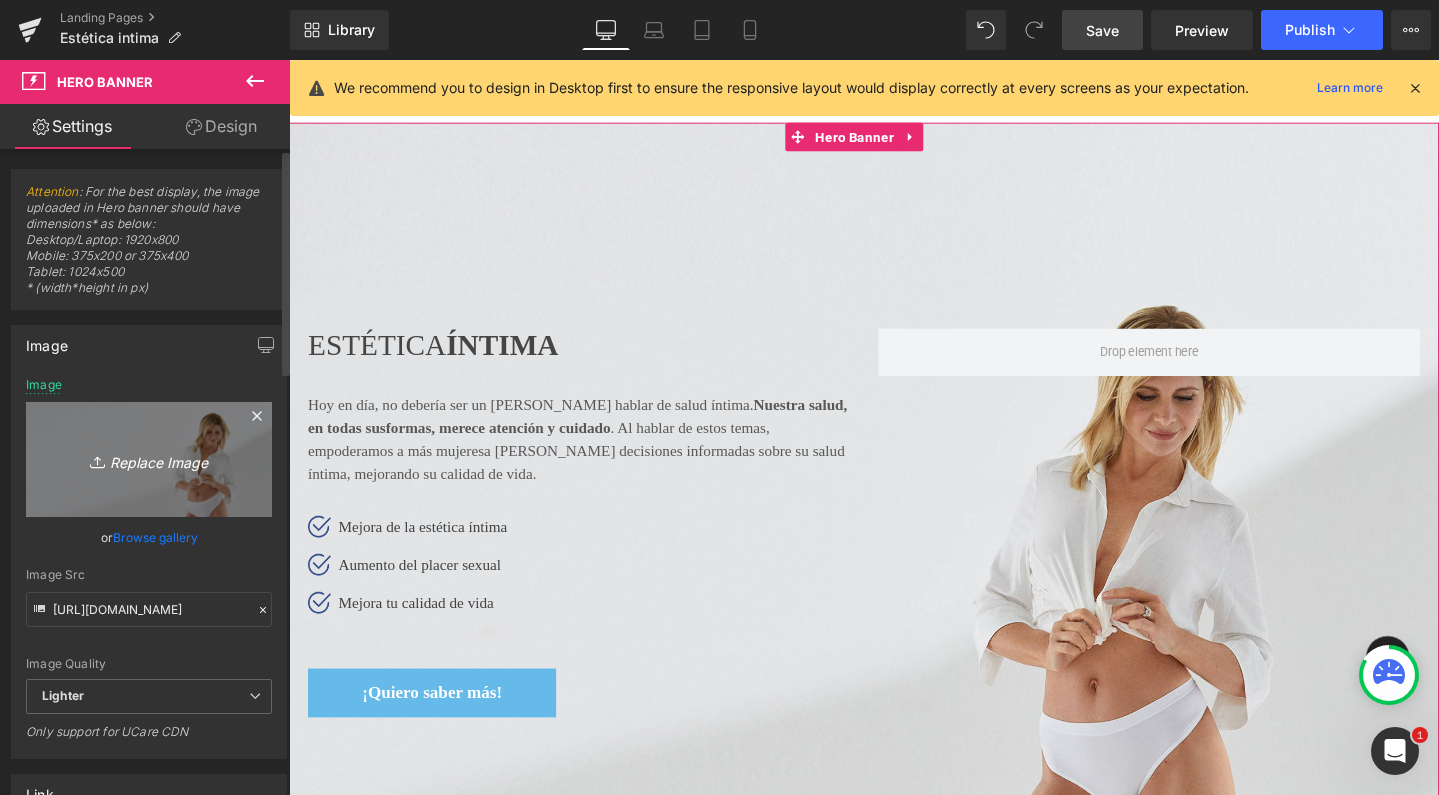 type on "C:\fakepath\BANNER.jpg" 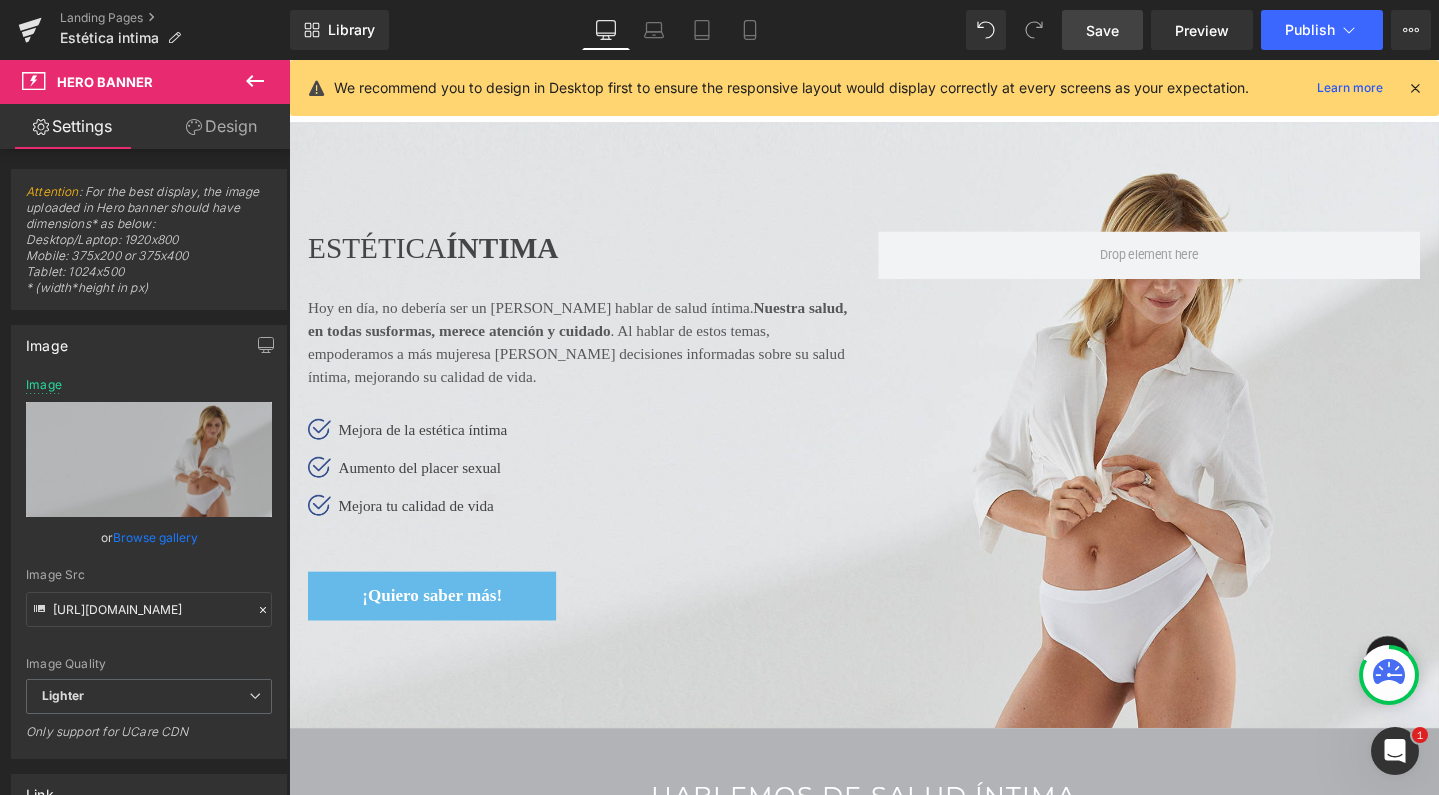 click on "Save" at bounding box center (1102, 30) 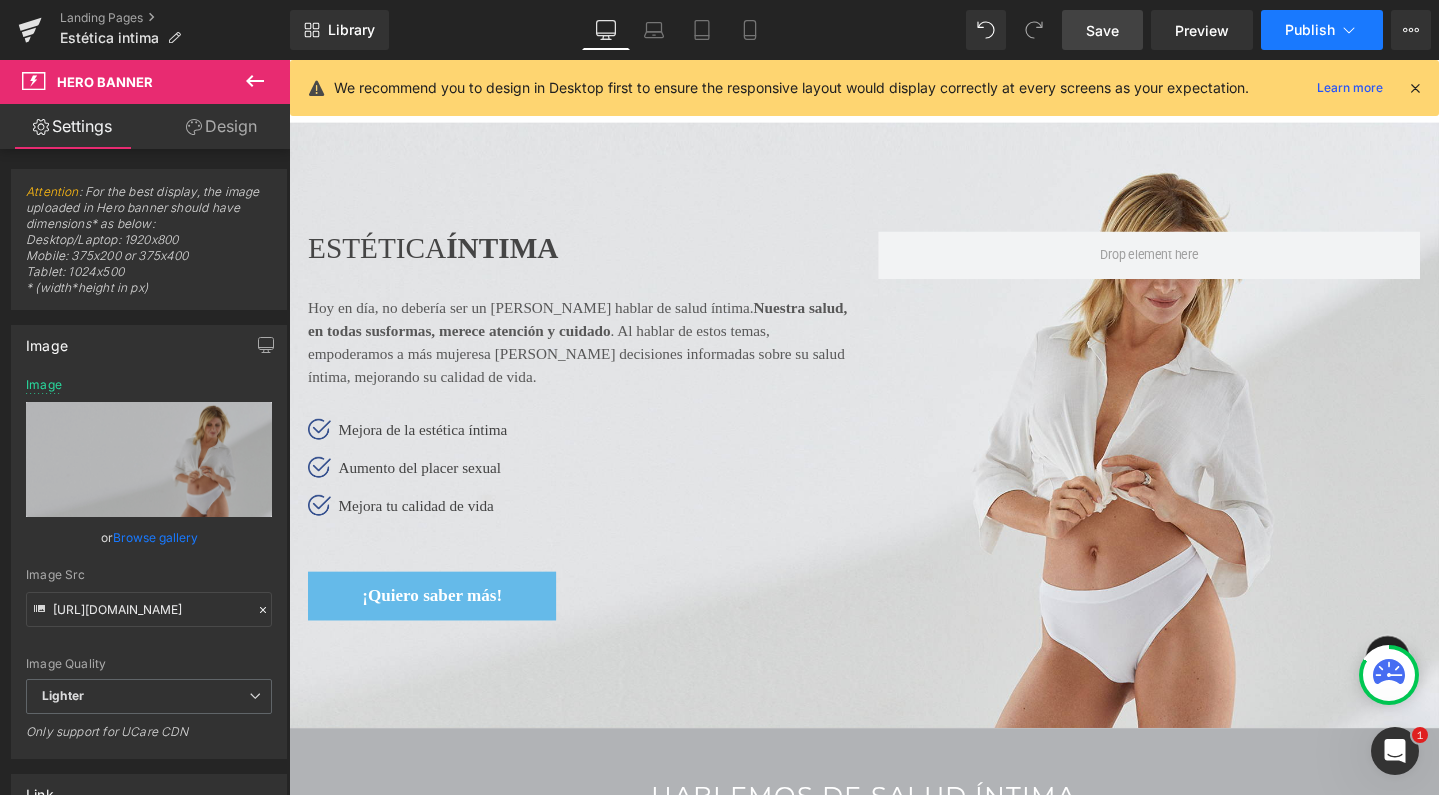 click on "Publish" at bounding box center [1310, 30] 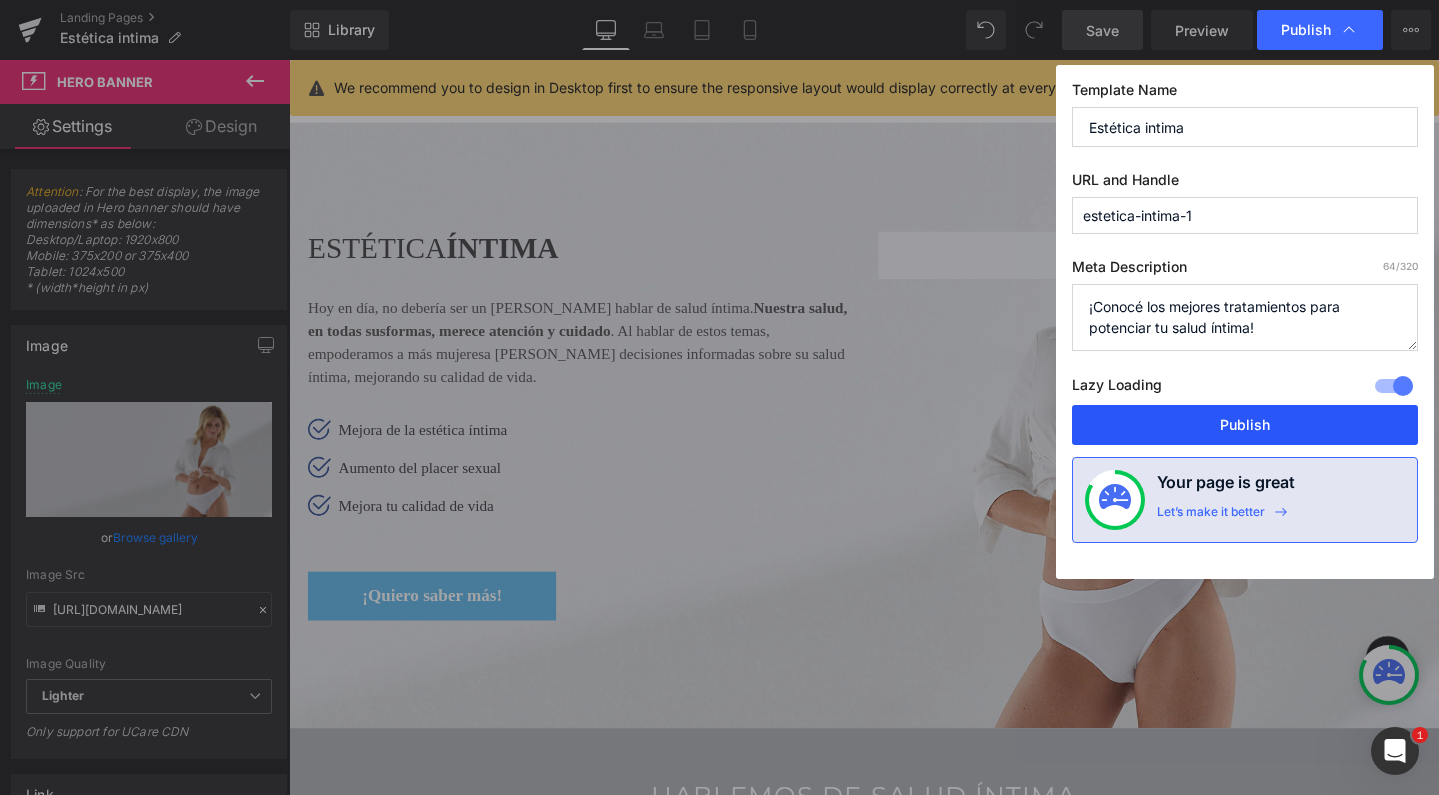 drag, startPoint x: 1106, startPoint y: 420, endPoint x: 860, endPoint y: 379, distance: 249.39326 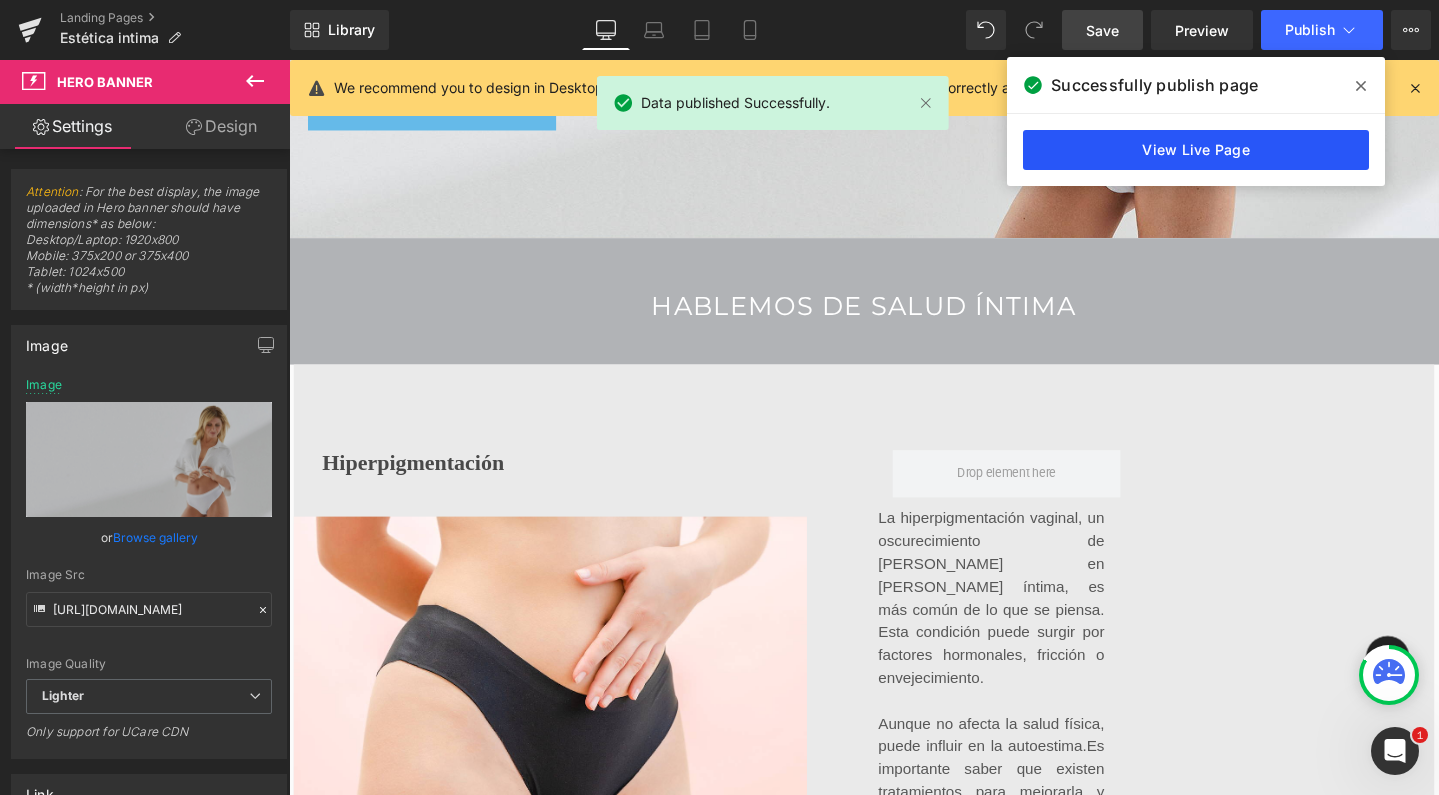 scroll, scrollTop: 410, scrollLeft: 0, axis: vertical 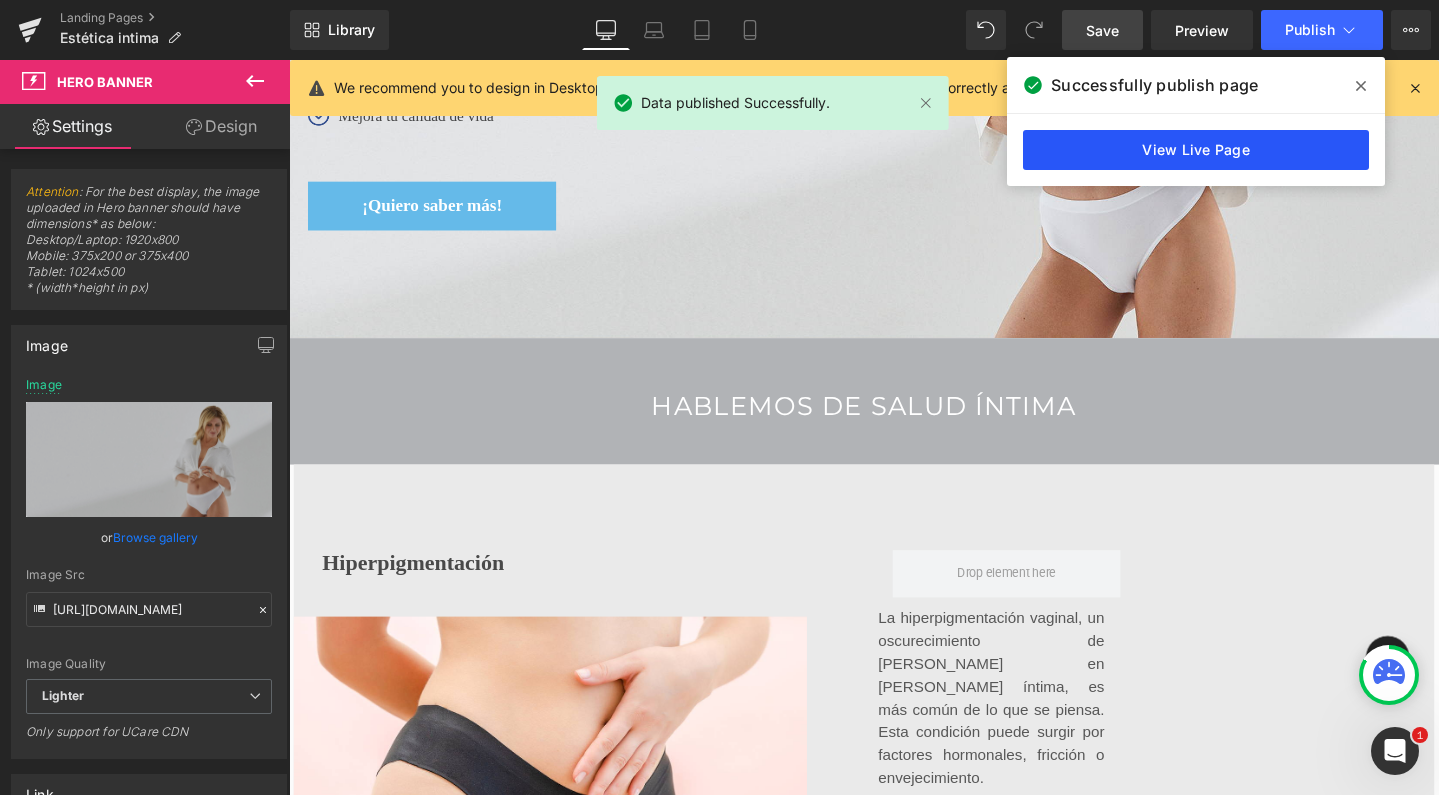 click on "View Live Page" at bounding box center [1196, 150] 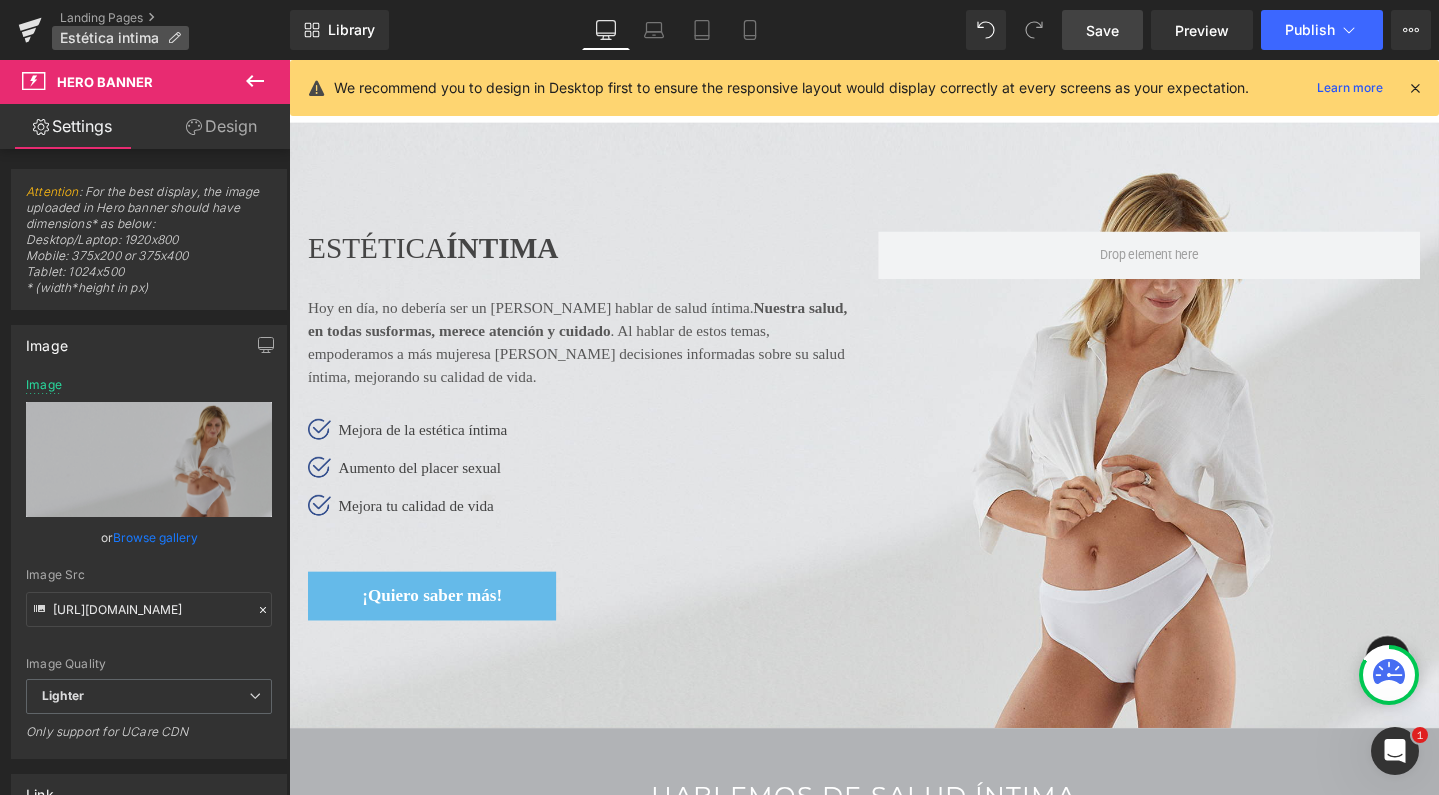 scroll, scrollTop: 0, scrollLeft: 0, axis: both 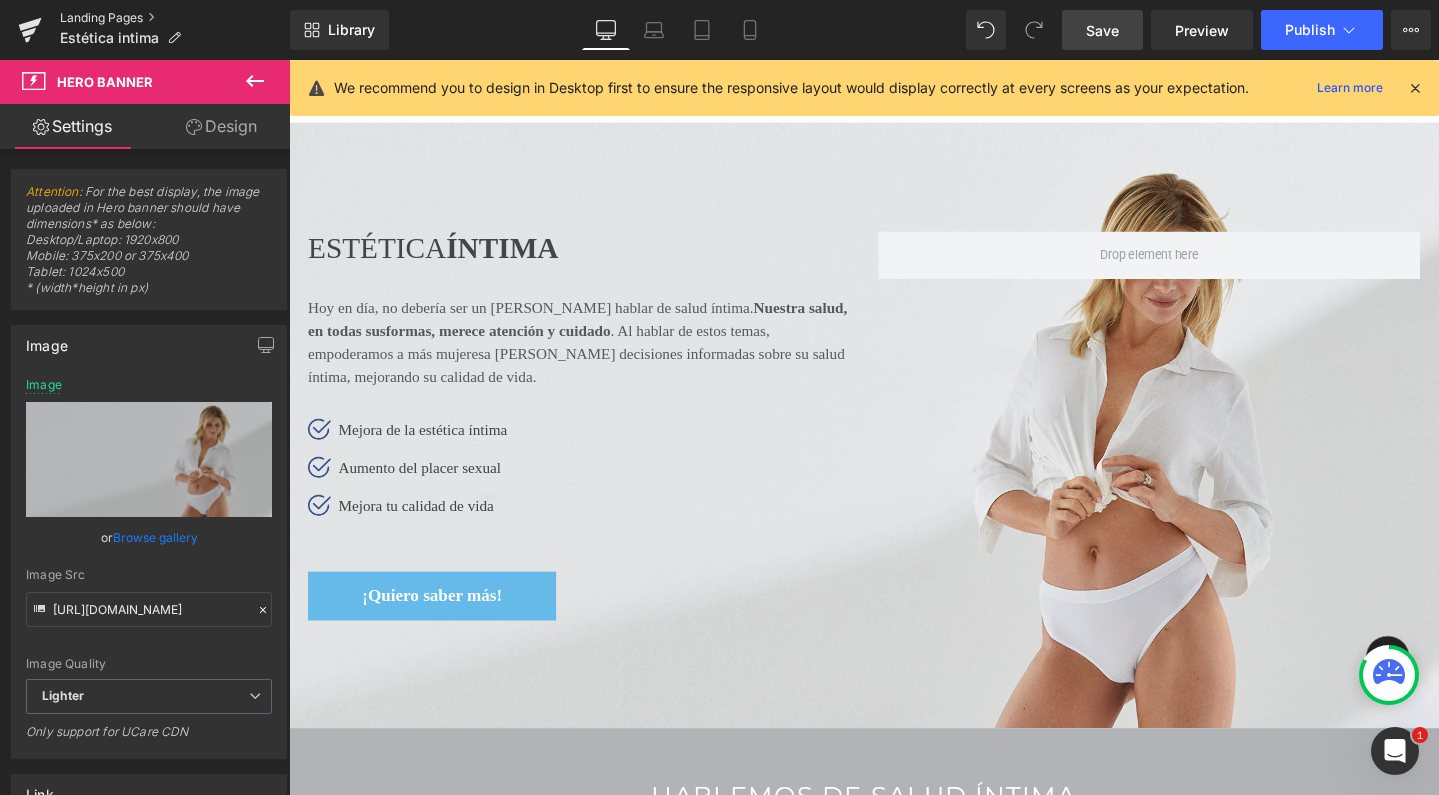 click on "Landing Pages" at bounding box center (175, 18) 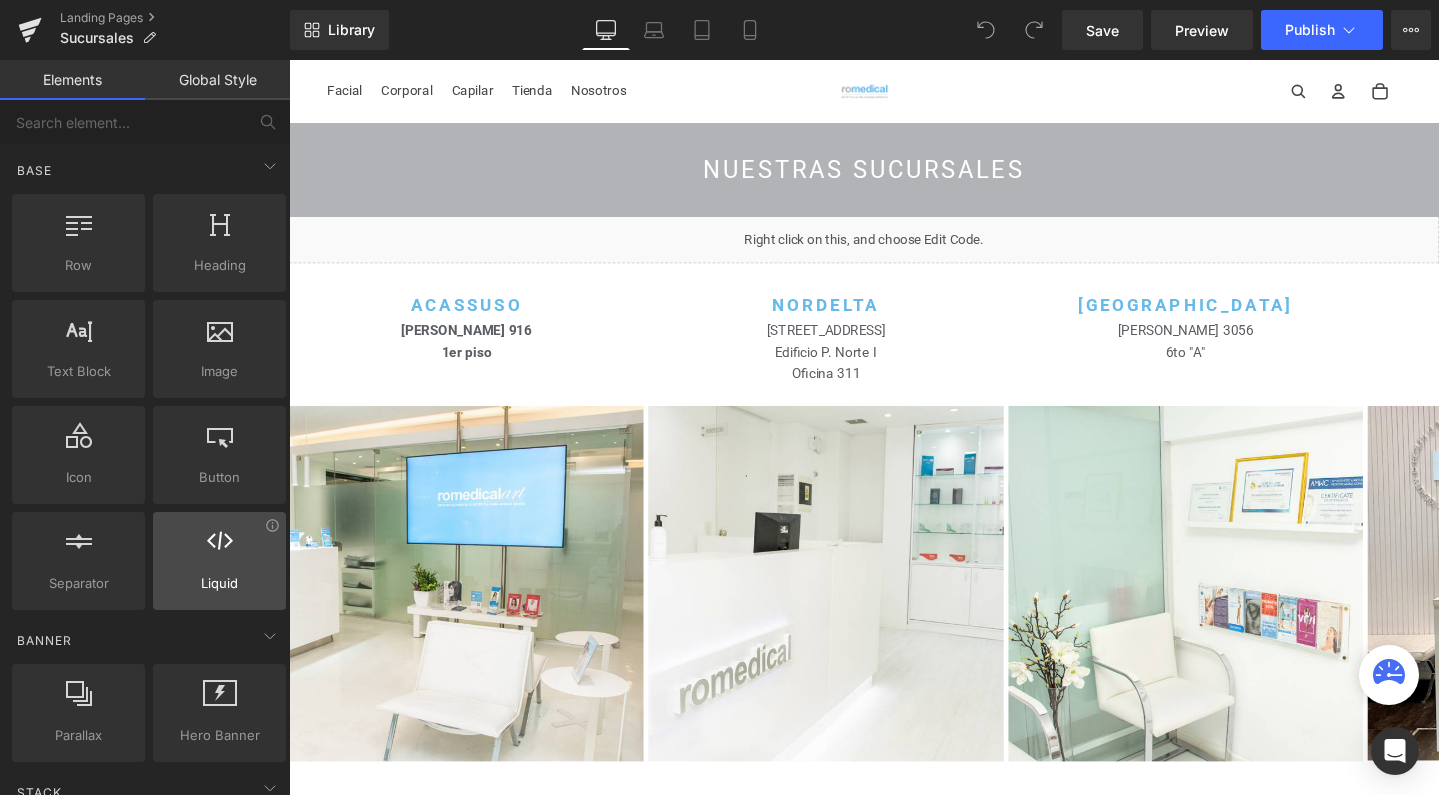 scroll, scrollTop: 0, scrollLeft: 0, axis: both 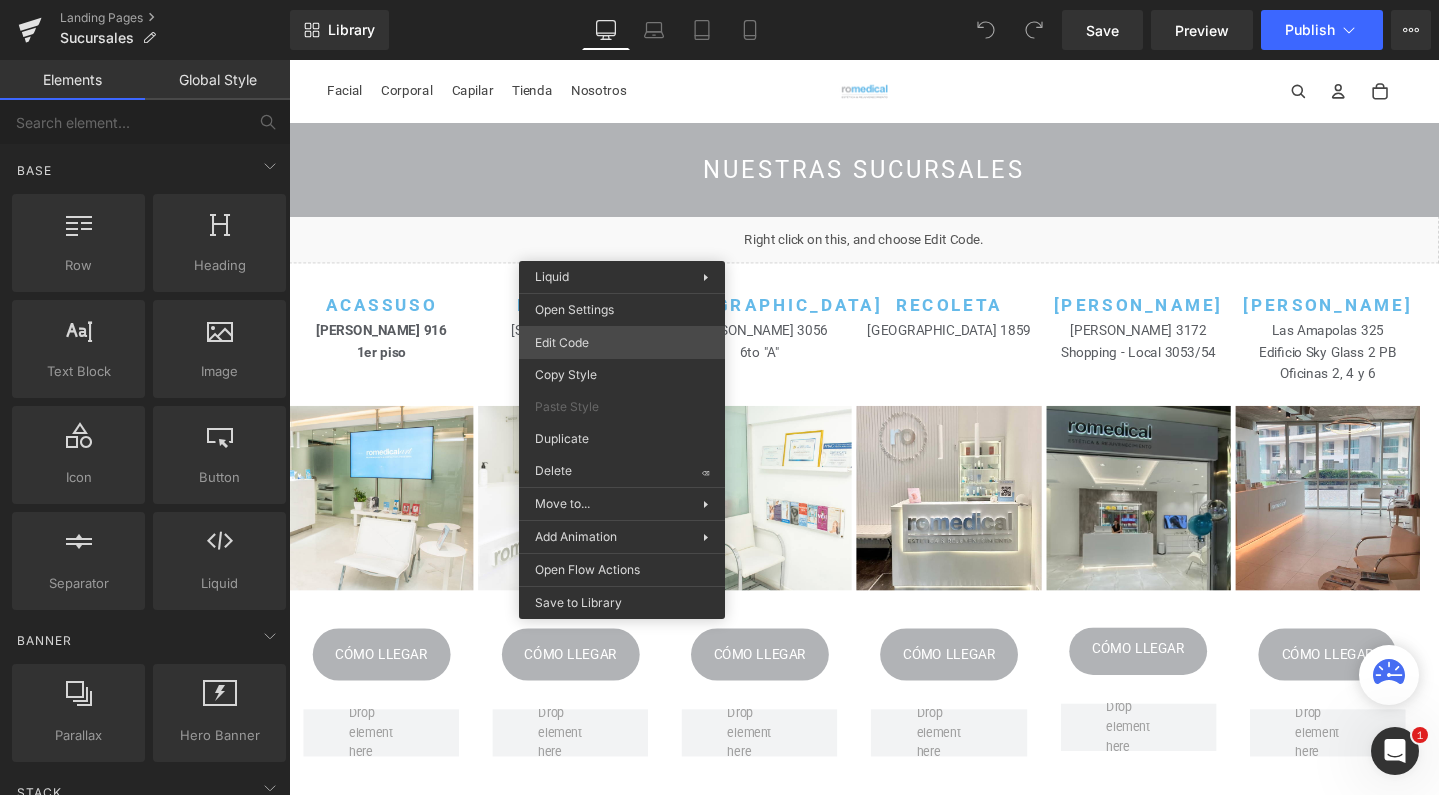 click on "You are previewing how the   will restyle your page. You can not edit Elements in Preset Preview Mode.  Landing Pages Sucursales Library Desktop Desktop Laptop Tablet Mobile Save Preview Publish Scheduled View Live Page View with current Template Save Template to Library Schedule Publish  Optimize  Publish Settings Shortcuts  Your page can’t be published   You've reached the maximum number of published pages on your plan  (0/0).  You need to upgrade your plan or unpublish all your pages to get 1 publish slot.   Unpublish pages   Upgrade plan  Elements Global Style Base Row  rows, columns, layouts, div Heading  headings, titles, h1,h2,h3,h4,h5,h6 Text Block  texts, paragraphs, contents, blocks Image  images, photos, alts, uploads Icon  icons, symbols Button  button, call to action, cta Separator  separators, dividers, horizontal lines Liquid  liquid, custom code, html, javascript, css, reviews, apps, applications, embeded, iframe Banner Parallax  banner, slideshow, hero, image, cover, parallax, effect Stack" at bounding box center [719, 0] 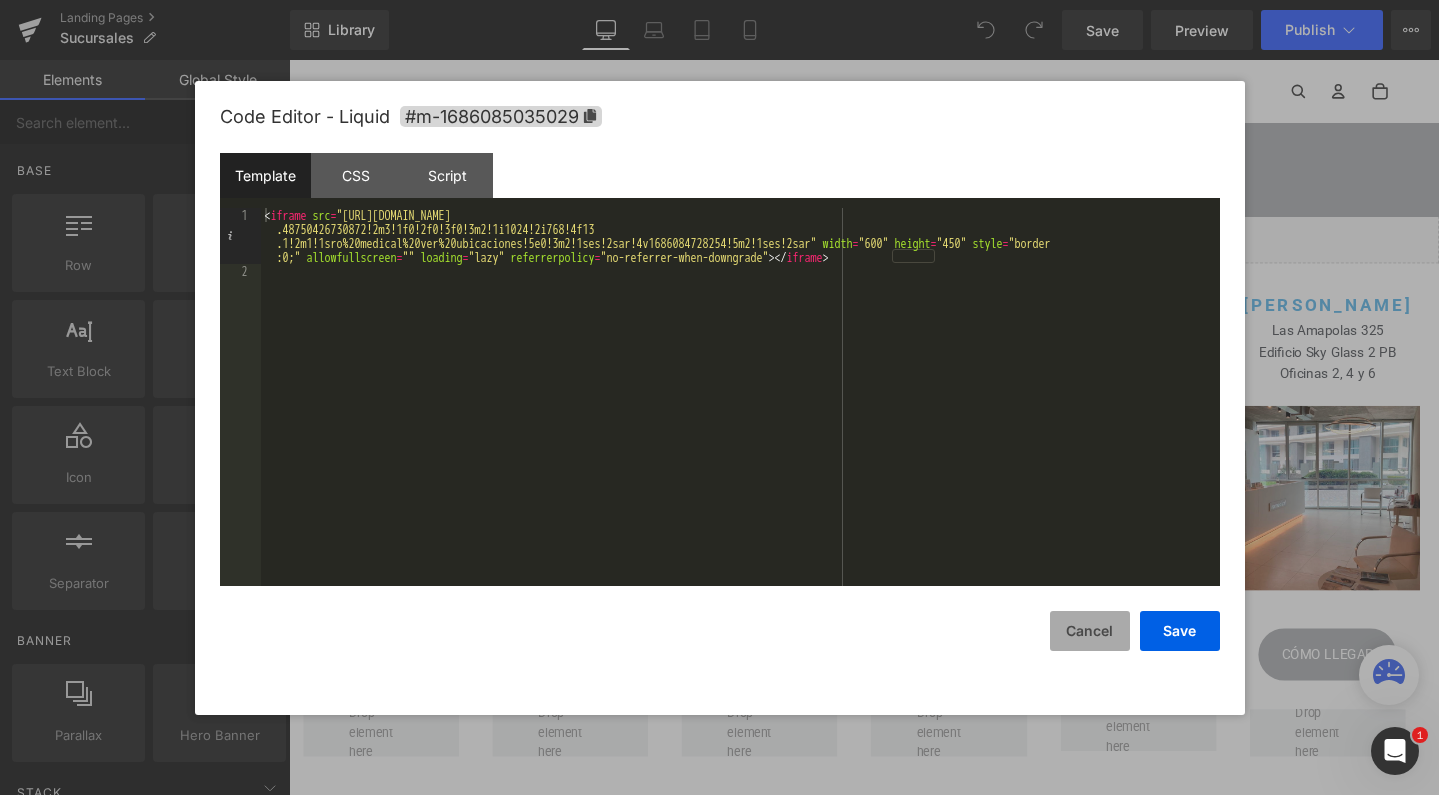 click on "Cancel" at bounding box center [1090, 631] 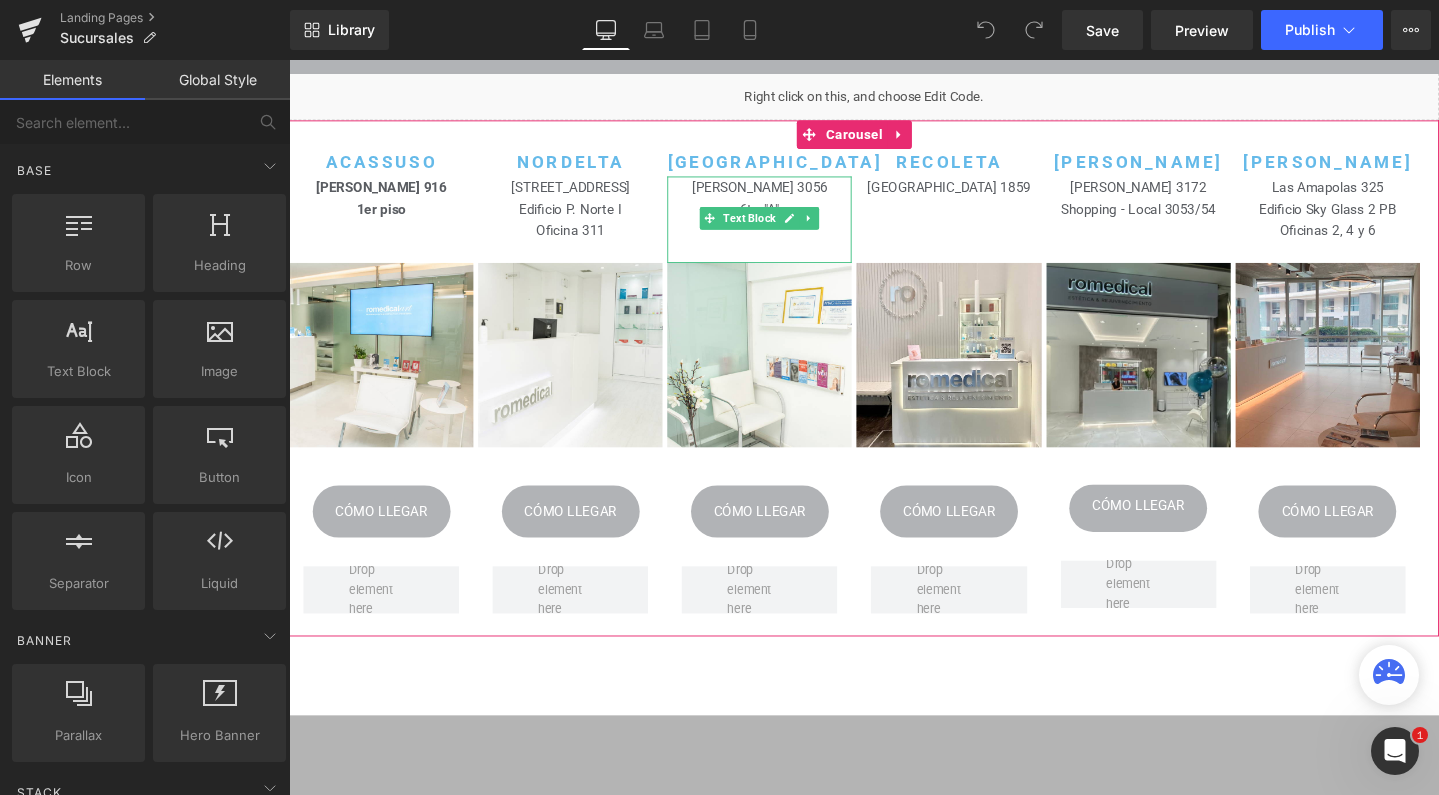 scroll, scrollTop: 152, scrollLeft: 0, axis: vertical 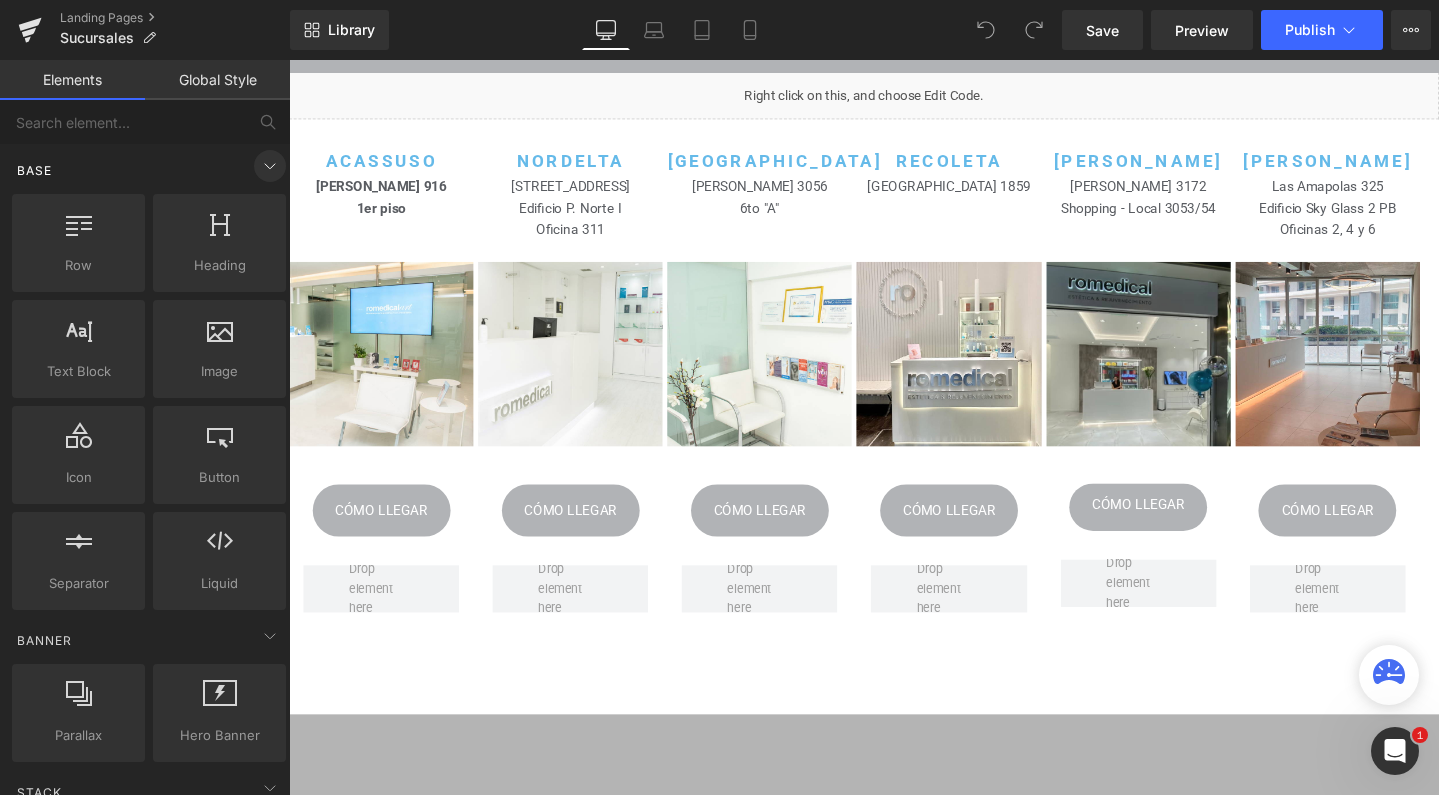 click 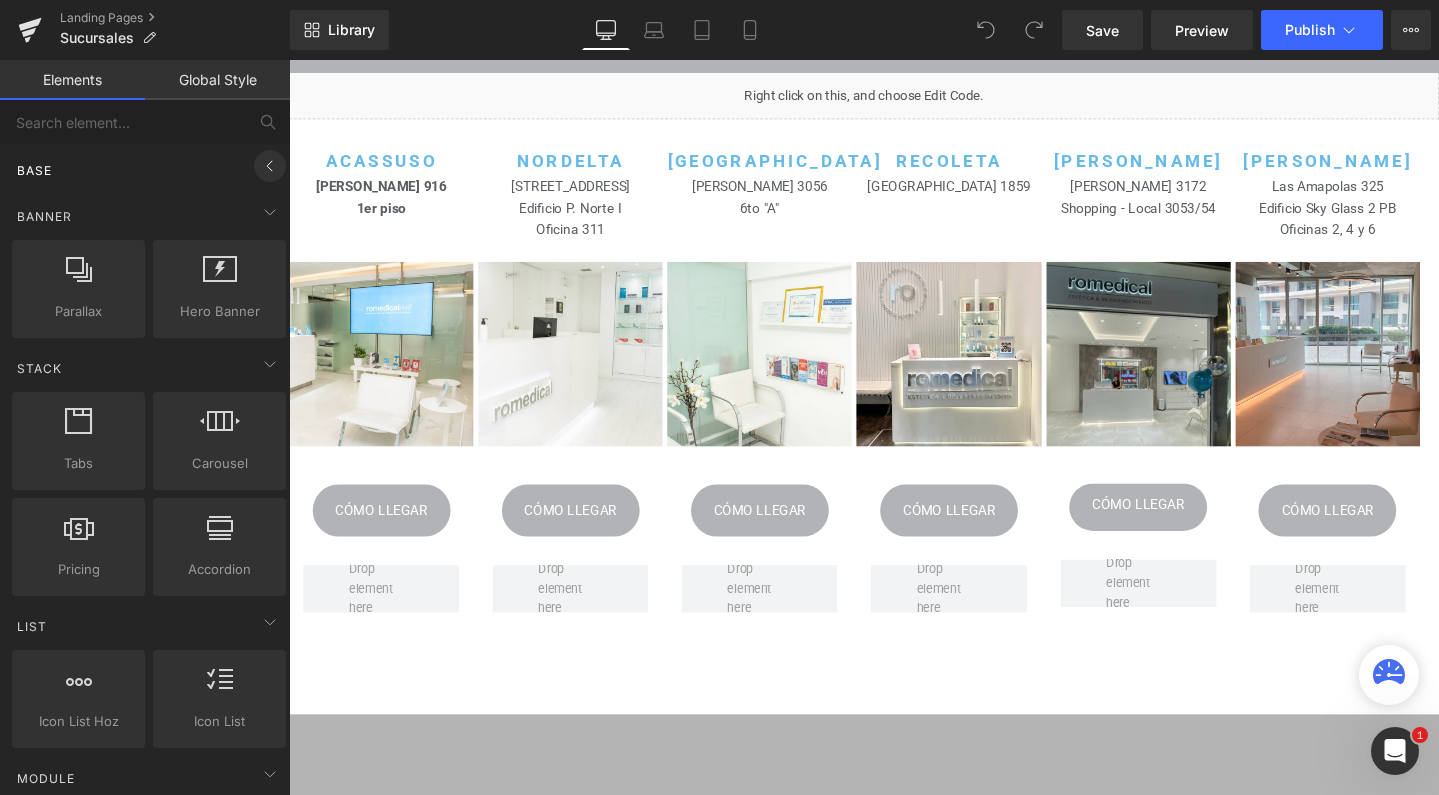 click at bounding box center [270, 166] 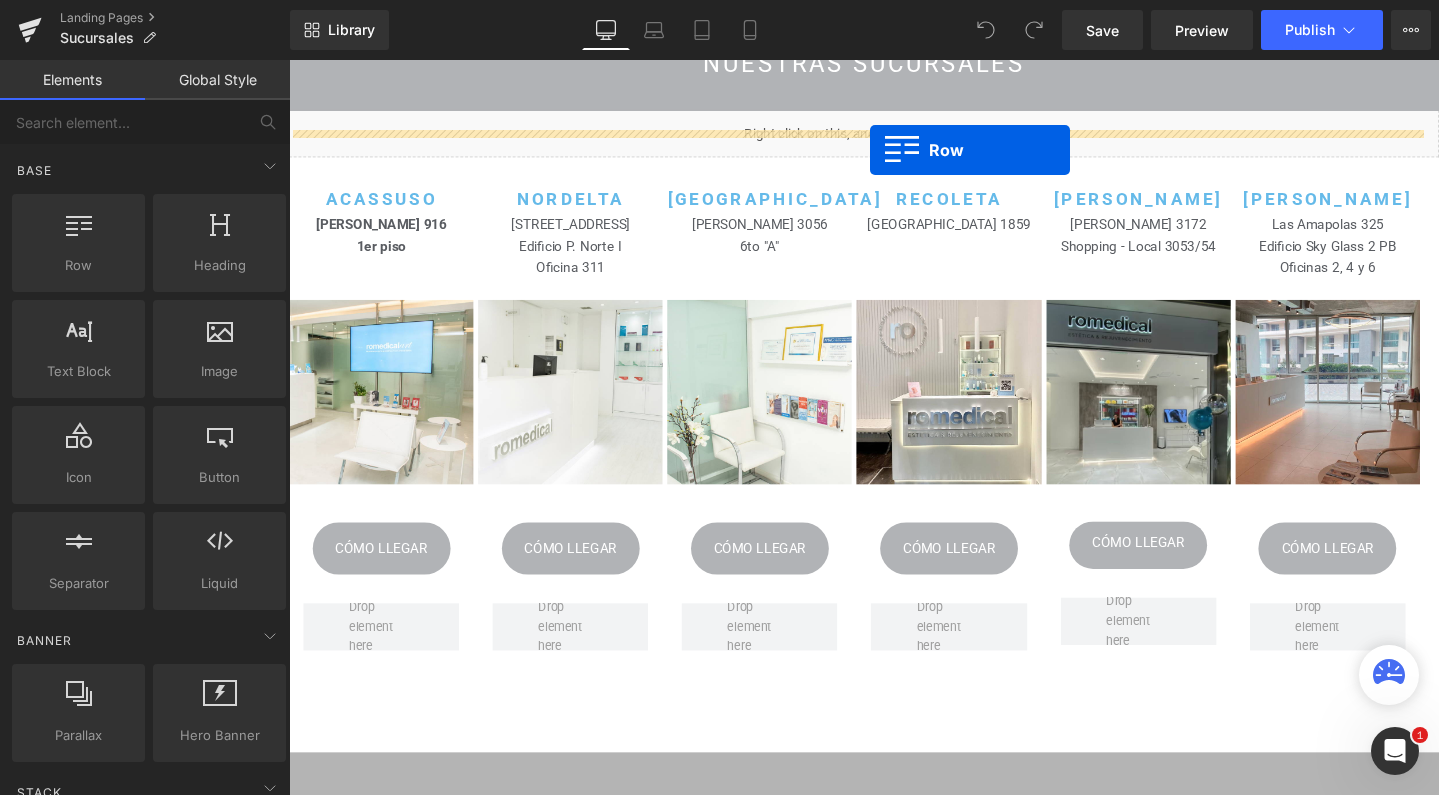 scroll, scrollTop: 92, scrollLeft: 0, axis: vertical 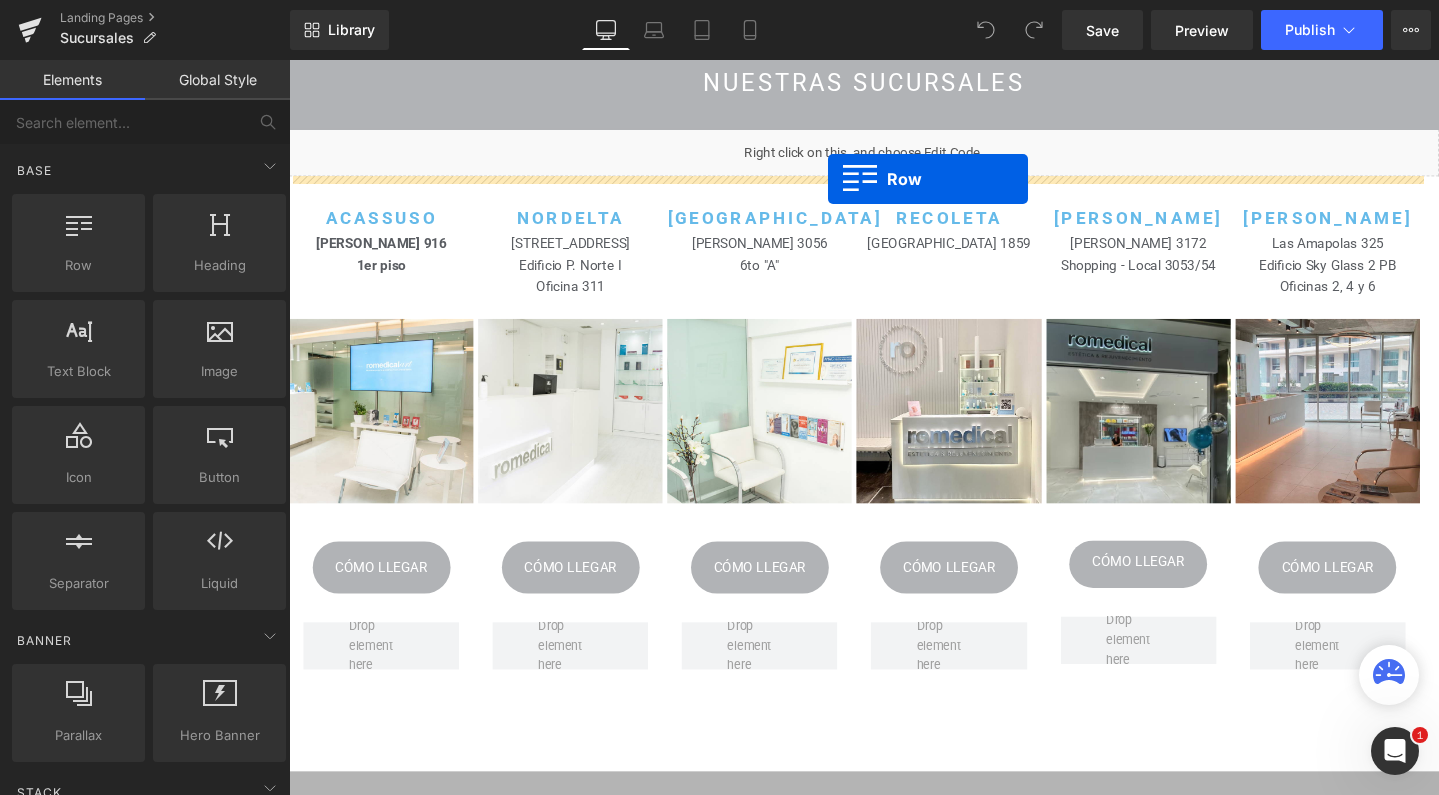 drag, startPoint x: 354, startPoint y: 325, endPoint x: 856, endPoint y: 185, distance: 521.15643 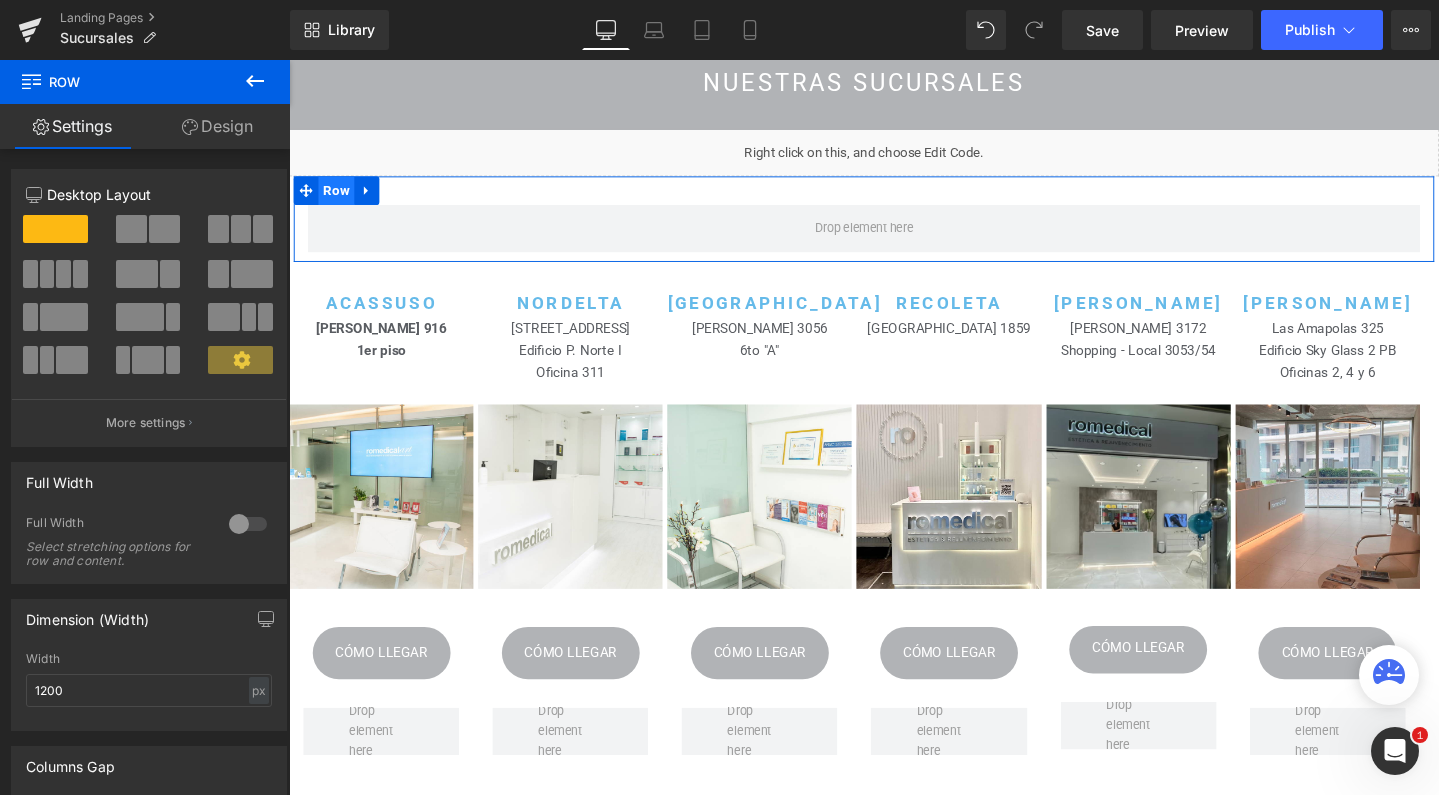 click on "Row" at bounding box center [339, 197] 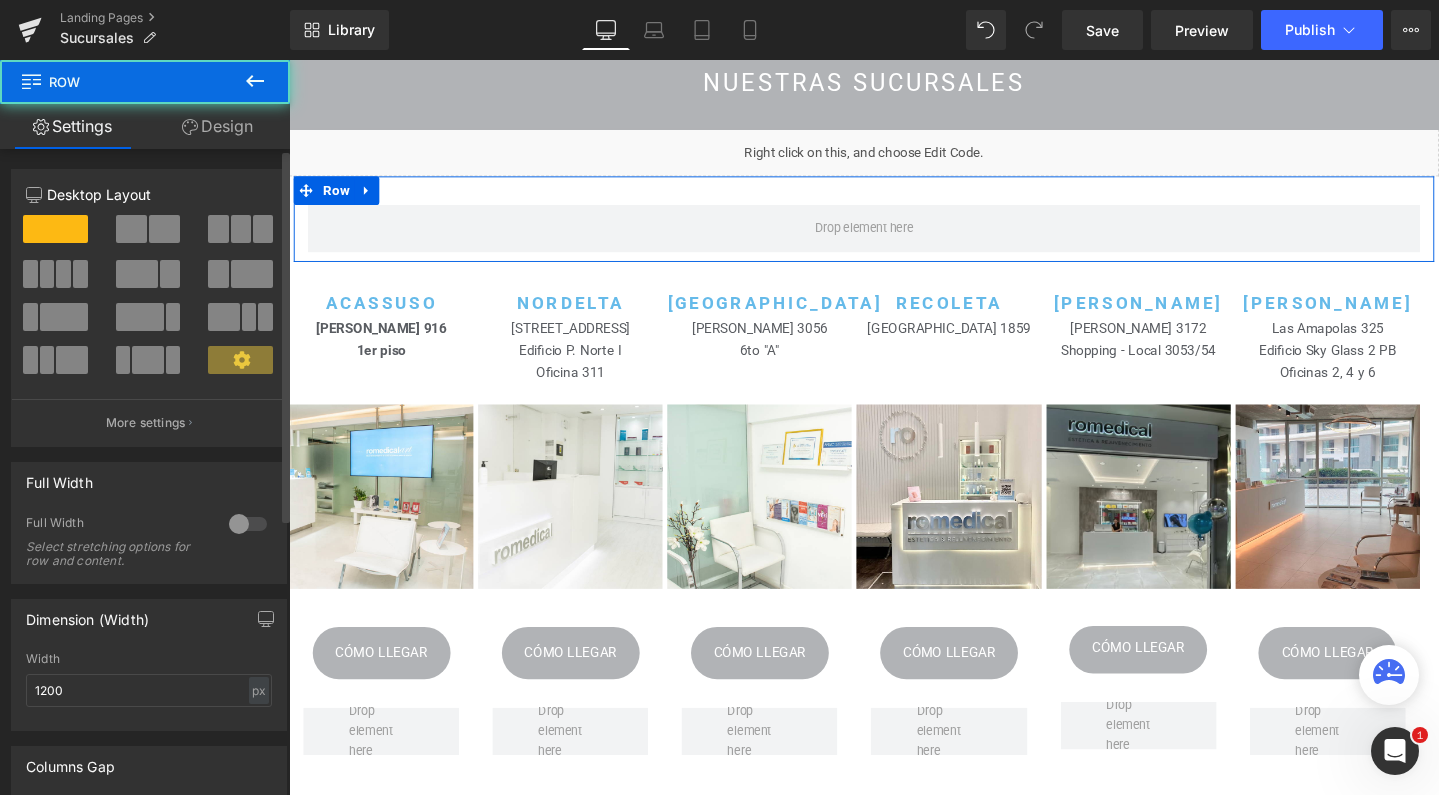 click at bounding box center (164, 229) 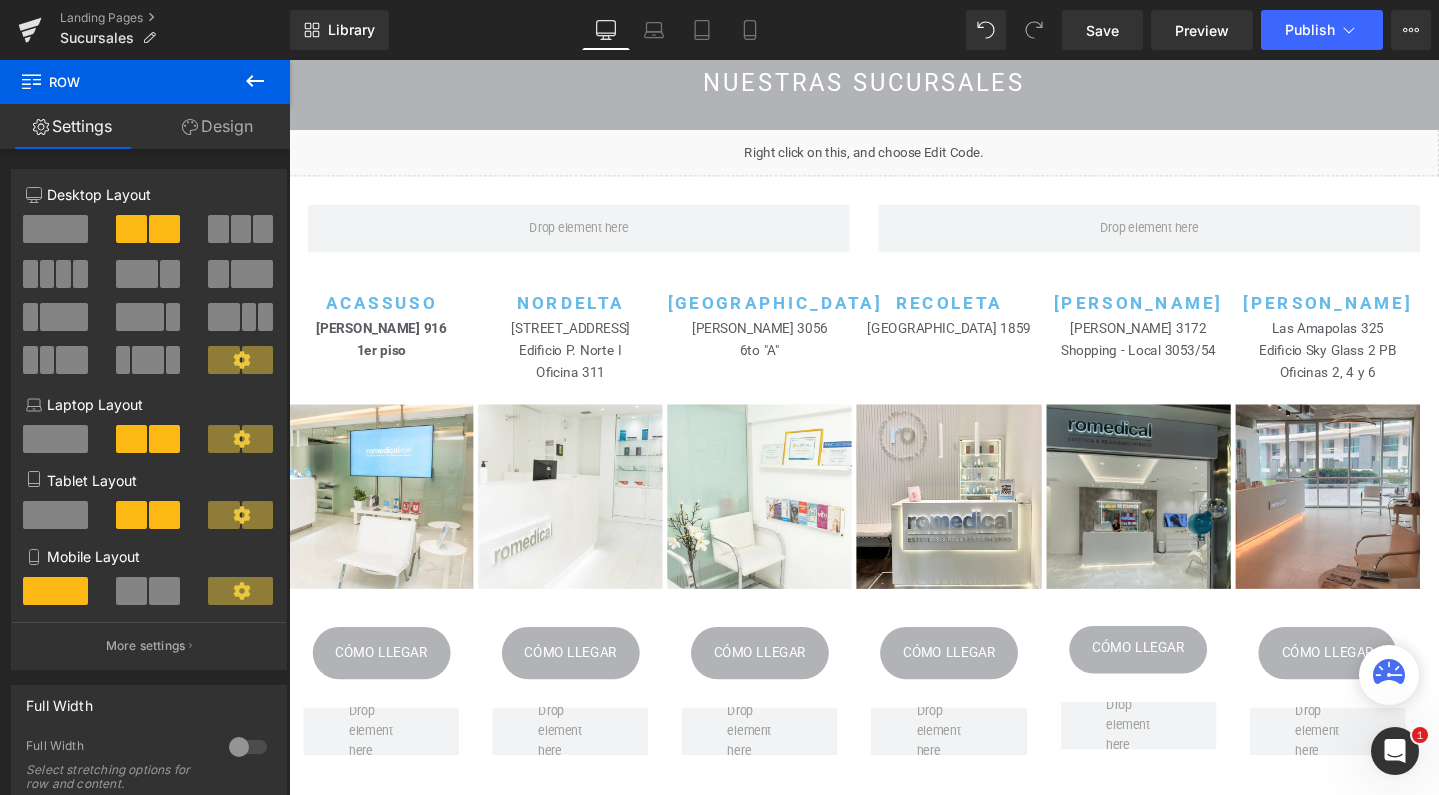 click 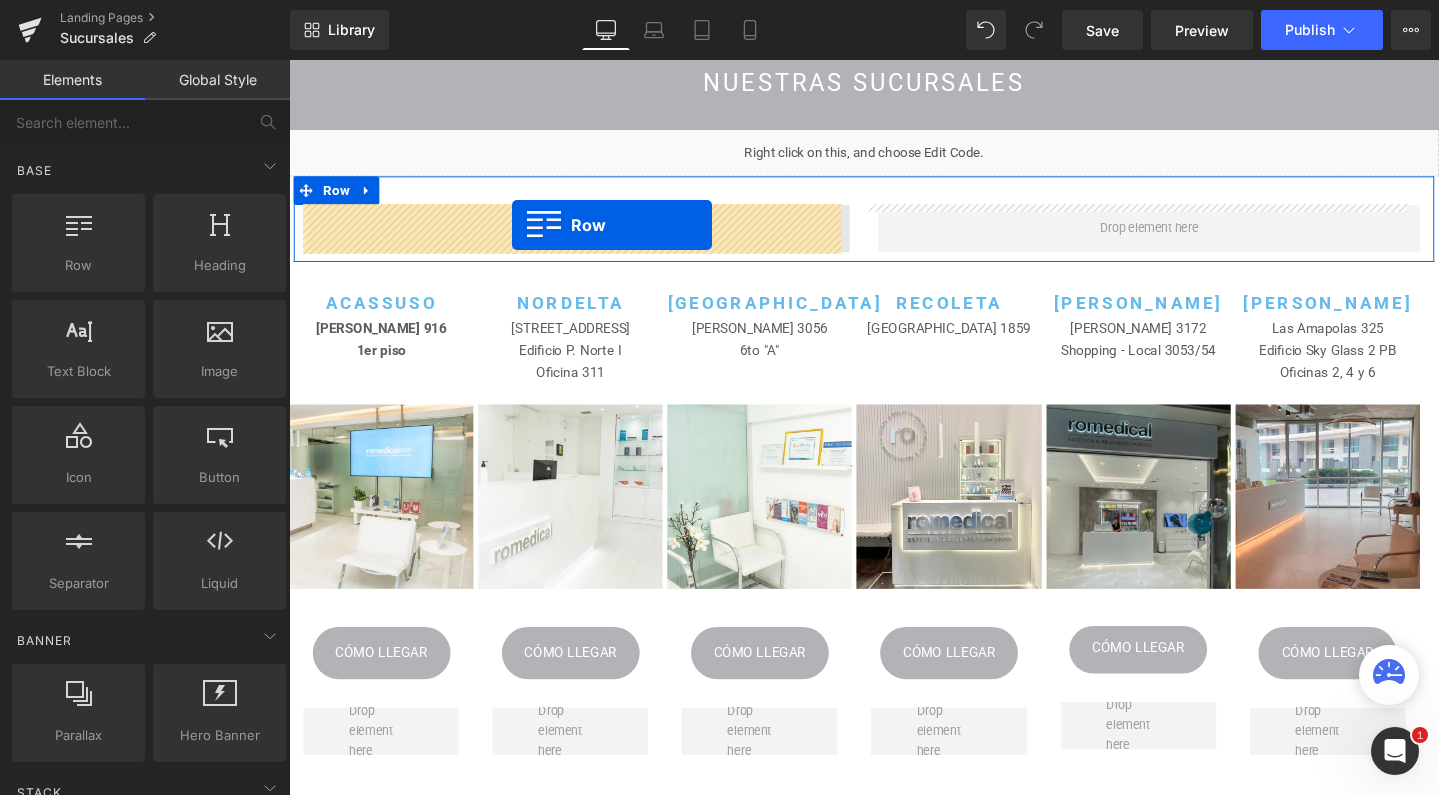 drag, startPoint x: 356, startPoint y: 289, endPoint x: 522, endPoint y: 233, distance: 175.19133 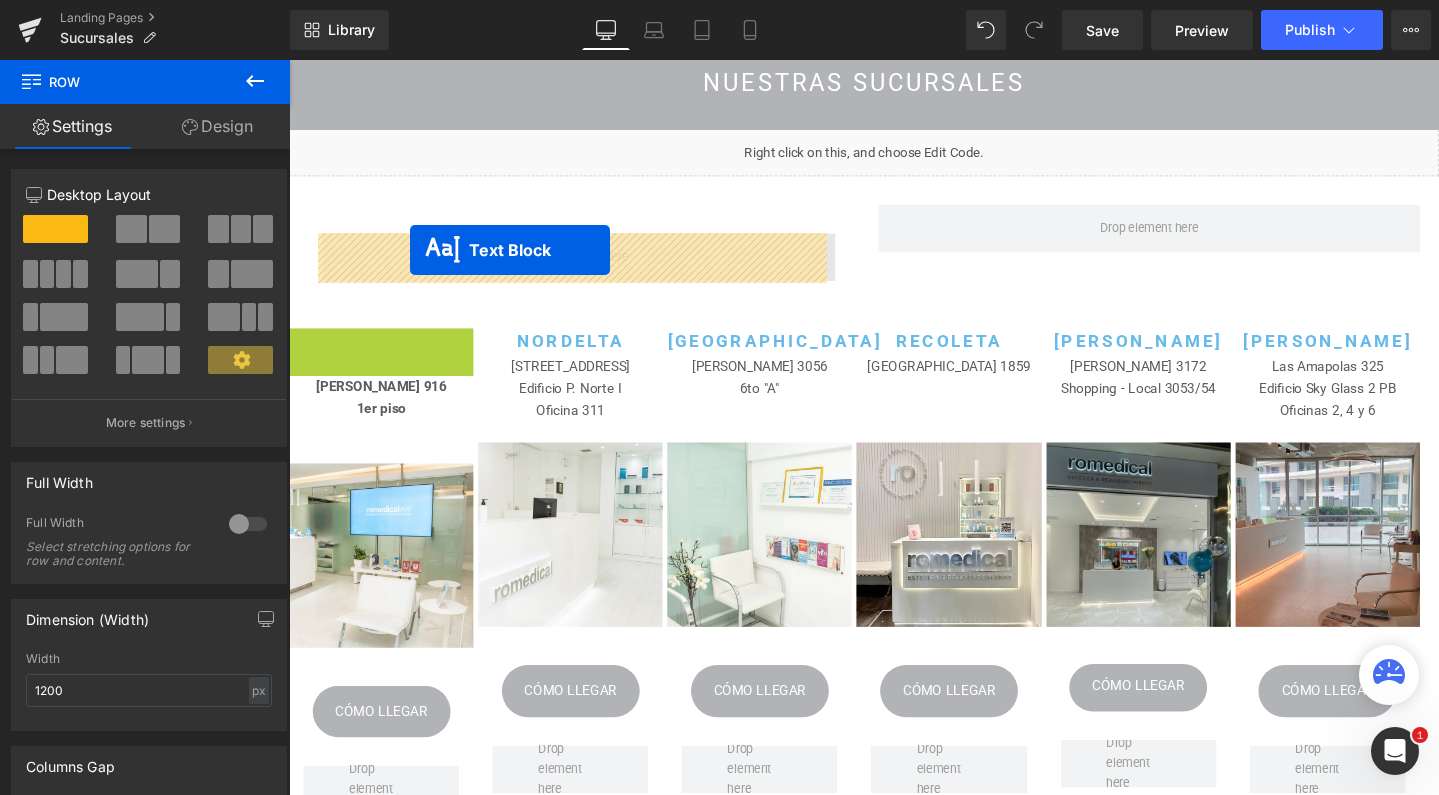 drag, startPoint x: 330, startPoint y: 359, endPoint x: 416, endPoint y: 260, distance: 131.13733 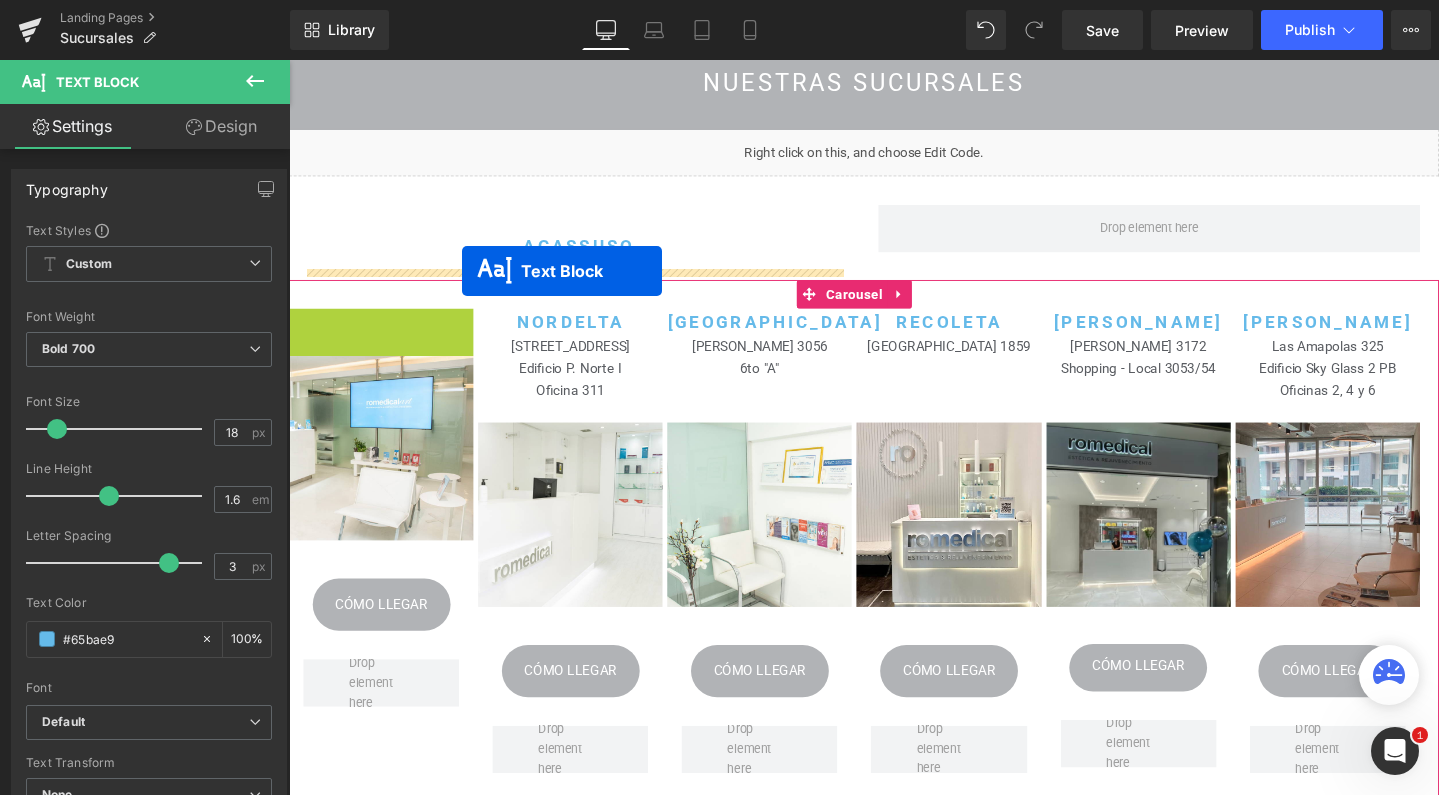 drag, startPoint x: 332, startPoint y: 372, endPoint x: 471, endPoint y: 282, distance: 165.59288 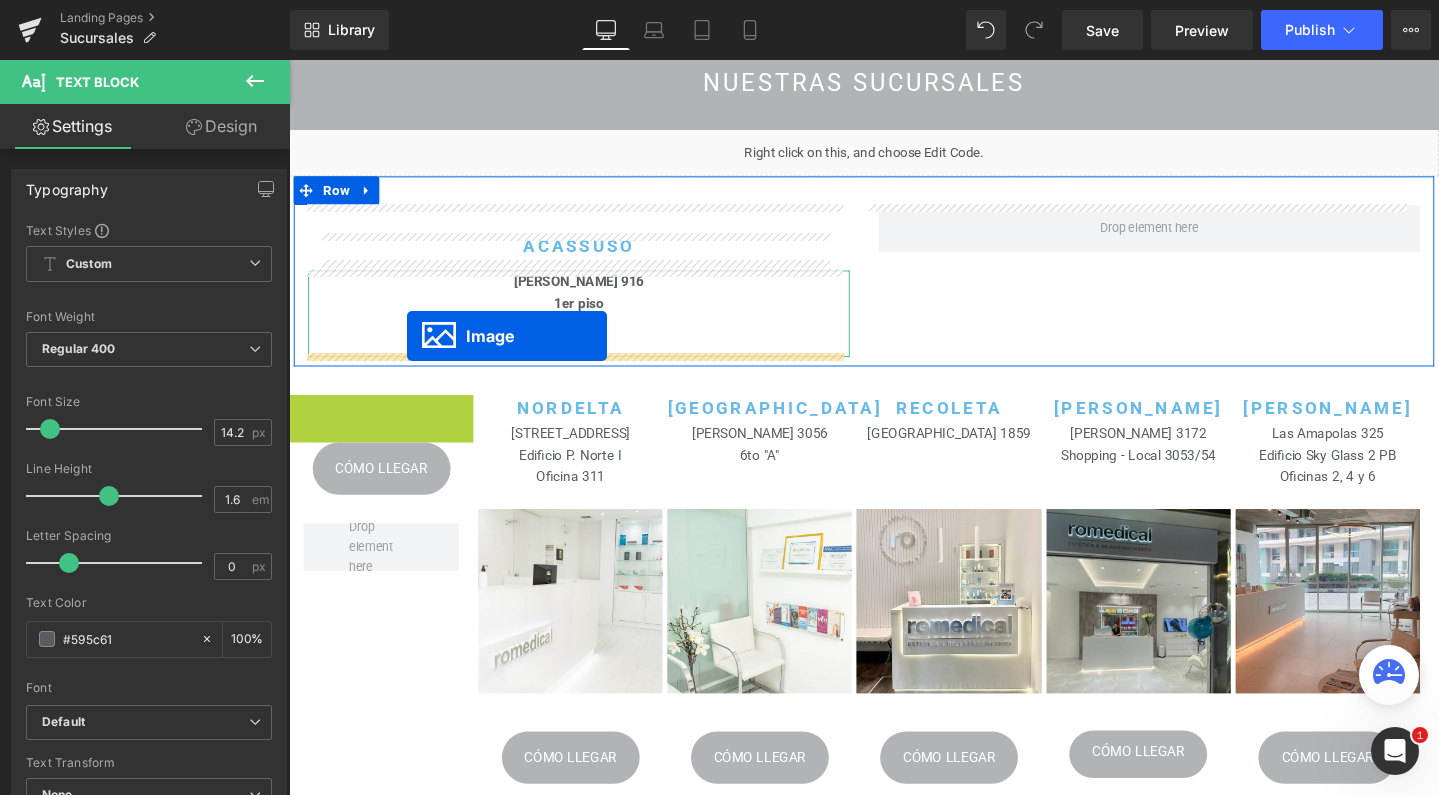 drag, startPoint x: 354, startPoint y: 525, endPoint x: 413, endPoint y: 350, distance: 184.6781 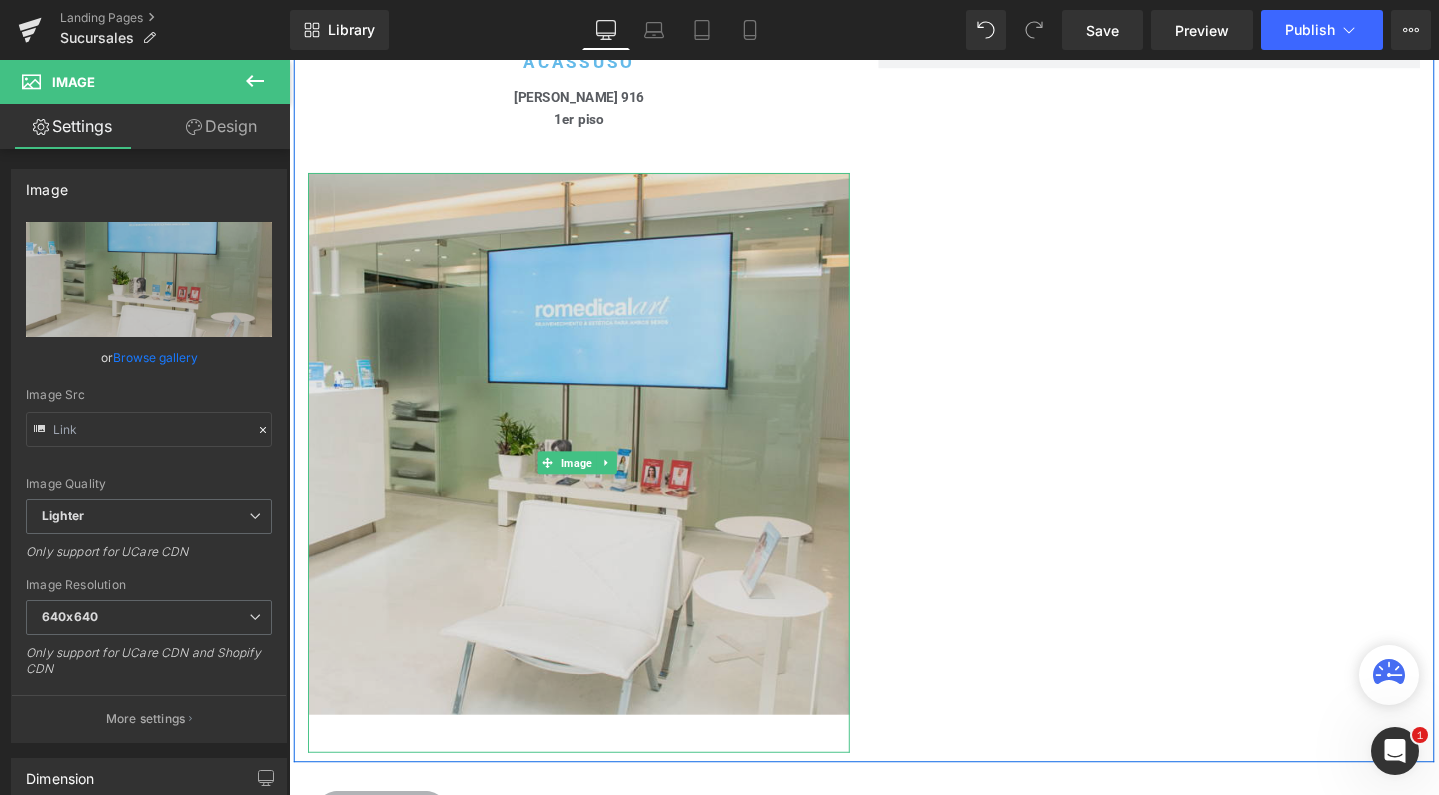 scroll, scrollTop: 412, scrollLeft: 0, axis: vertical 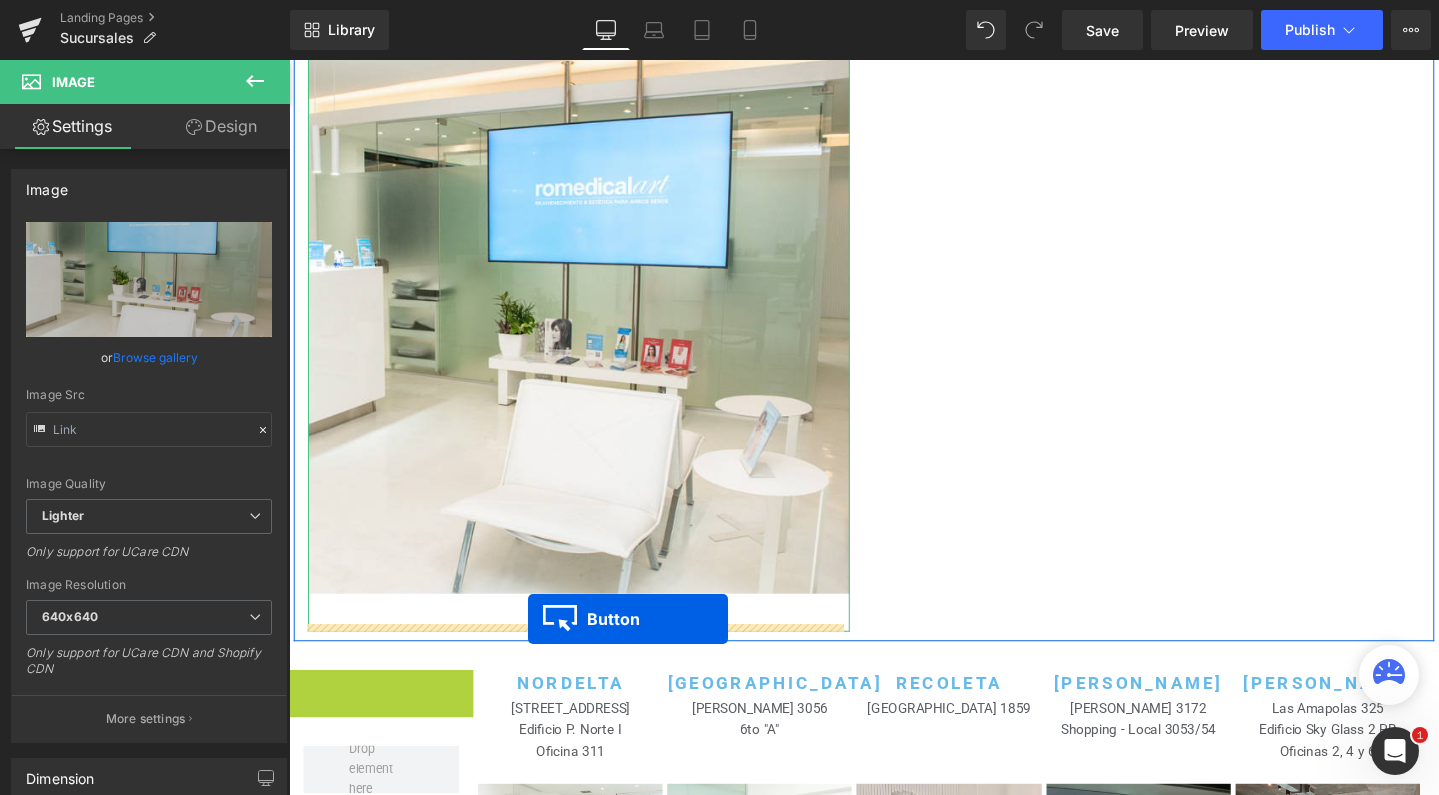 drag, startPoint x: 349, startPoint y: 721, endPoint x: 540, endPoint y: 648, distance: 204.47493 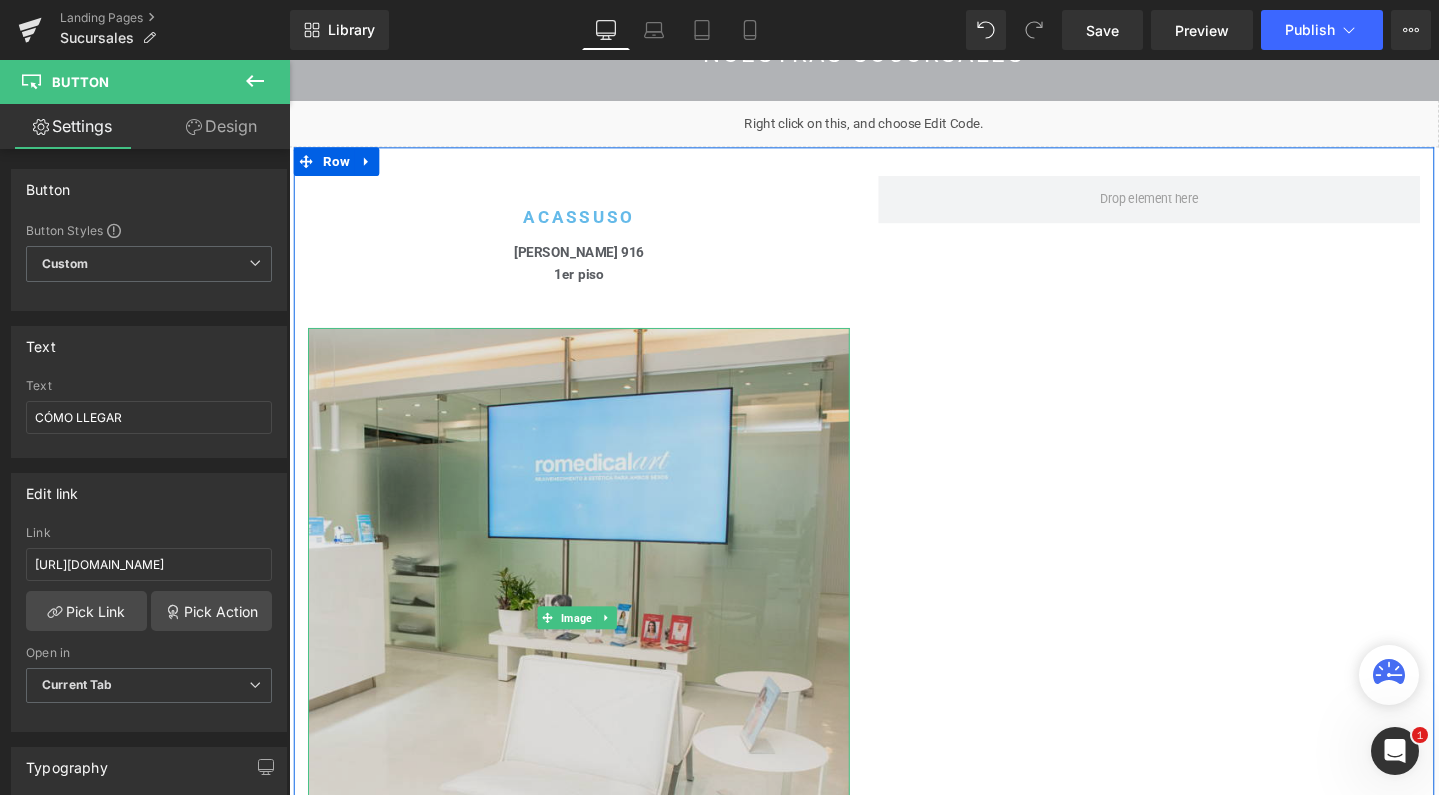 scroll, scrollTop: 36, scrollLeft: 0, axis: vertical 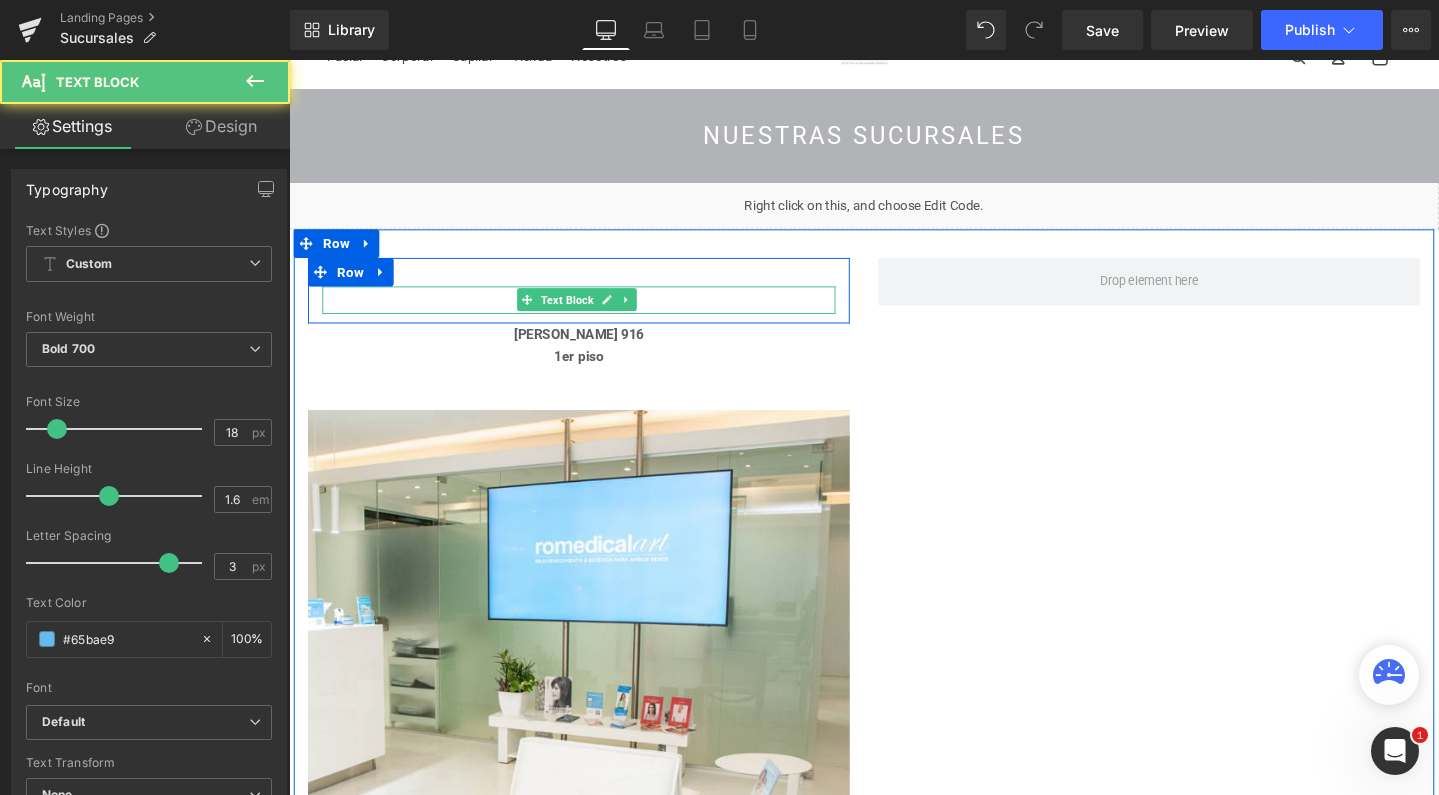 click on "ACASSUSO
Text Block" at bounding box center [594, 312] 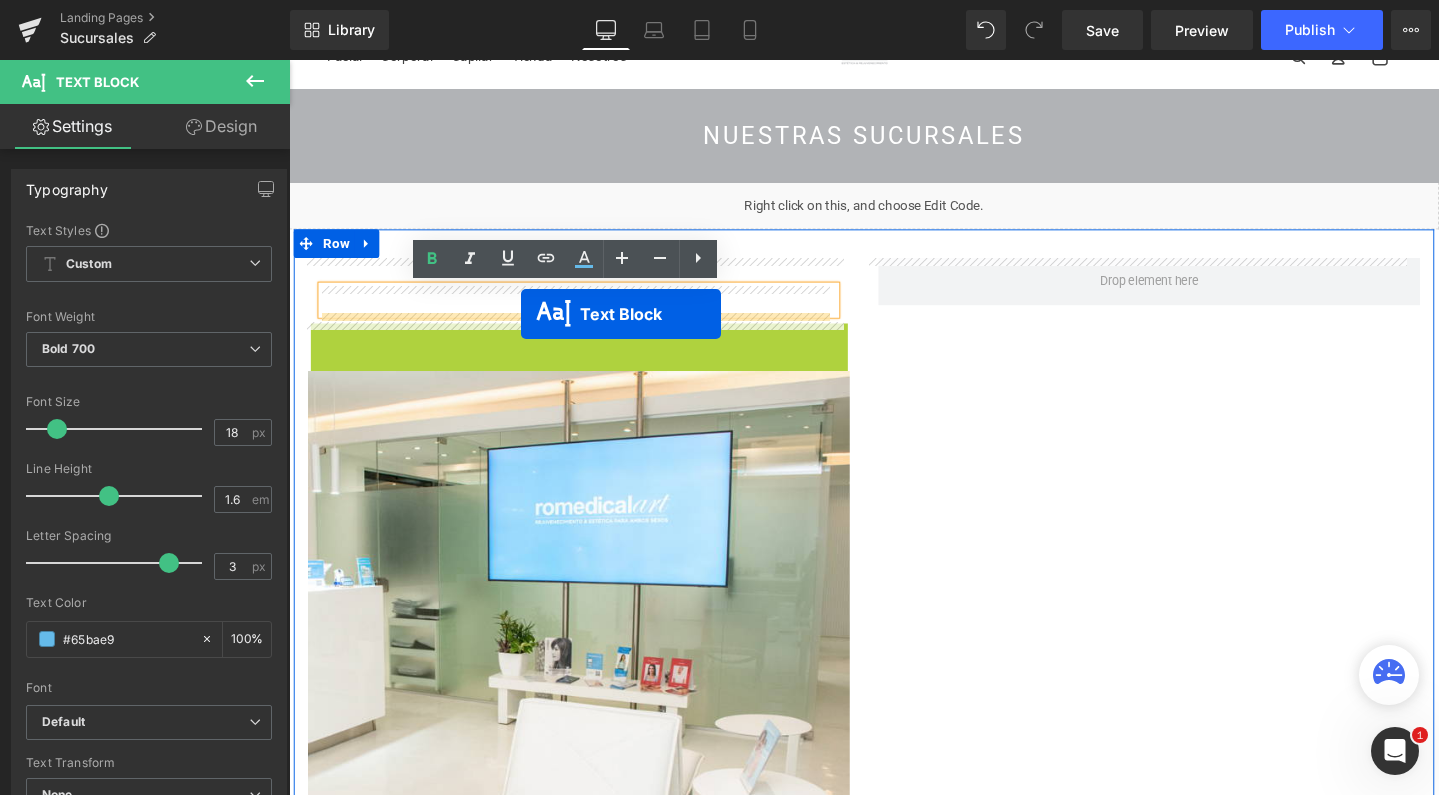 drag, startPoint x: 529, startPoint y: 382, endPoint x: 533, endPoint y: 327, distance: 55.145264 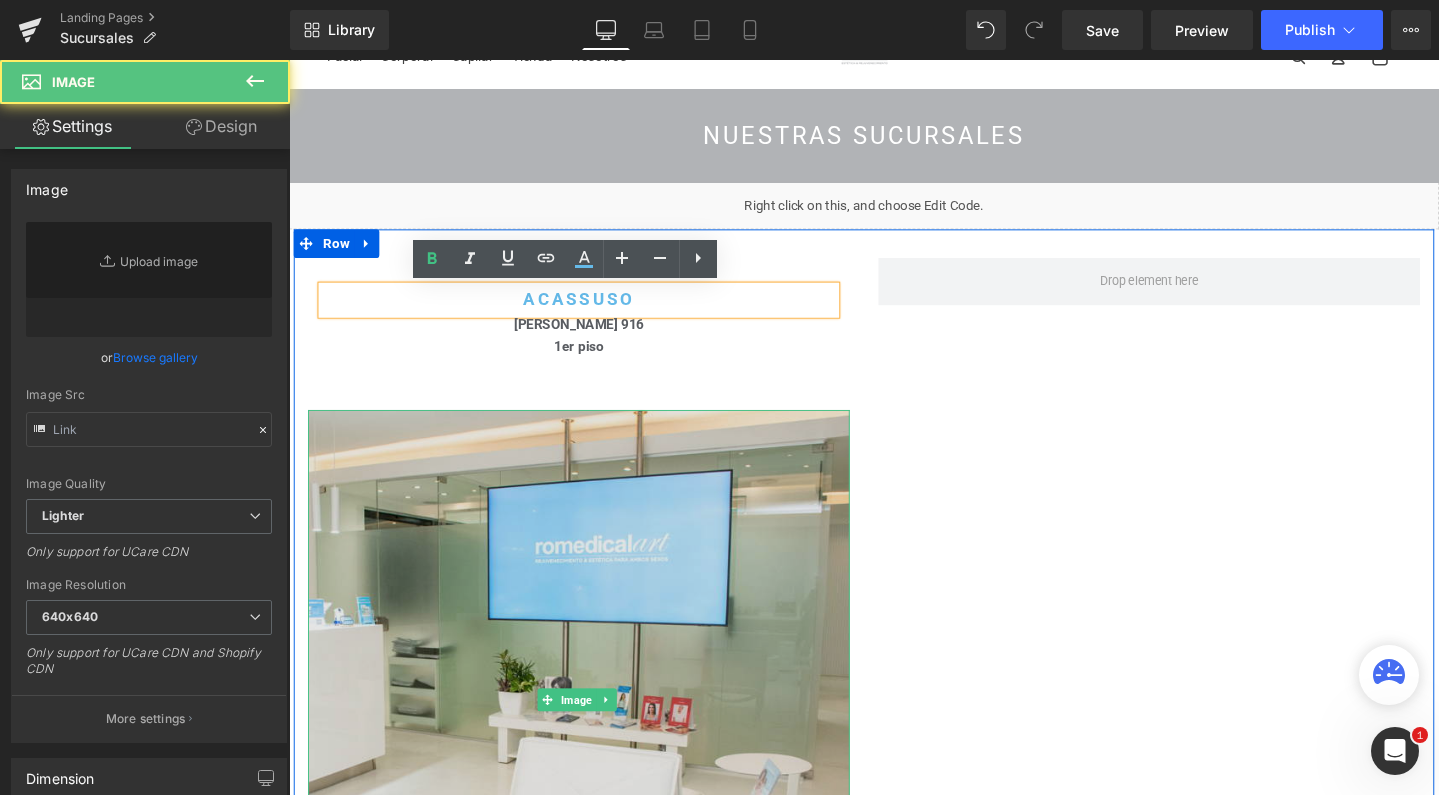 click at bounding box center [594, 733] 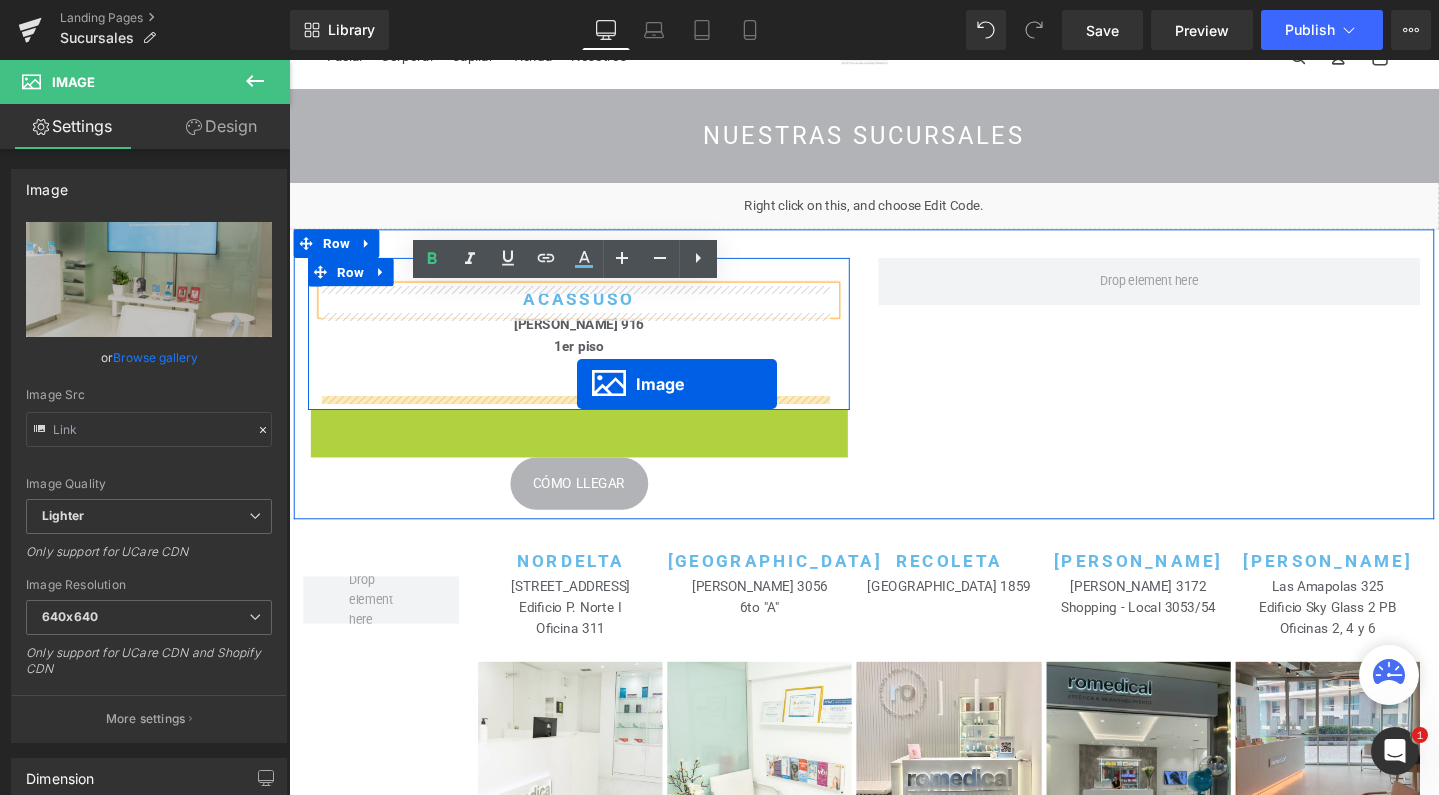 drag, startPoint x: 558, startPoint y: 723, endPoint x: 592, endPoint y: 401, distance: 323.79007 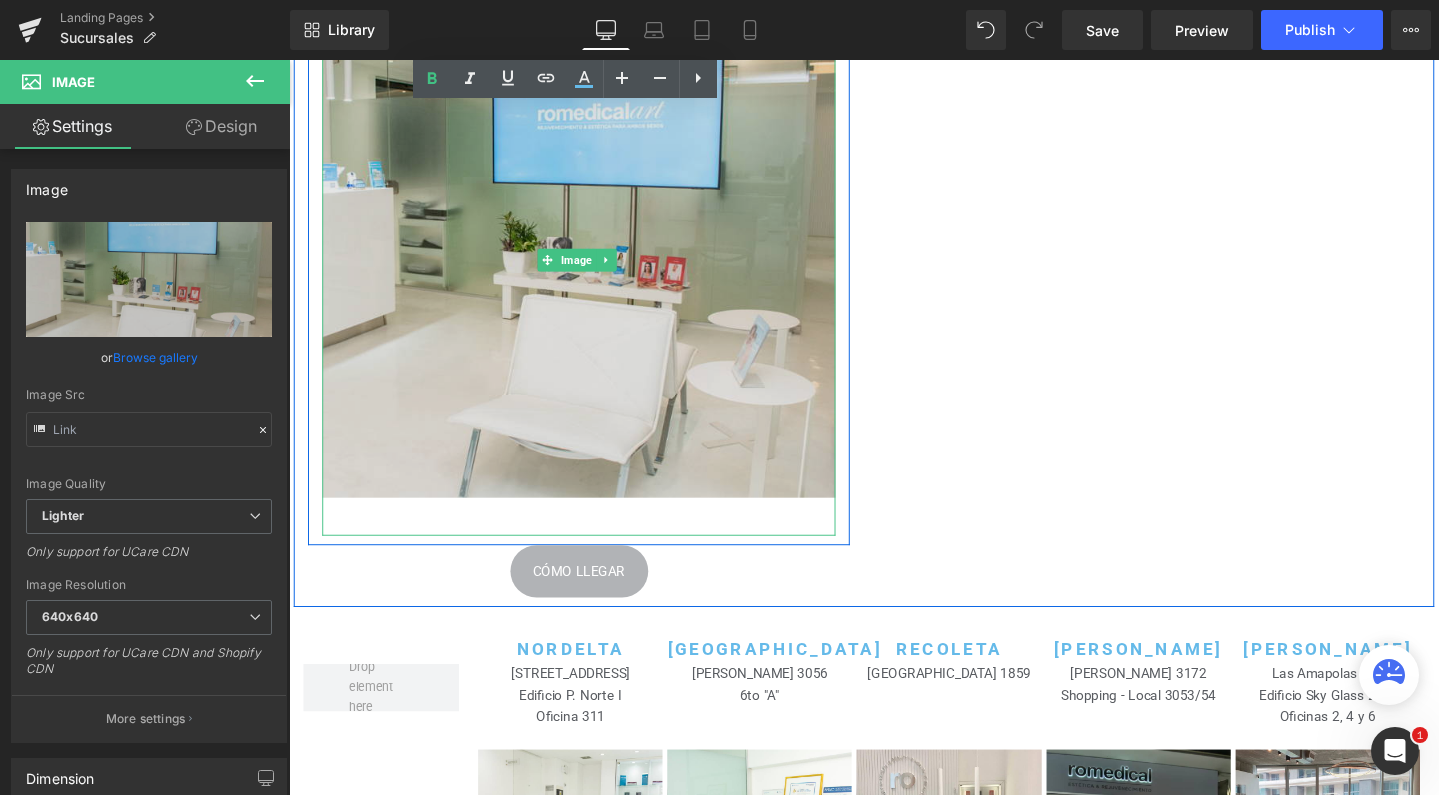 scroll, scrollTop: 473, scrollLeft: 0, axis: vertical 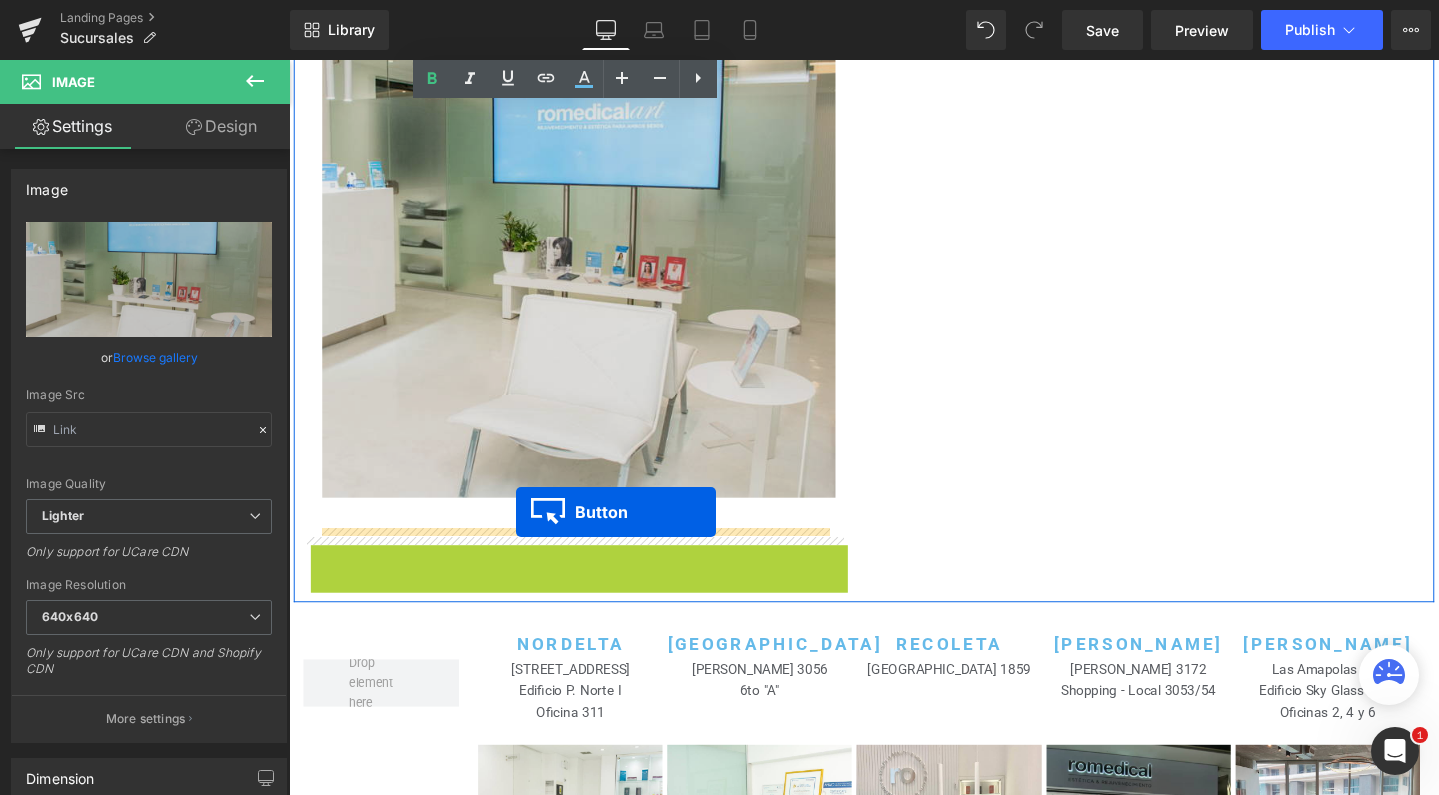 drag, startPoint x: 556, startPoint y: 586, endPoint x: 528, endPoint y: 536, distance: 57.306194 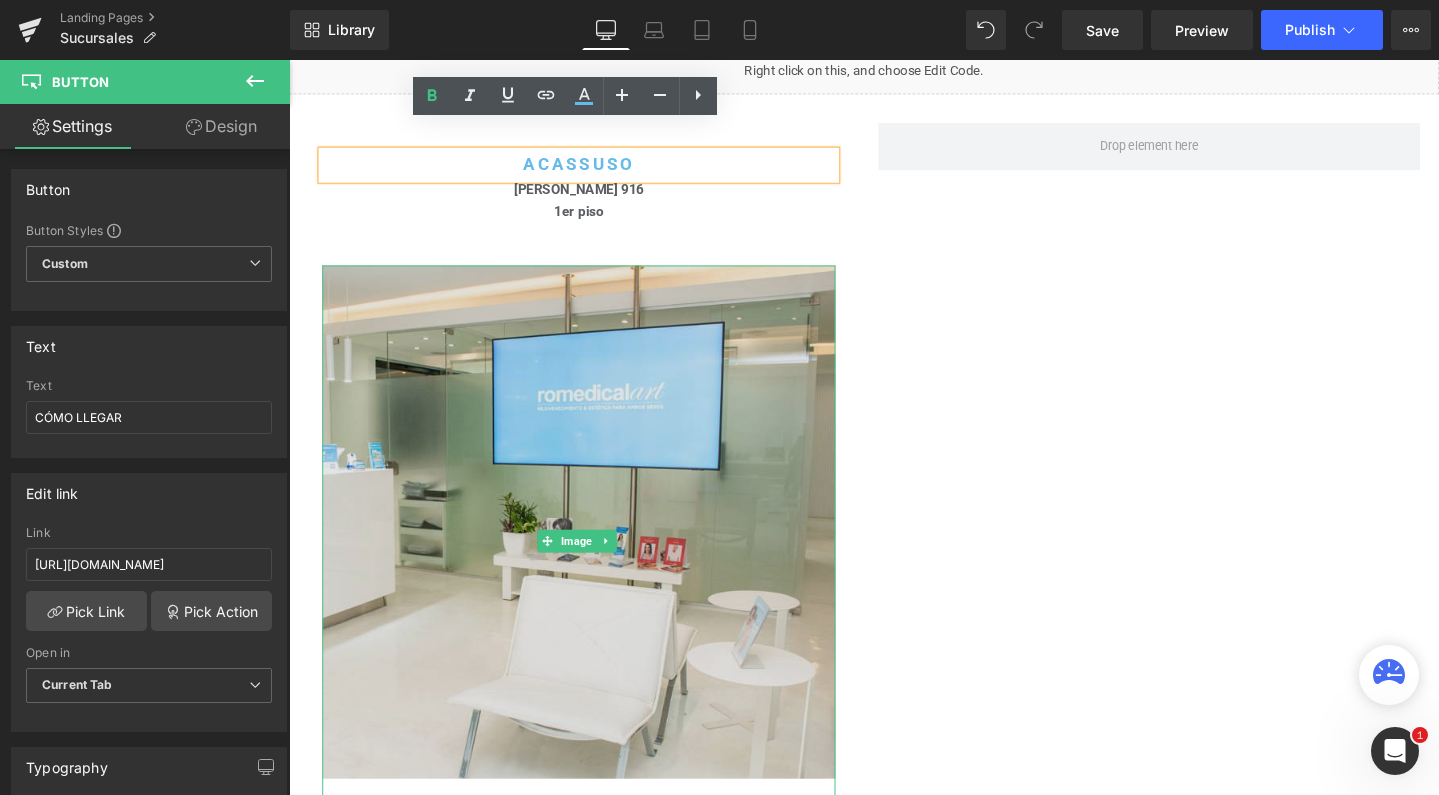 scroll, scrollTop: 173, scrollLeft: 0, axis: vertical 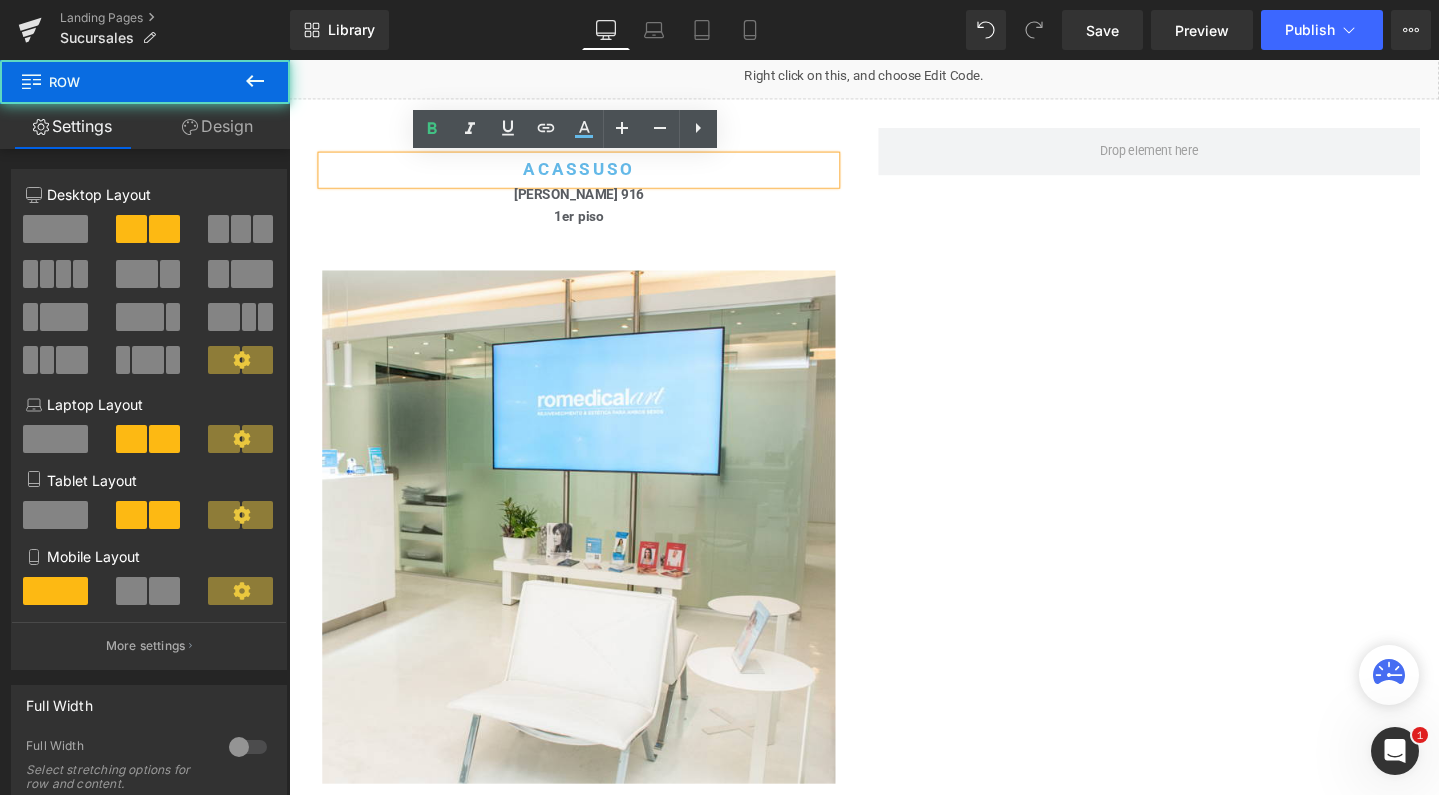 click on "ACASSUSO
Text Block         [PERSON_NAME] 916 1er piso Text Block         Image
CÓMO LLEGAR
[GEOGRAPHIC_DATA]" at bounding box center [894, 518] 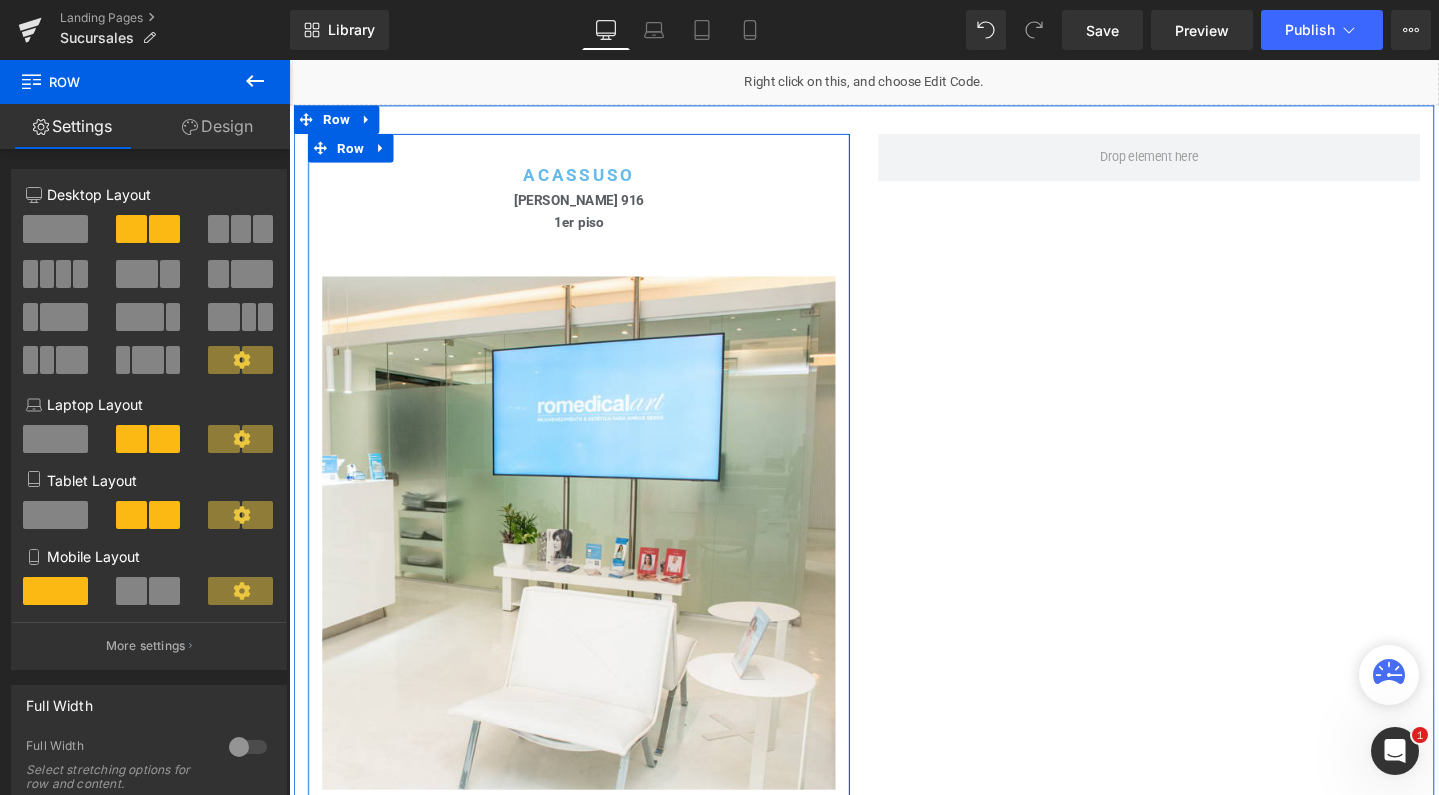 scroll, scrollTop: 148, scrollLeft: 0, axis: vertical 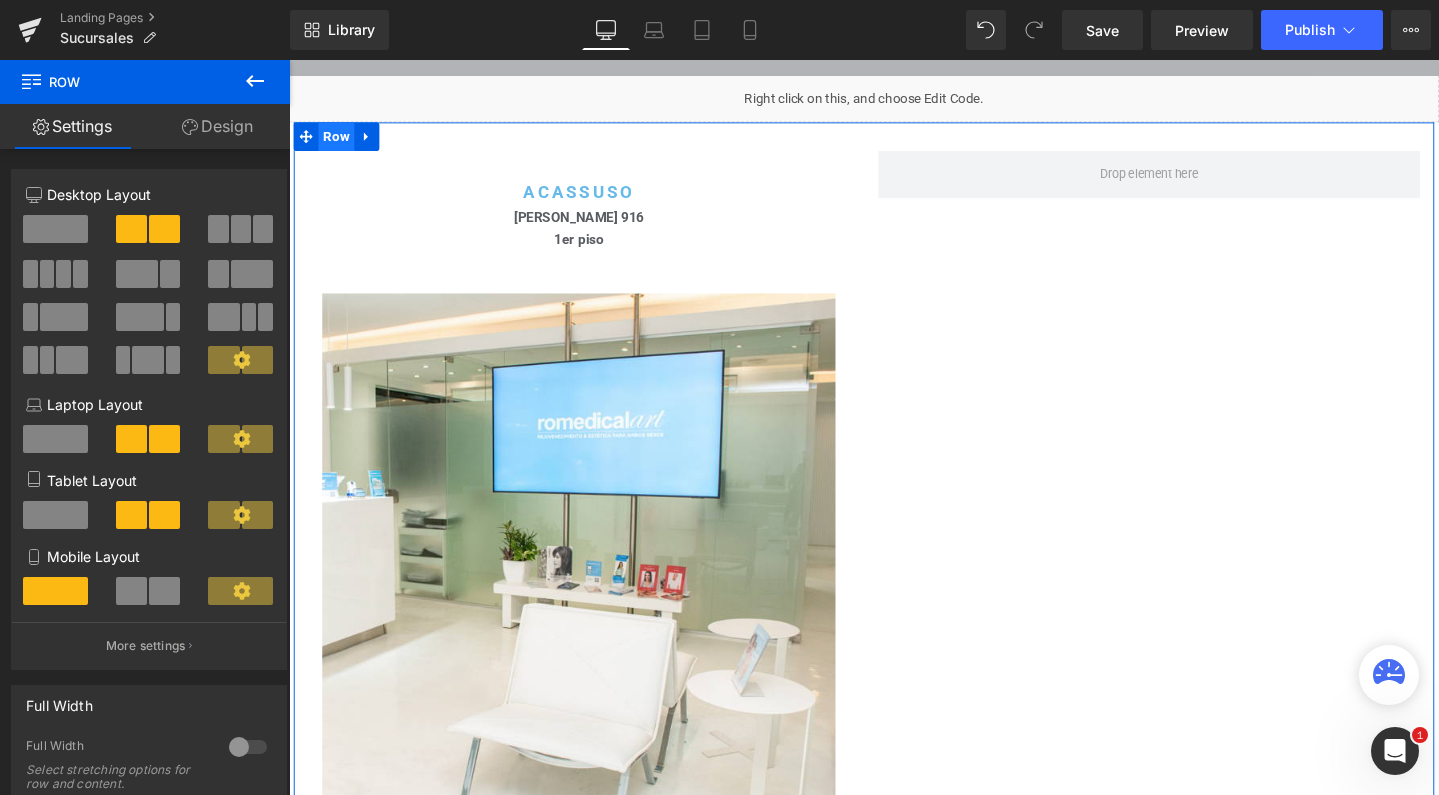 click on "Row" at bounding box center [339, 141] 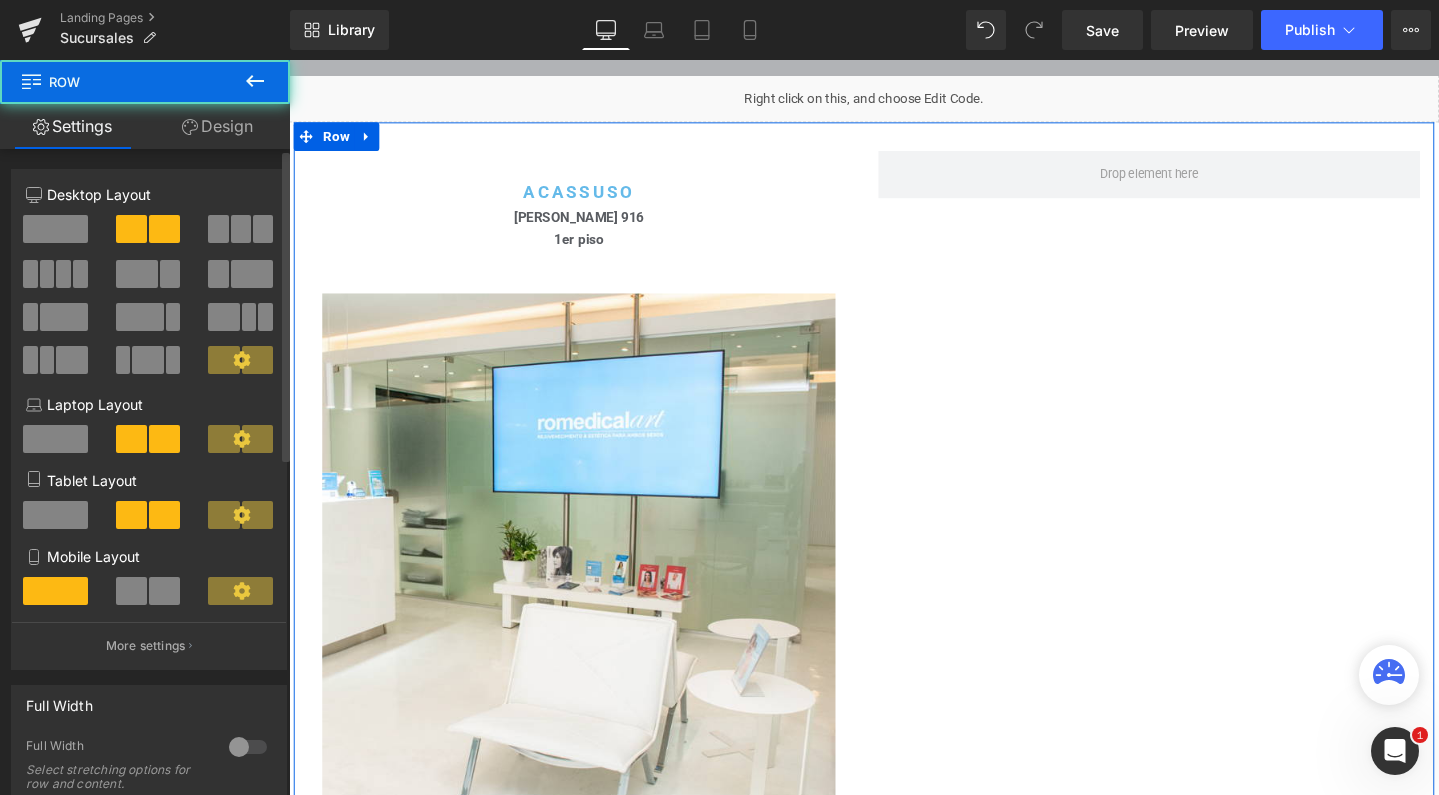 click at bounding box center [218, 229] 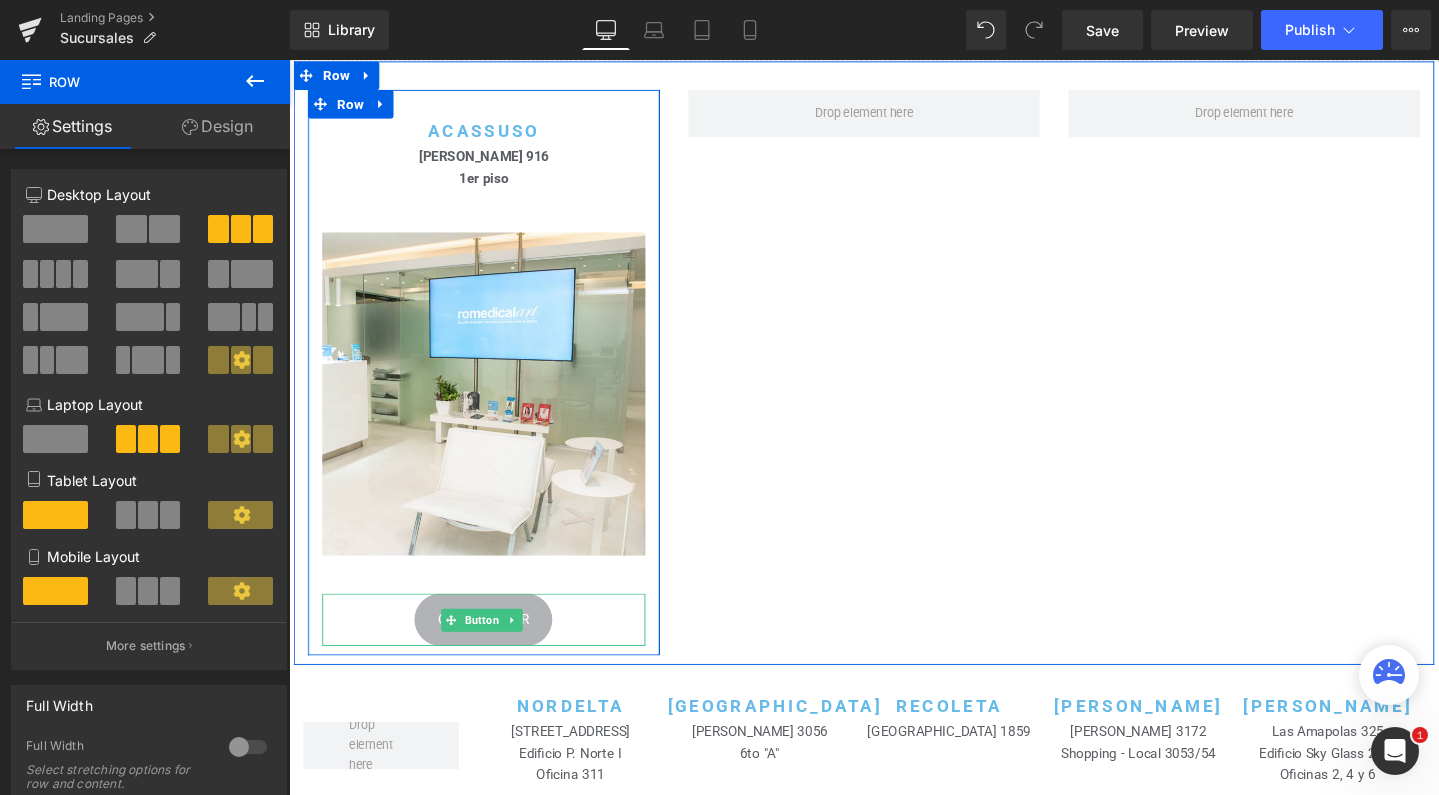 scroll, scrollTop: 209, scrollLeft: 0, axis: vertical 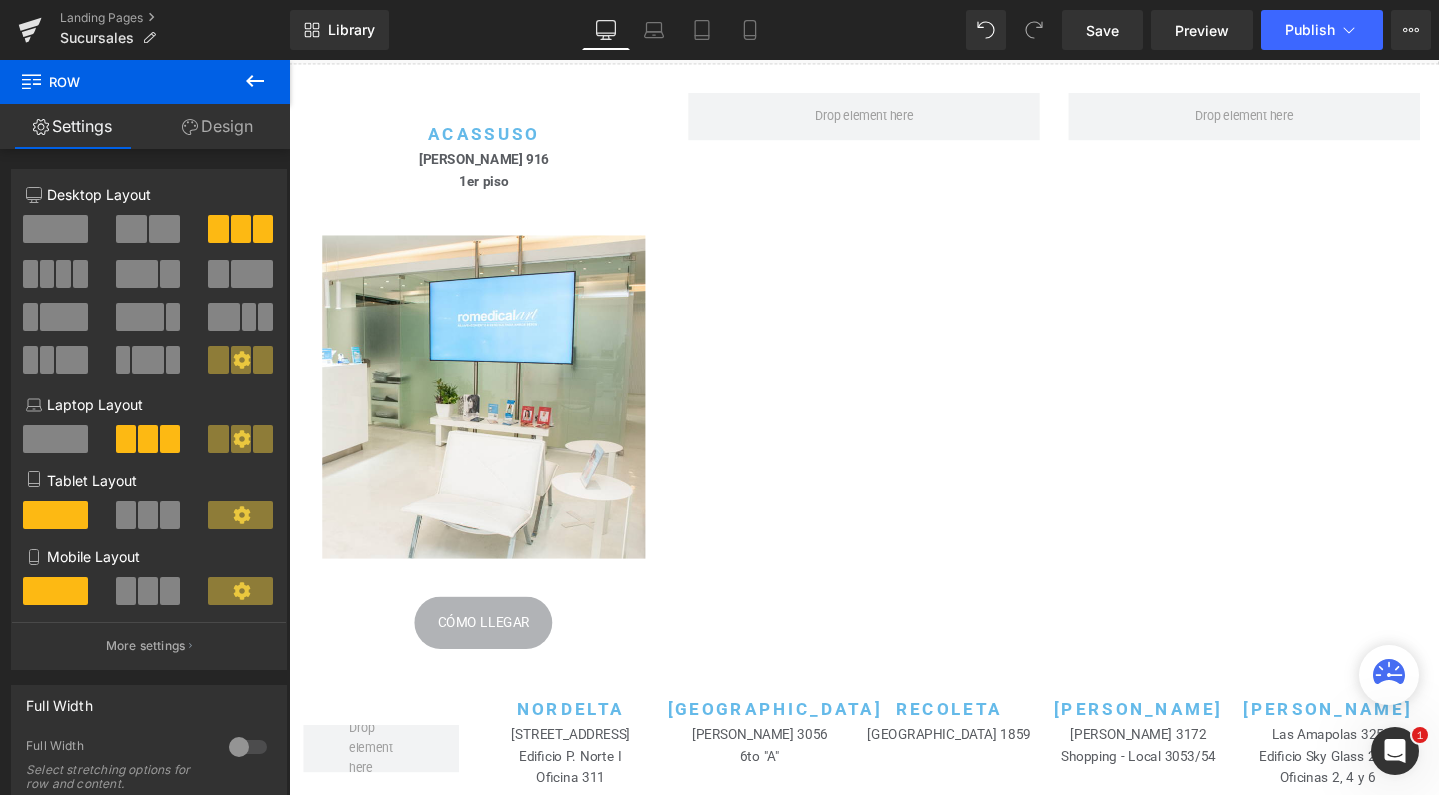 click 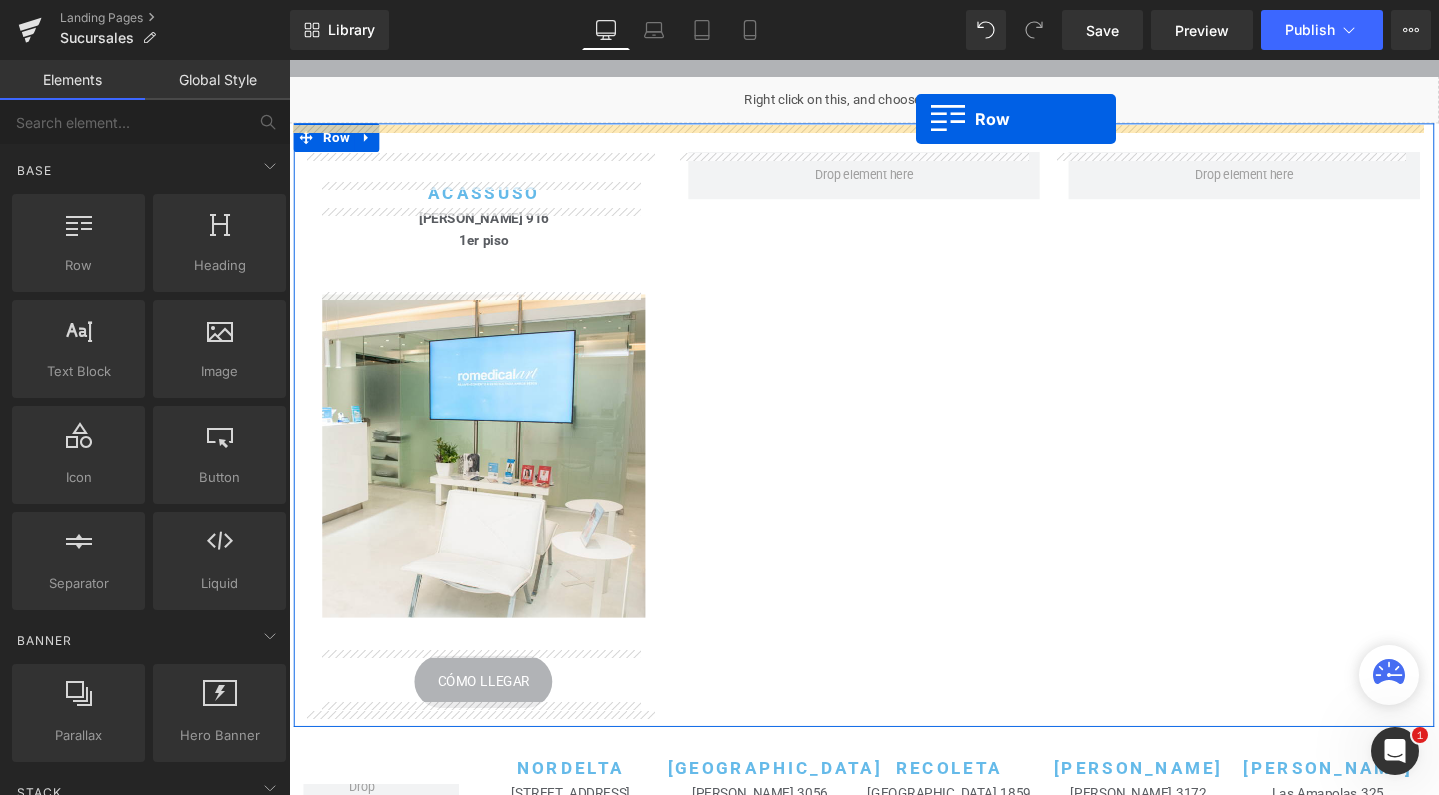 scroll, scrollTop: 127, scrollLeft: 0, axis: vertical 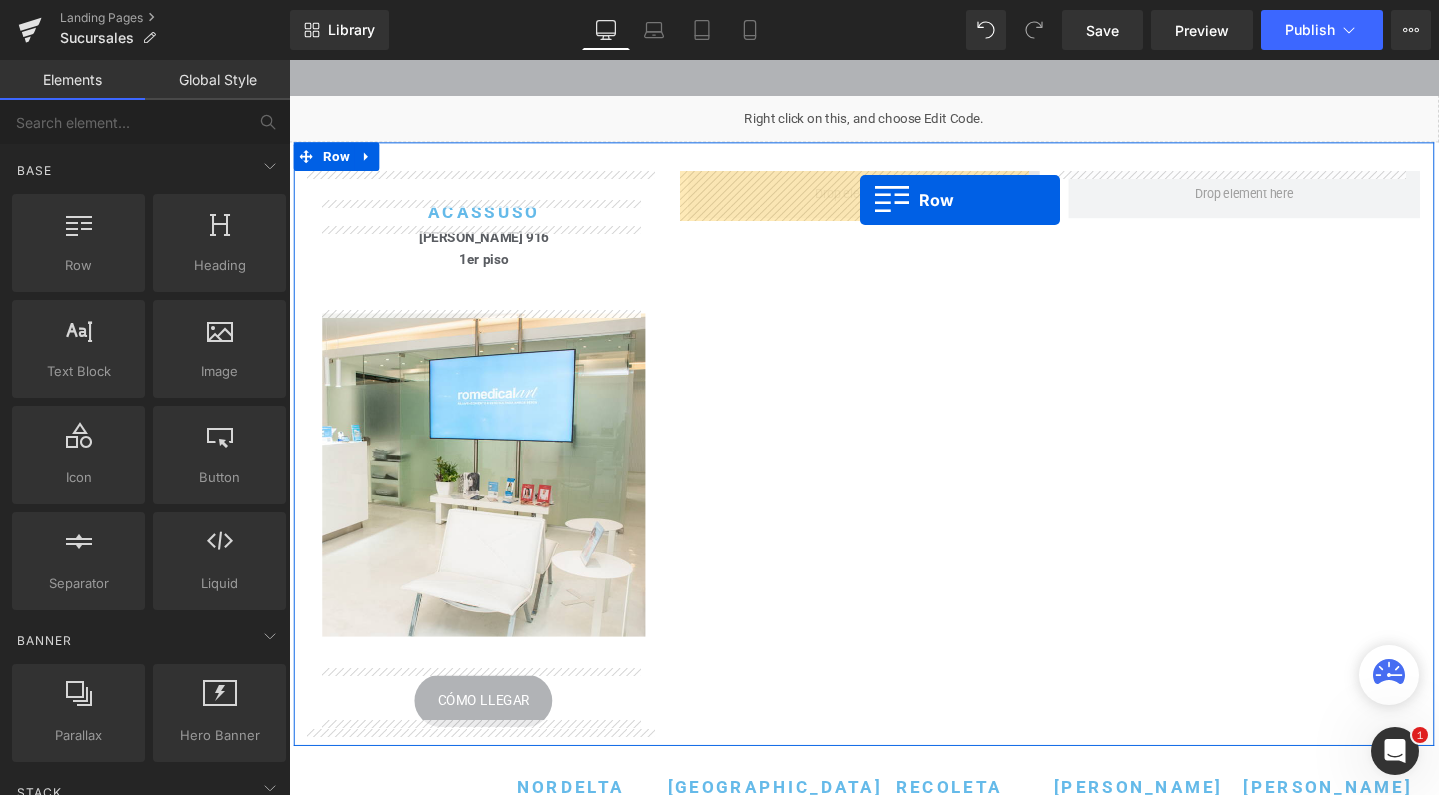 drag, startPoint x: 353, startPoint y: 298, endPoint x: 890, endPoint y: 207, distance: 544.6559 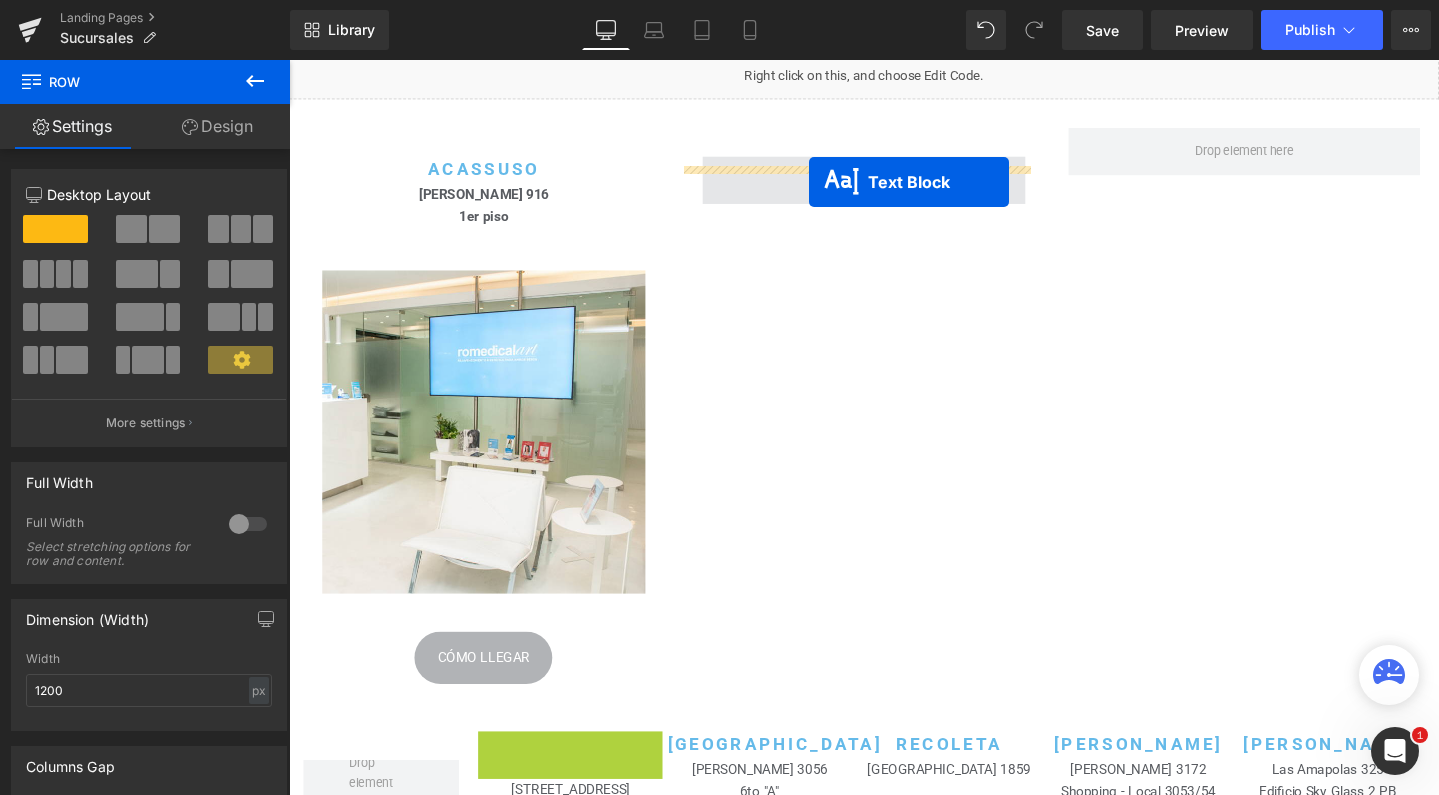 scroll, scrollTop: 133, scrollLeft: 0, axis: vertical 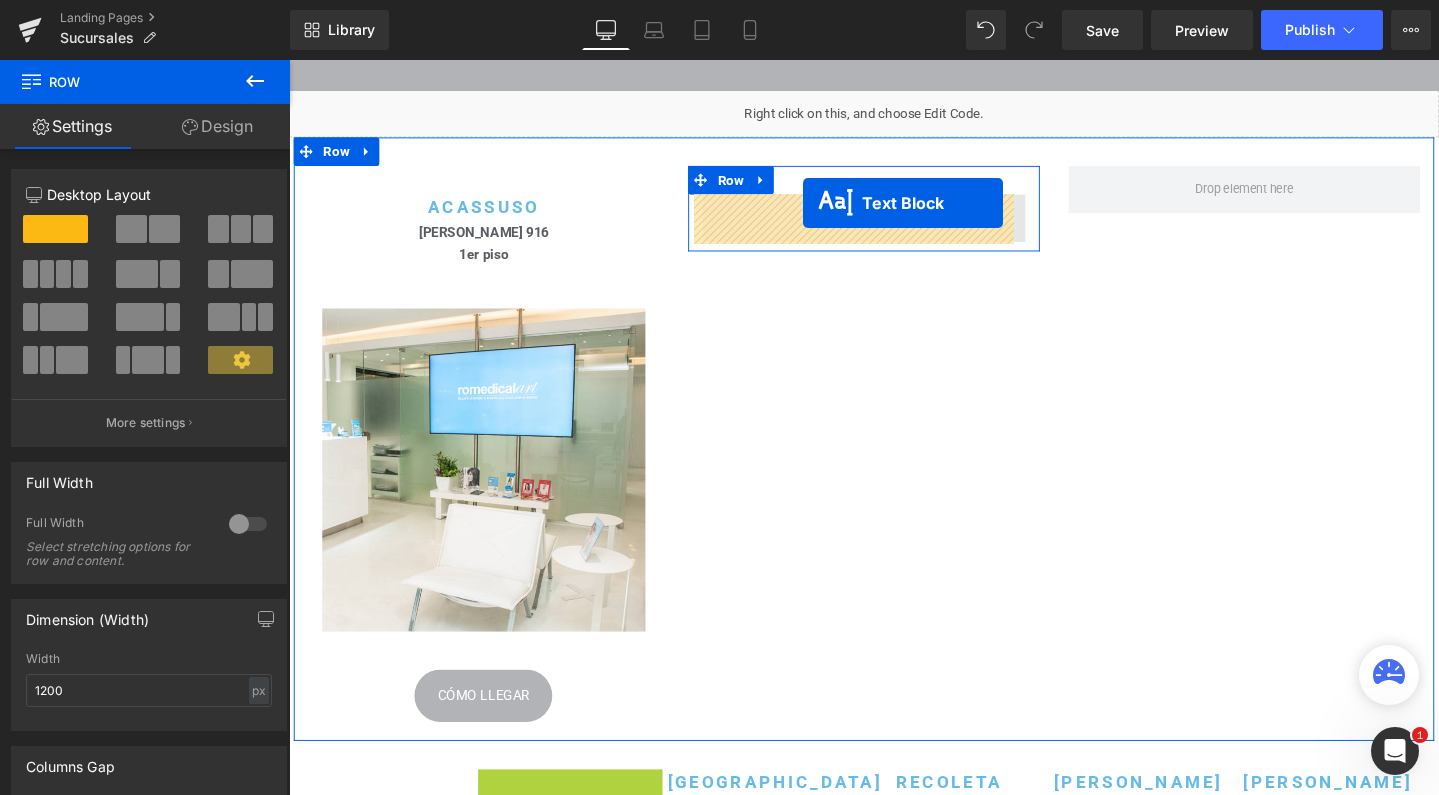 drag, startPoint x: 528, startPoint y: 741, endPoint x: 830, endPoint y: 210, distance: 610.8723 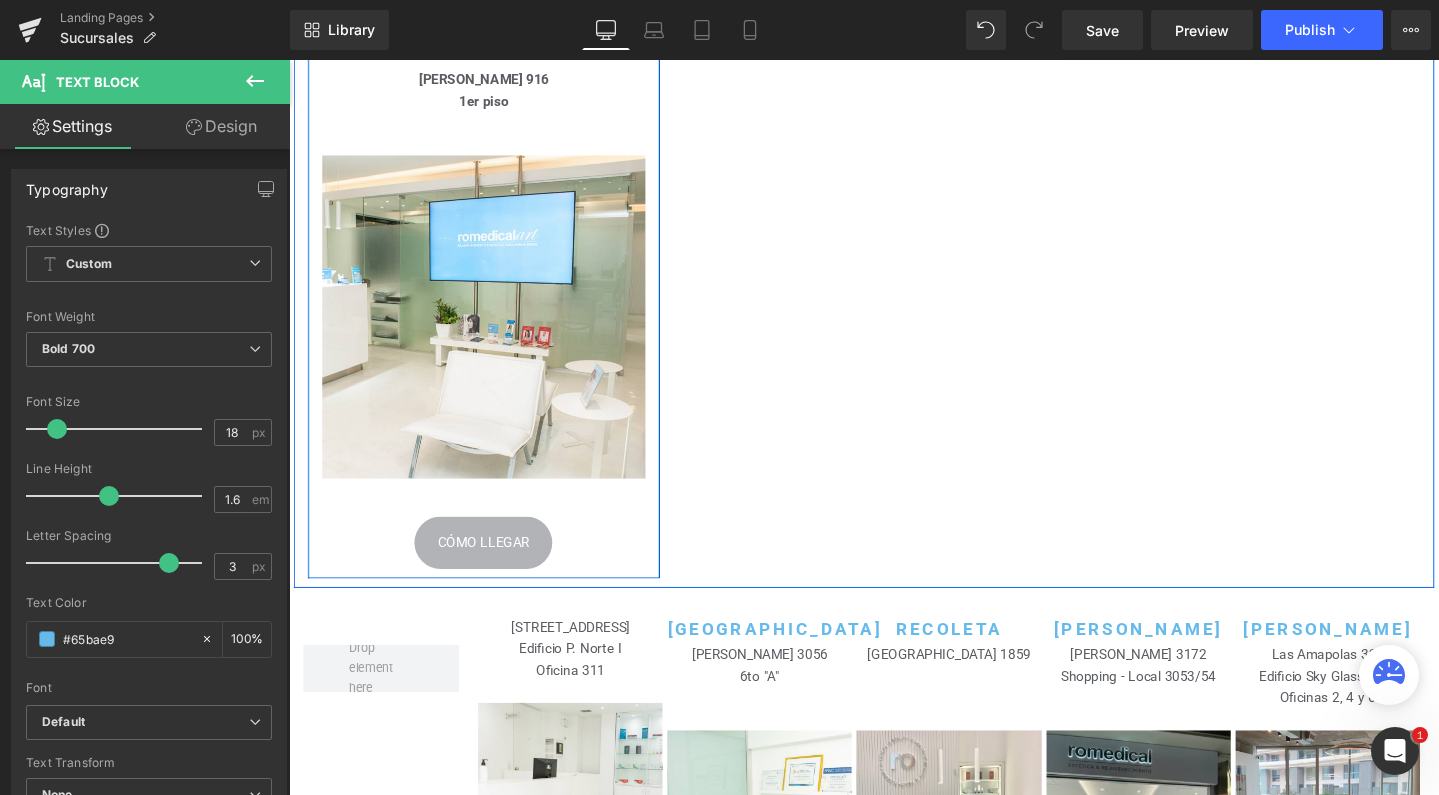 scroll, scrollTop: 272, scrollLeft: 0, axis: vertical 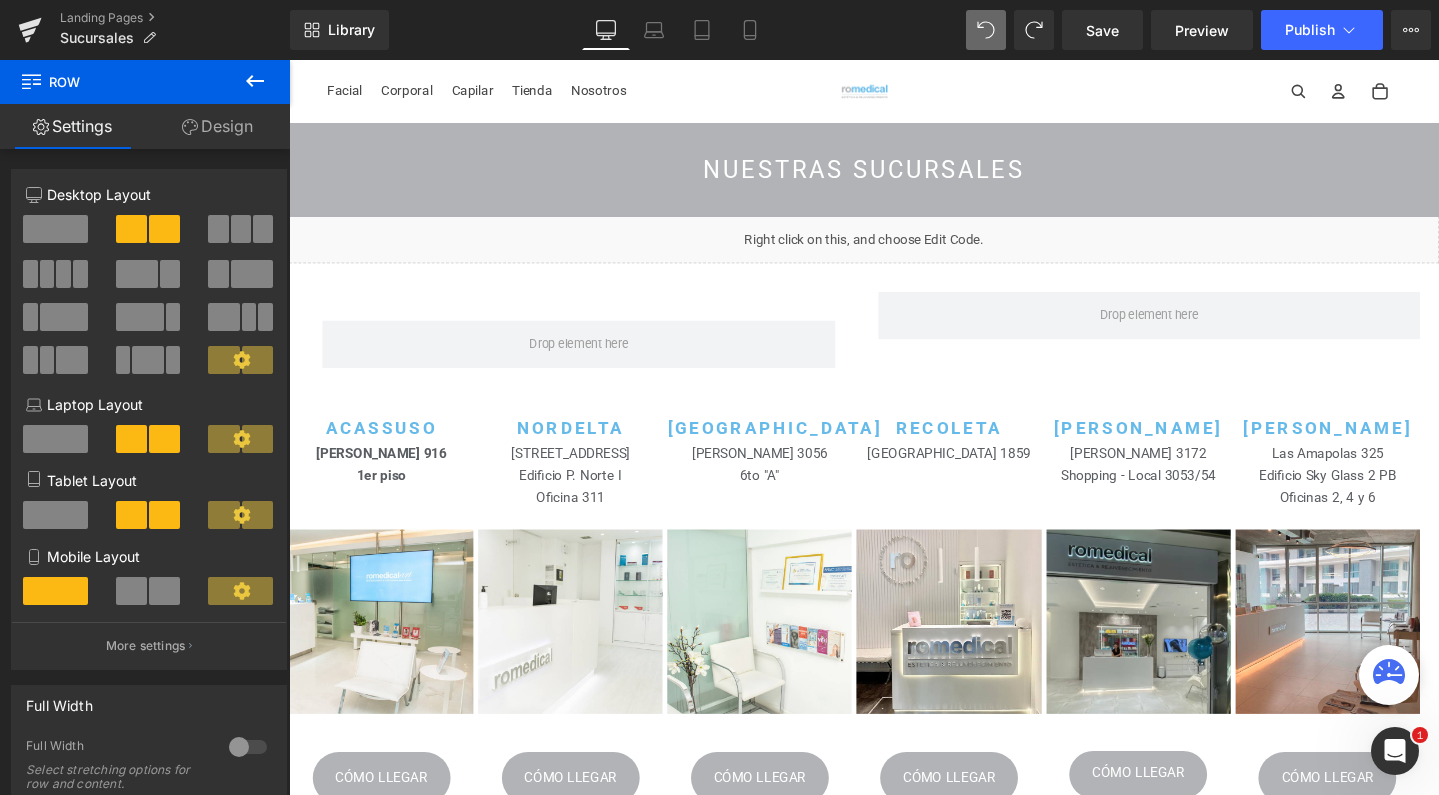 click on "Library Desktop Desktop Laptop Tablet Mobile Save Preview Publish Scheduled View Live Page View with current Template Save Template to Library Schedule Publish  Optimize  Publish Settings Shortcuts  Your page can’t be published   You've reached the maximum number of published pages on your plan  (0/0).  You need to upgrade your plan or unpublish all your pages to get 1 publish slot.   Unpublish pages   Upgrade plan" at bounding box center [864, 30] 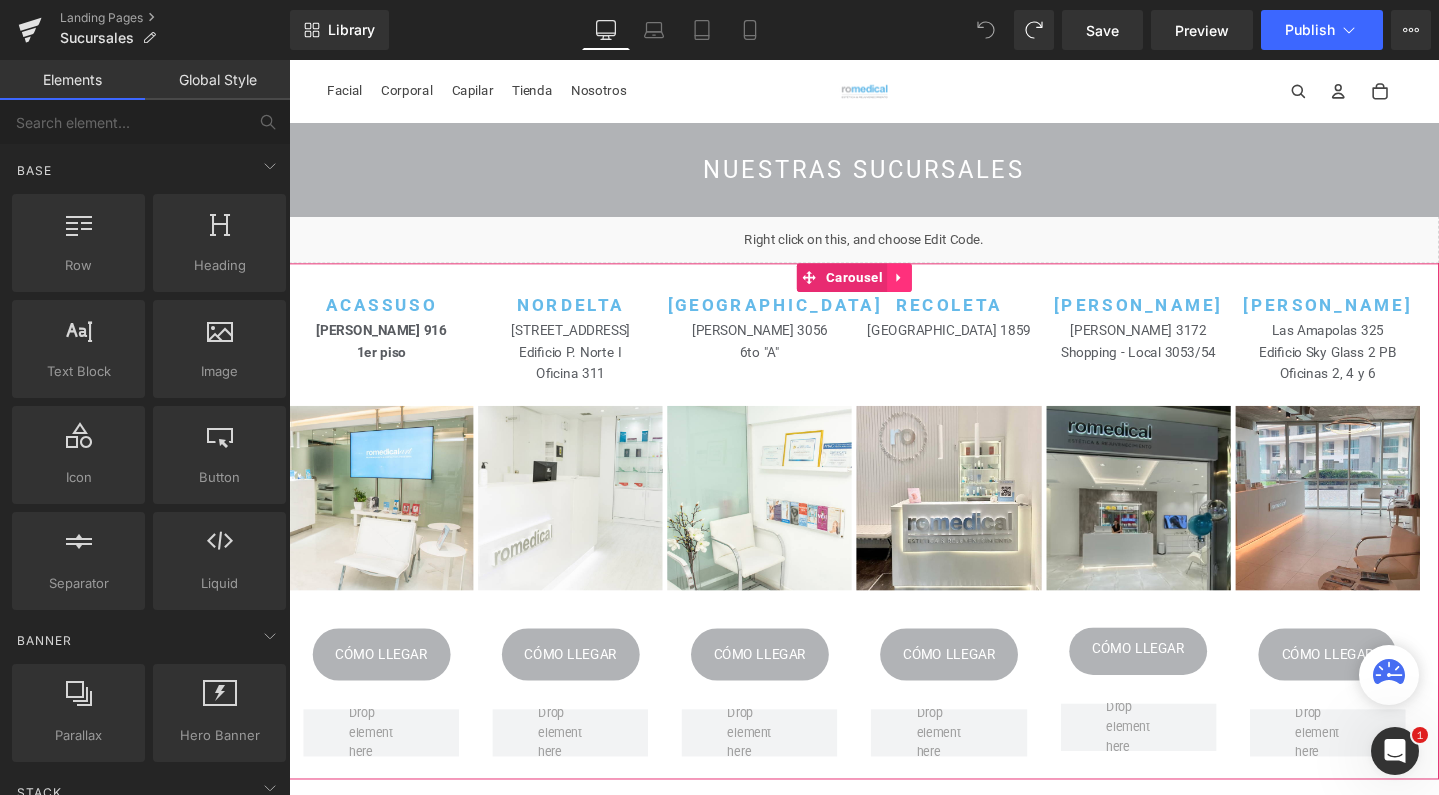 click 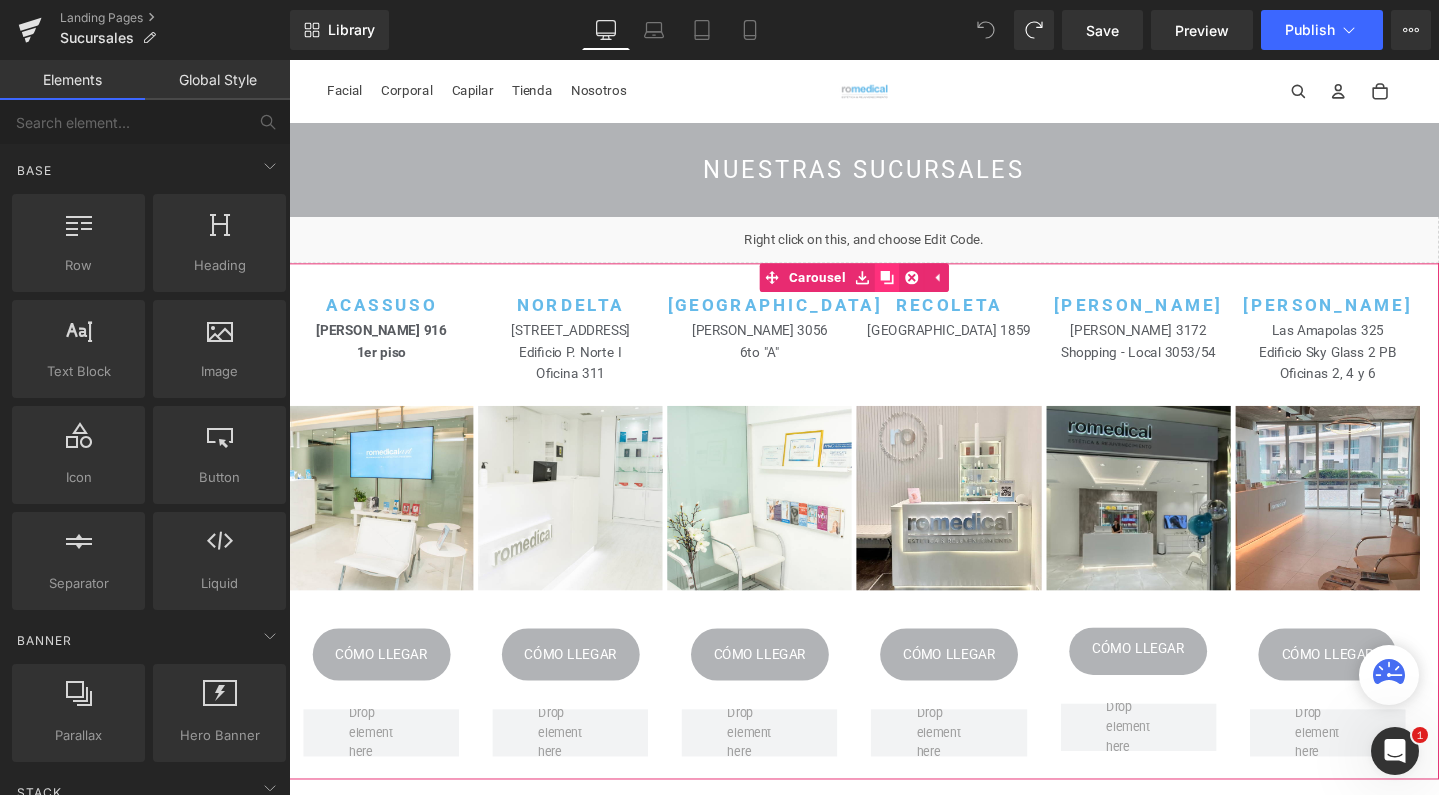click 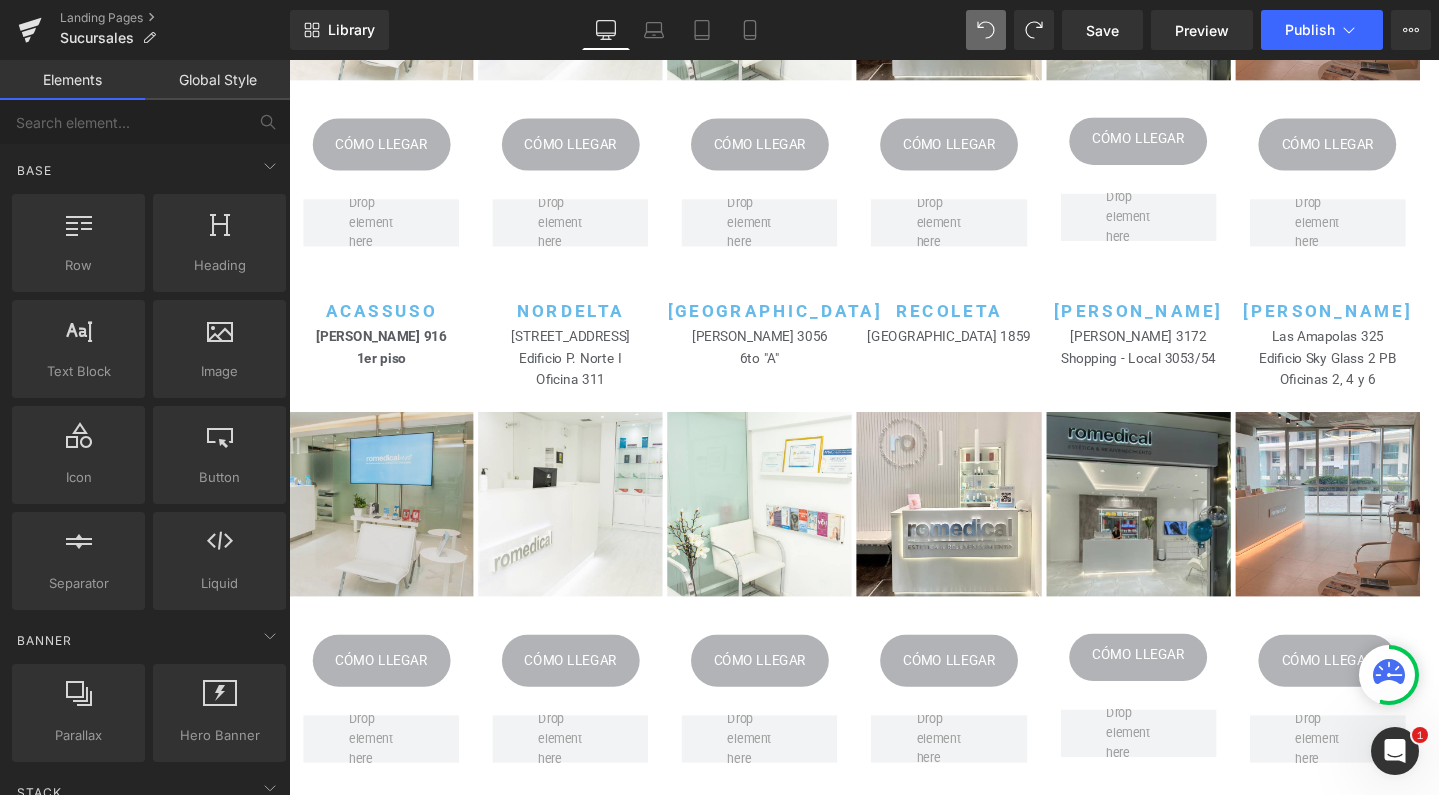 scroll, scrollTop: 699, scrollLeft: 0, axis: vertical 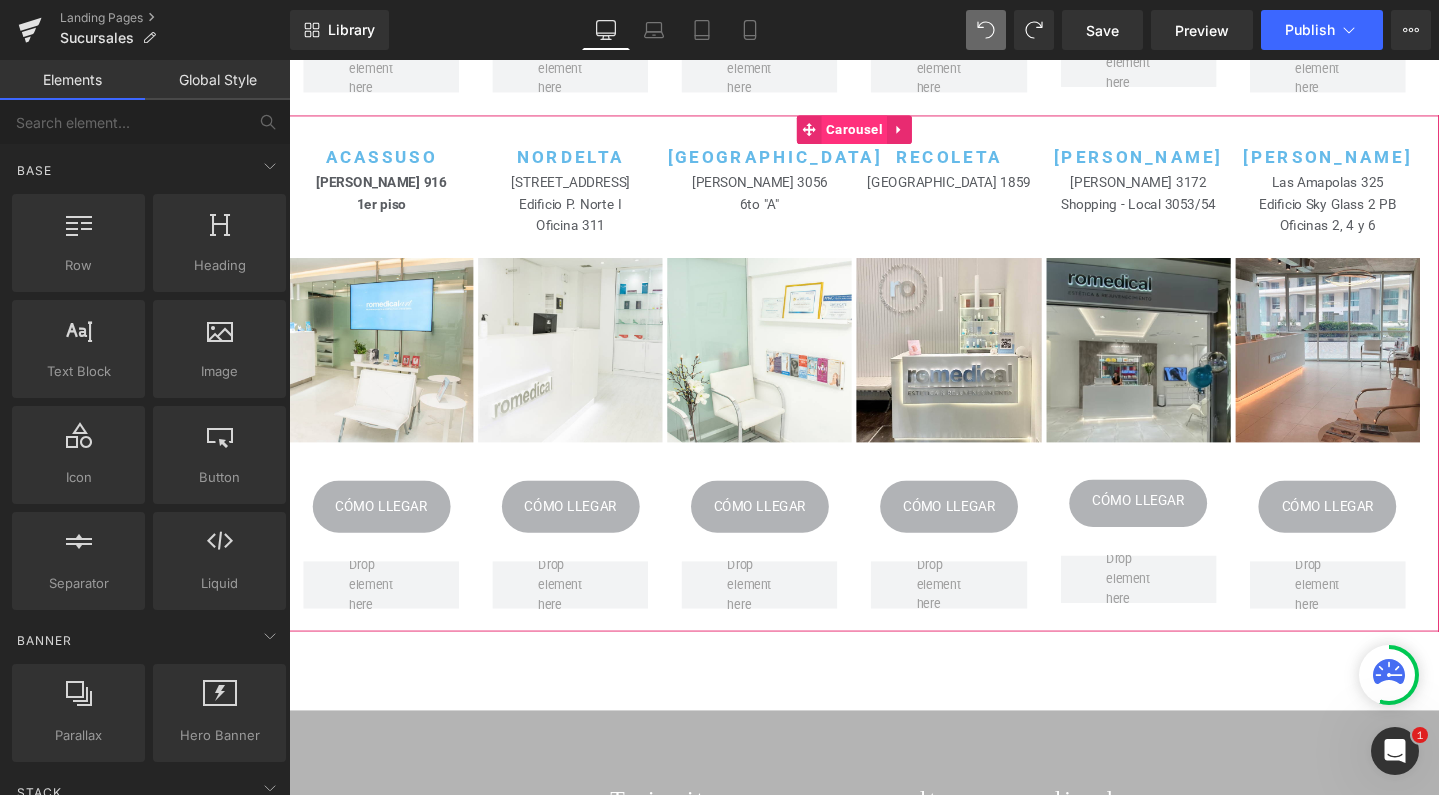 click on "Carousel" at bounding box center [883, 133] 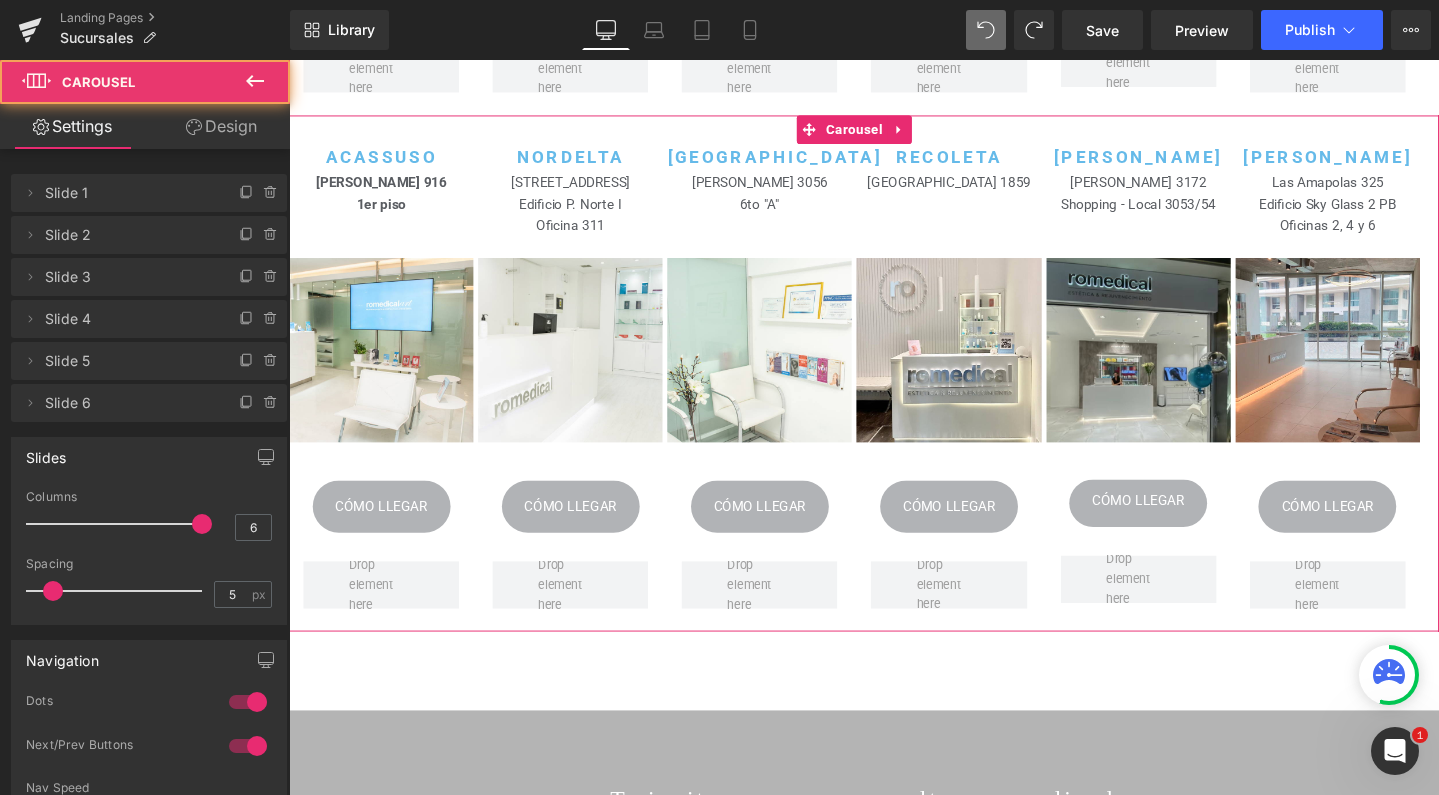 click on "Design" at bounding box center (221, 126) 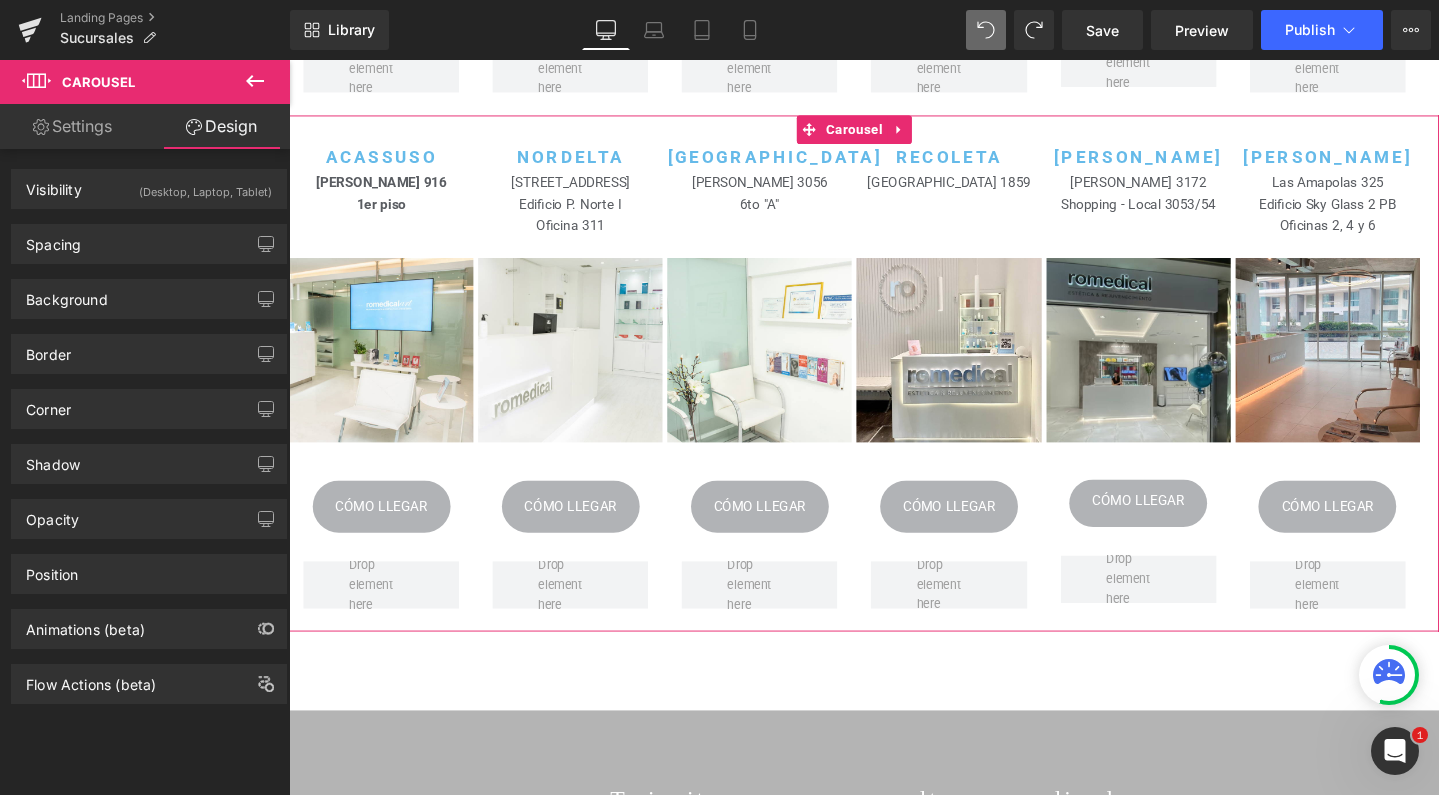 click on "(Desktop, Laptop, Tablet)" at bounding box center [205, 186] 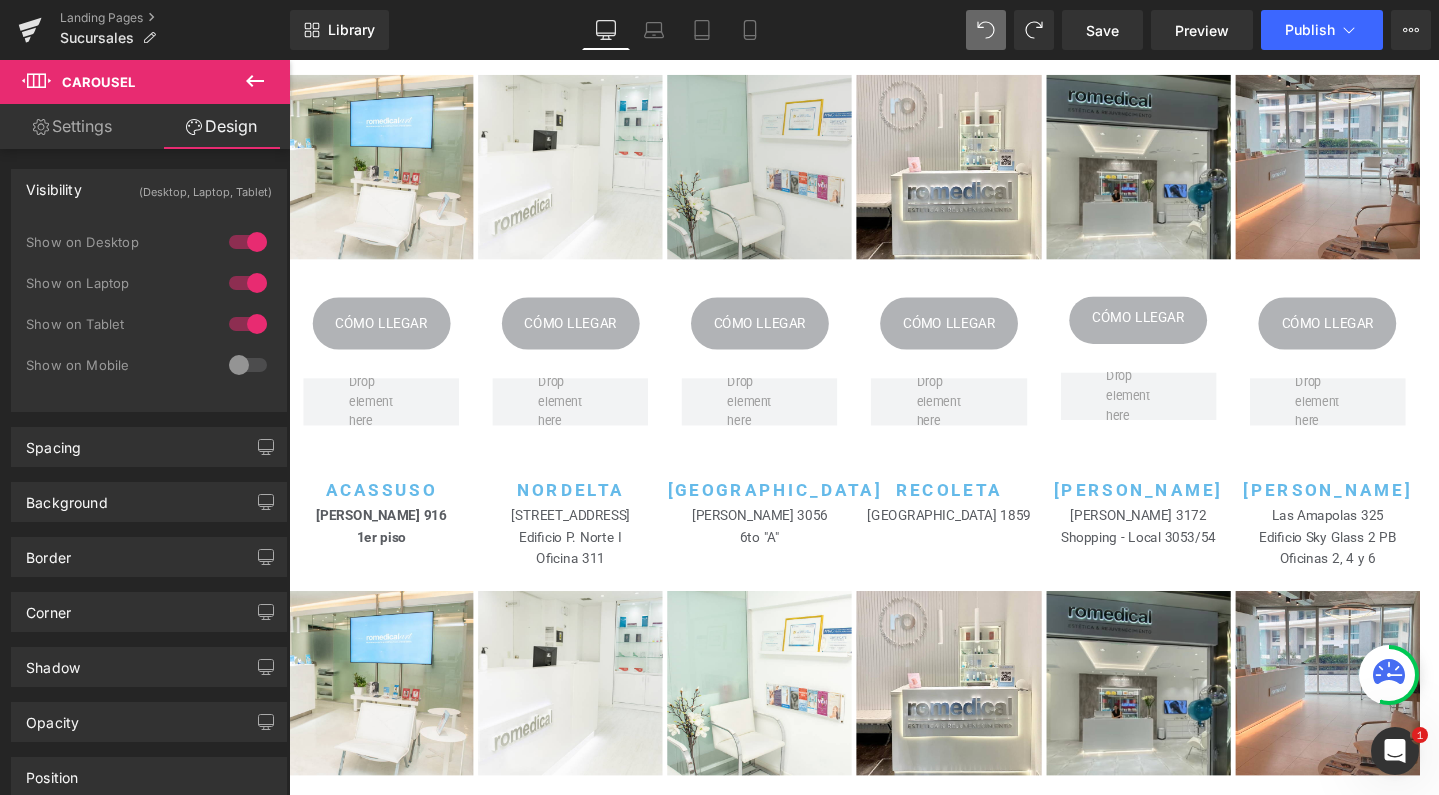 scroll, scrollTop: 344, scrollLeft: 0, axis: vertical 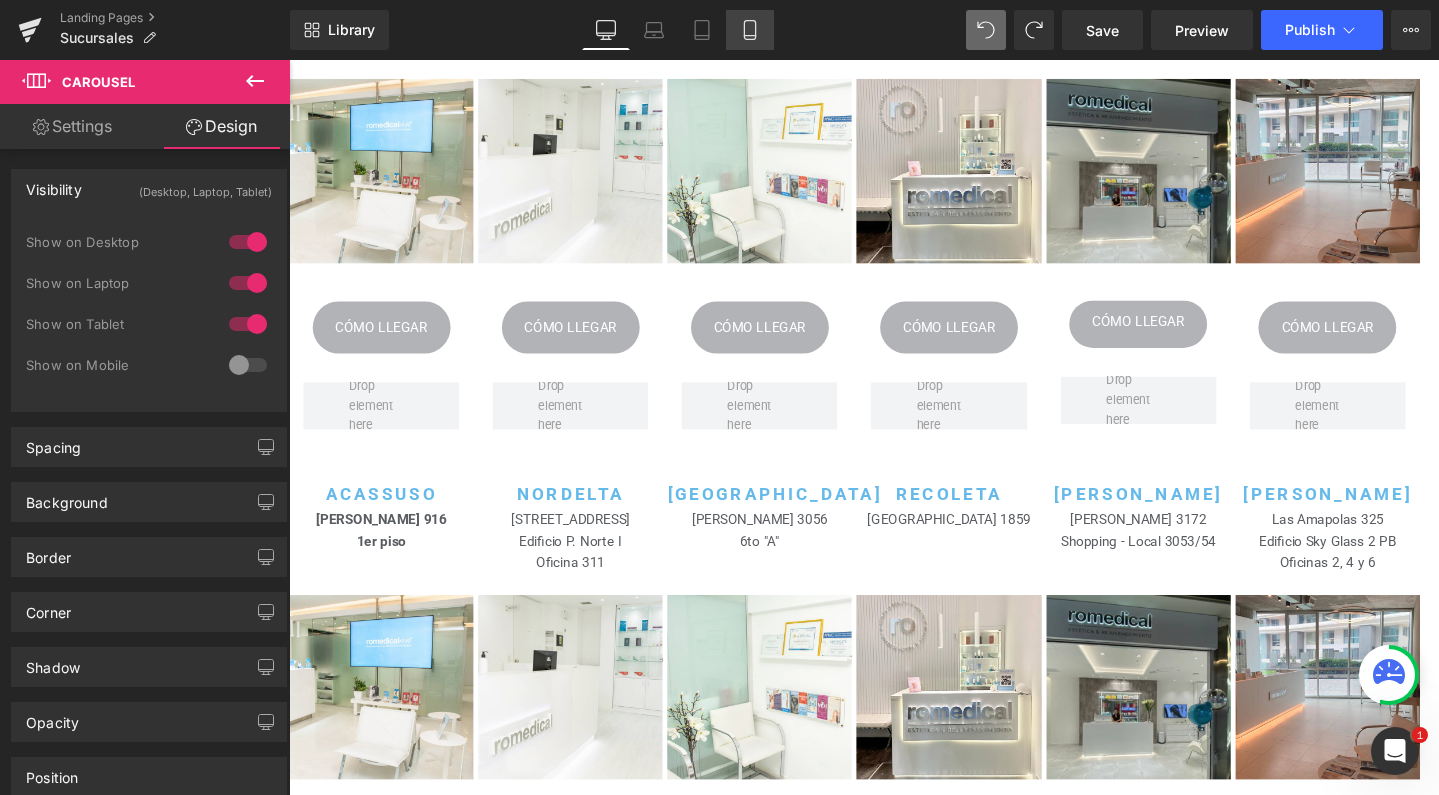 click 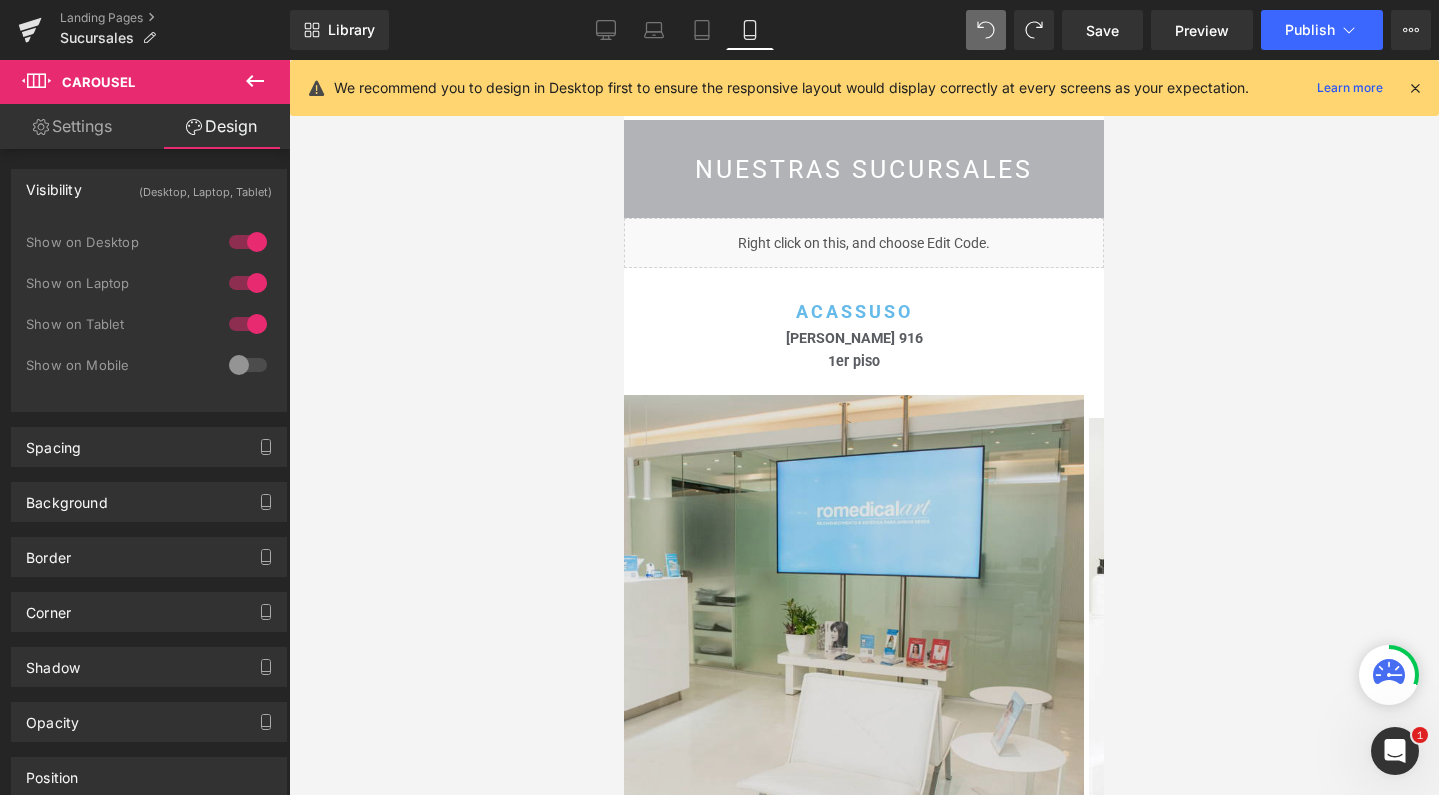scroll, scrollTop: 0, scrollLeft: 0, axis: both 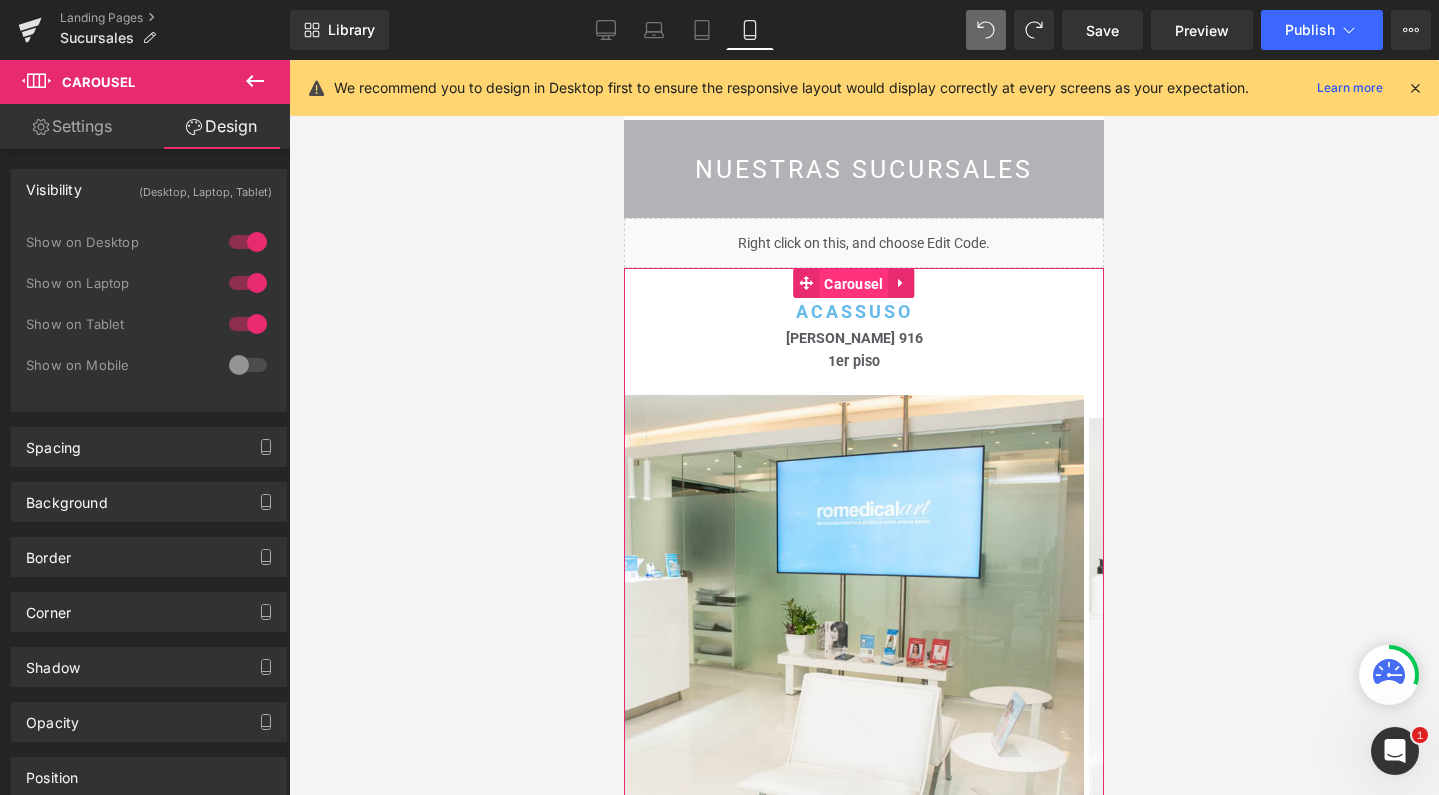 click on "Carousel" at bounding box center (853, 284) 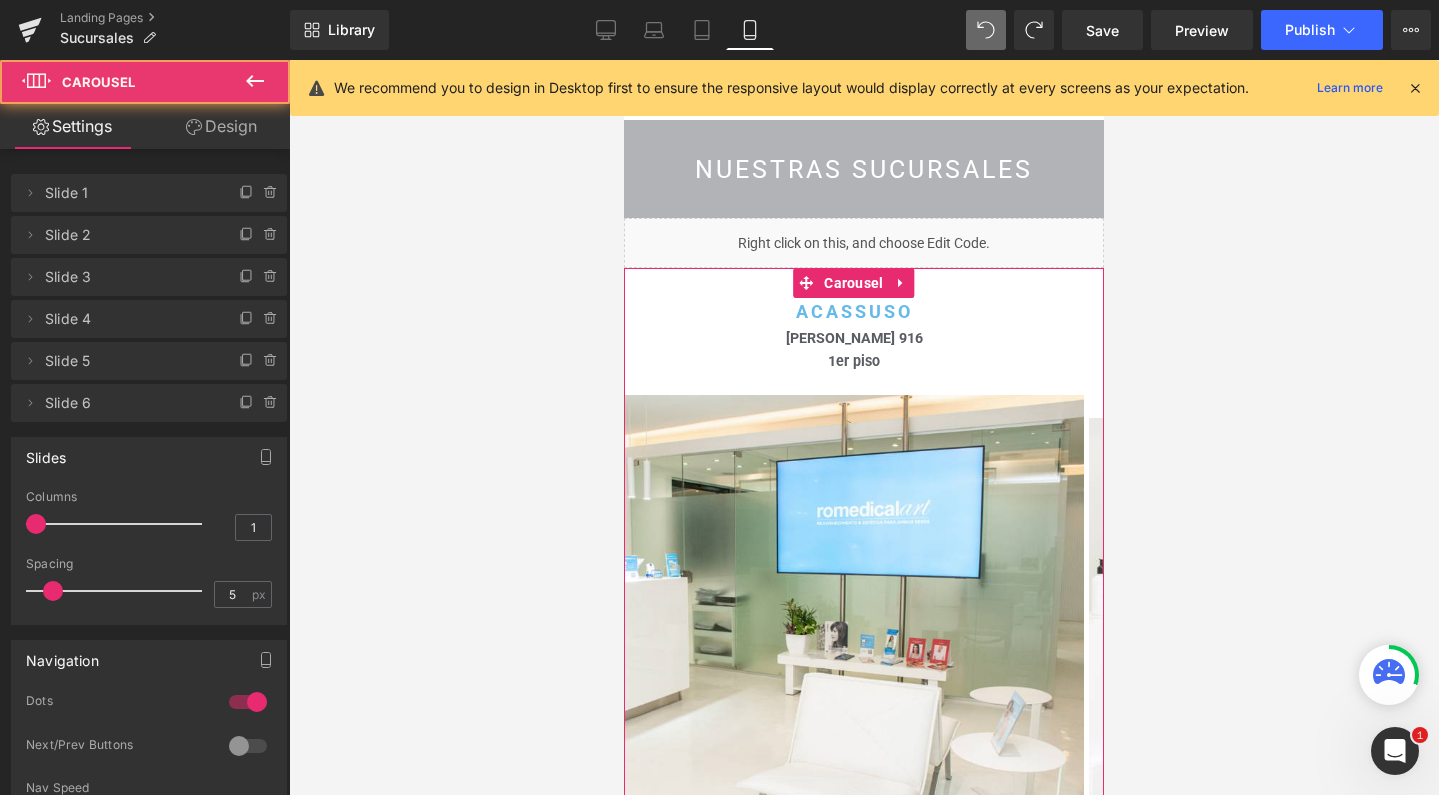 click on "Design" at bounding box center (221, 126) 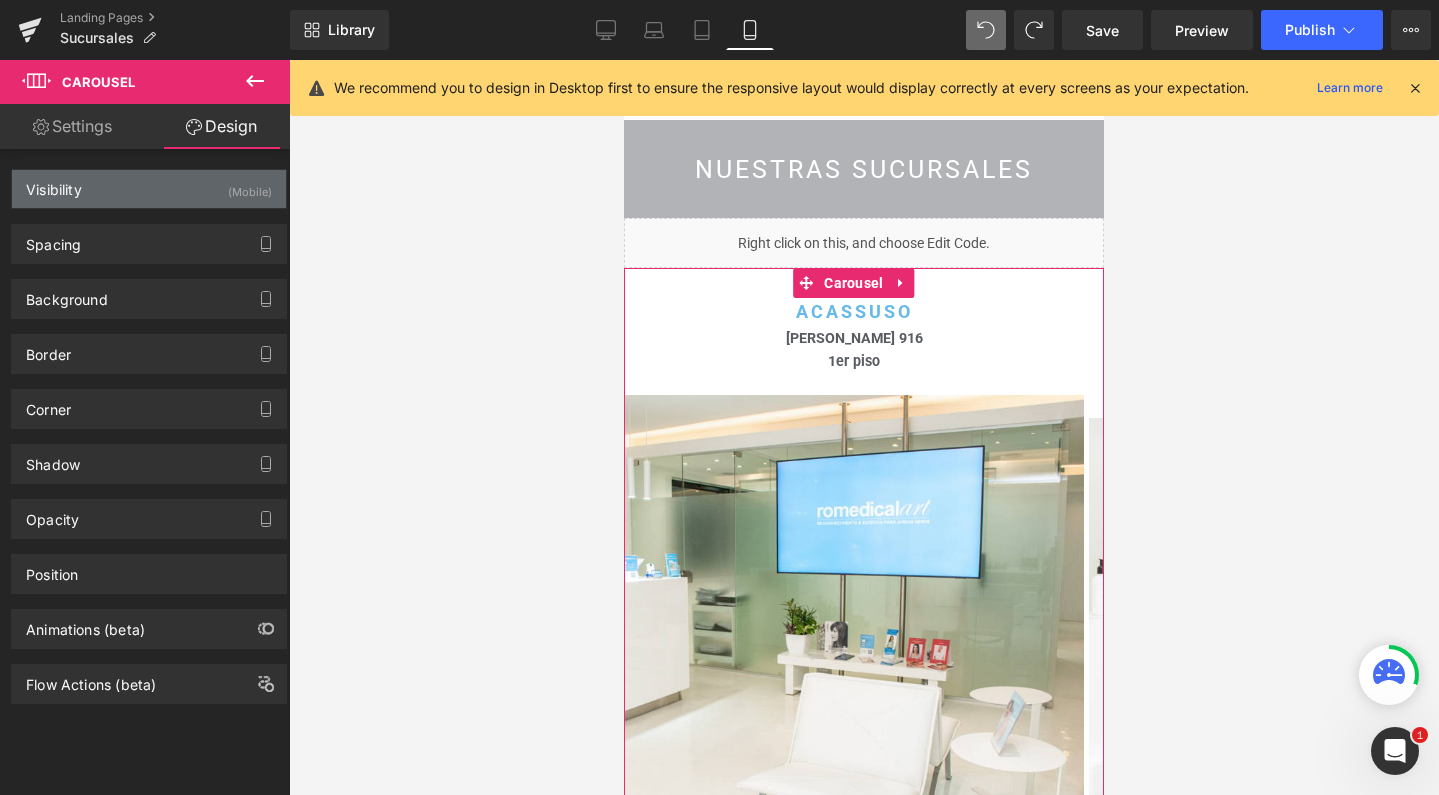 click on "Visibility
(Mobile)" at bounding box center [149, 189] 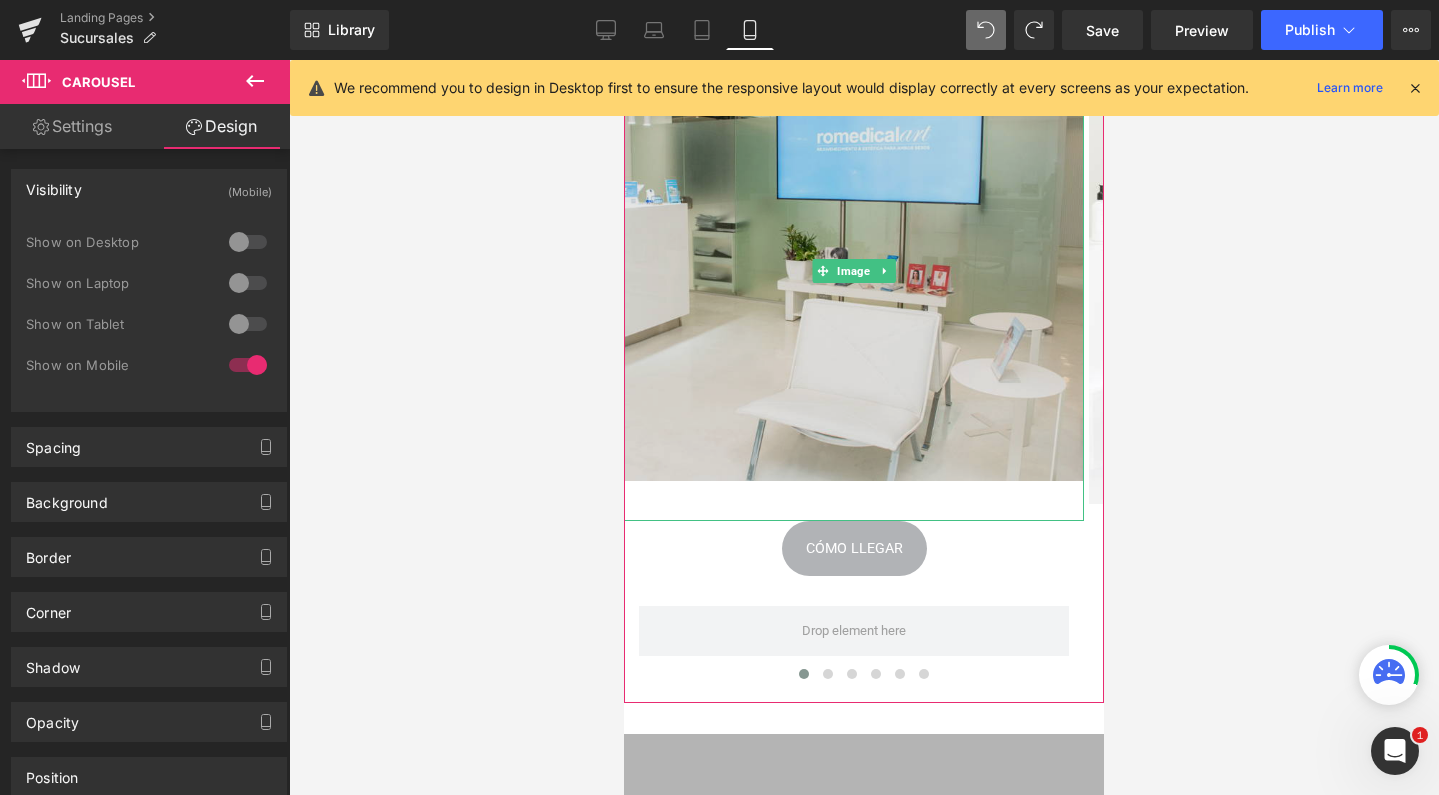 scroll, scrollTop: 349, scrollLeft: 0, axis: vertical 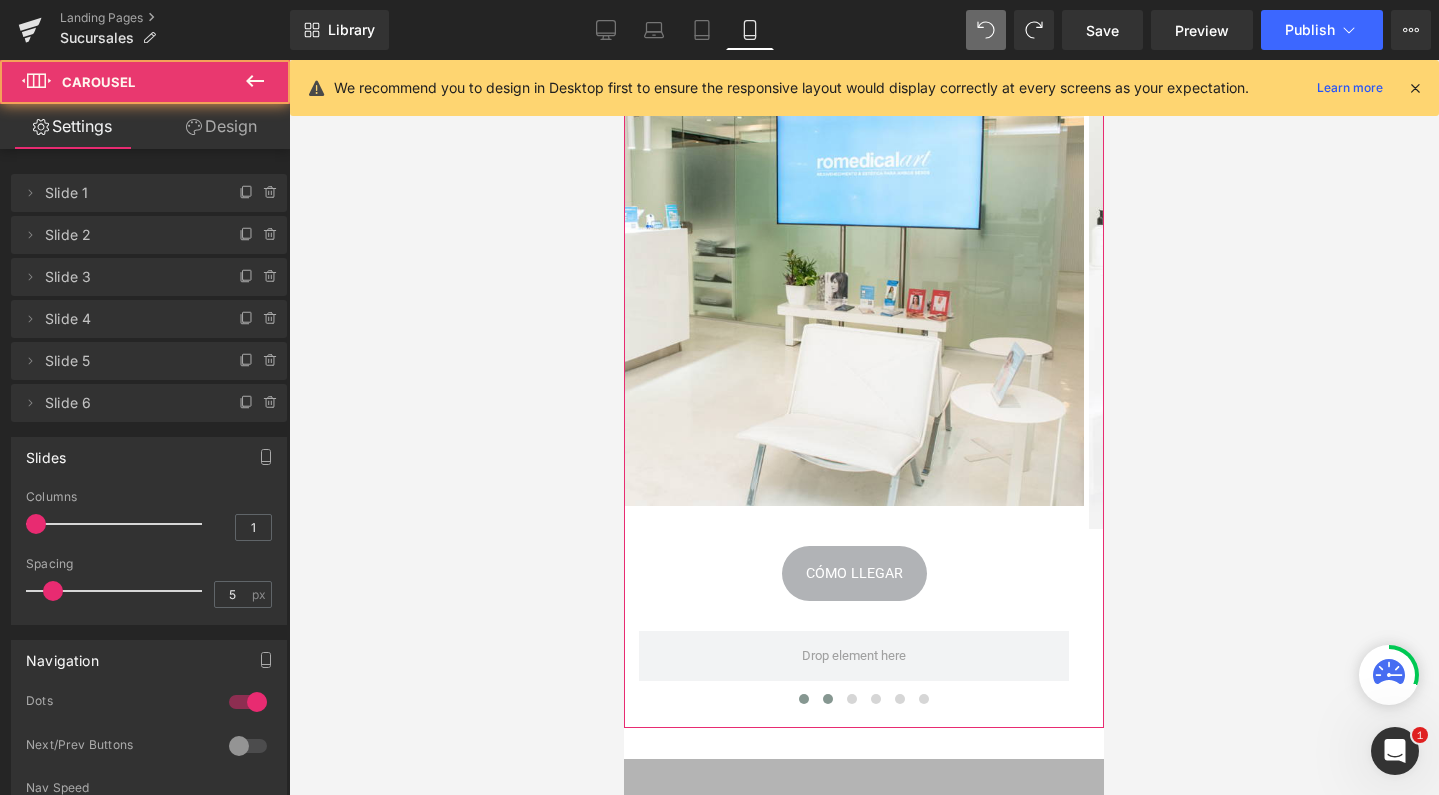 click at bounding box center (828, 699) 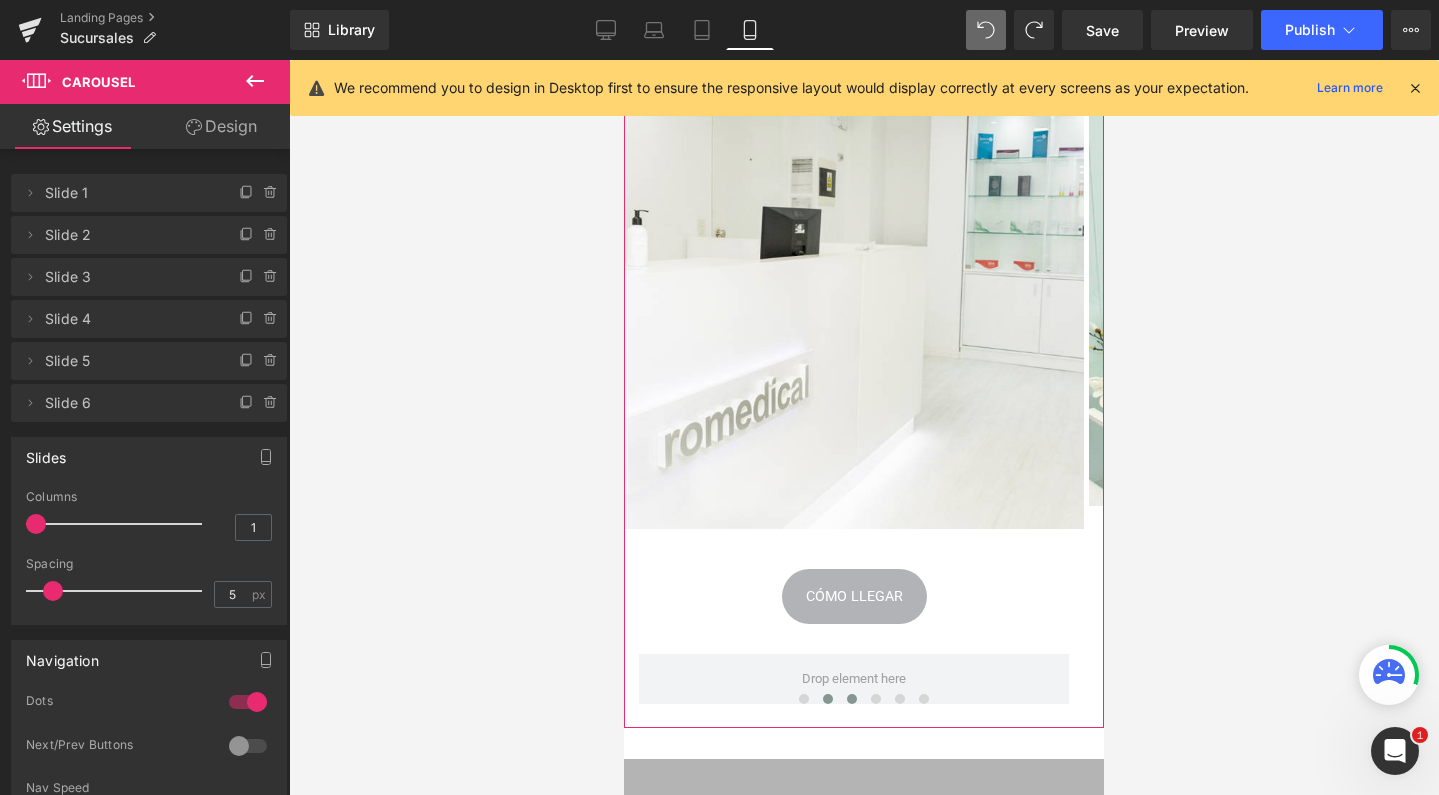 click at bounding box center [852, 699] 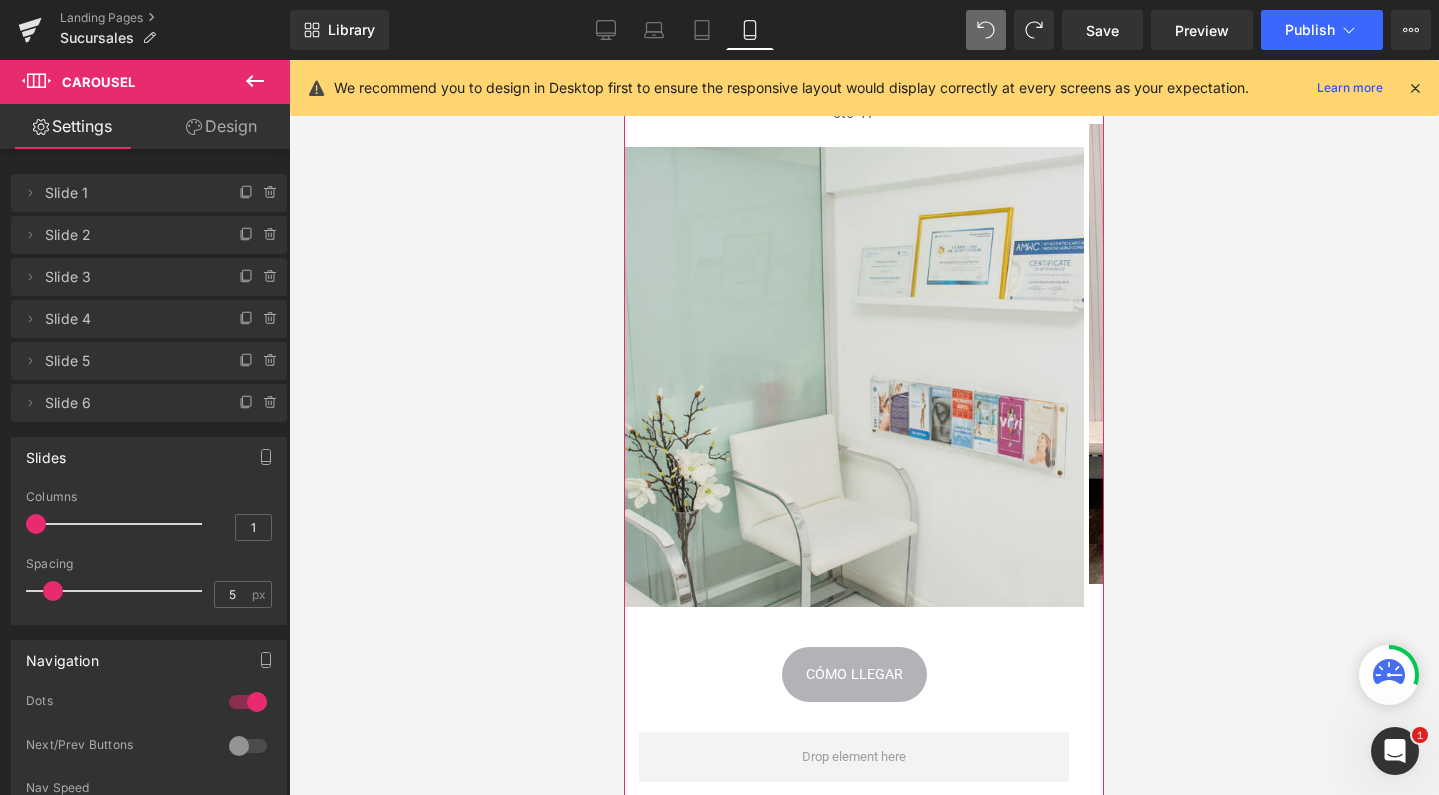 scroll, scrollTop: 258, scrollLeft: 0, axis: vertical 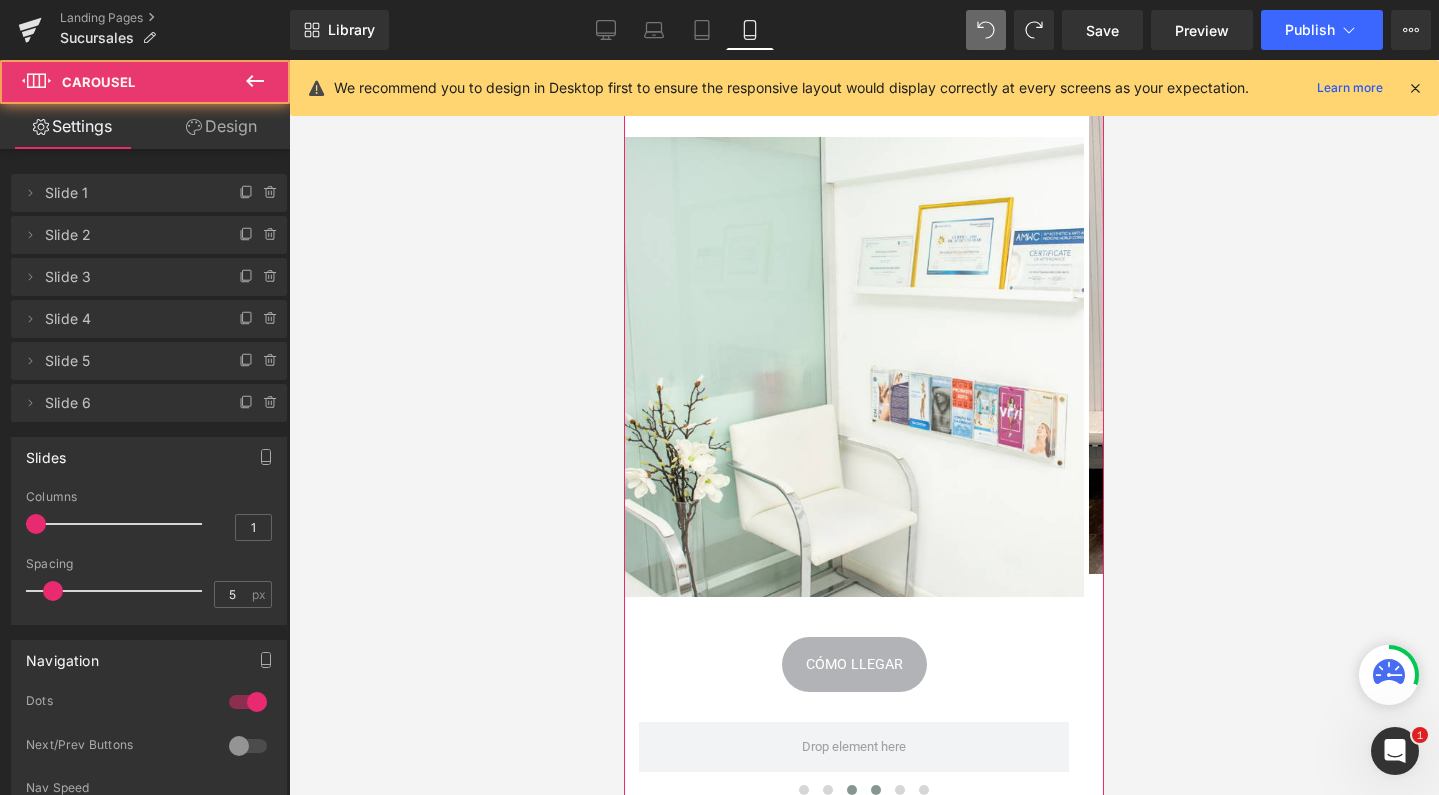 click at bounding box center (876, 790) 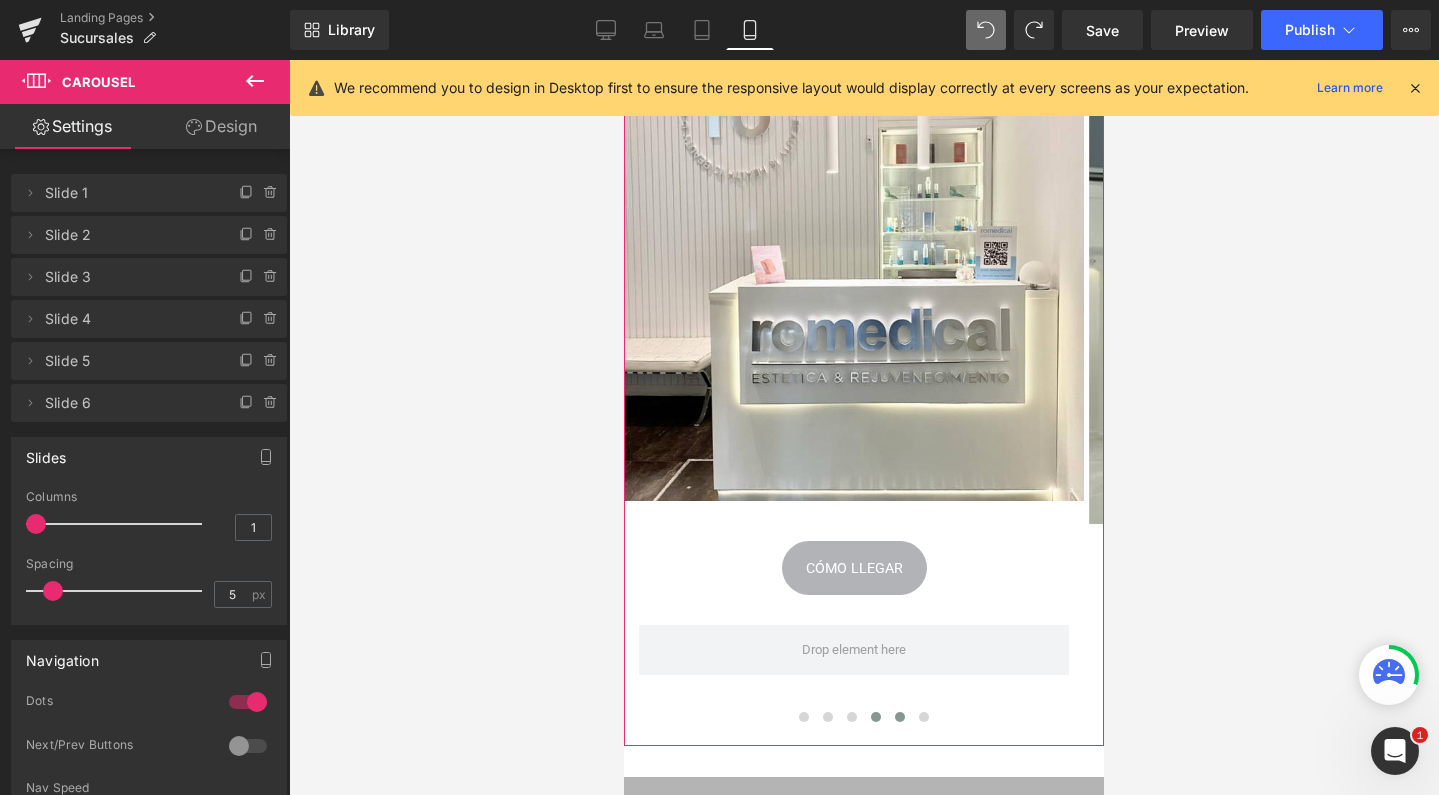 scroll, scrollTop: 339, scrollLeft: 0, axis: vertical 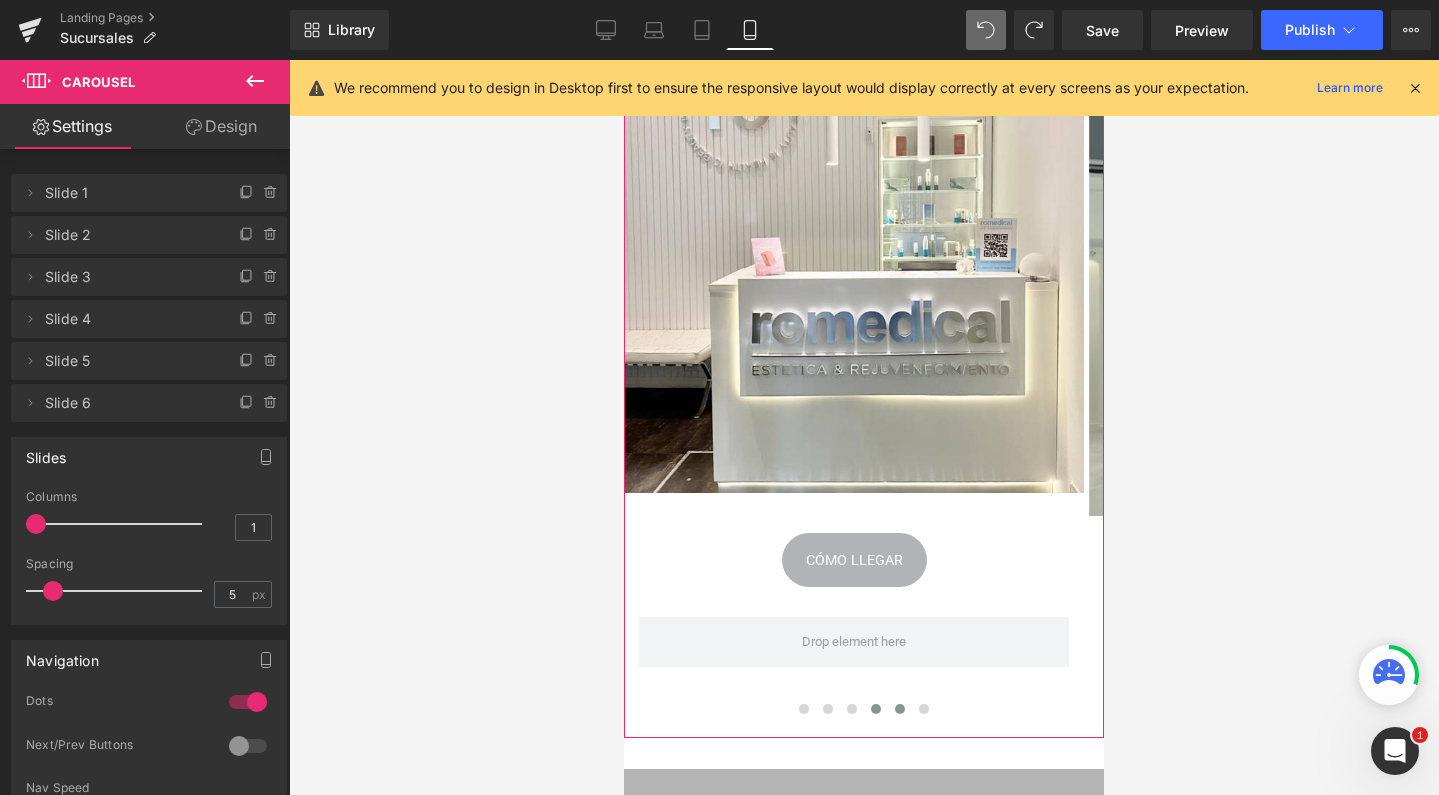 click at bounding box center (900, 709) 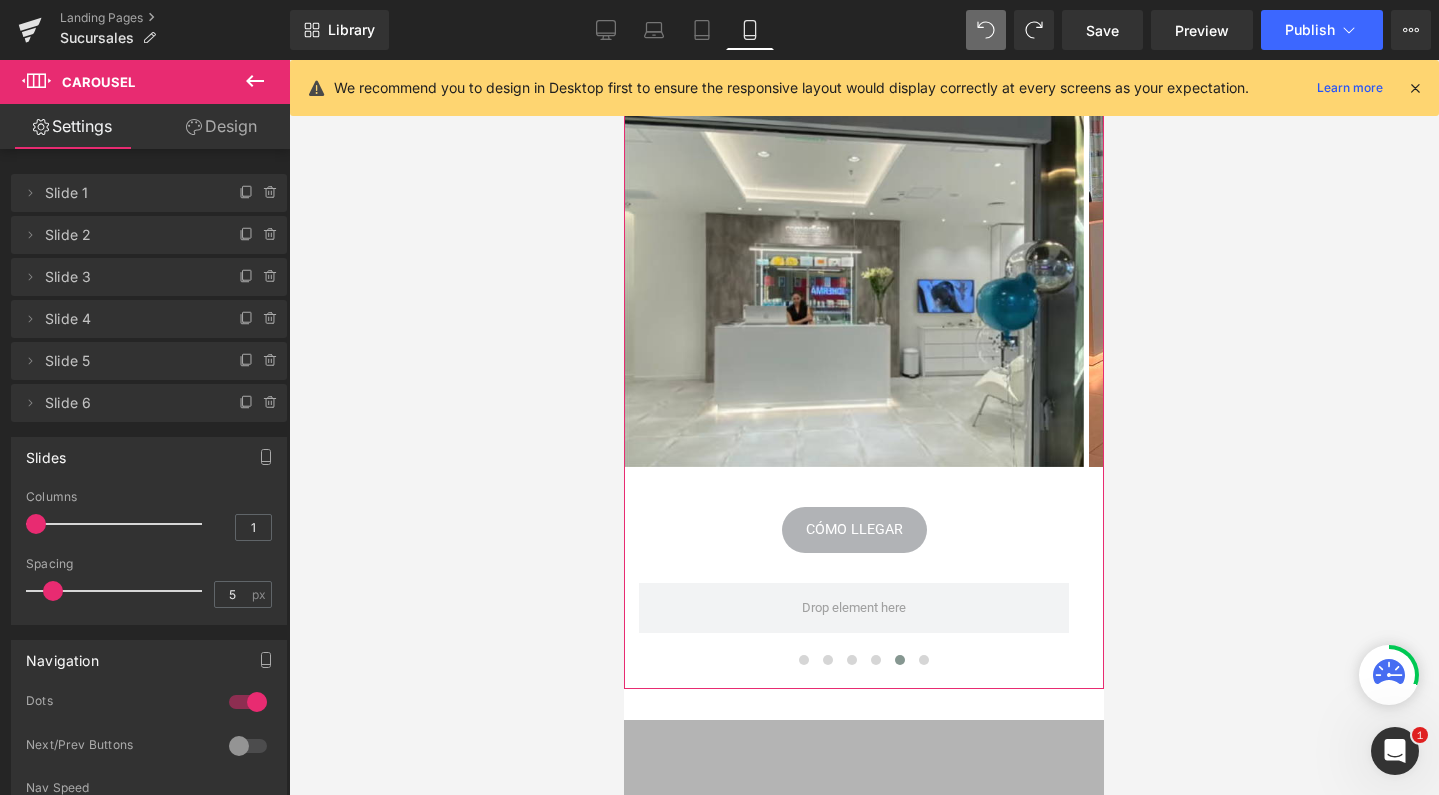 scroll, scrollTop: 392, scrollLeft: 0, axis: vertical 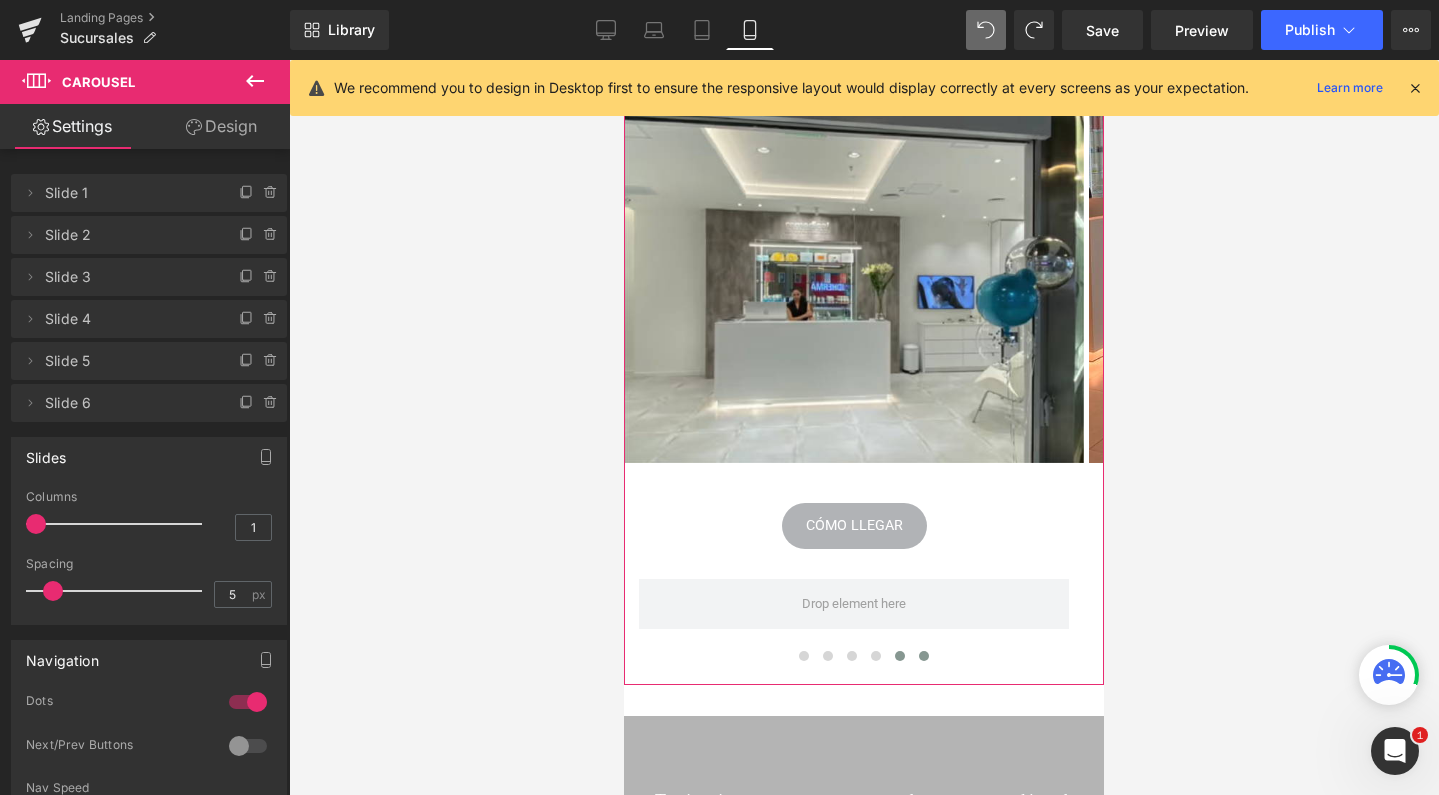 click at bounding box center [924, 656] 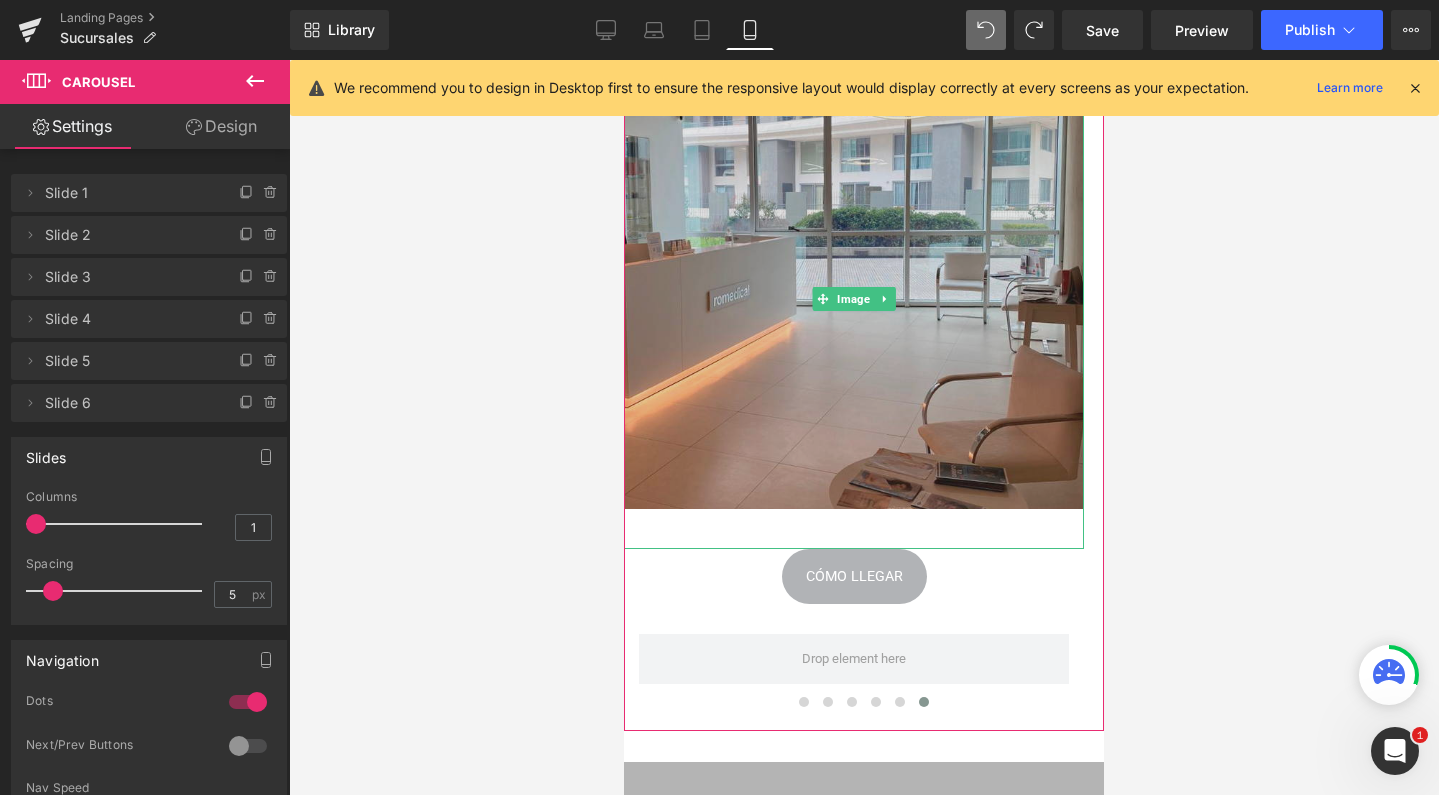 scroll, scrollTop: 382, scrollLeft: 0, axis: vertical 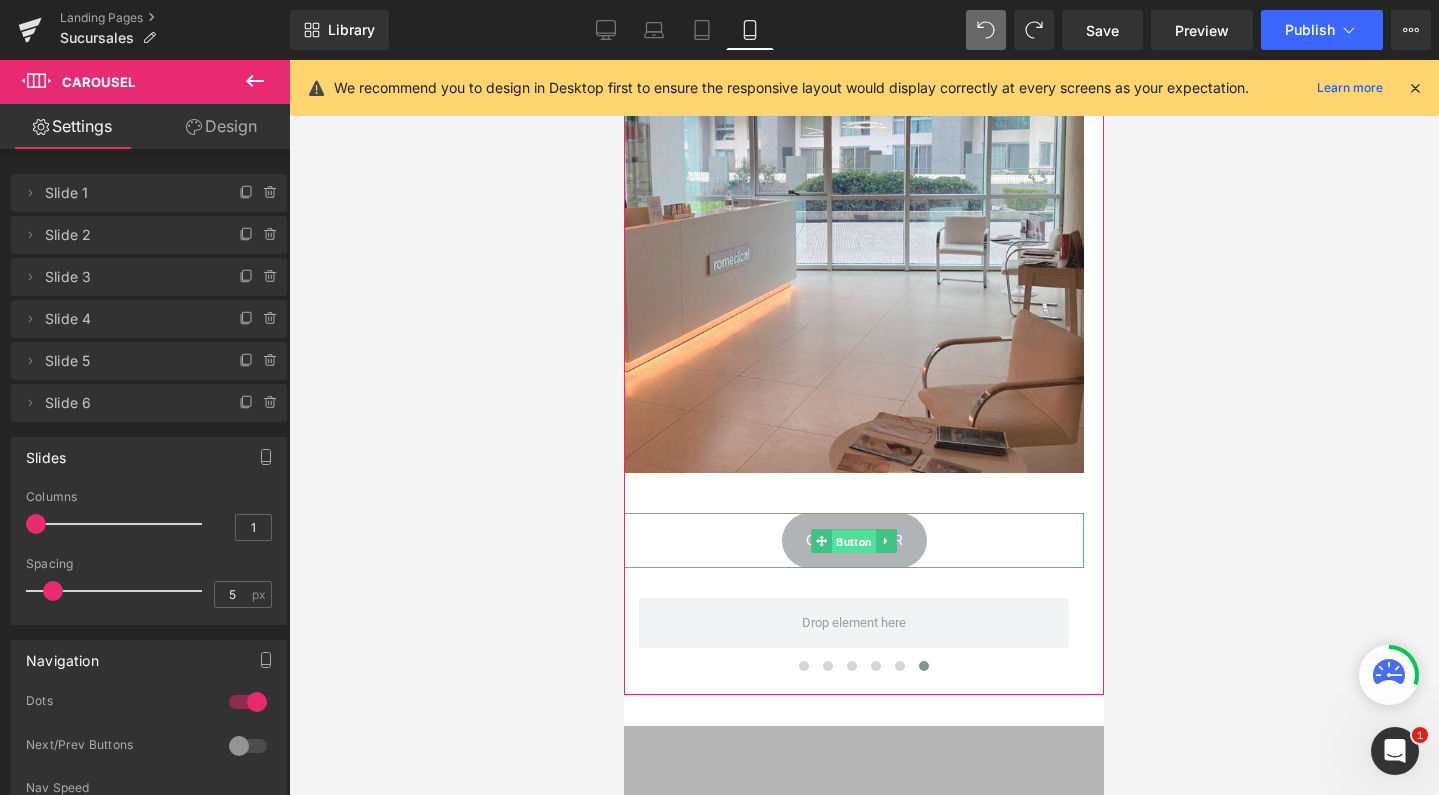 click on "Button" at bounding box center [854, 541] 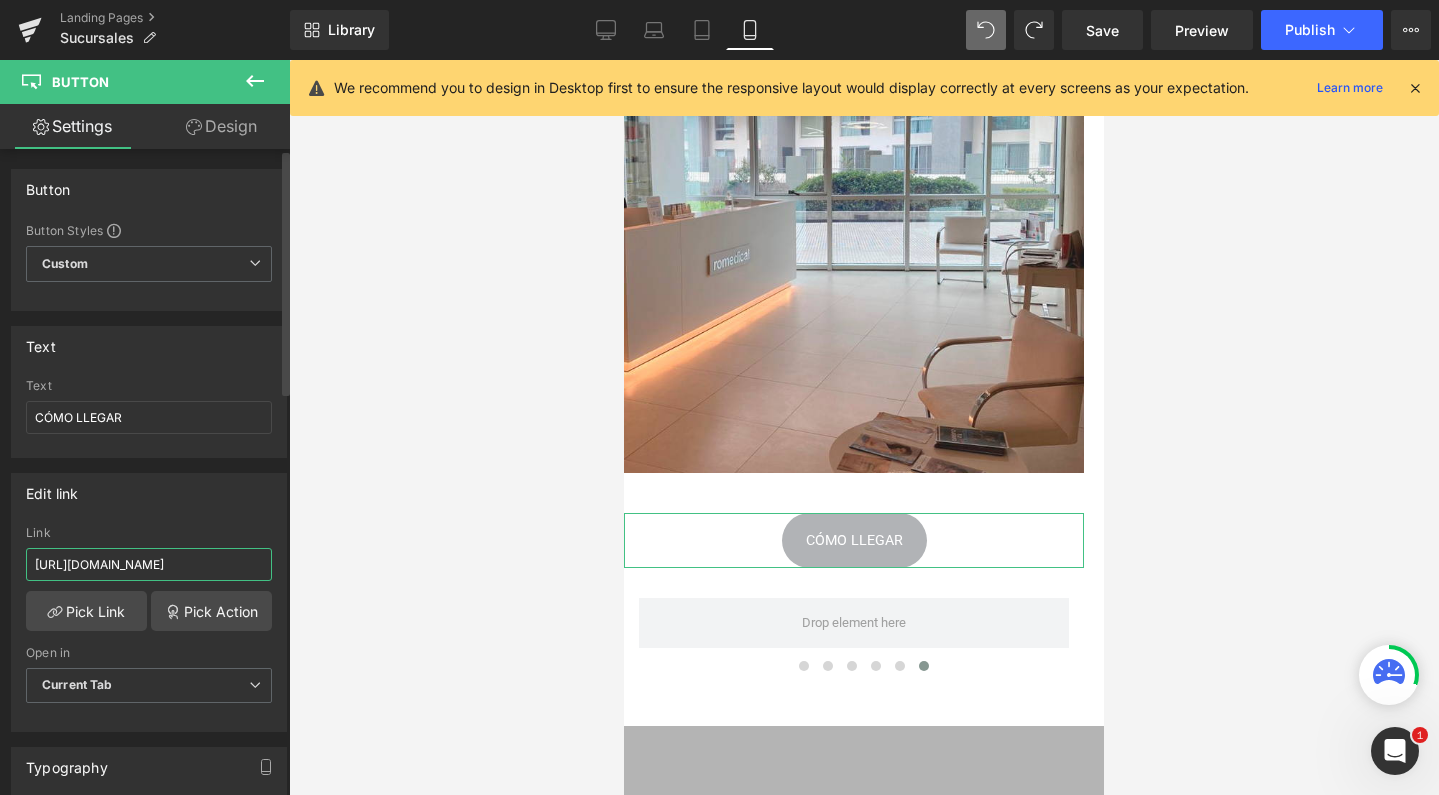 click on "[URL][DOMAIN_NAME]" at bounding box center [149, 564] 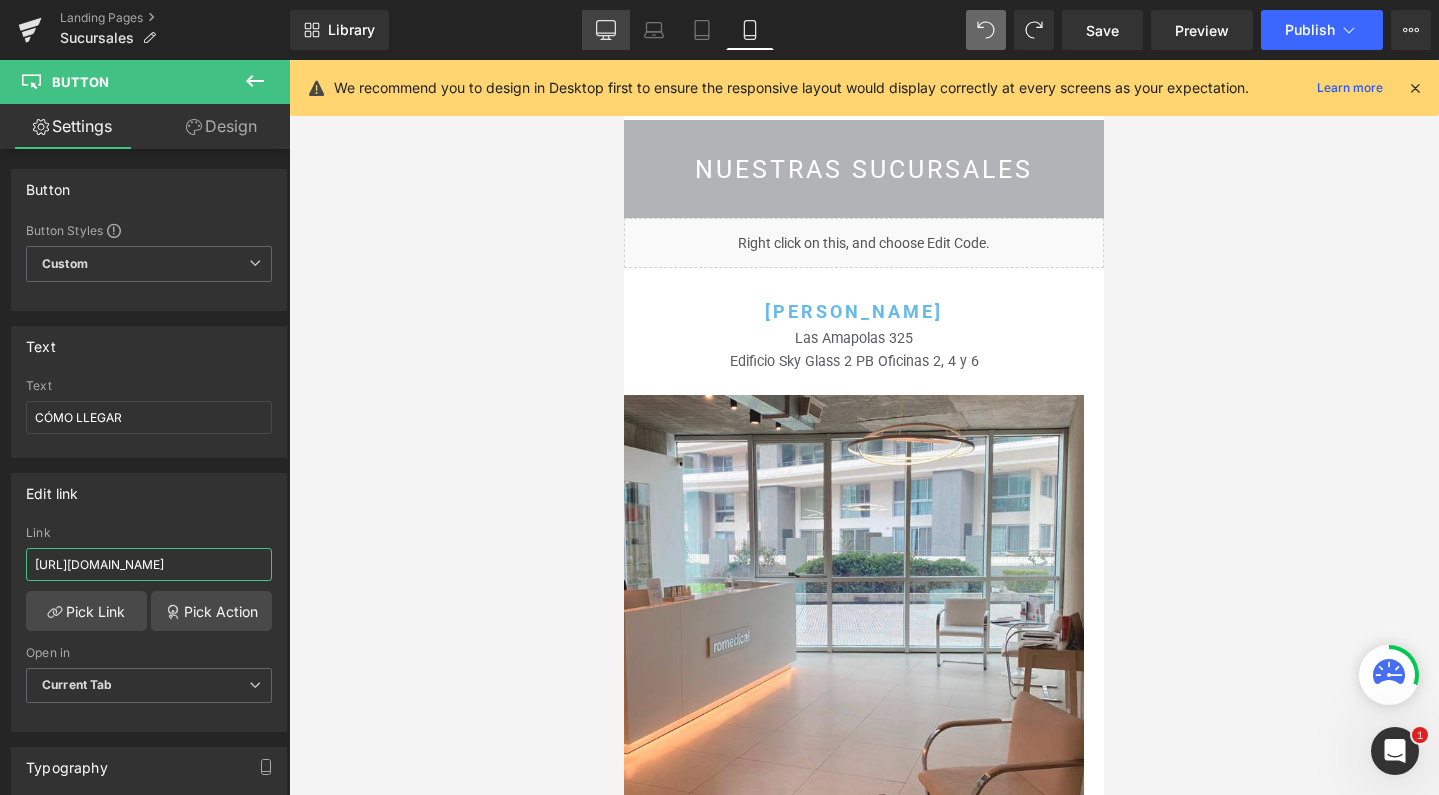 scroll, scrollTop: -2, scrollLeft: 0, axis: vertical 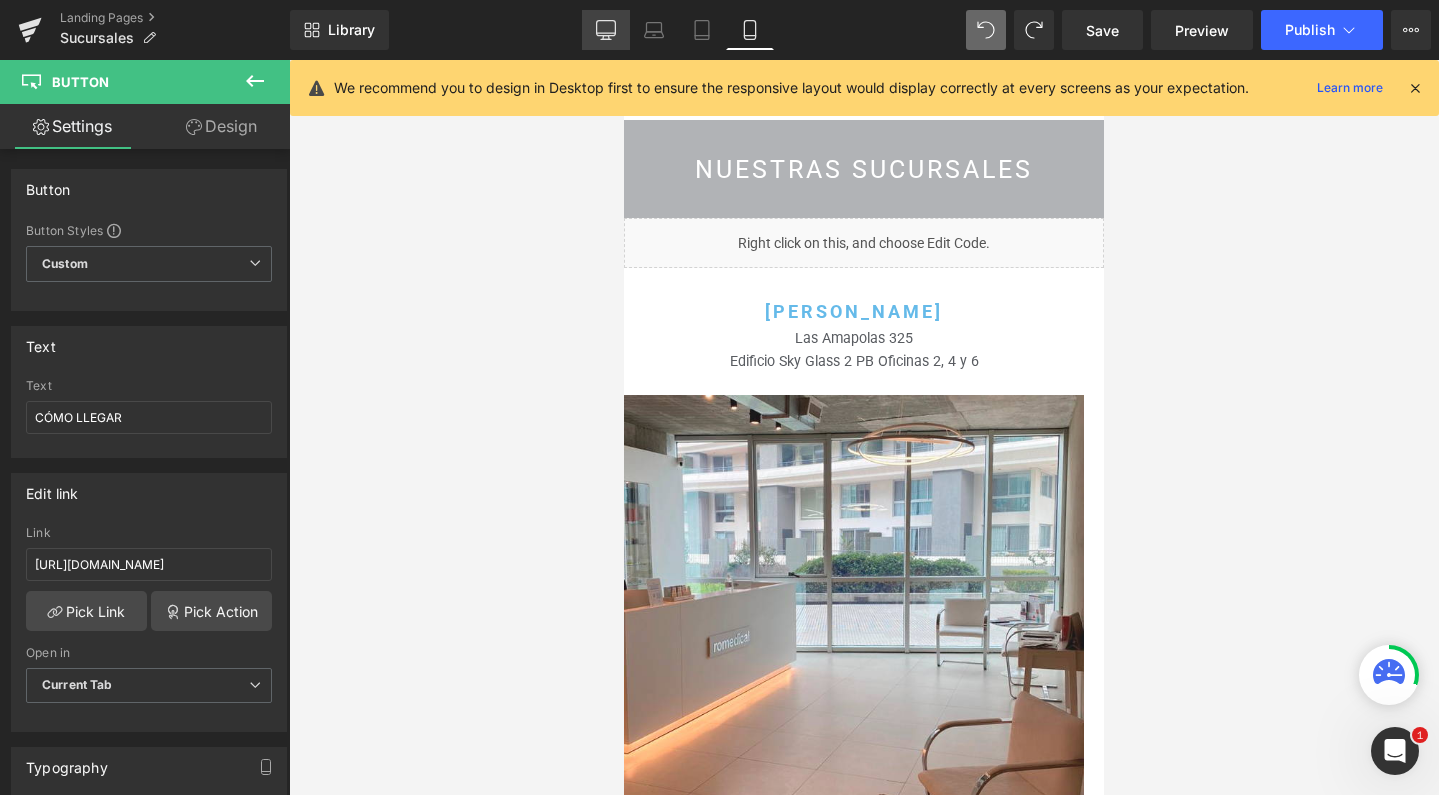 click 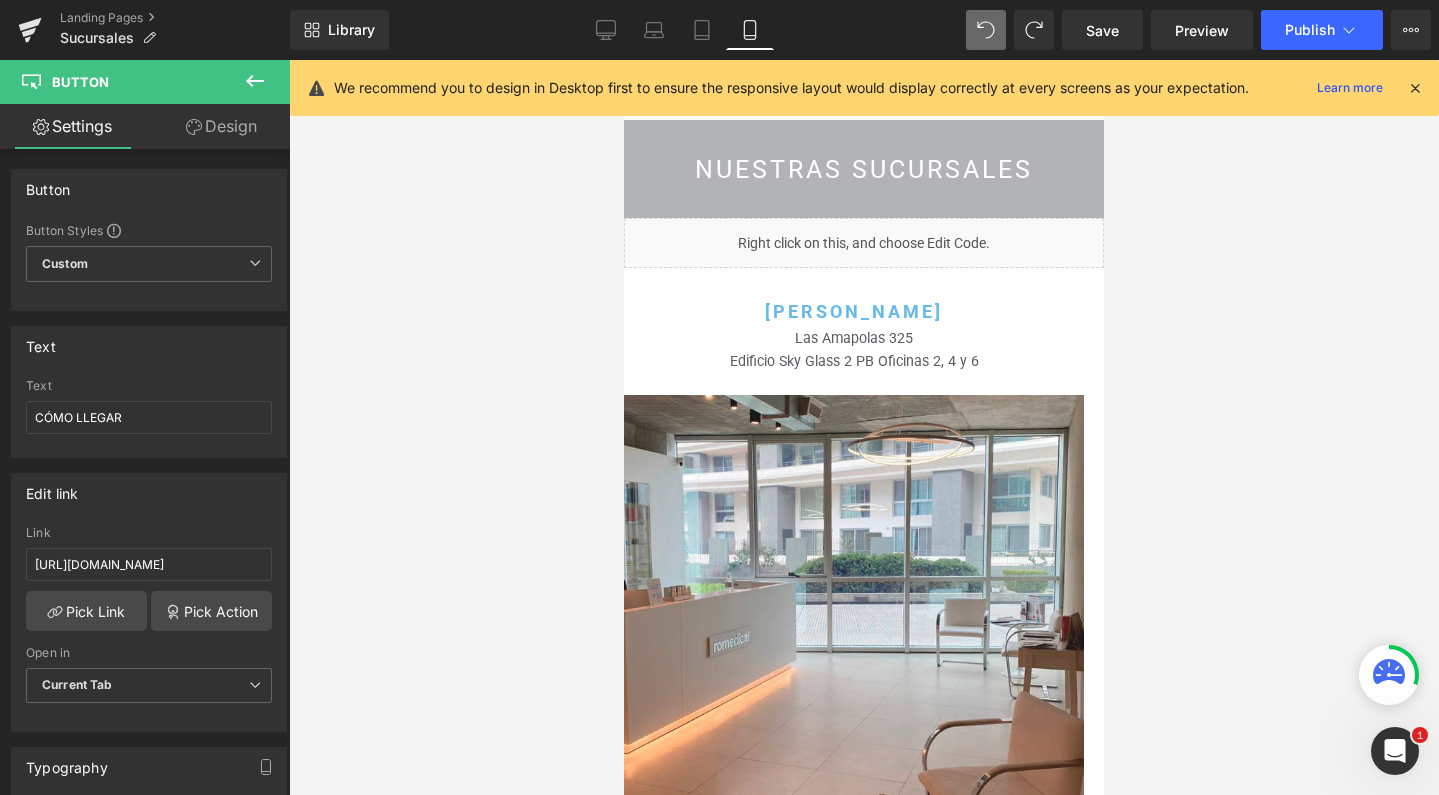 scroll, scrollTop: 0, scrollLeft: 0, axis: both 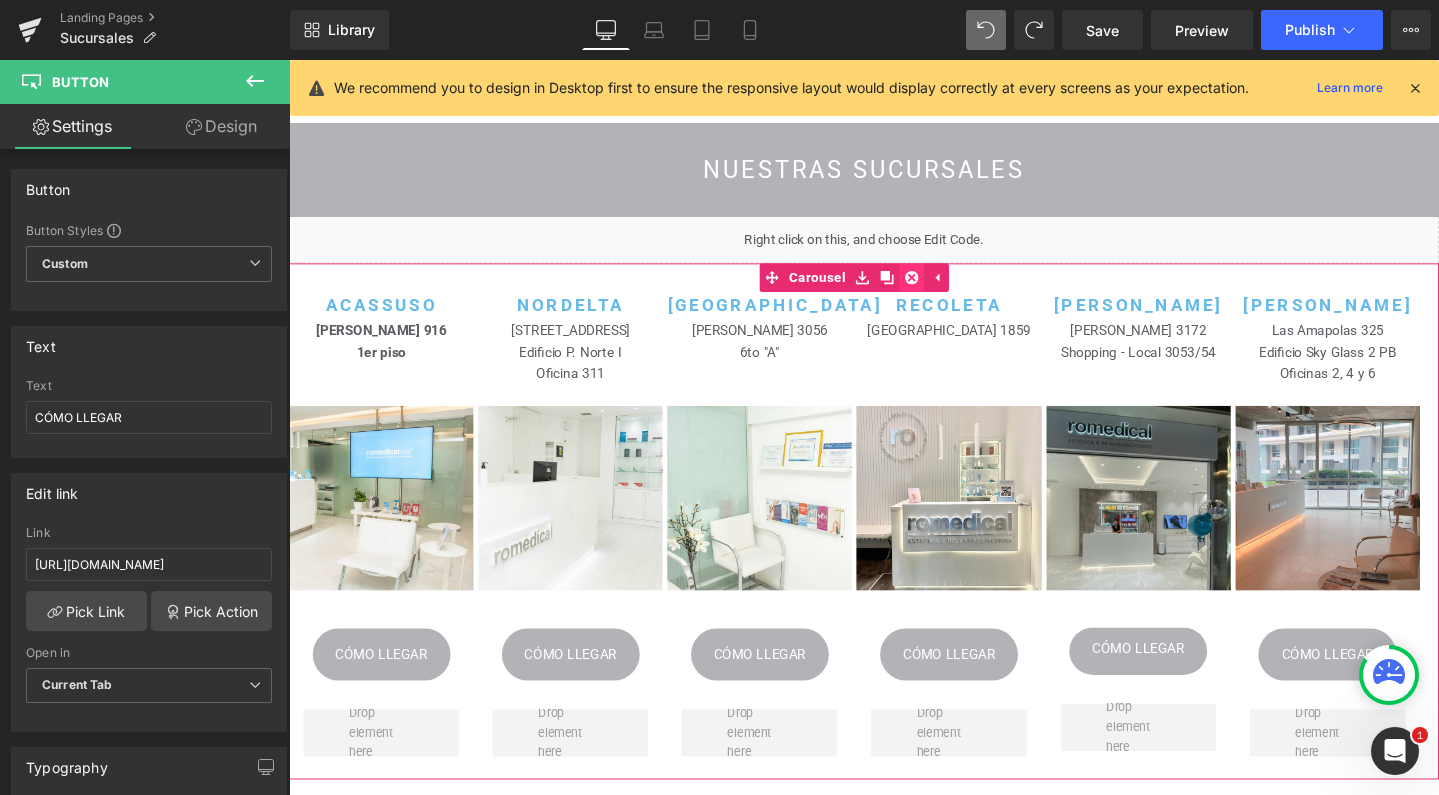 click at bounding box center [945, 289] 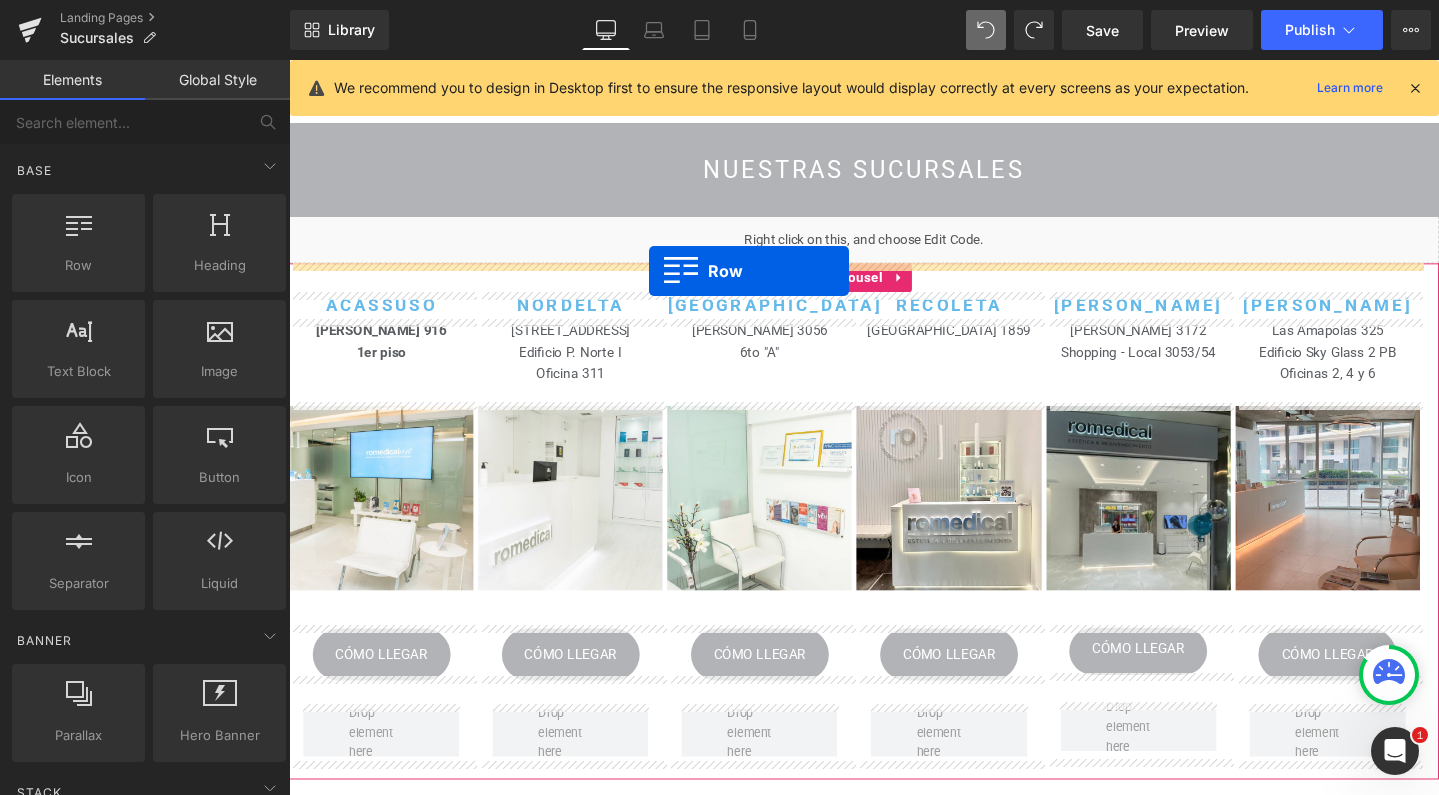 drag, startPoint x: 354, startPoint y: 302, endPoint x: 668, endPoint y: 282, distance: 314.6363 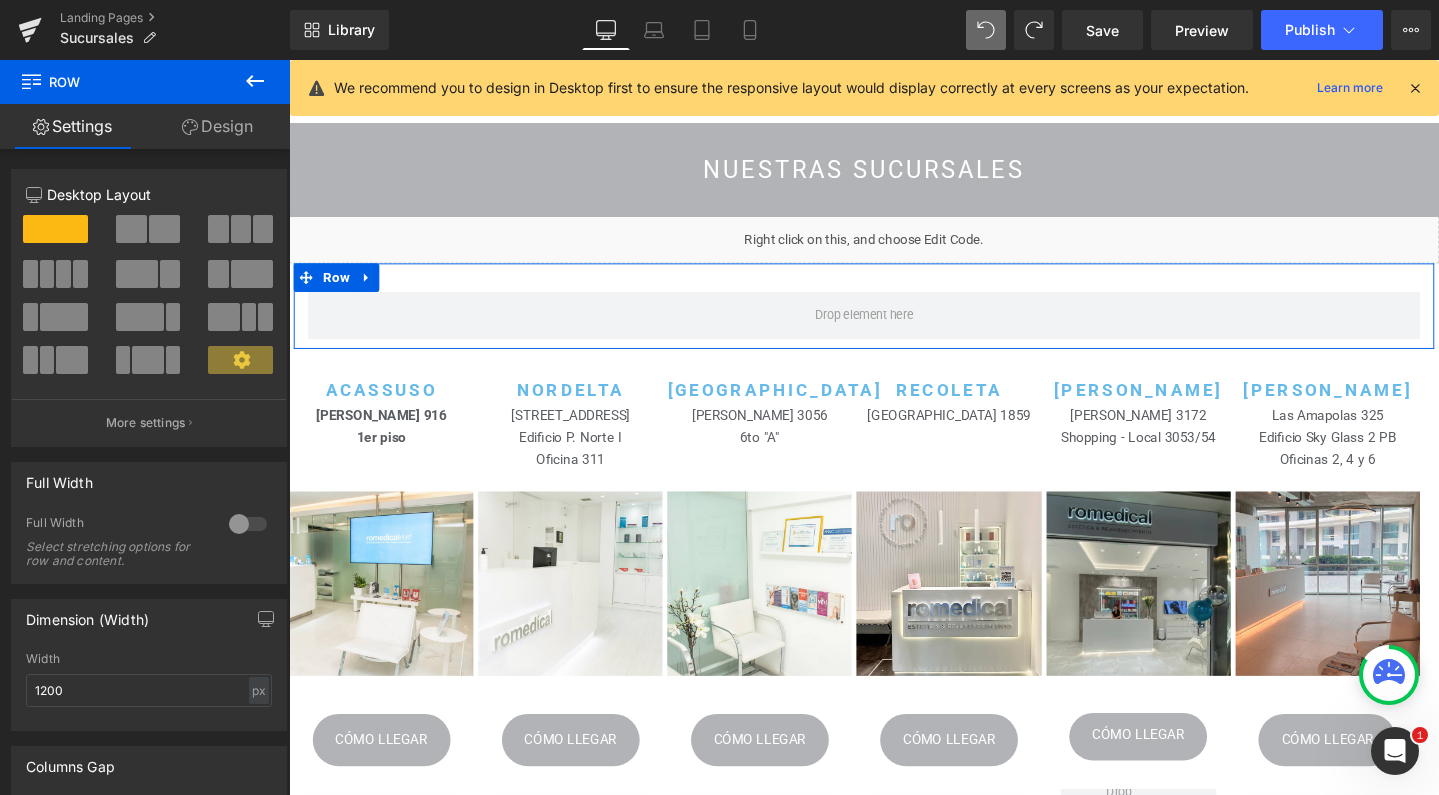 click at bounding box center [263, 229] 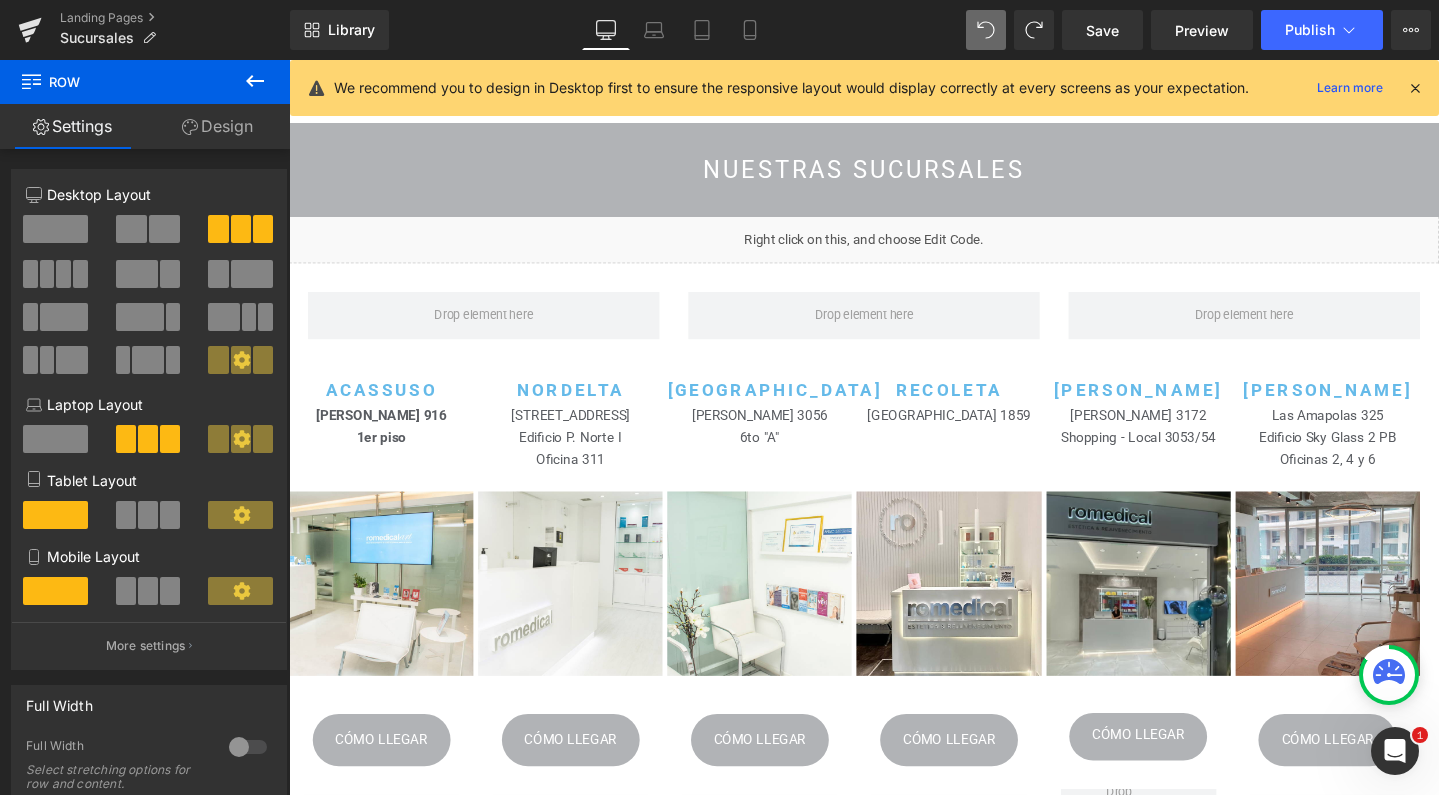 click at bounding box center (255, 82) 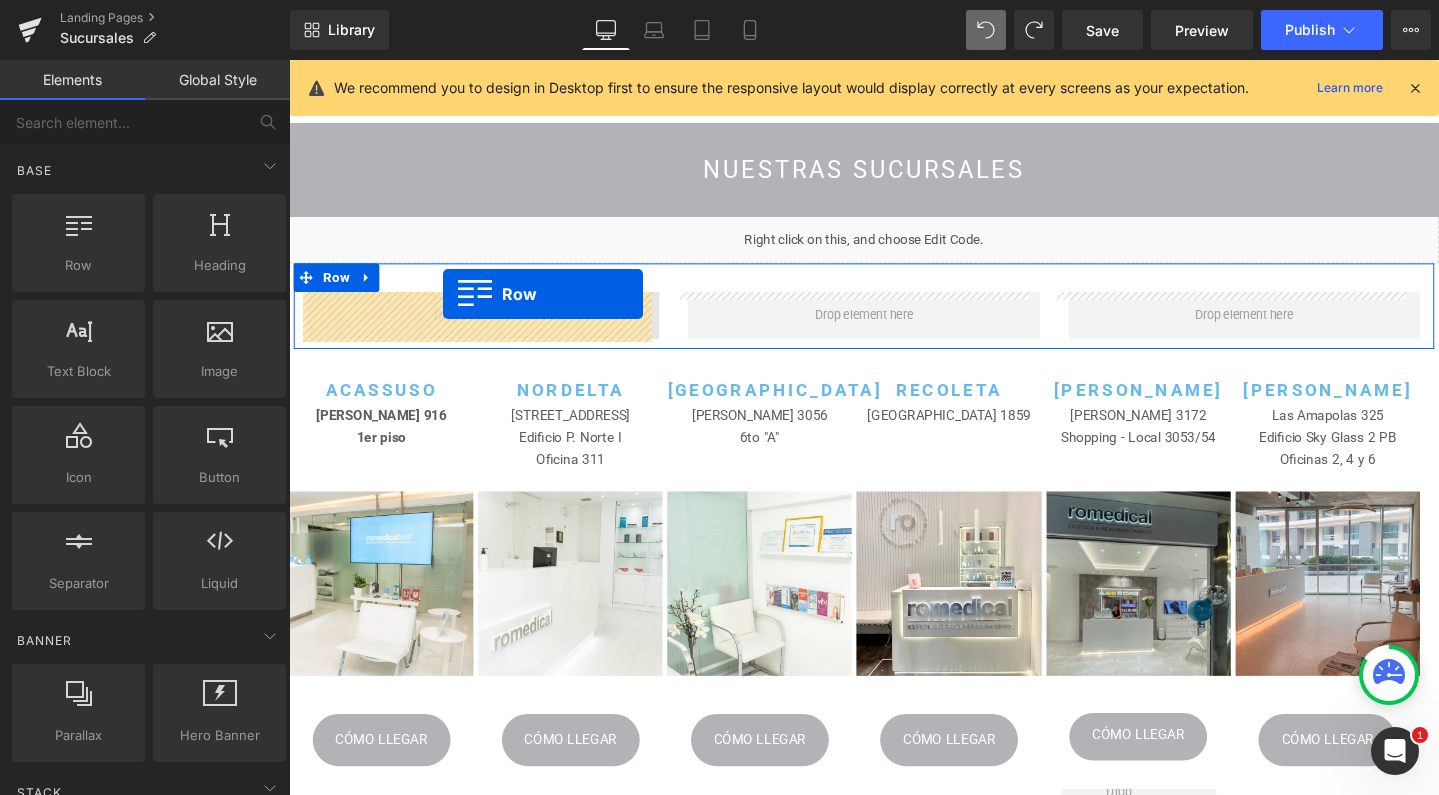 drag, startPoint x: 372, startPoint y: 313, endPoint x: 451, endPoint y: 306, distance: 79.30952 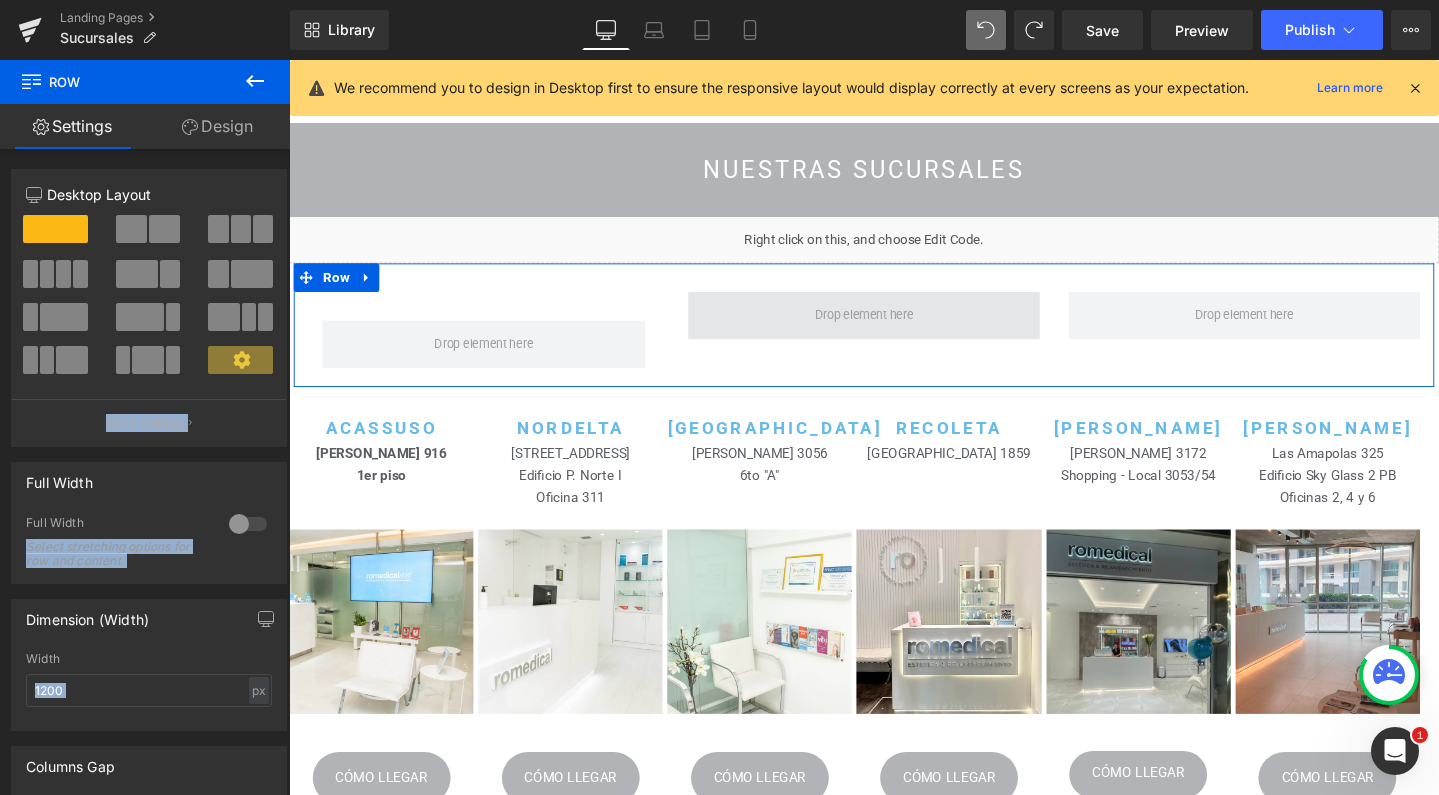 drag, startPoint x: 343, startPoint y: 306, endPoint x: 758, endPoint y: 309, distance: 415.01083 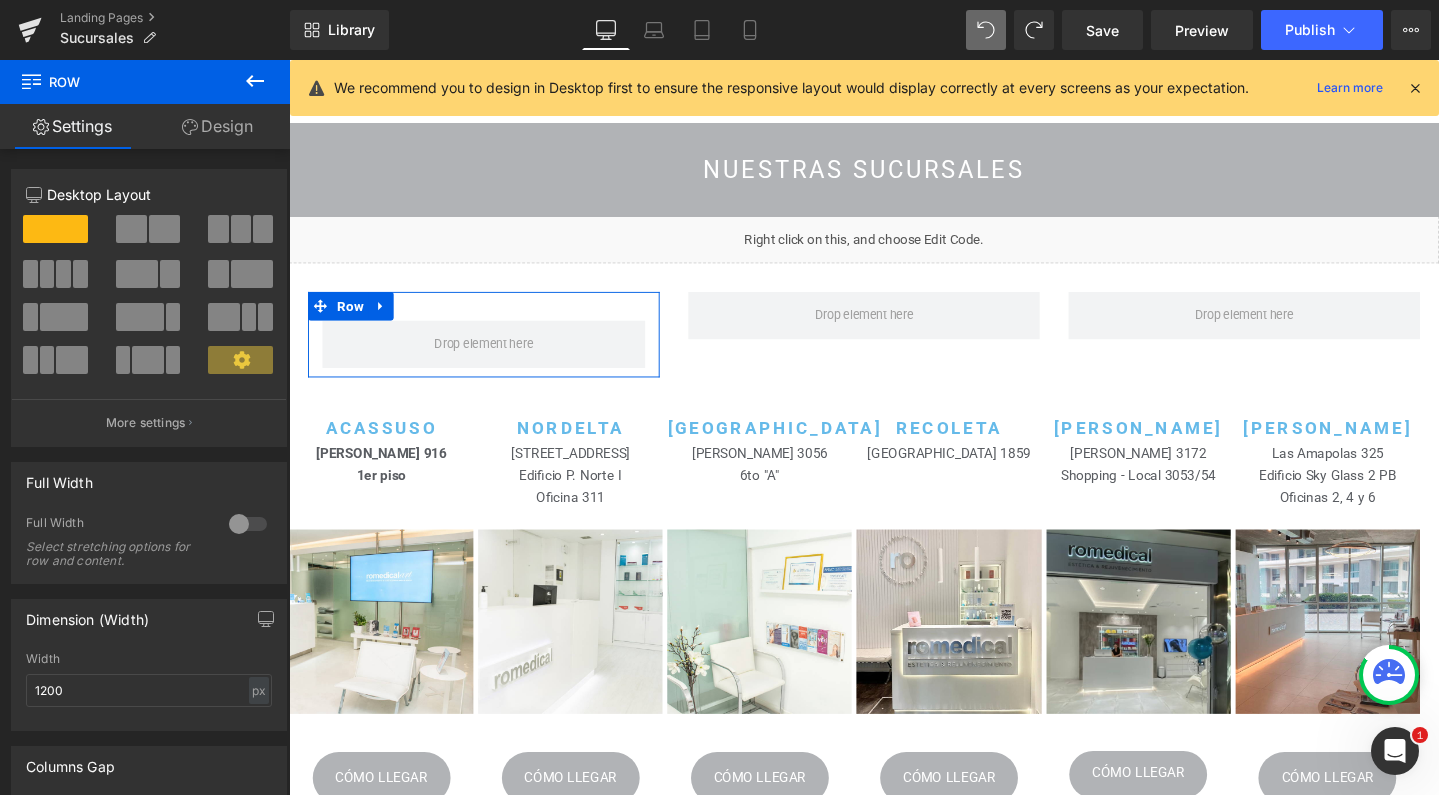 click on "12  Desktop Layout                                                                                                                                                                        Laptop Layout                  Tablet Layout                  Mobile Layout                 More settings" at bounding box center [149, 315] 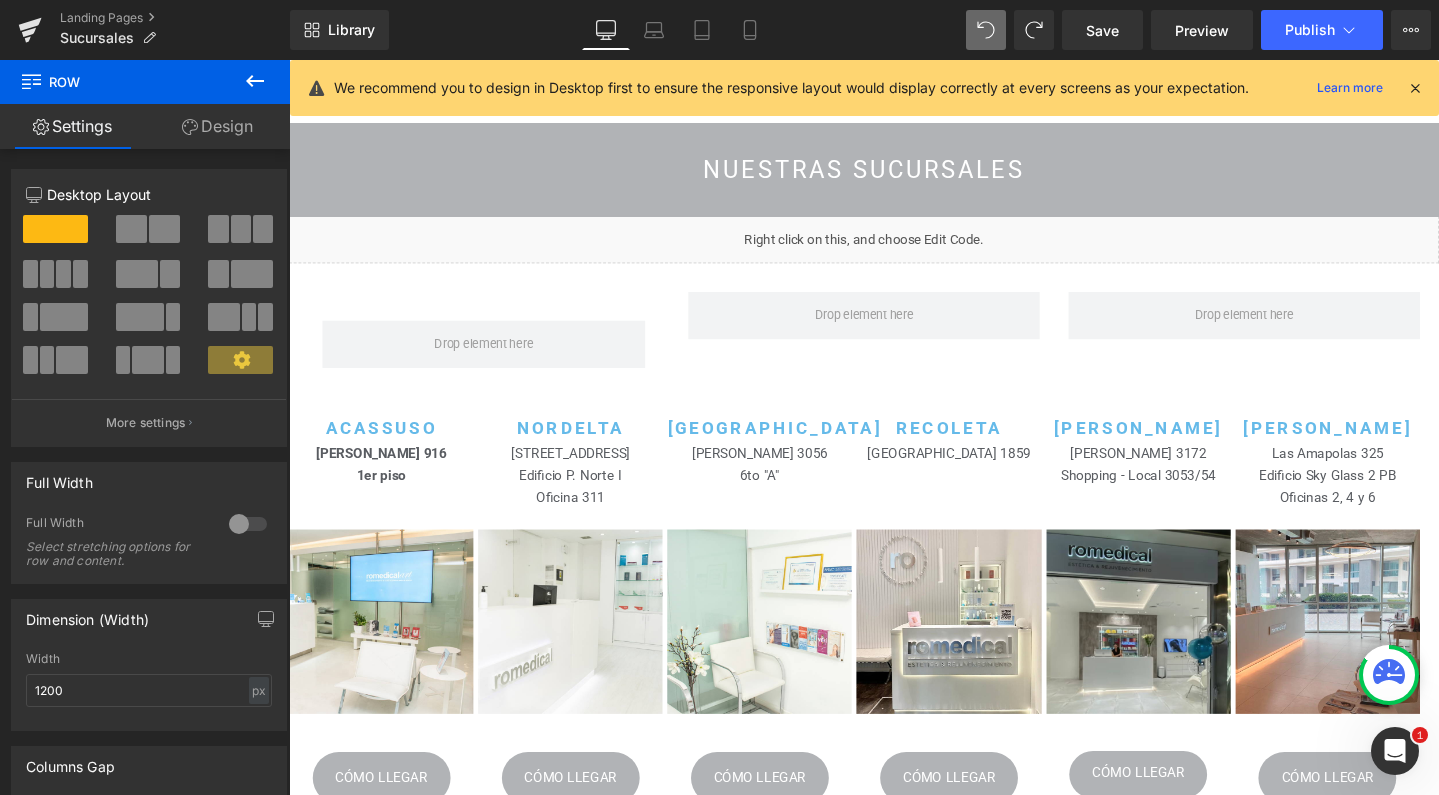 click 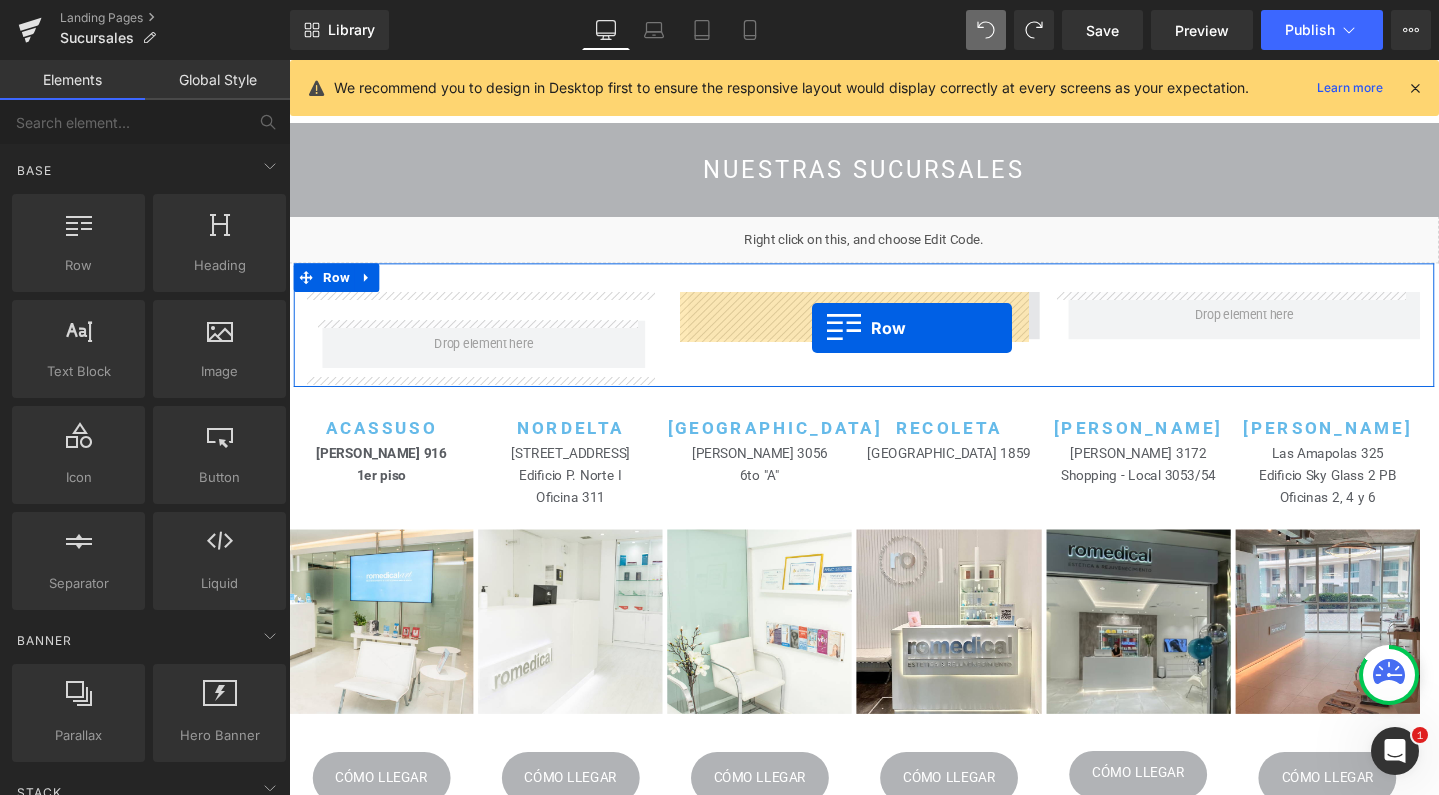 drag, startPoint x: 341, startPoint y: 314, endPoint x: 839, endPoint y: 342, distance: 498.78653 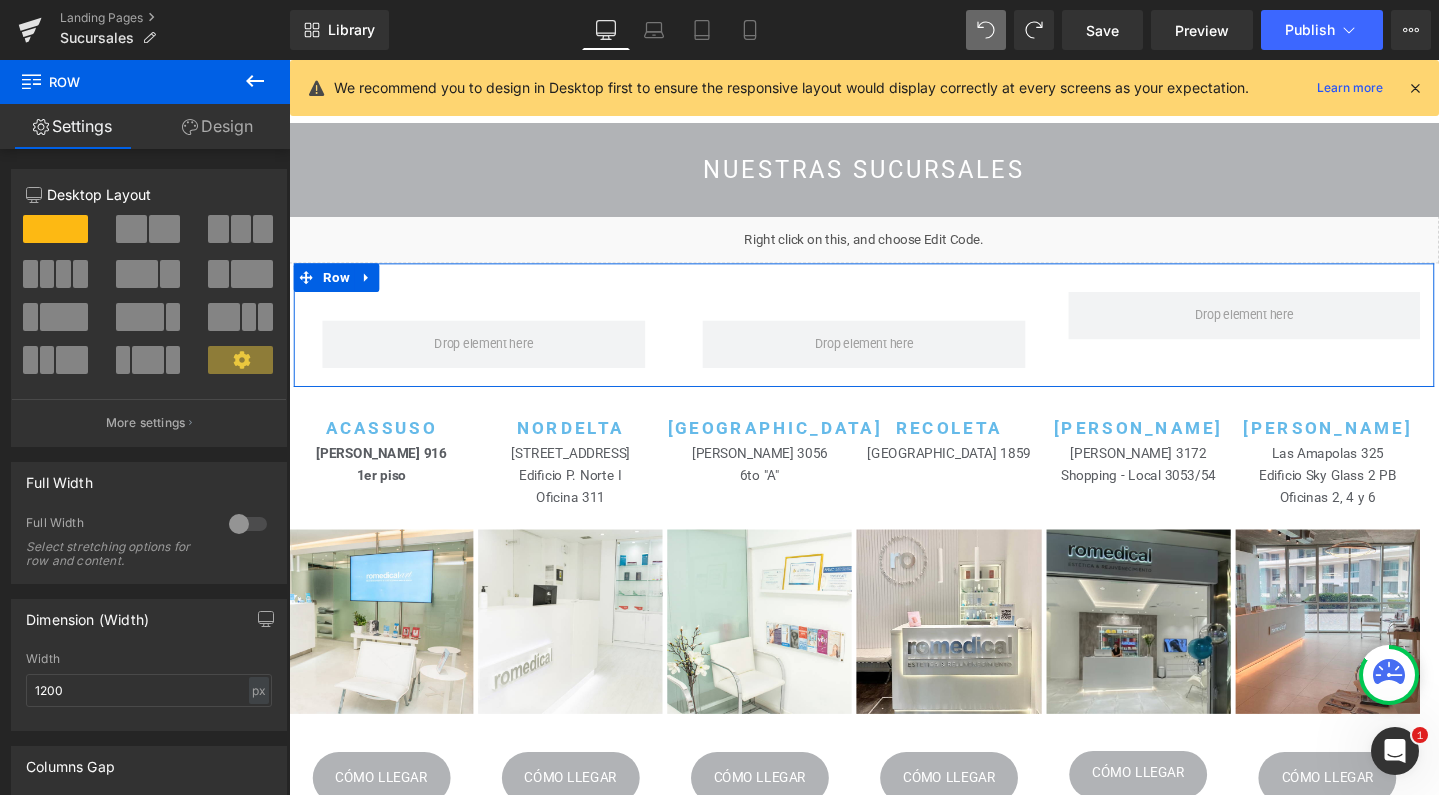 click 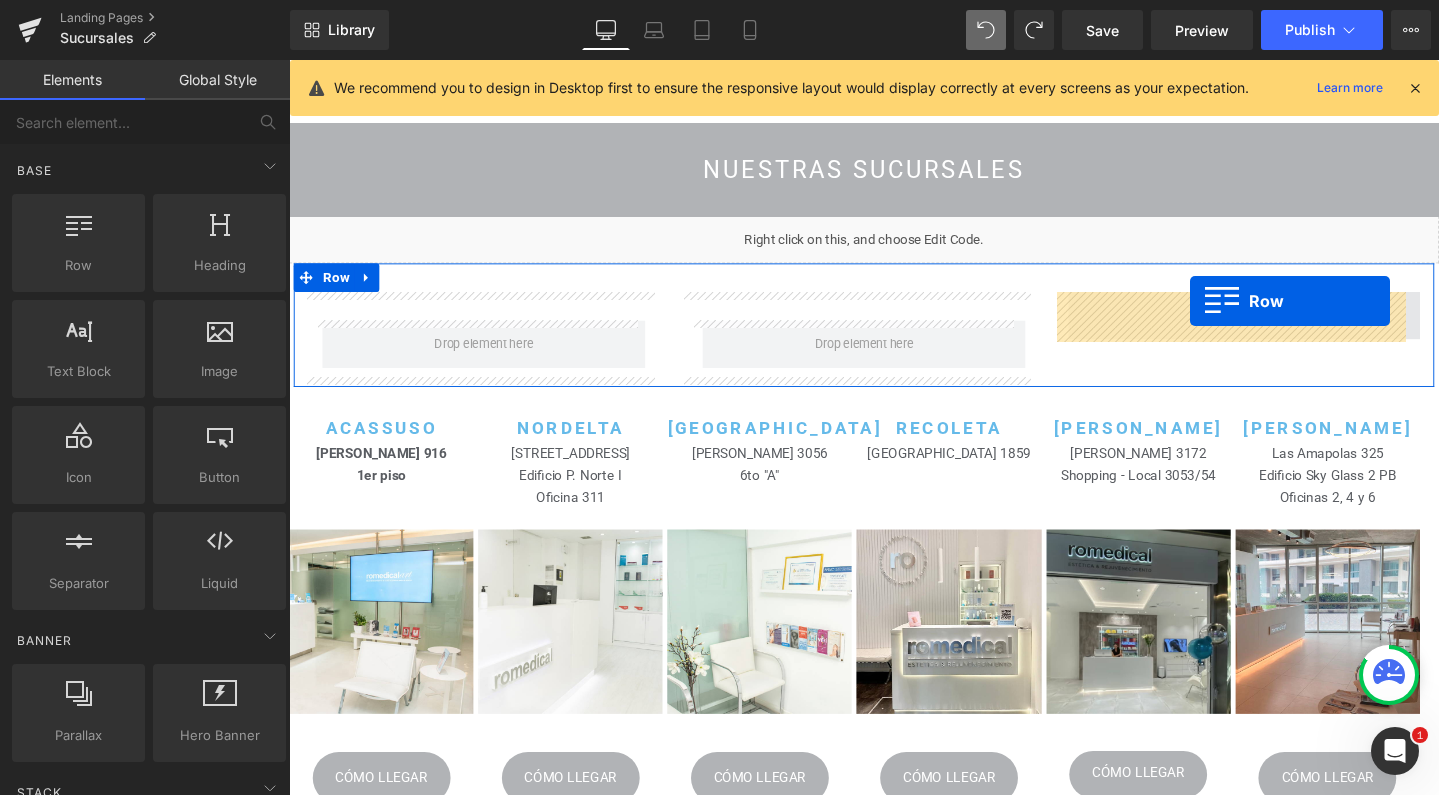 drag, startPoint x: 381, startPoint y: 305, endPoint x: 1237, endPoint y: 314, distance: 856.0473 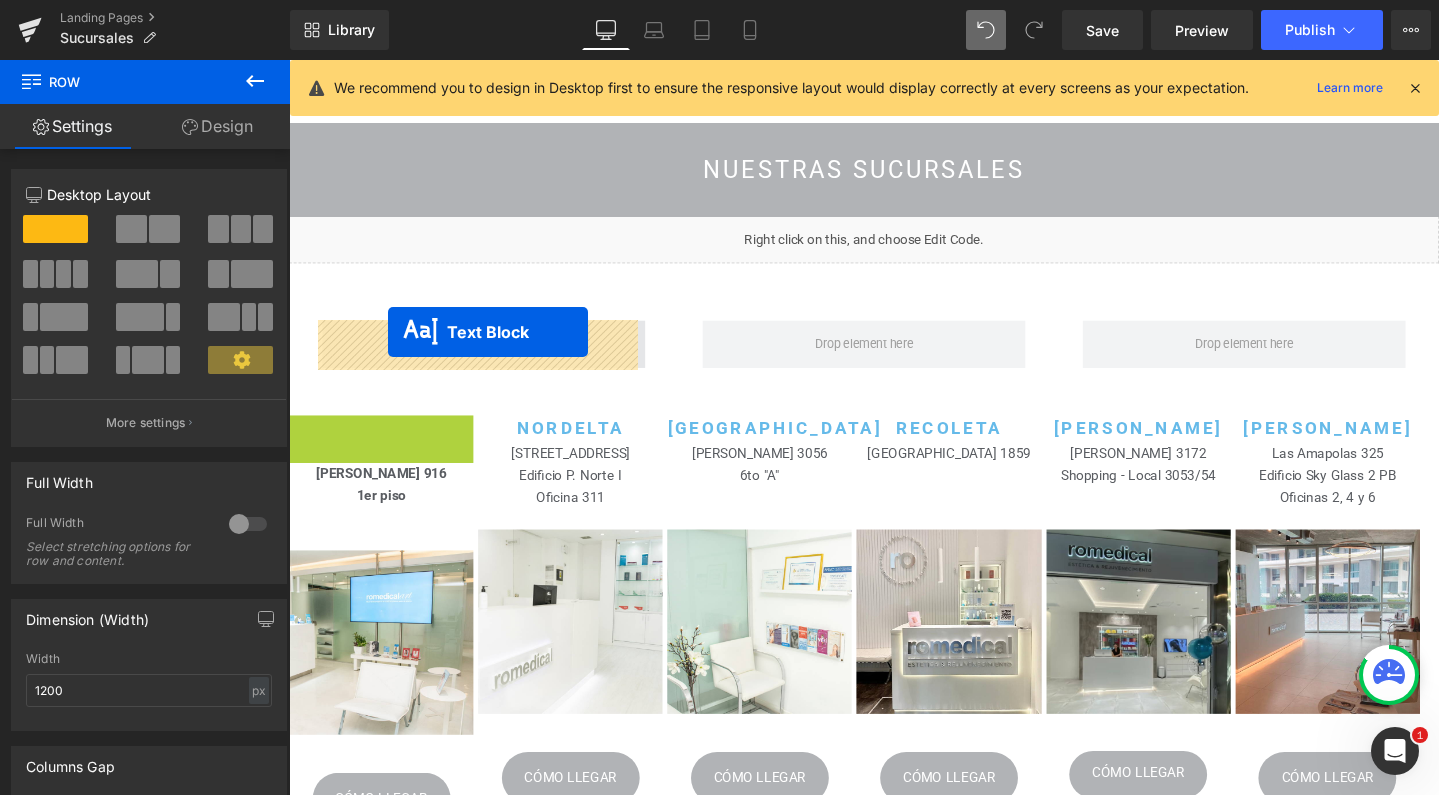 drag, startPoint x: 330, startPoint y: 452, endPoint x: 393, endPoint y: 346, distance: 123.308556 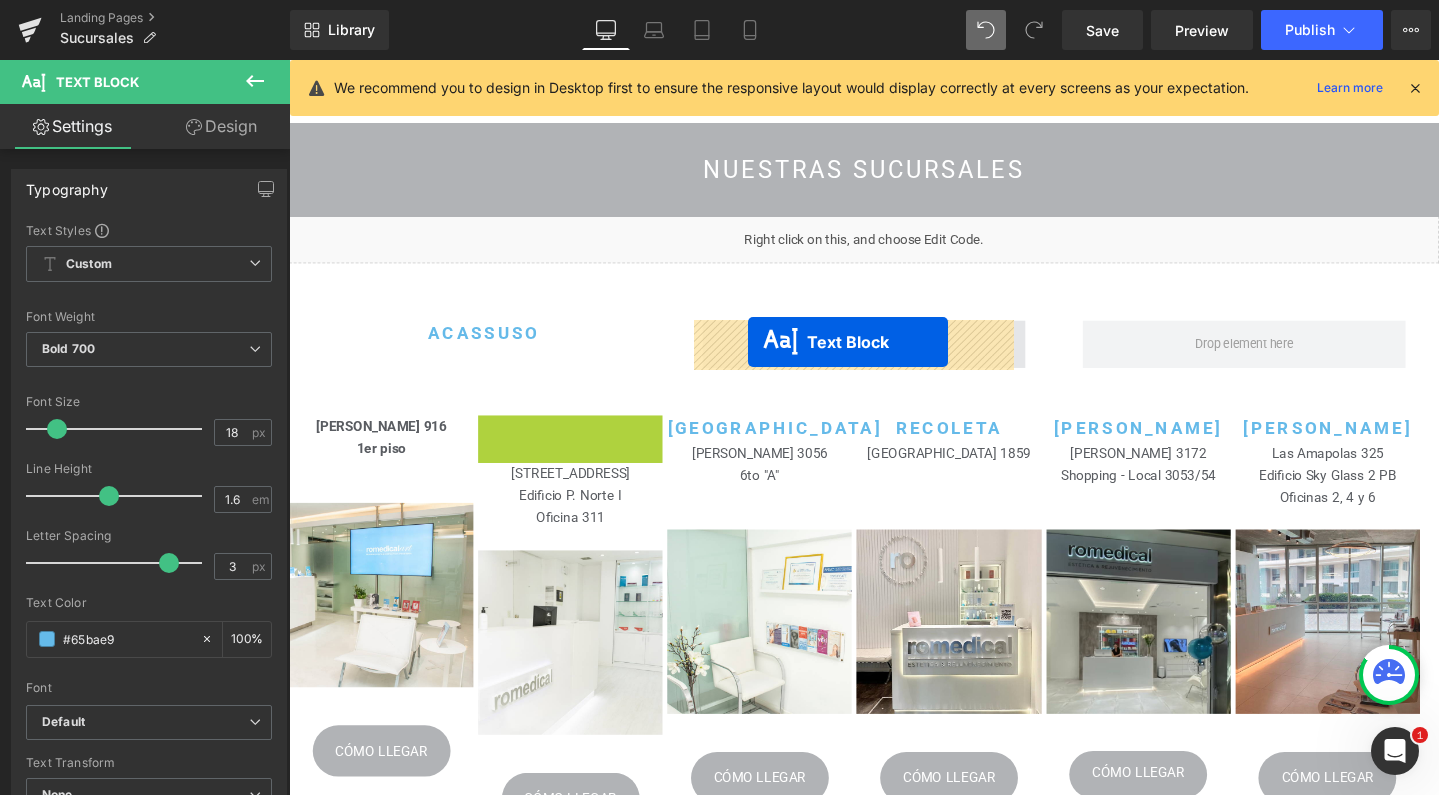 drag, startPoint x: 530, startPoint y: 448, endPoint x: 772, endPoint y: 357, distance: 258.544 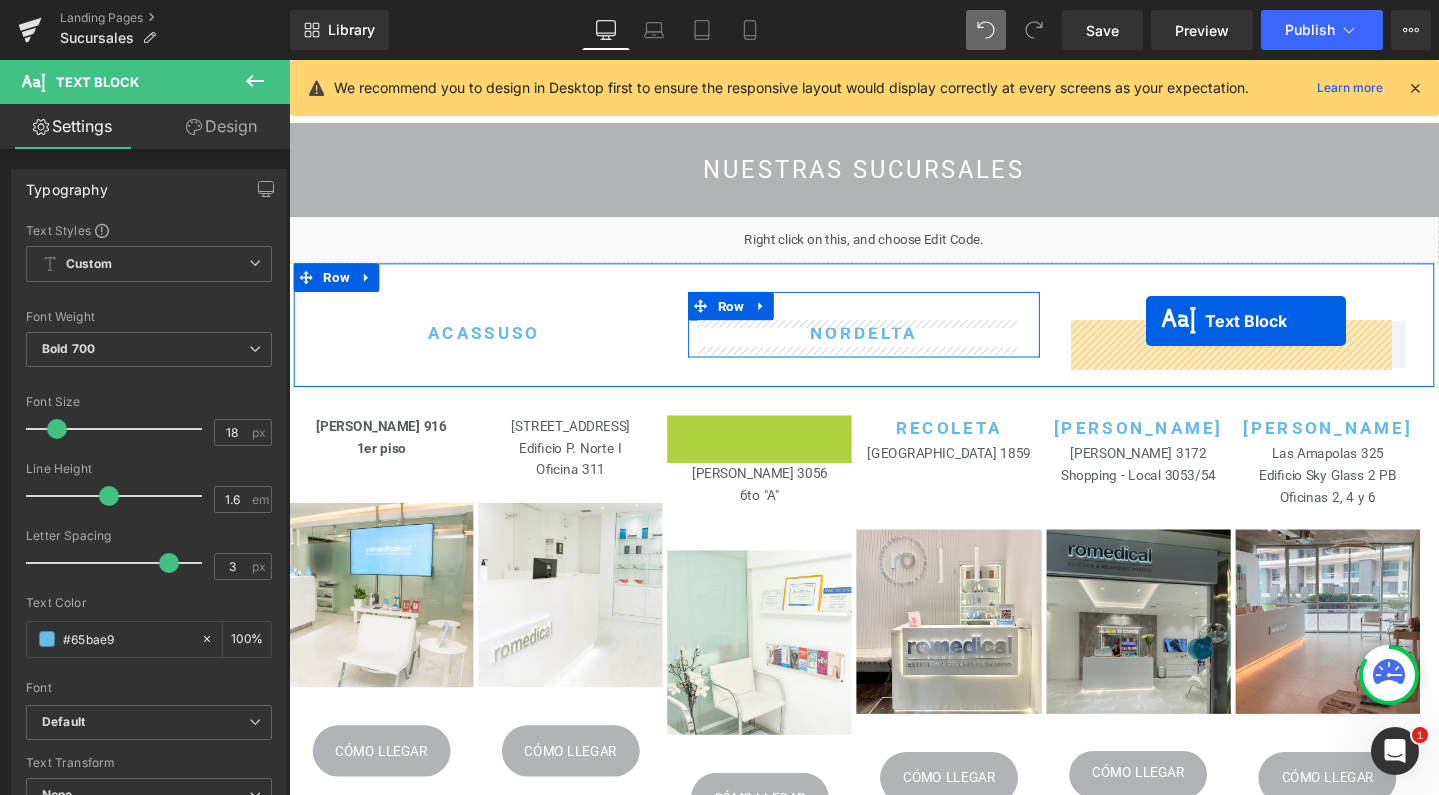 drag, startPoint x: 733, startPoint y: 450, endPoint x: 1020, endPoint y: 410, distance: 289.77405 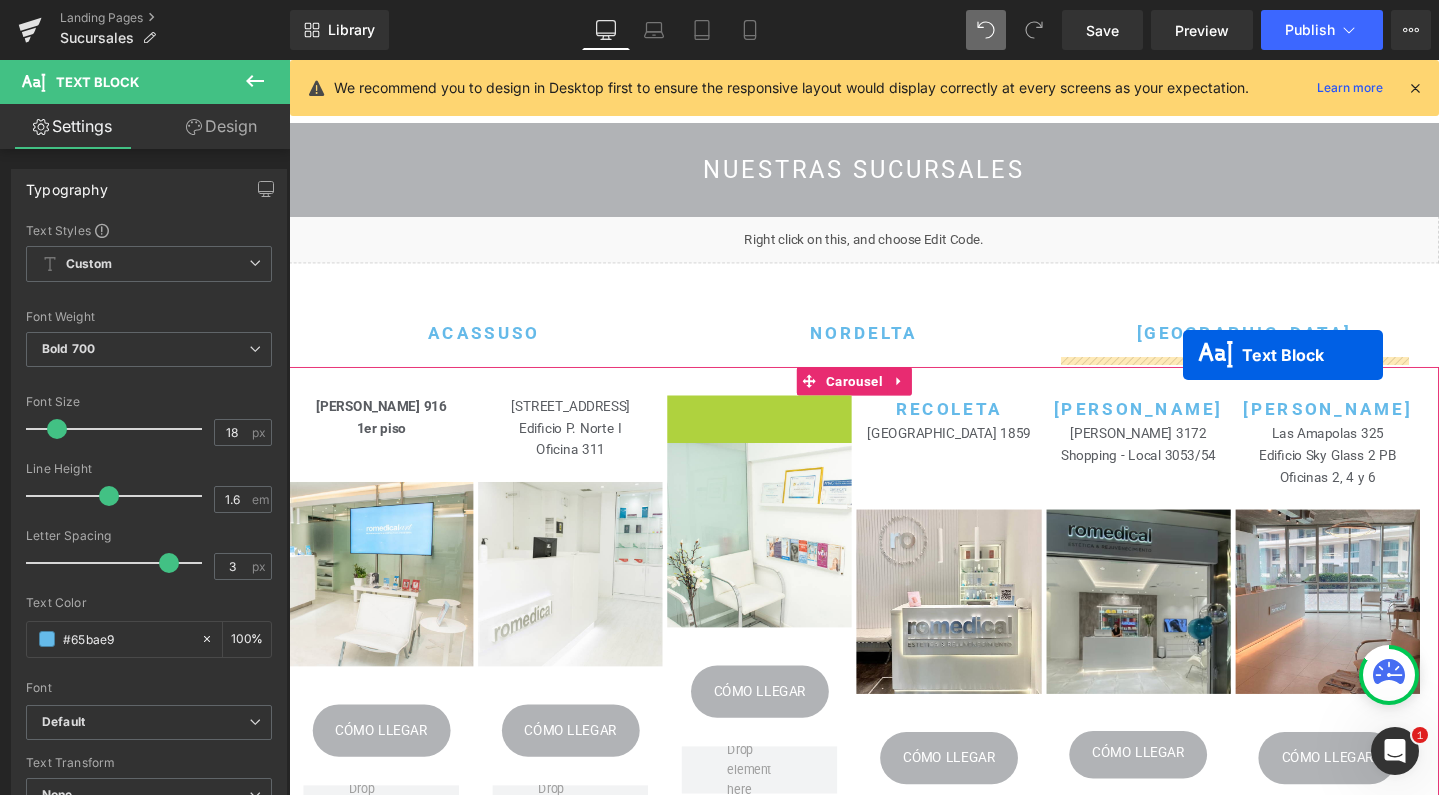 drag, startPoint x: 731, startPoint y: 456, endPoint x: 1230, endPoint y: 370, distance: 506.3566 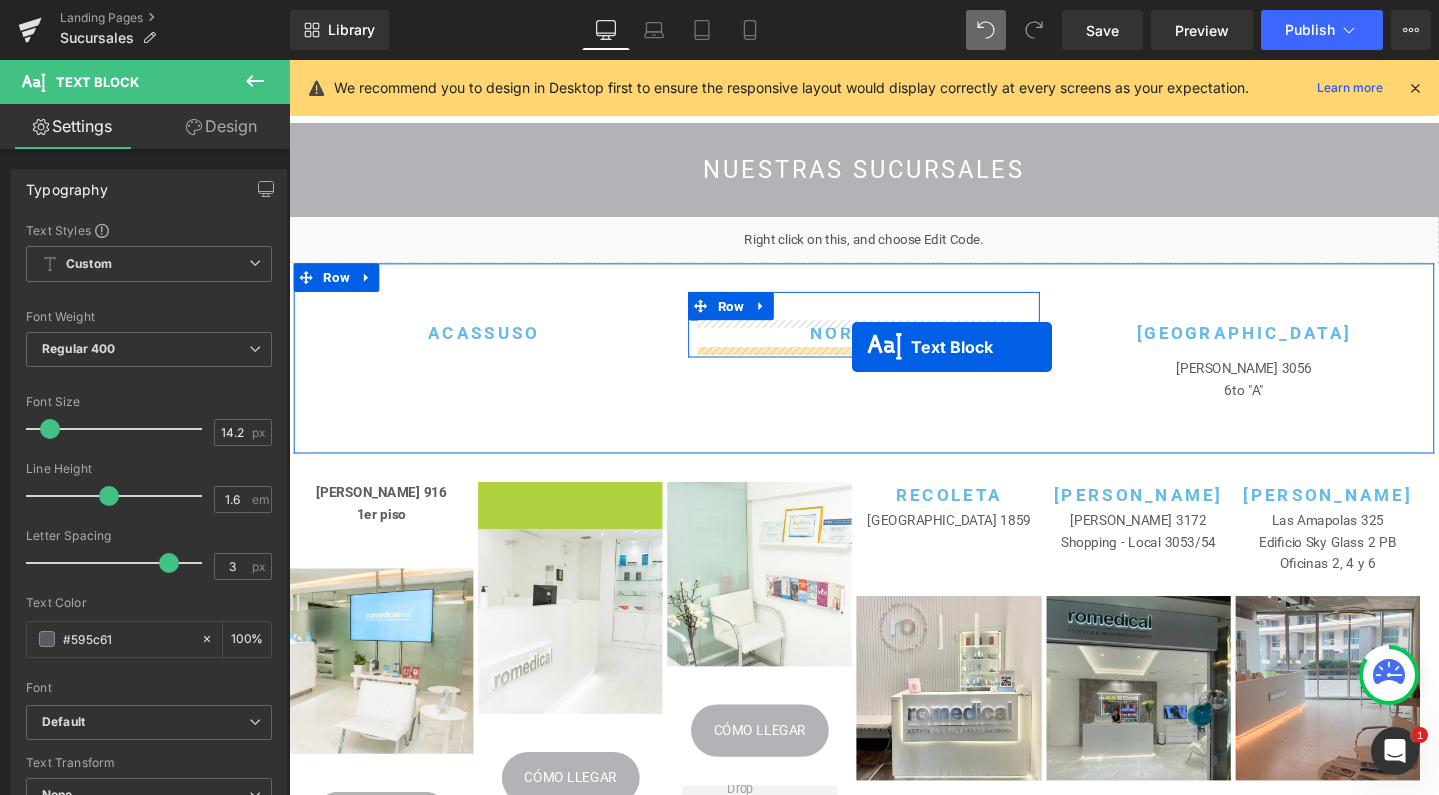 drag, startPoint x: 539, startPoint y: 542, endPoint x: 881, endPoint y: 363, distance: 386.01166 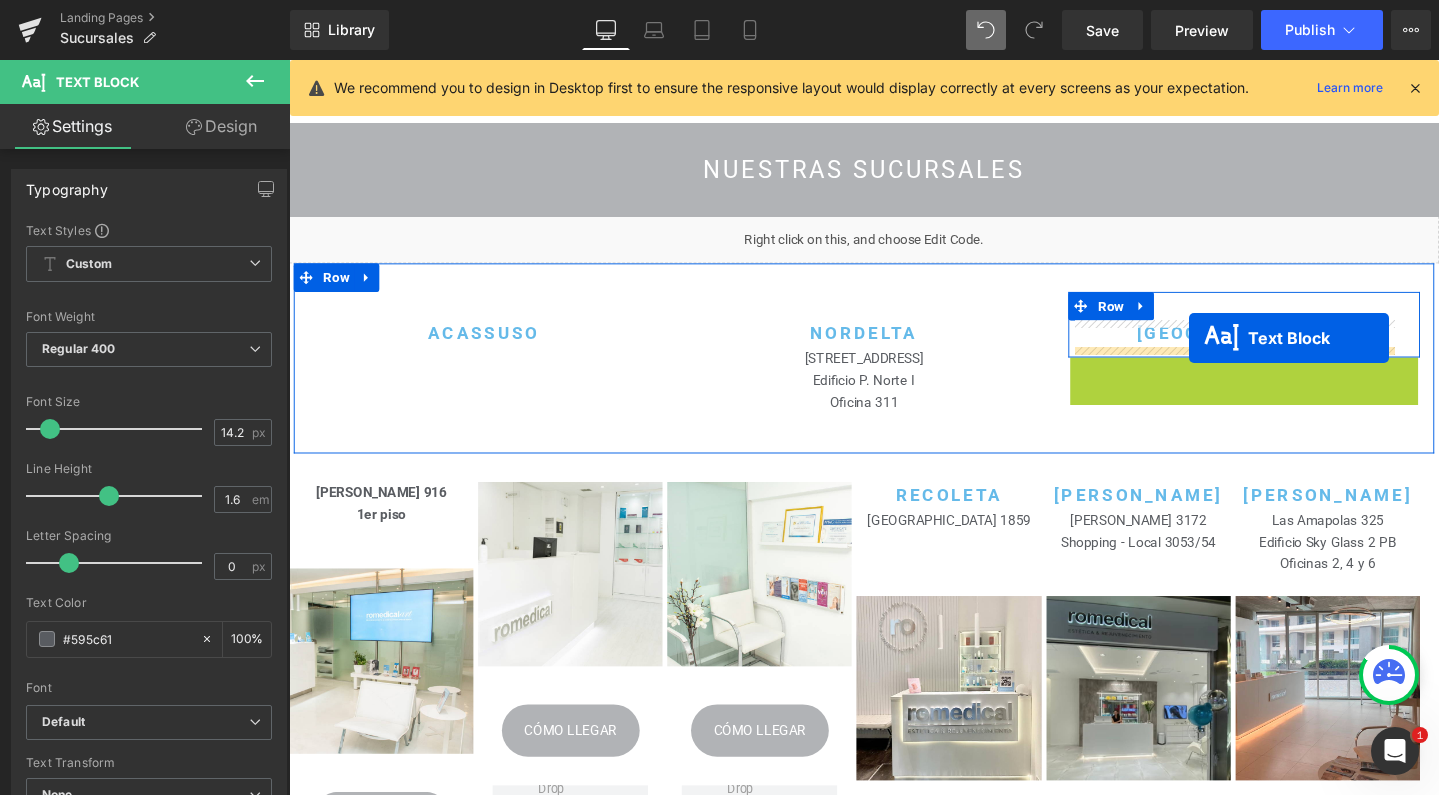 drag, startPoint x: 1237, startPoint y: 415, endPoint x: 1236, endPoint y: 353, distance: 62.008064 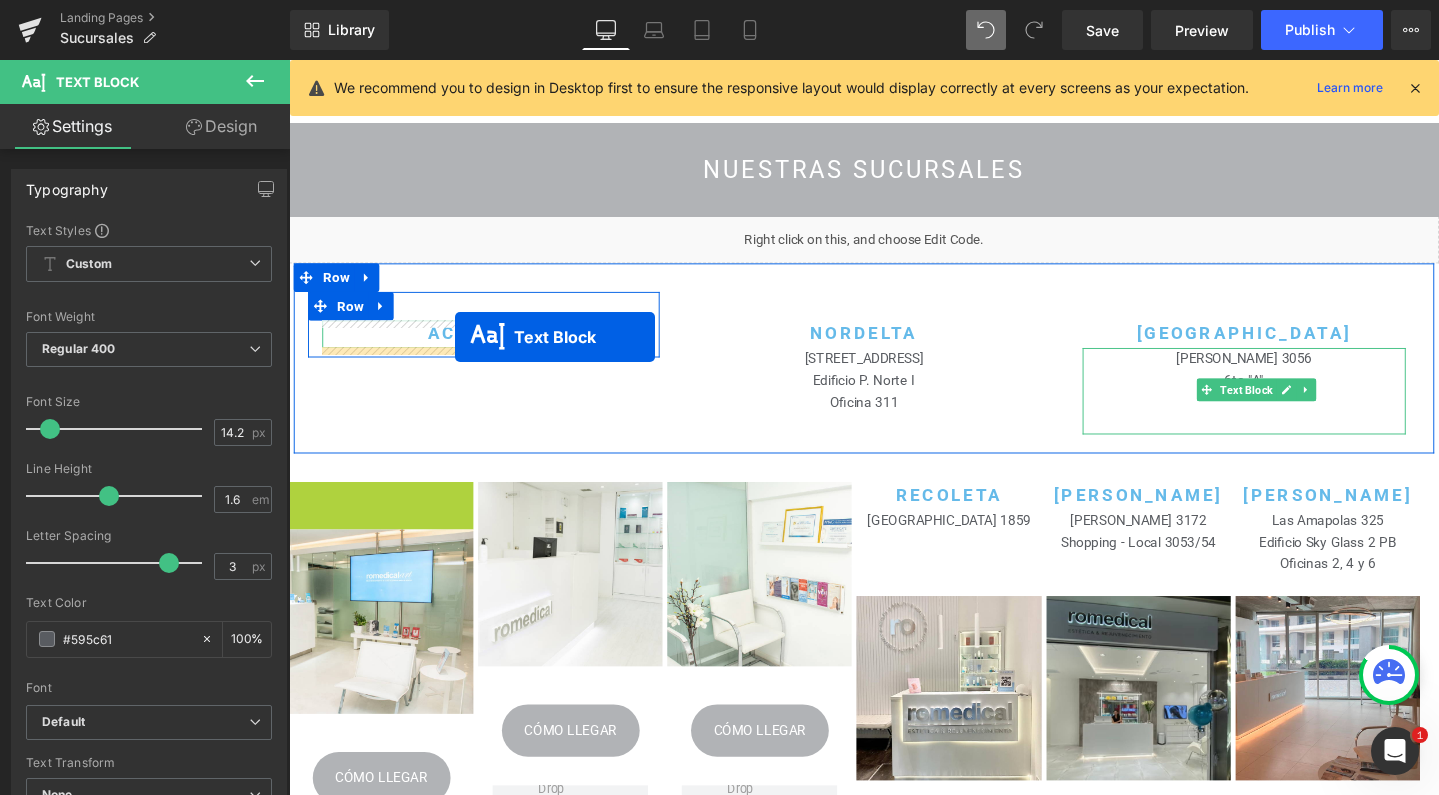 drag, startPoint x: 333, startPoint y: 541, endPoint x: 464, endPoint y: 351, distance: 230.78345 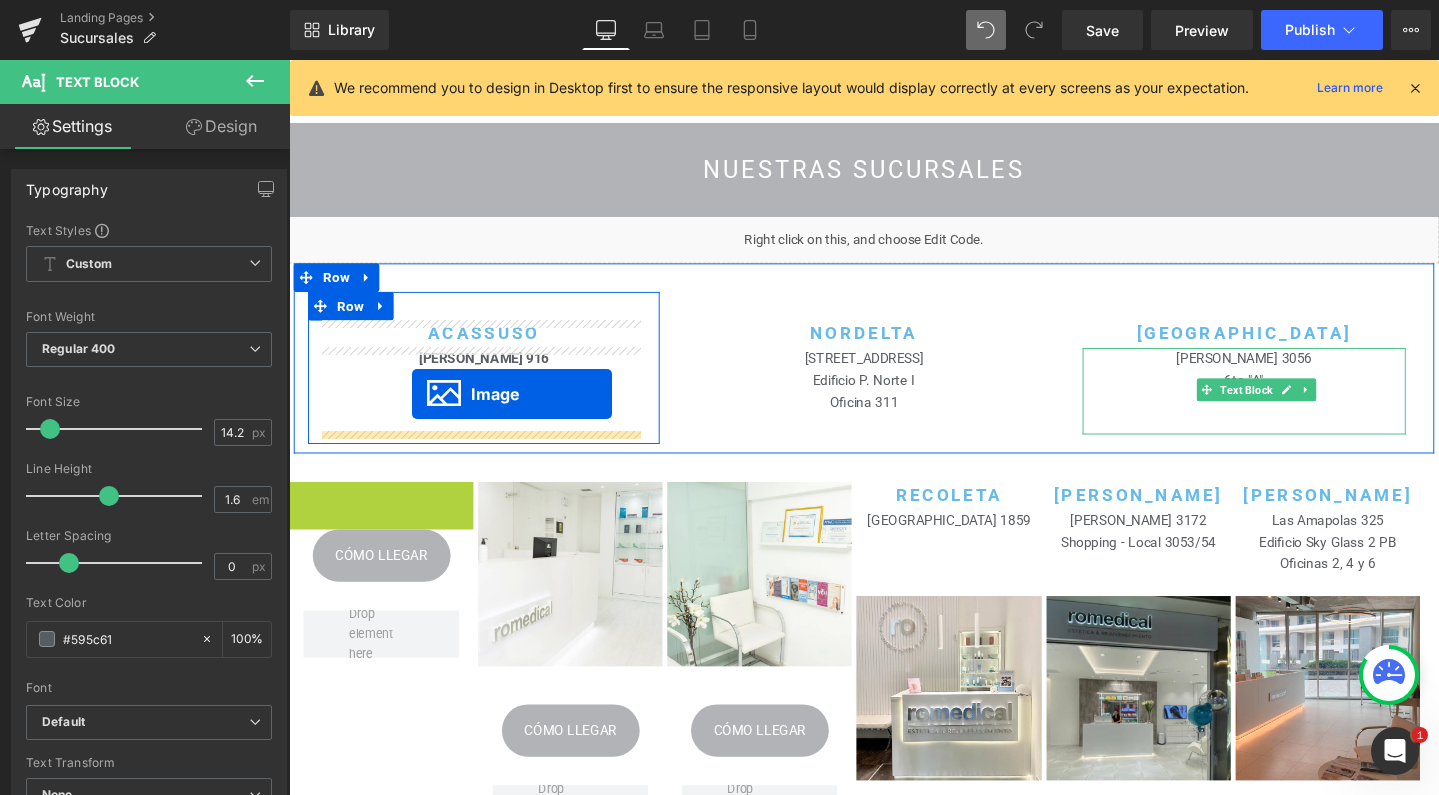 drag, startPoint x: 359, startPoint y: 609, endPoint x: 418, endPoint y: 411, distance: 206.60349 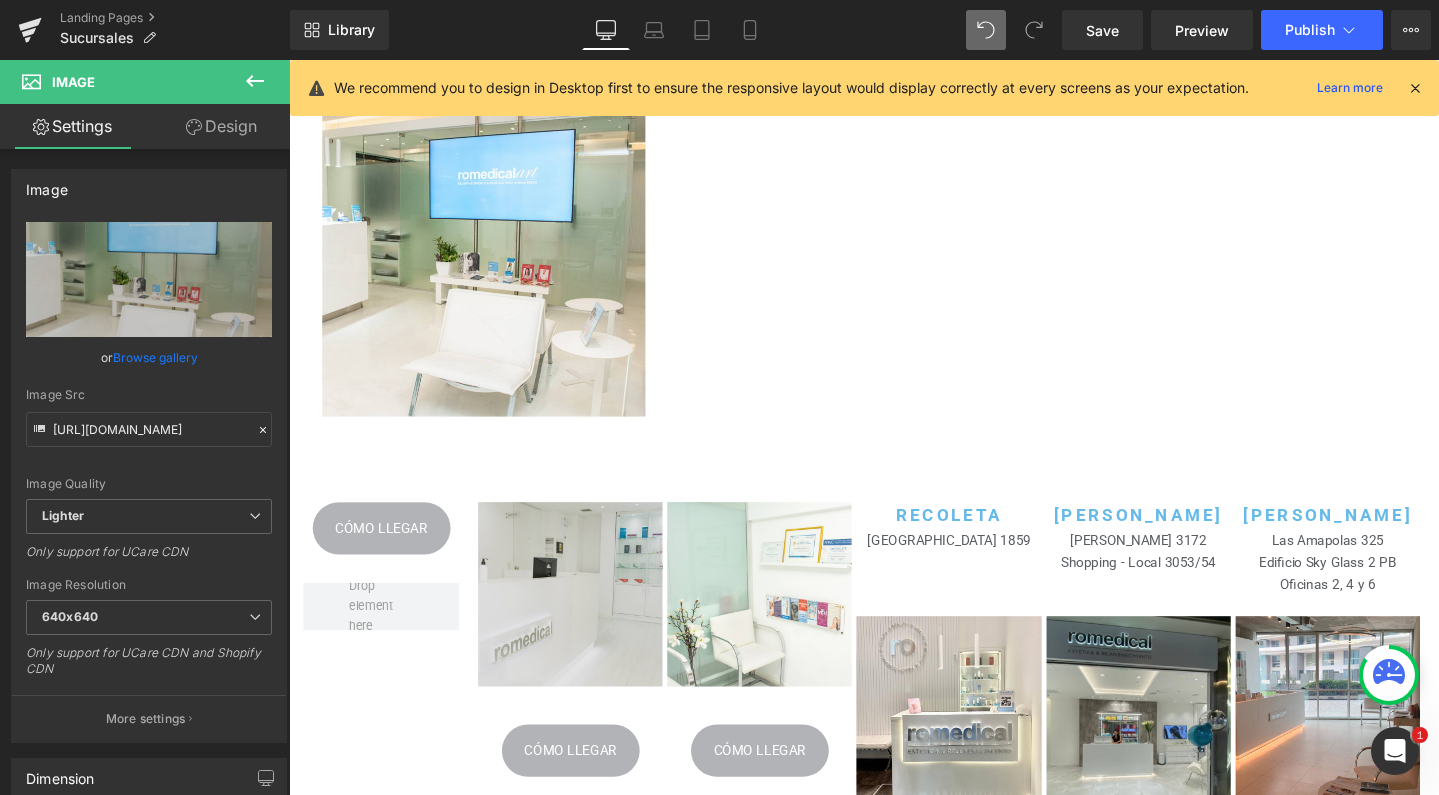 scroll, scrollTop: 357, scrollLeft: 0, axis: vertical 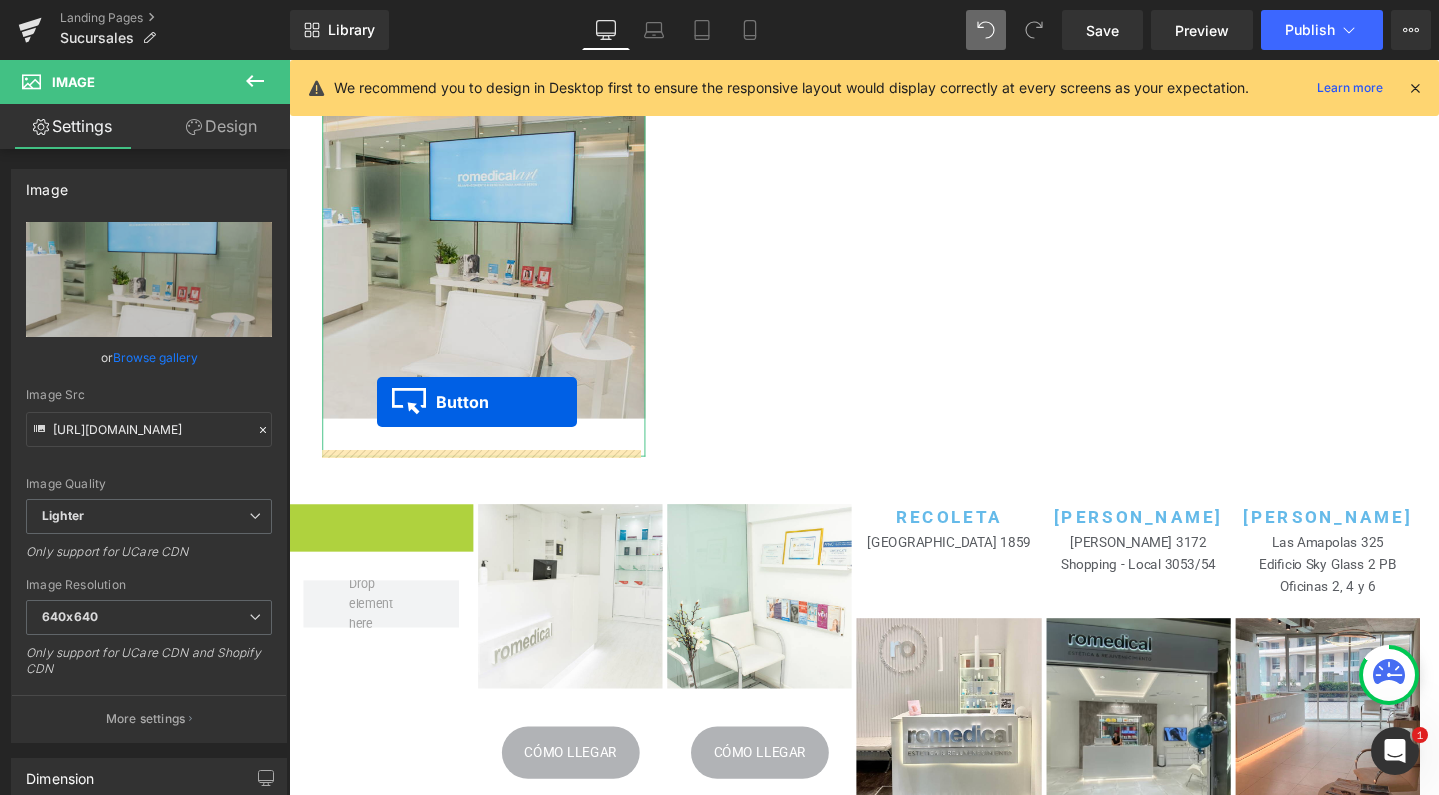 drag, startPoint x: 354, startPoint y: 549, endPoint x: 382, endPoint y: 419, distance: 132.9812 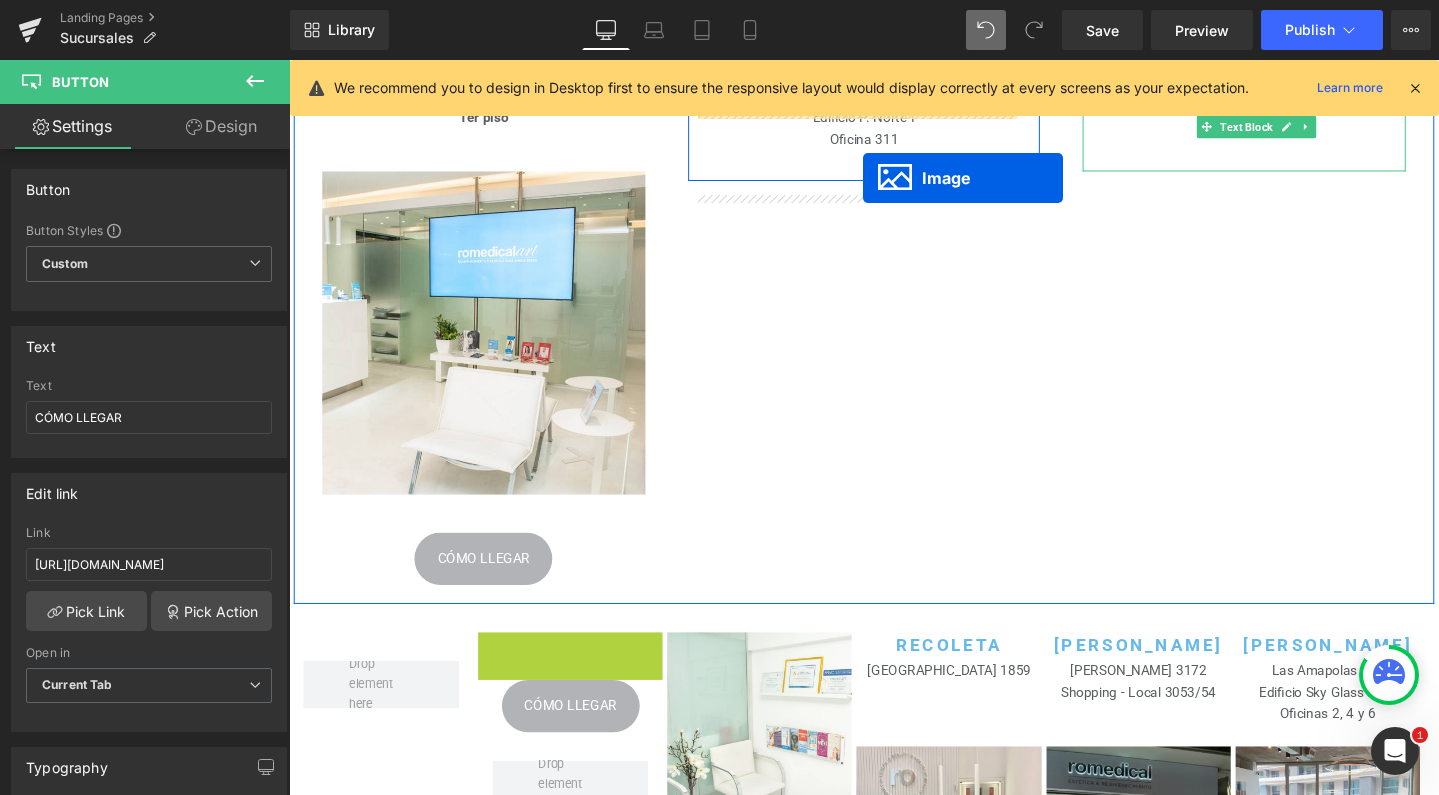 scroll, scrollTop: 237, scrollLeft: 0, axis: vertical 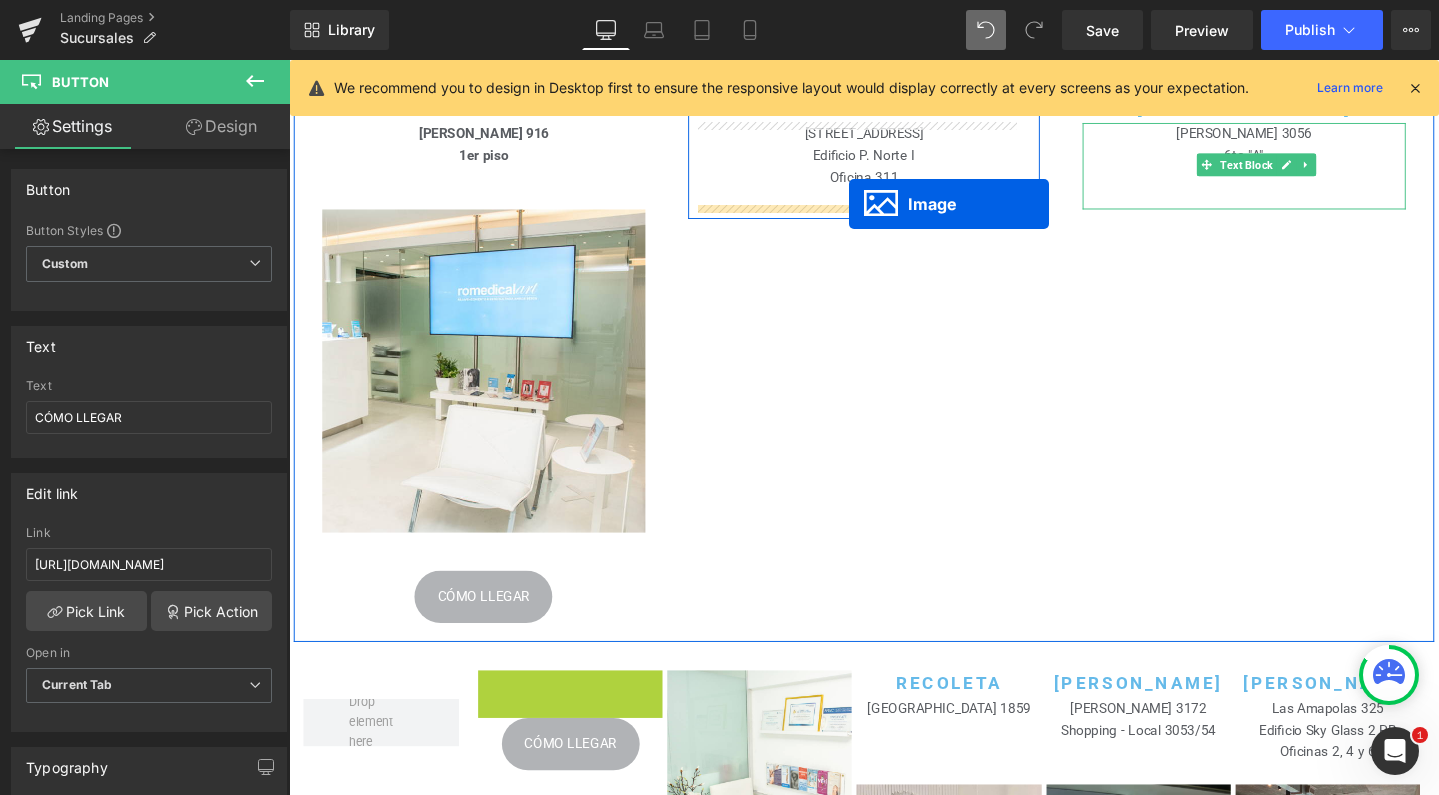 drag, startPoint x: 552, startPoint y: 686, endPoint x: 878, endPoint y: 212, distance: 575.2843 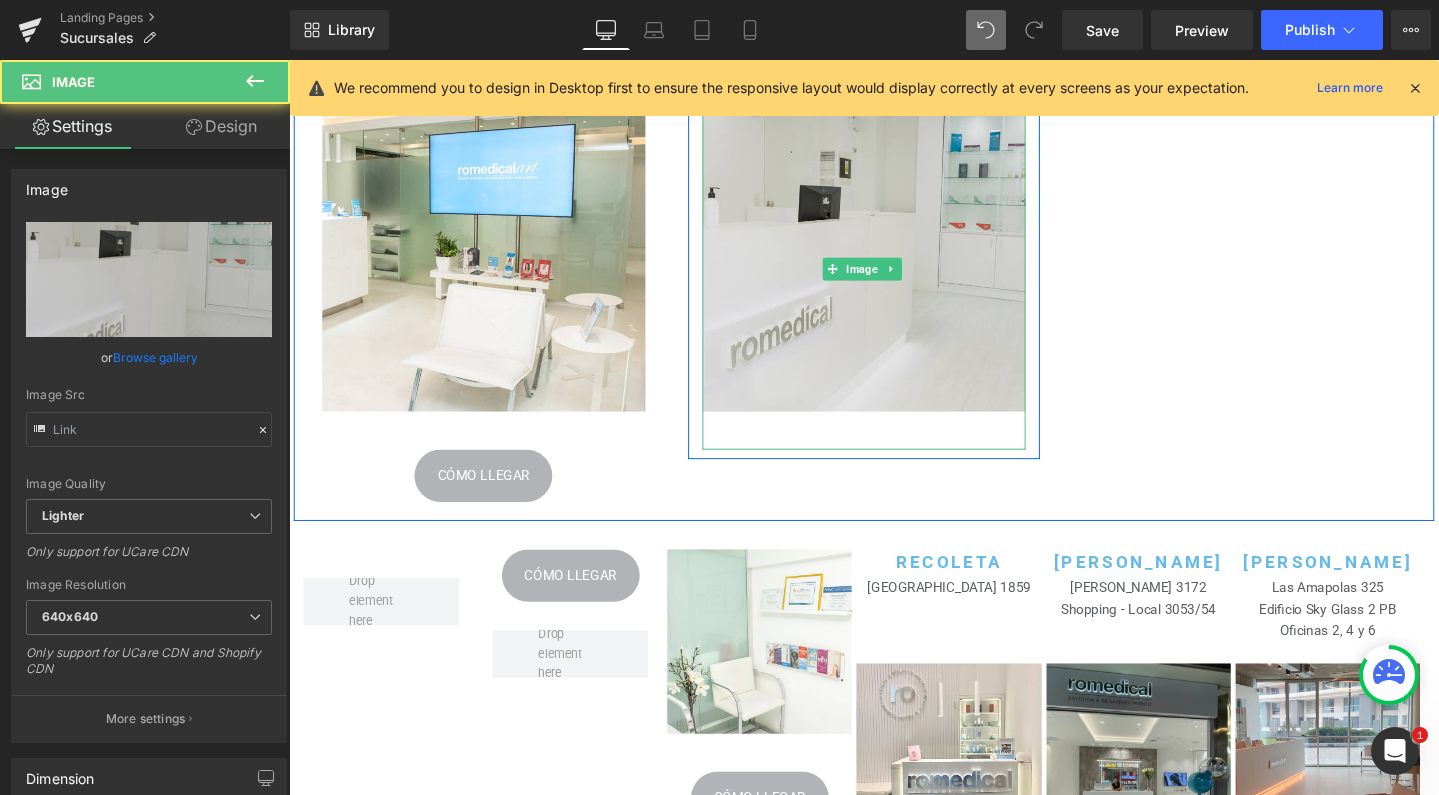 scroll, scrollTop: 373, scrollLeft: 0, axis: vertical 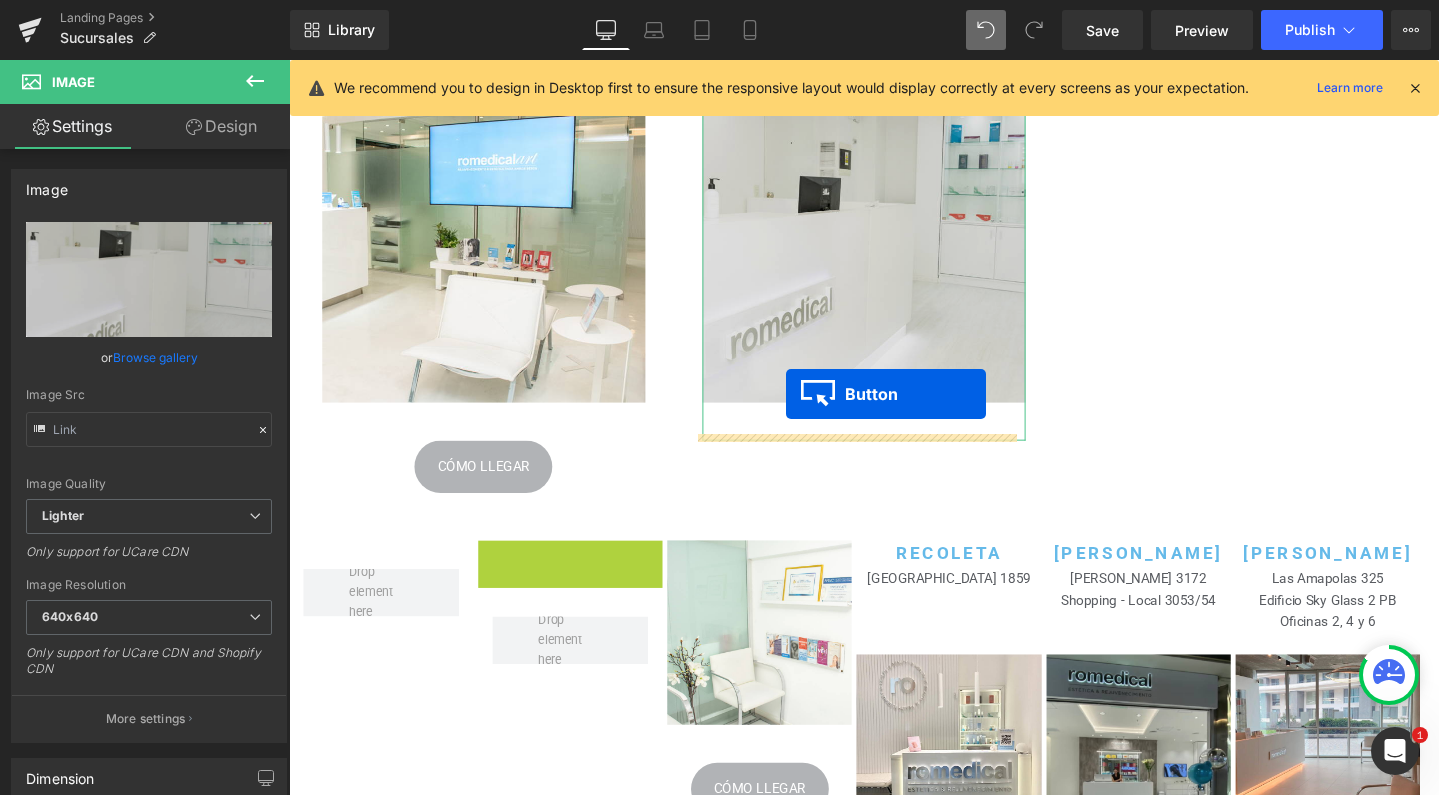 drag, startPoint x: 550, startPoint y: 584, endPoint x: 812, endPoint y: 411, distance: 313.96338 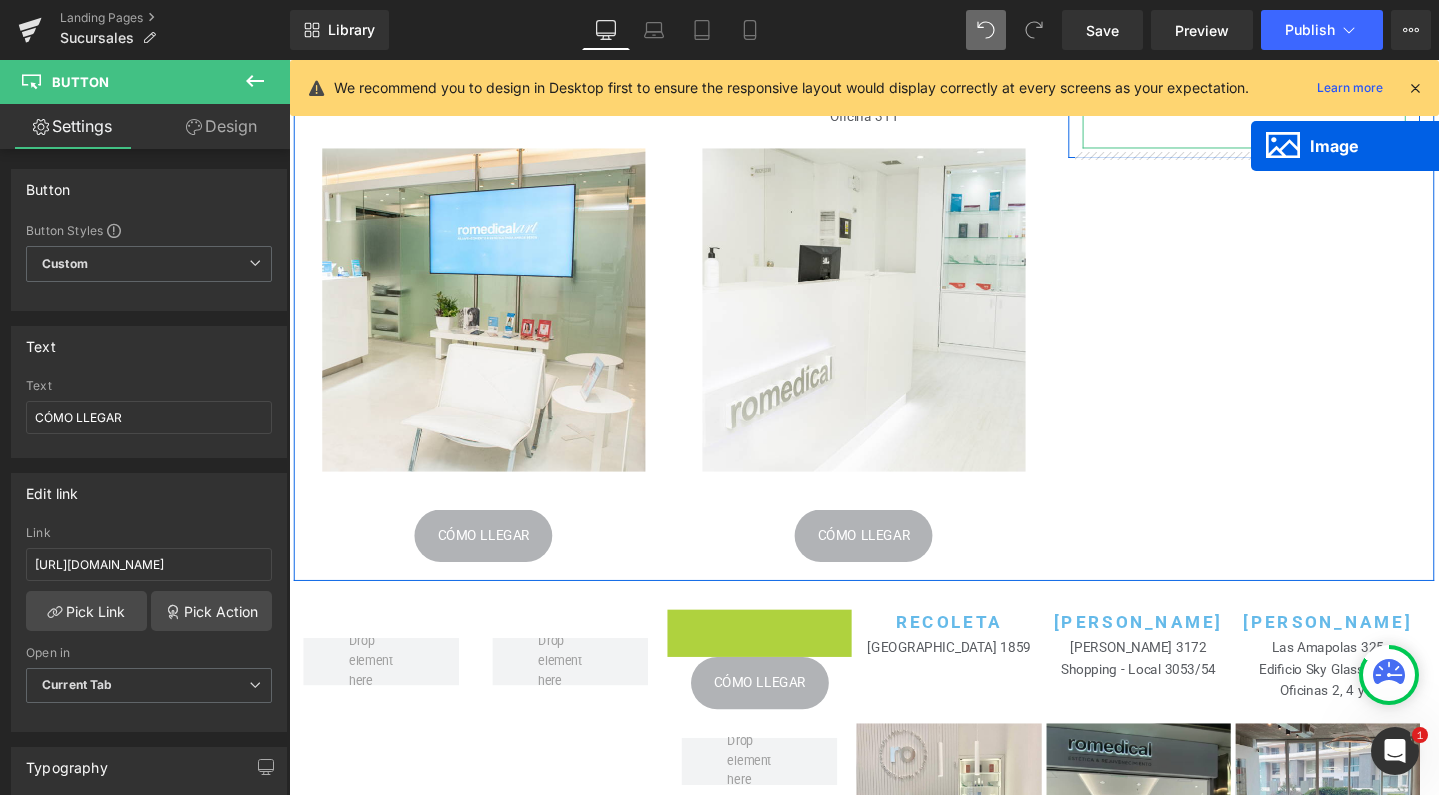 scroll, scrollTop: 281, scrollLeft: 0, axis: vertical 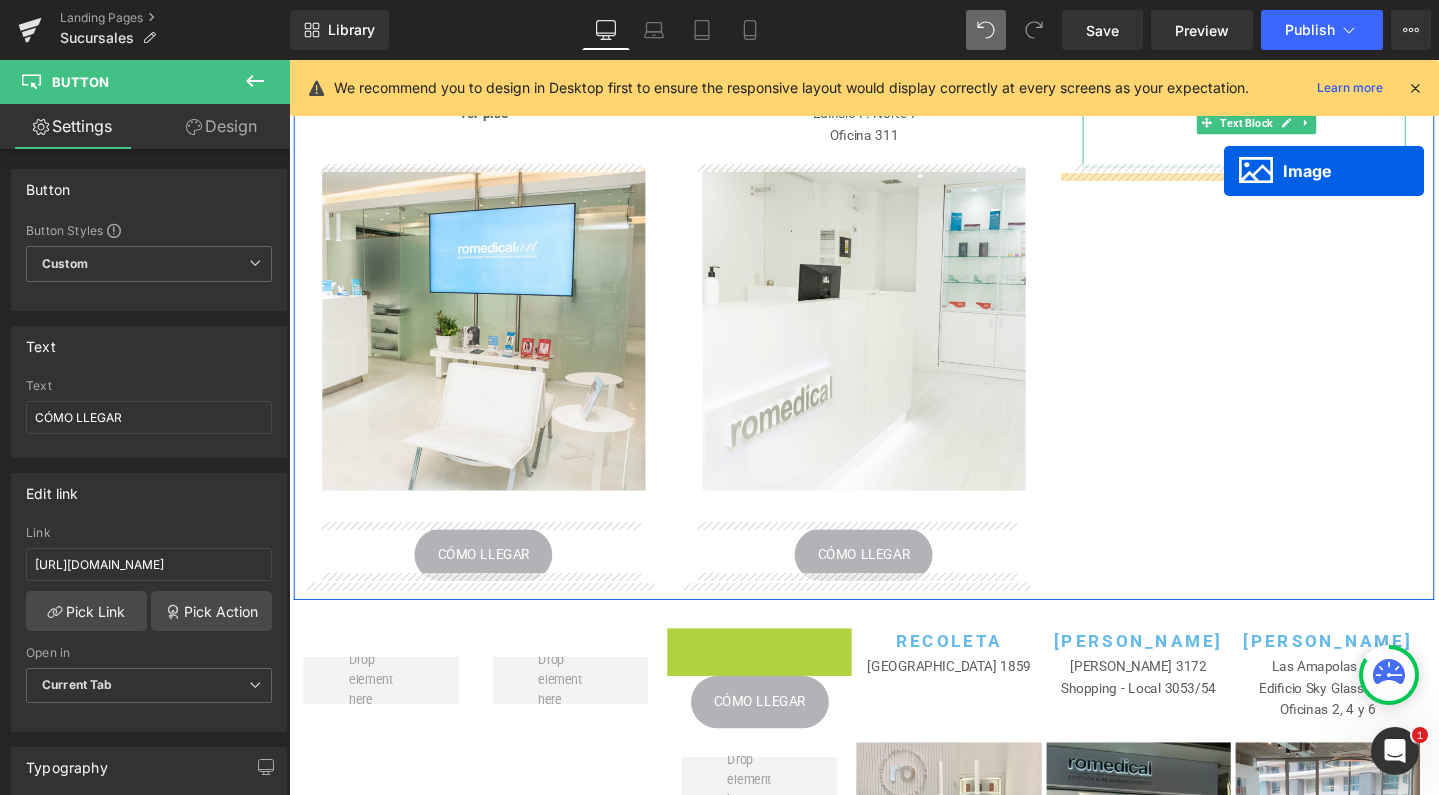 drag, startPoint x: 753, startPoint y: 672, endPoint x: 1273, endPoint y: 177, distance: 717.931 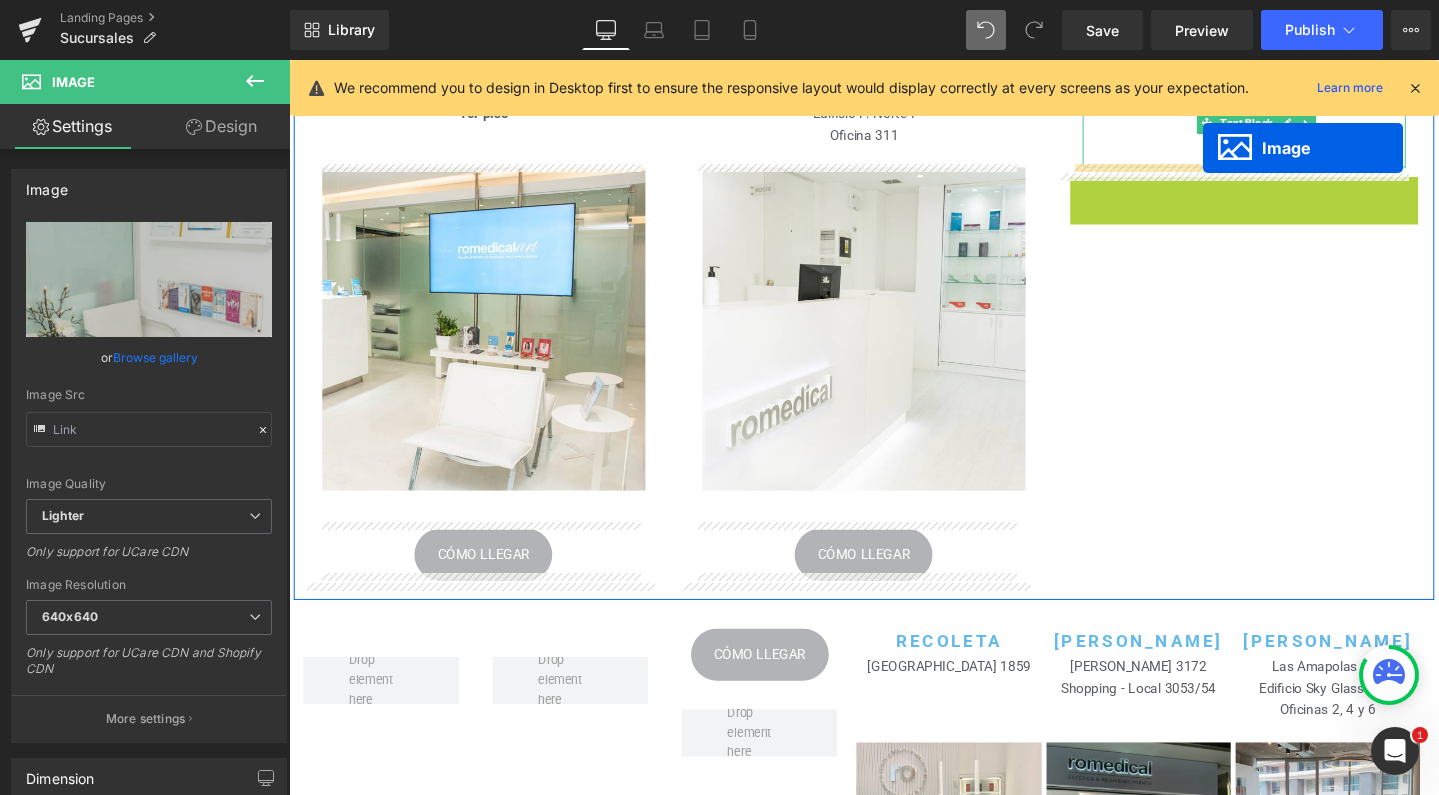 drag, startPoint x: 1253, startPoint y: 379, endPoint x: 1251, endPoint y: 153, distance: 226.00885 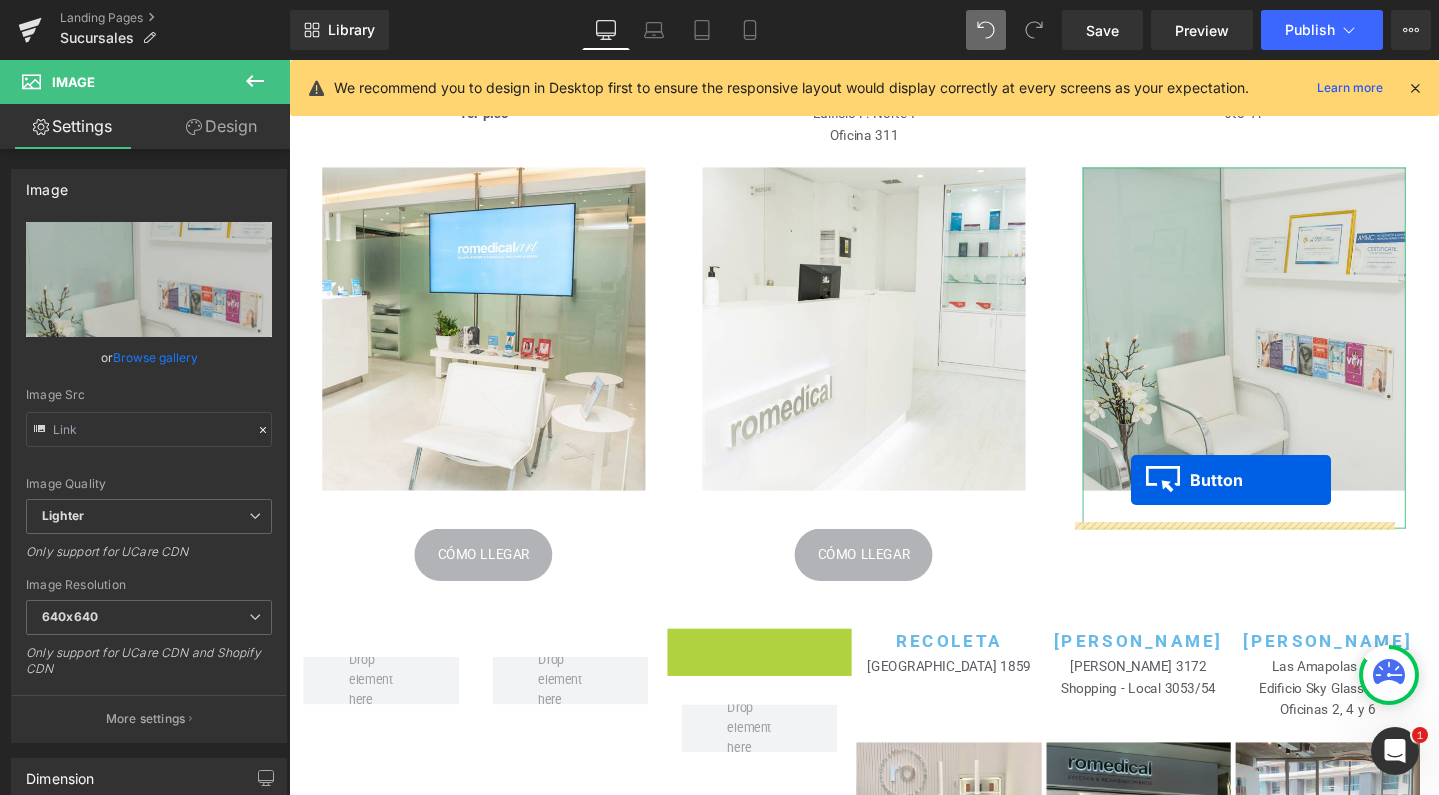 drag, startPoint x: 757, startPoint y: 679, endPoint x: 1175, endPoint y: 502, distance: 453.9306 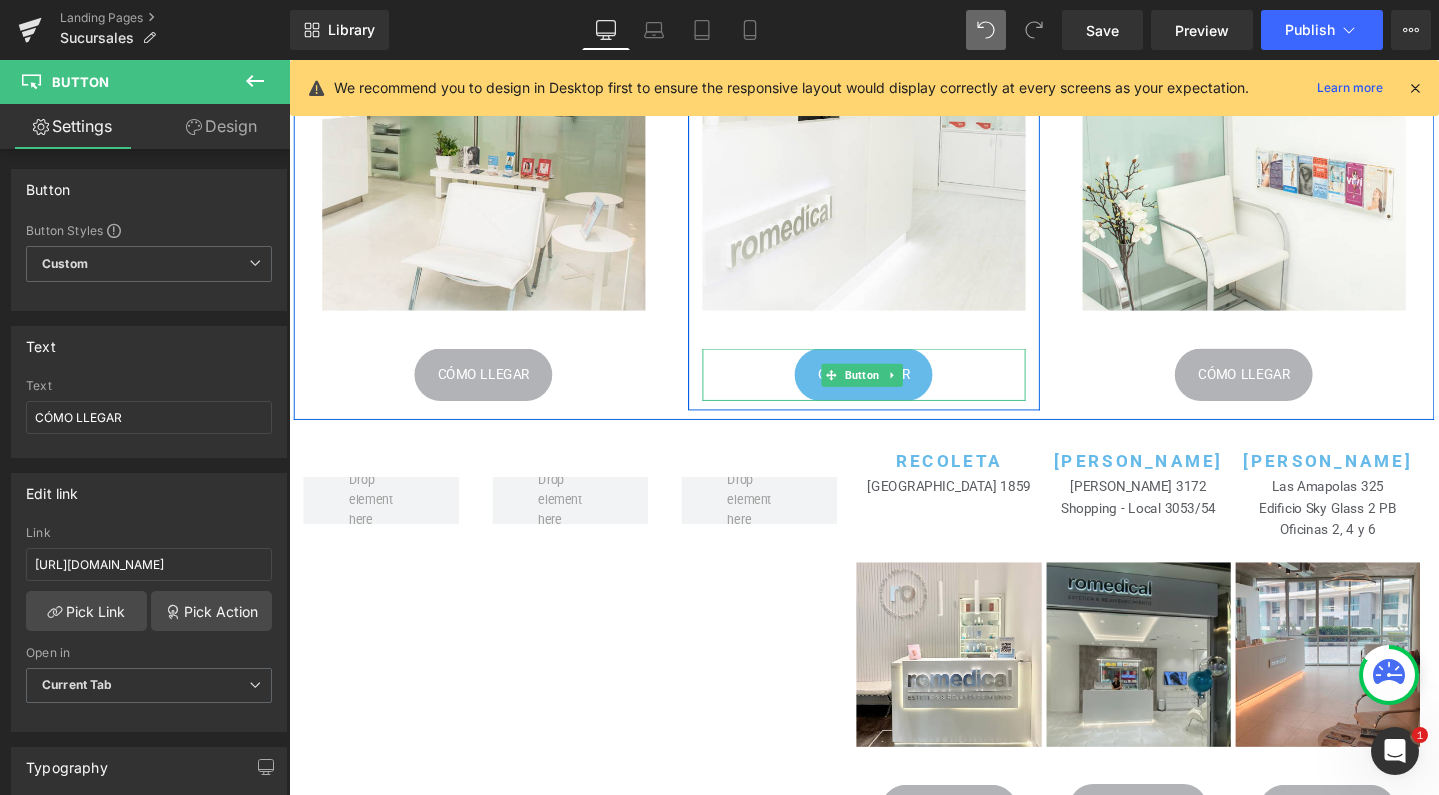 scroll, scrollTop: 519, scrollLeft: 0, axis: vertical 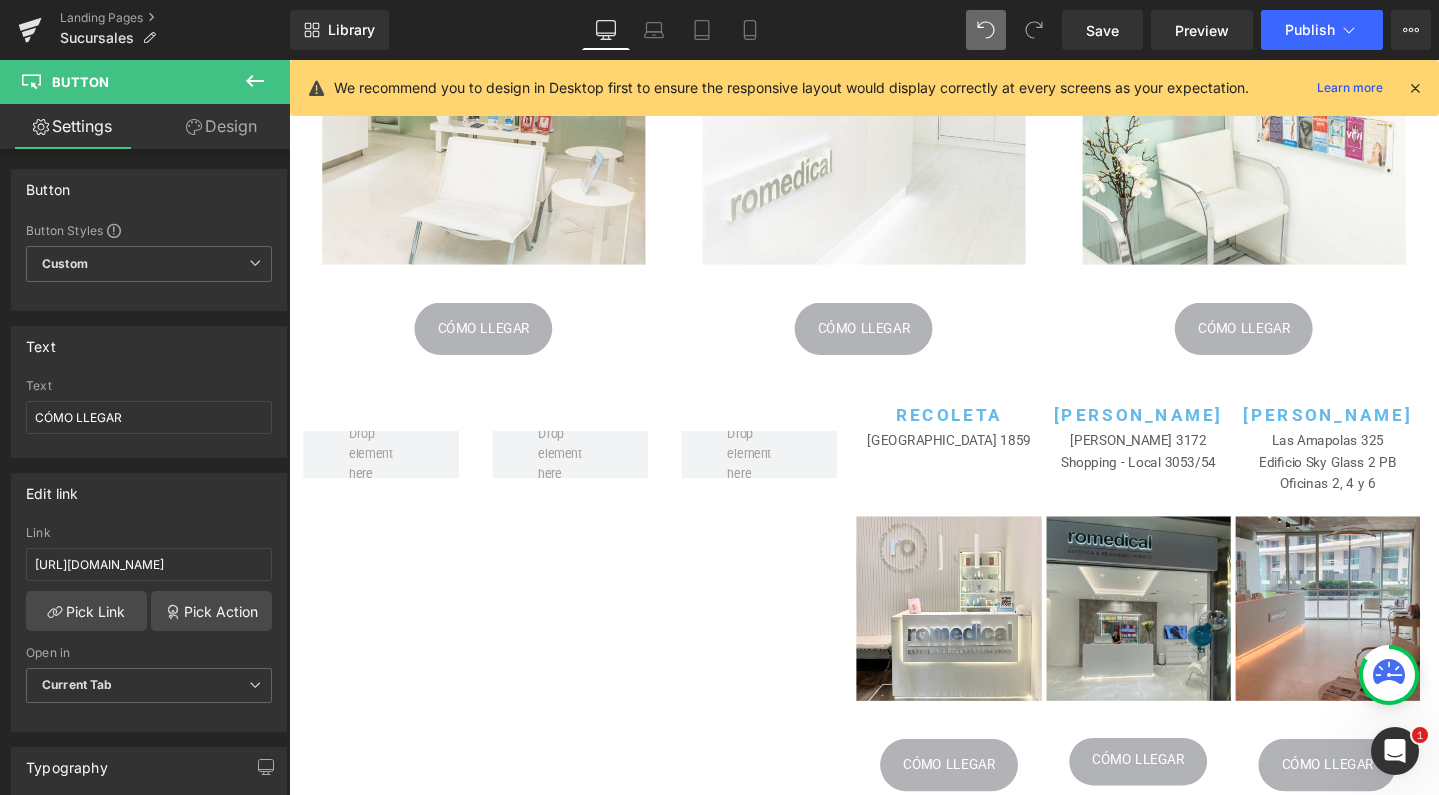 click at bounding box center [255, 82] 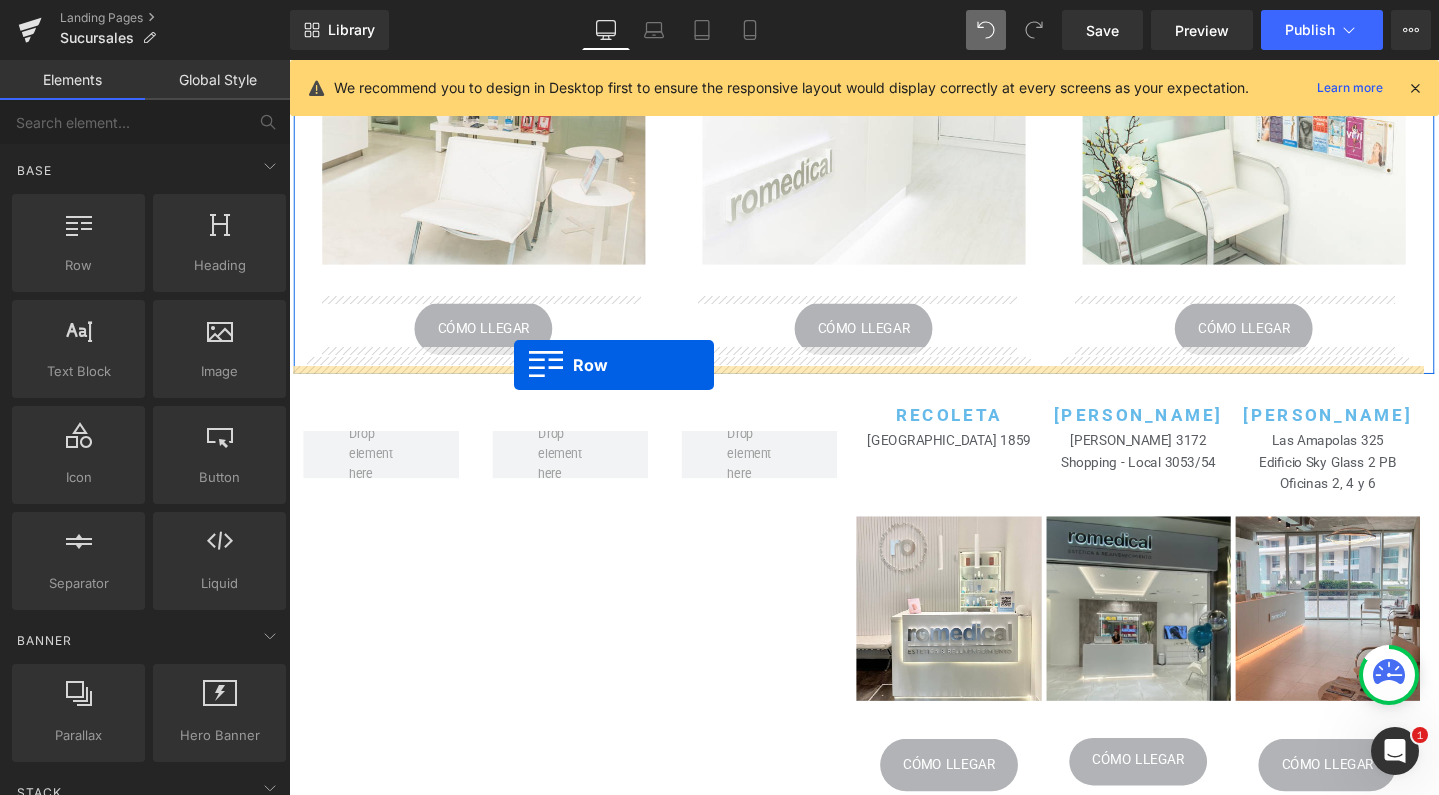 drag, startPoint x: 355, startPoint y: 329, endPoint x: 526, endPoint y: 381, distance: 178.73164 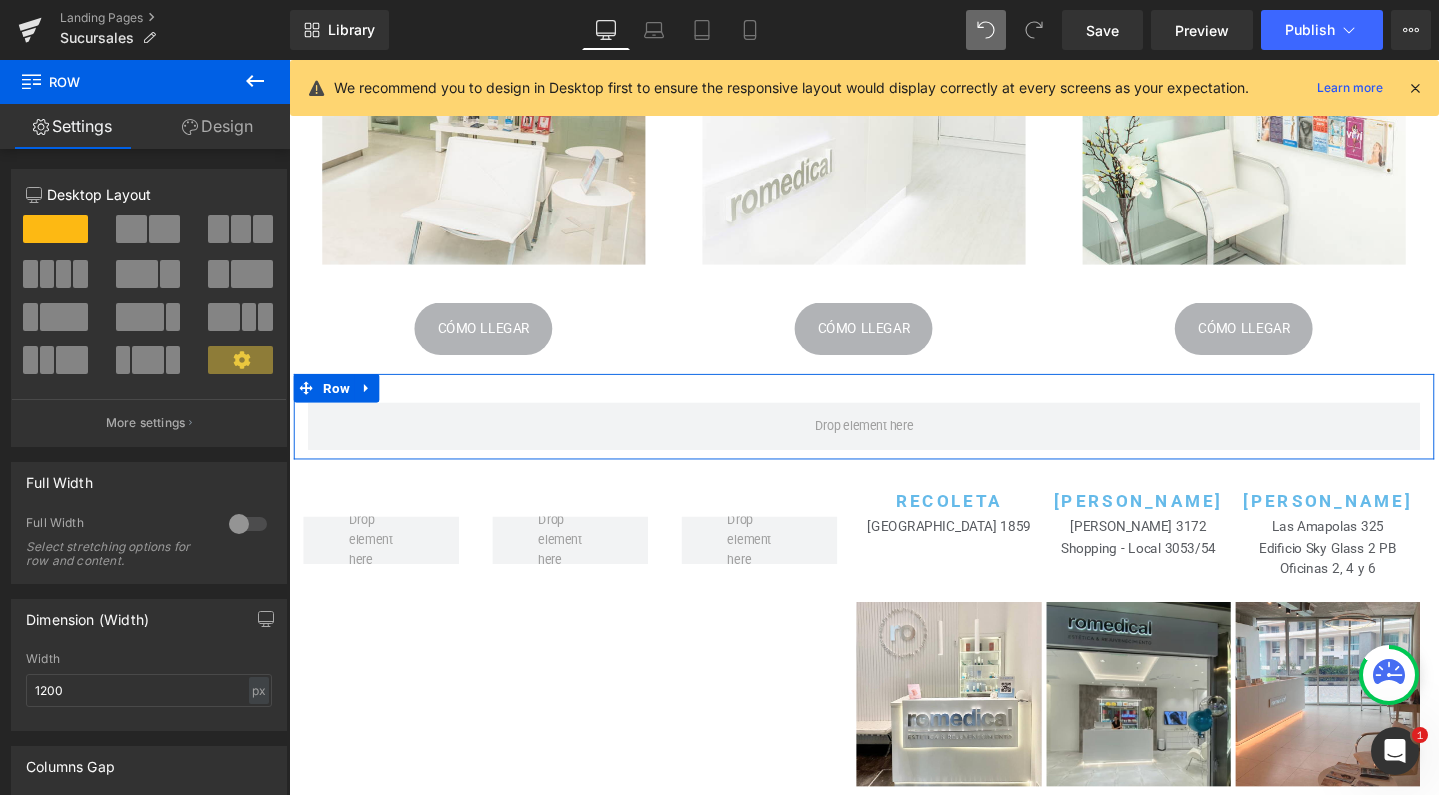 click at bounding box center [241, 229] 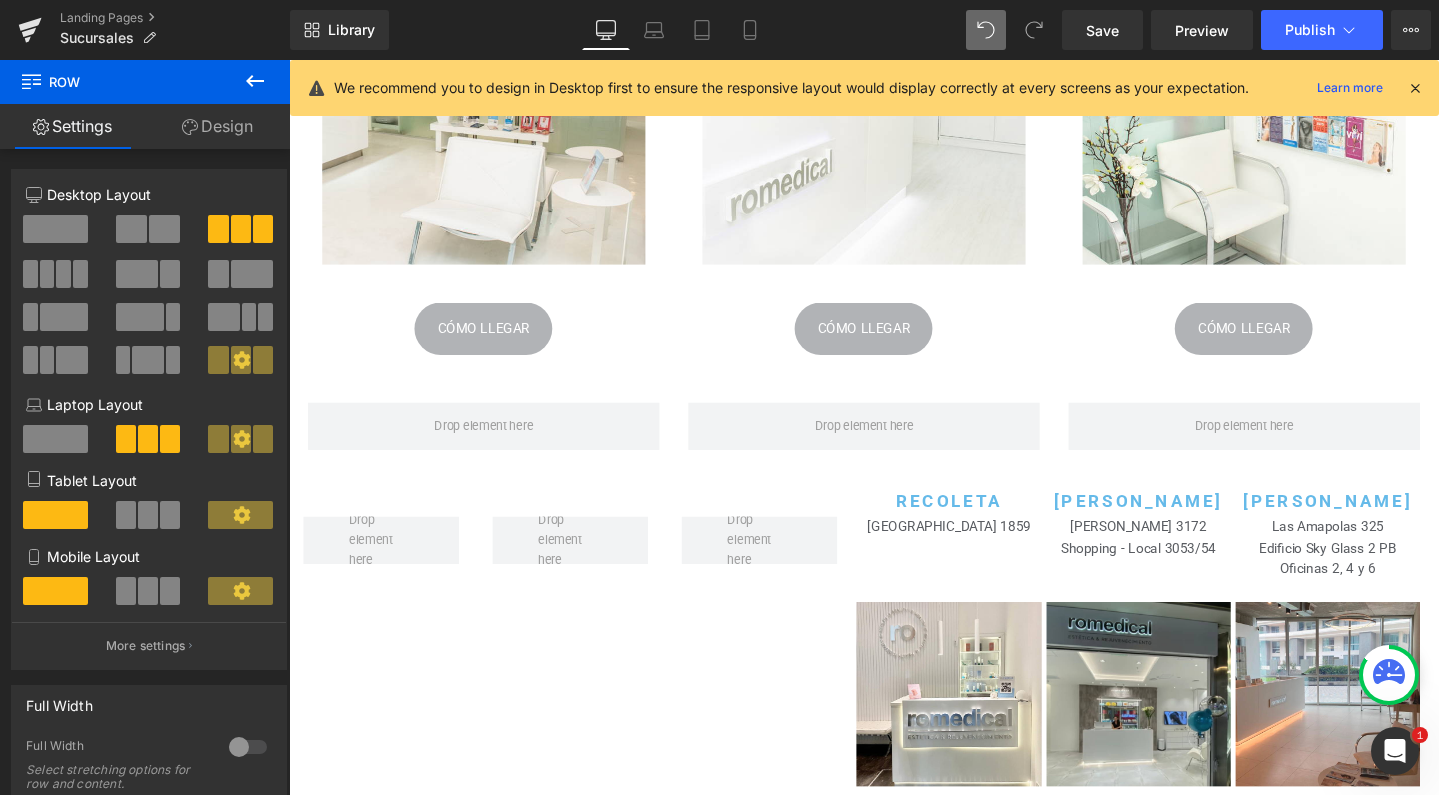 click 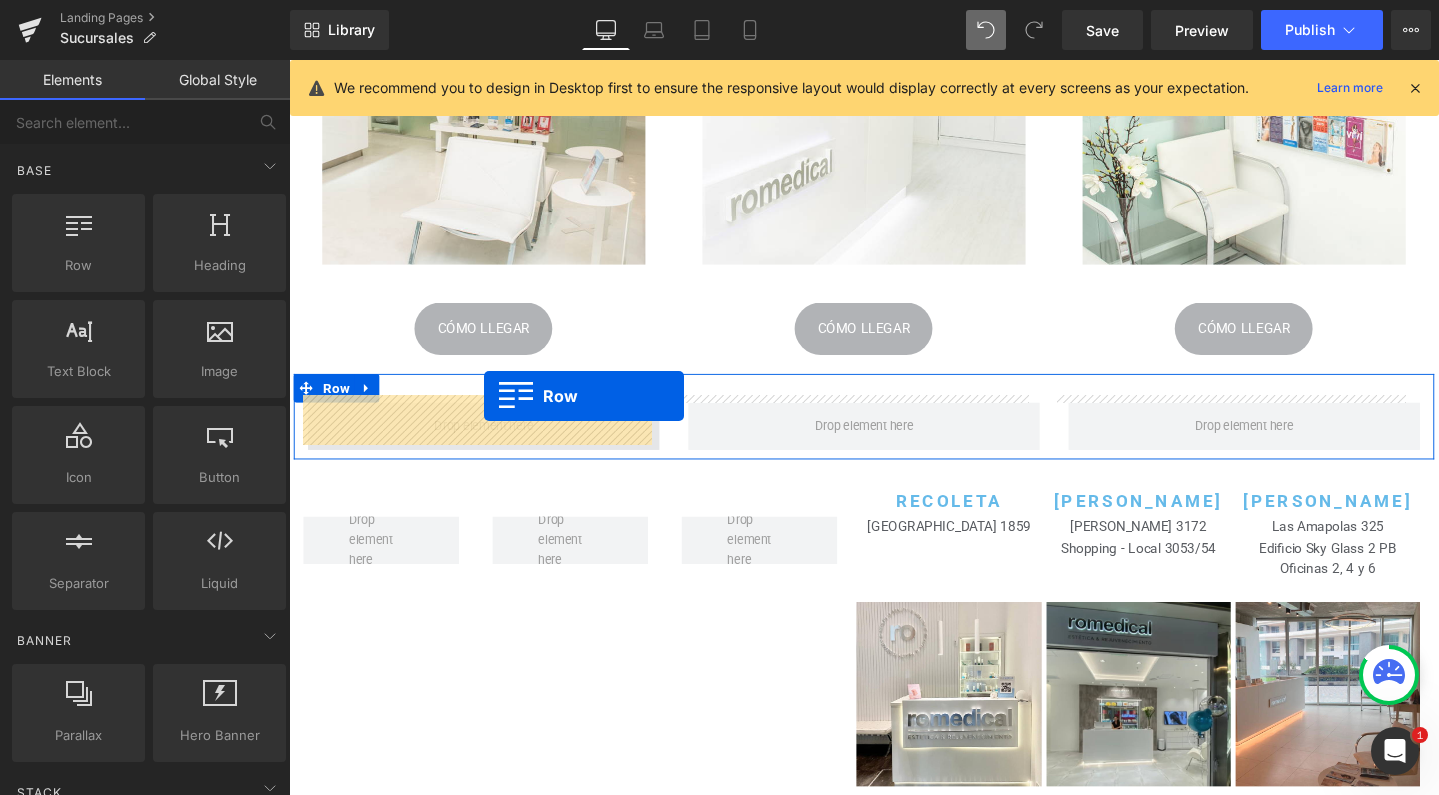 drag, startPoint x: 367, startPoint y: 302, endPoint x: 494, endPoint y: 414, distance: 169.33104 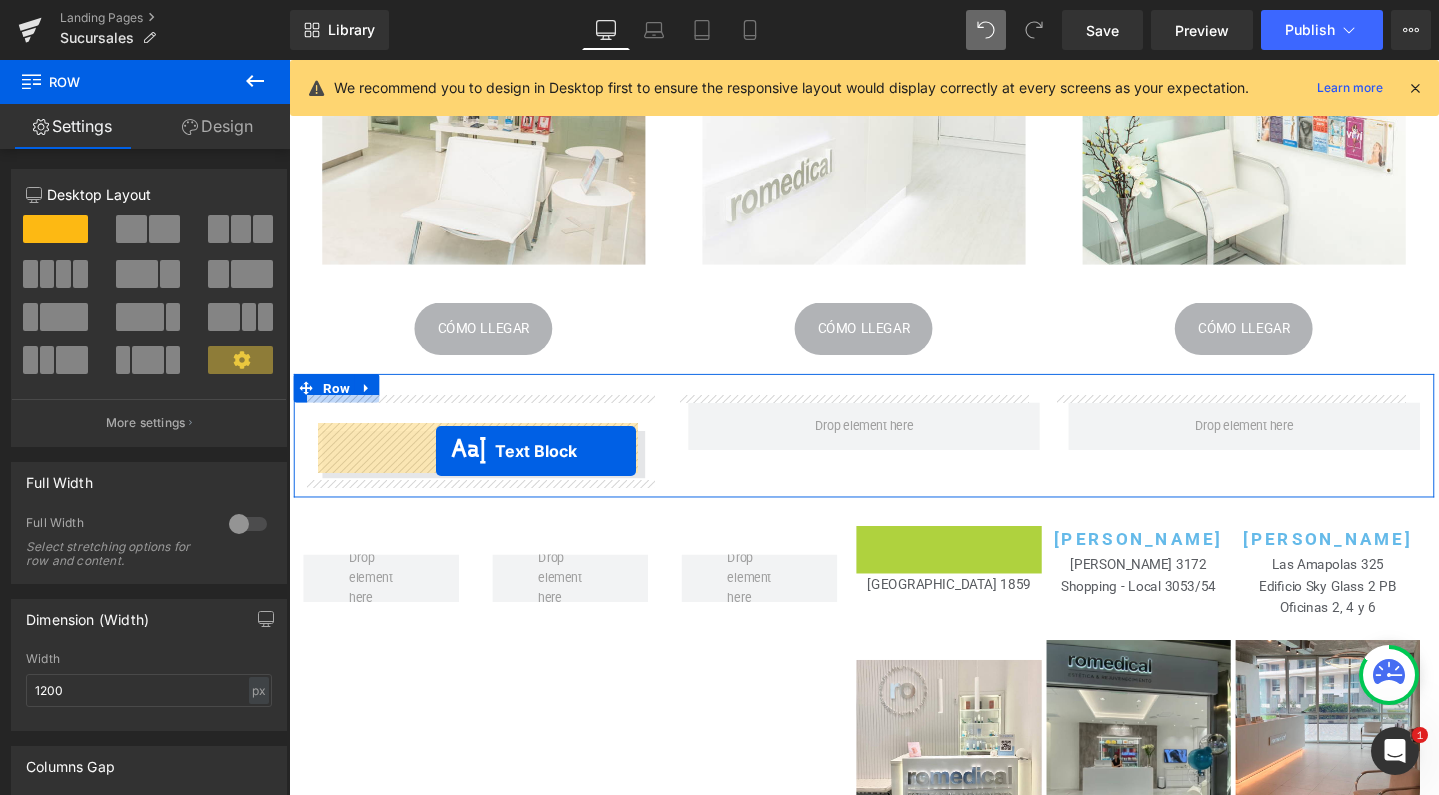 drag, startPoint x: 926, startPoint y: 553, endPoint x: 444, endPoint y: 471, distance: 488.92535 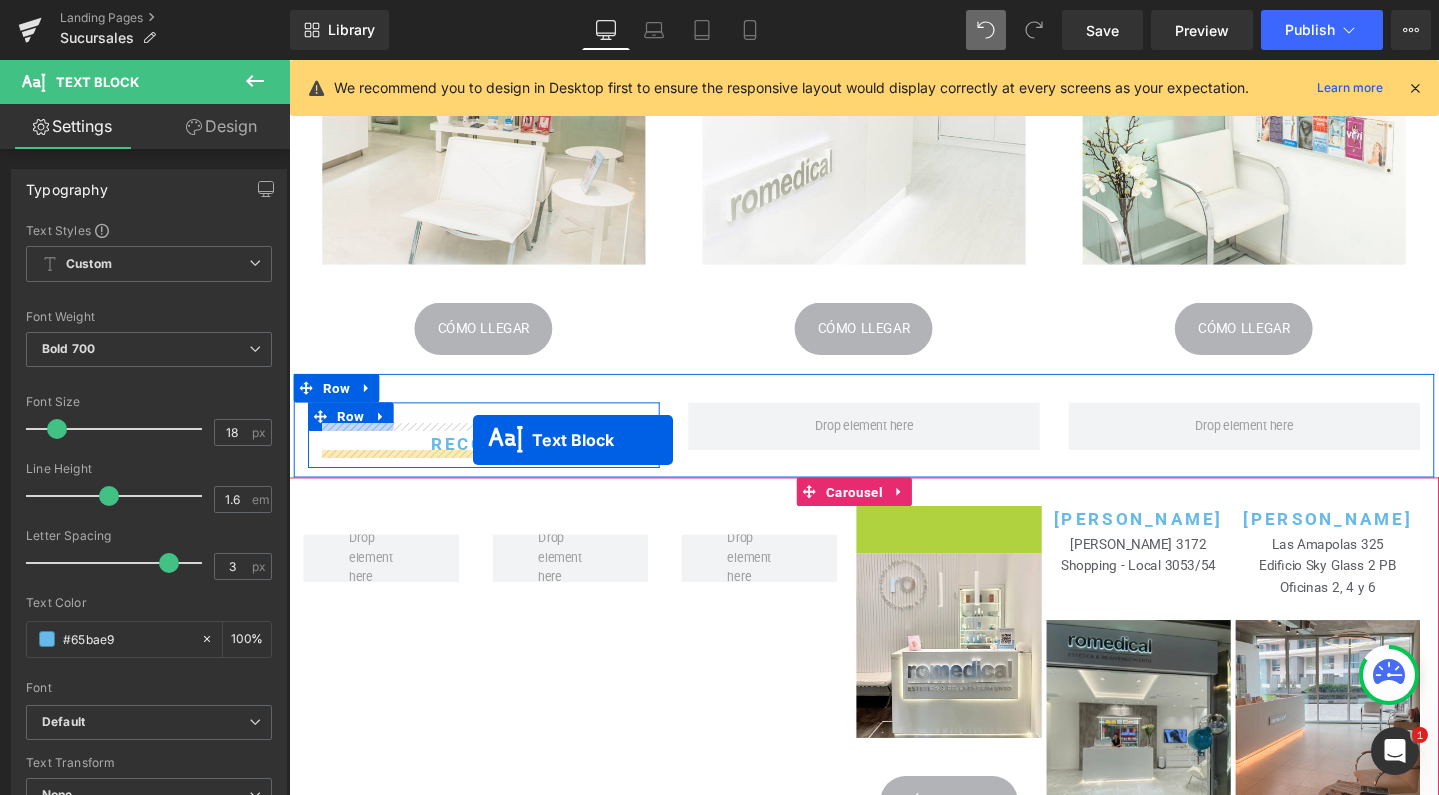 drag, startPoint x: 931, startPoint y: 569, endPoint x: 483, endPoint y: 460, distance: 461.0694 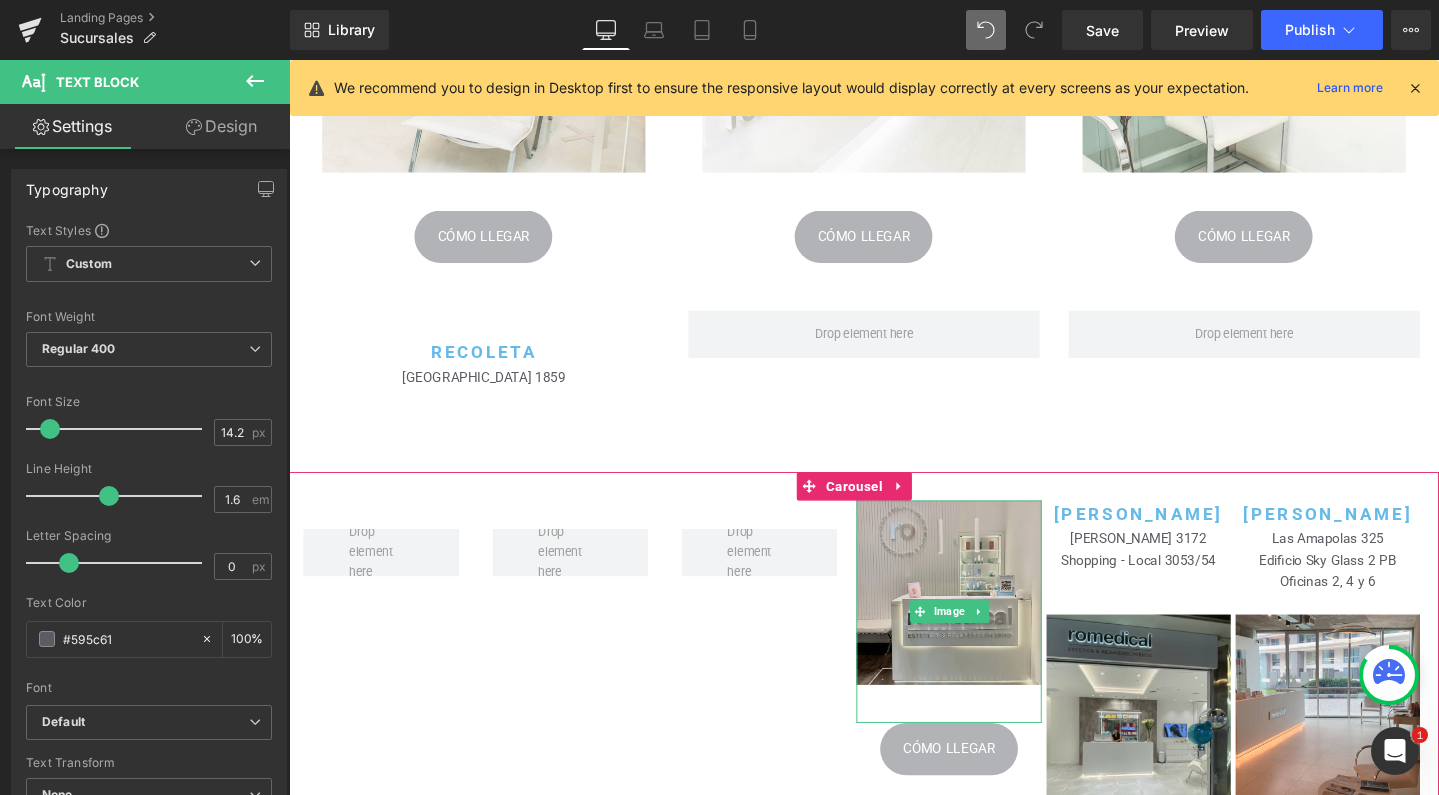 scroll, scrollTop: 617, scrollLeft: 0, axis: vertical 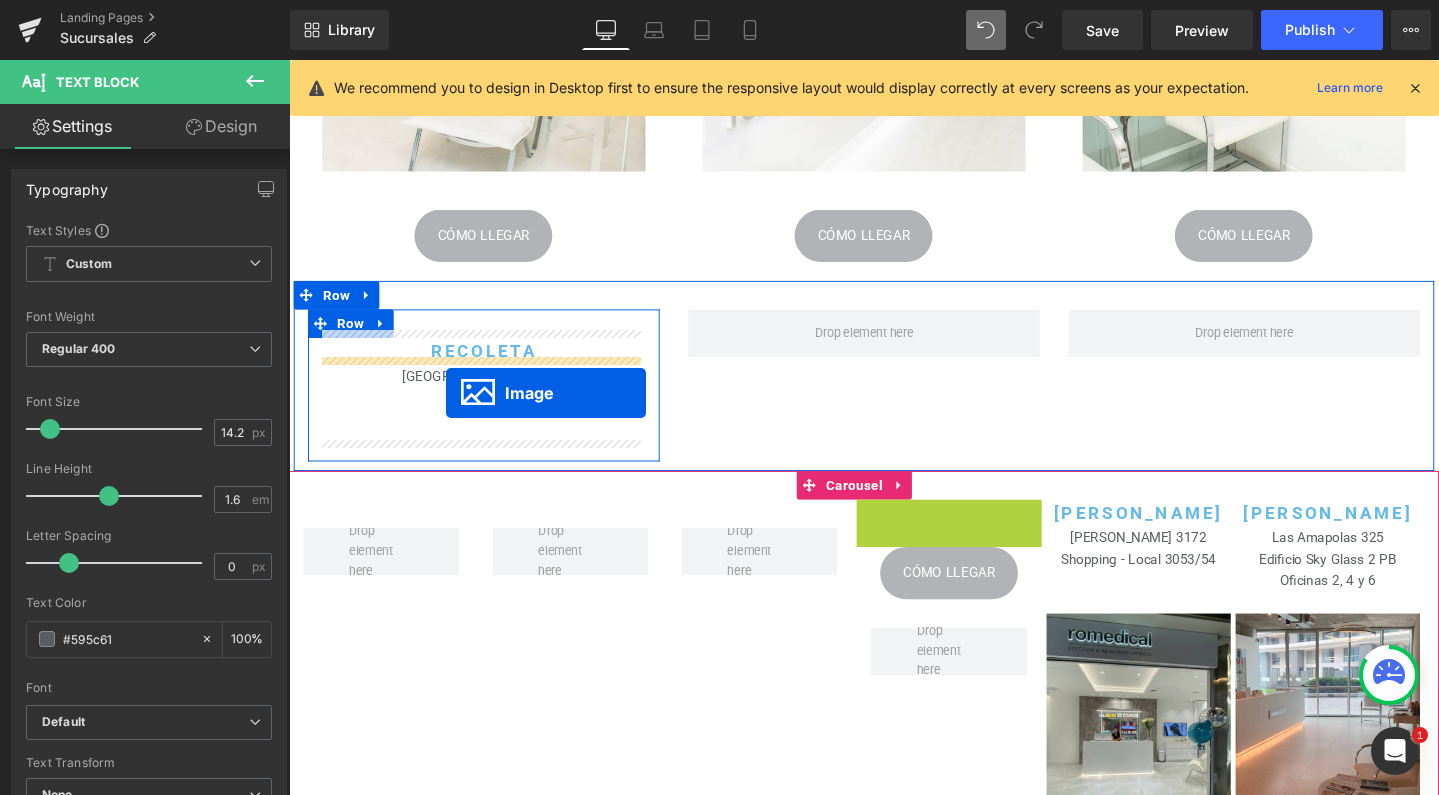 drag, startPoint x: 954, startPoint y: 624, endPoint x: 454, endPoint y: 410, distance: 543.87134 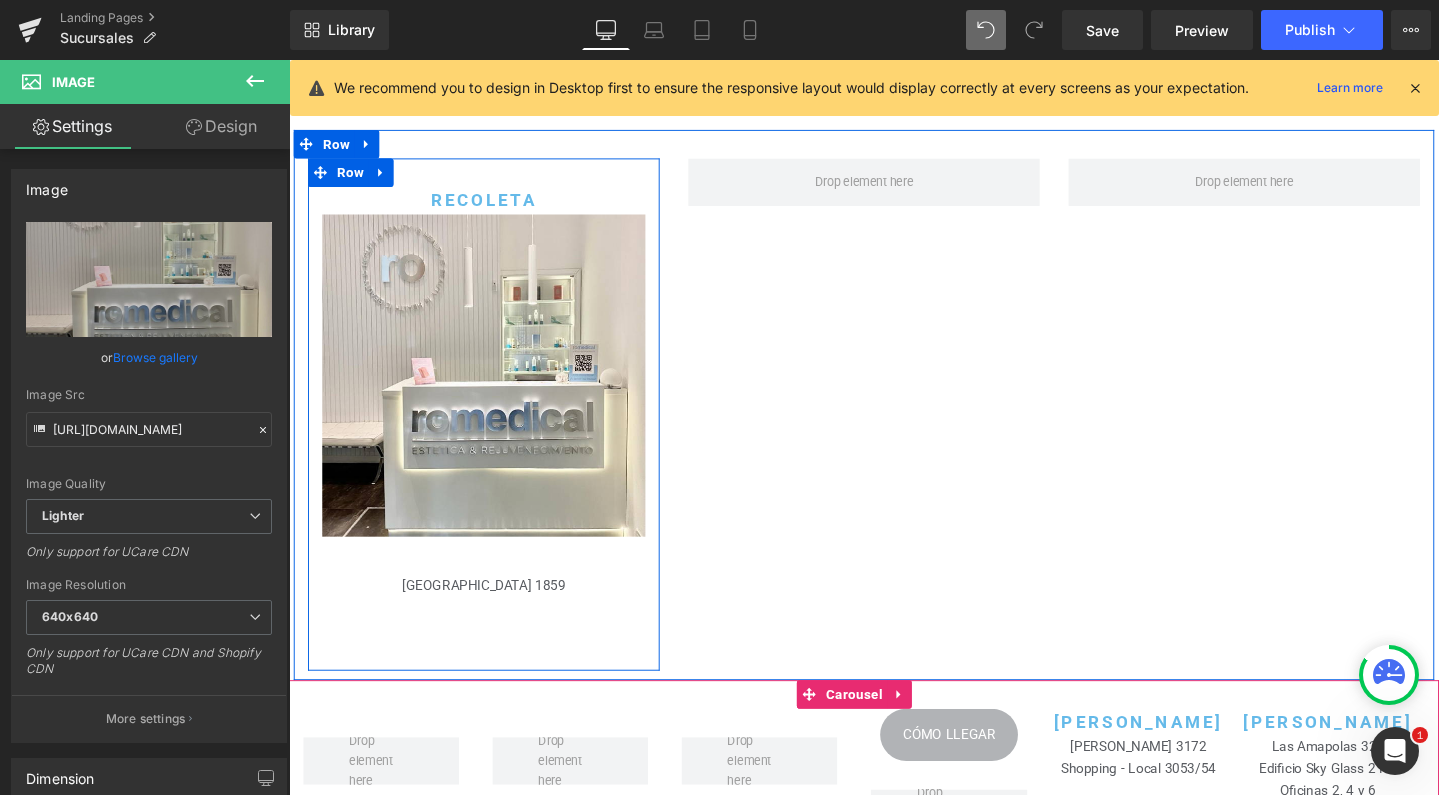 scroll, scrollTop: 782, scrollLeft: 0, axis: vertical 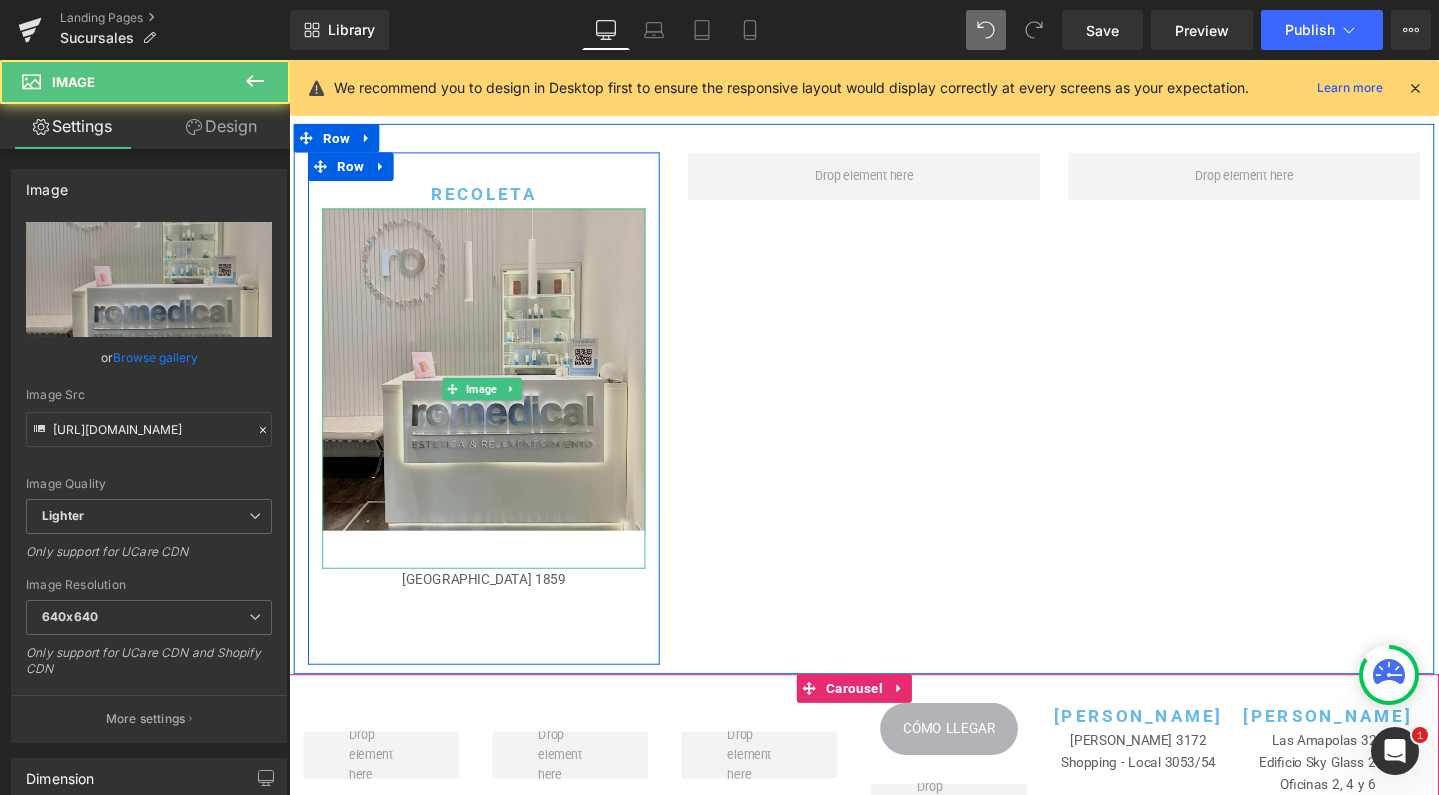 click at bounding box center (494, 405) 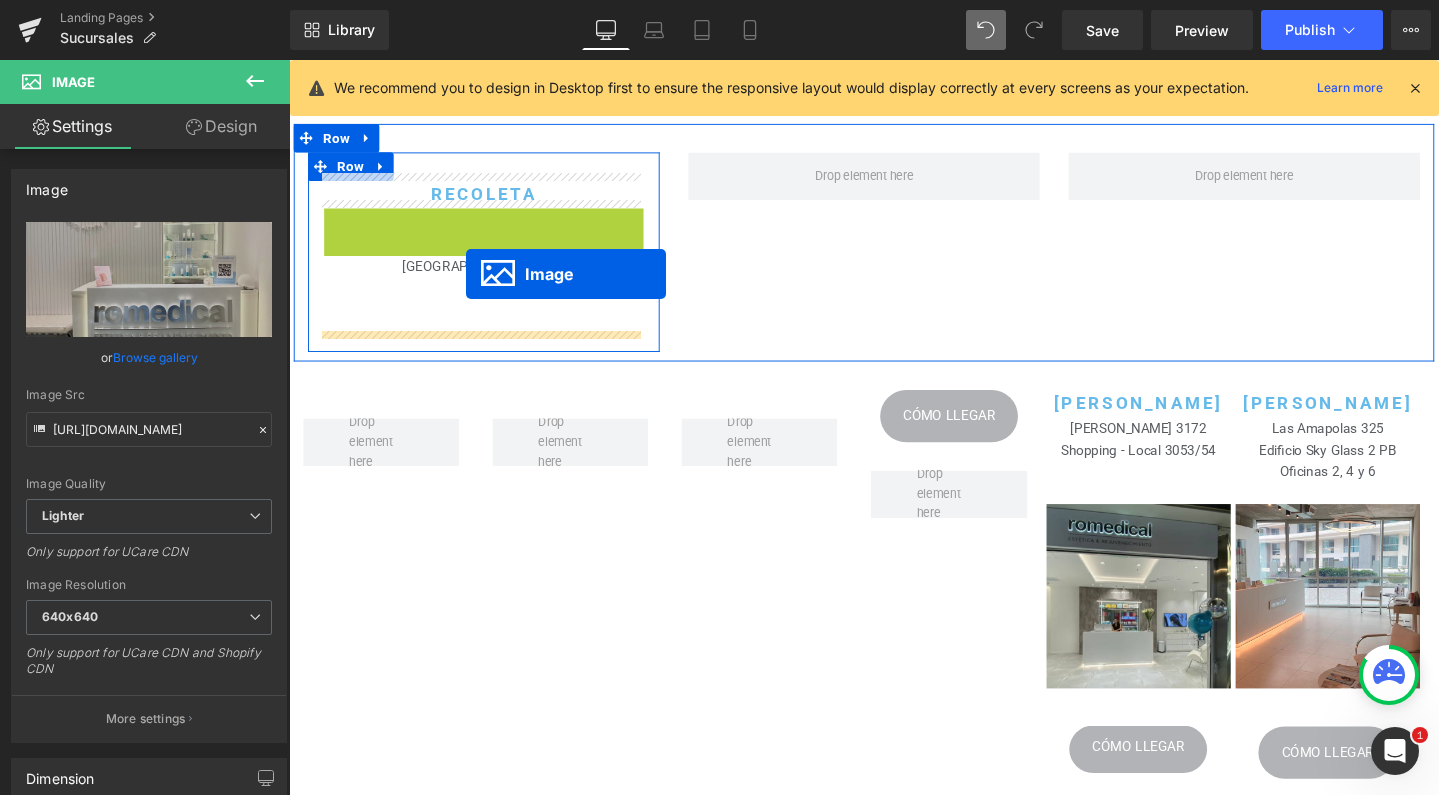 drag, startPoint x: 454, startPoint y: 395, endPoint x: 475, endPoint y: 285, distance: 111.9866 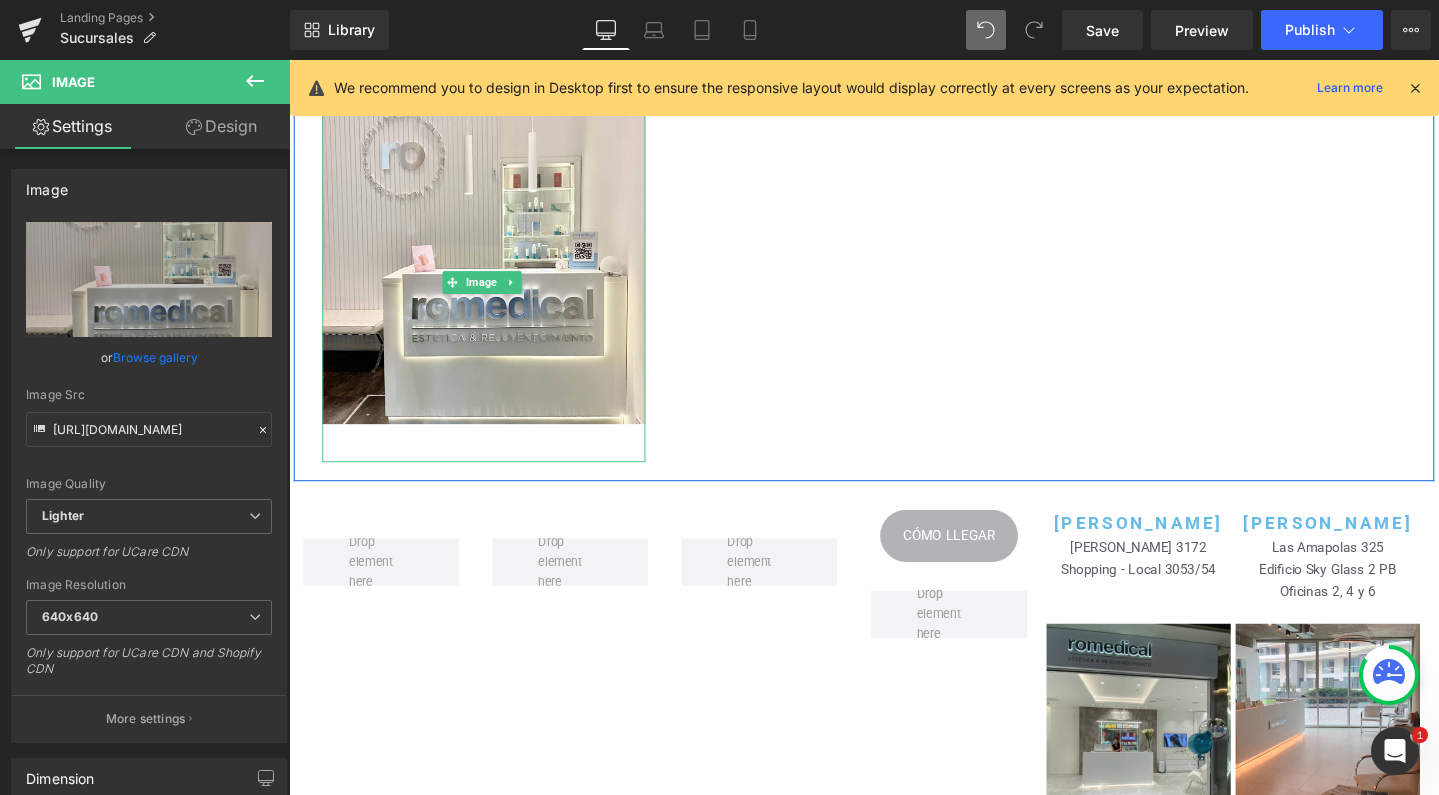 scroll, scrollTop: 981, scrollLeft: 0, axis: vertical 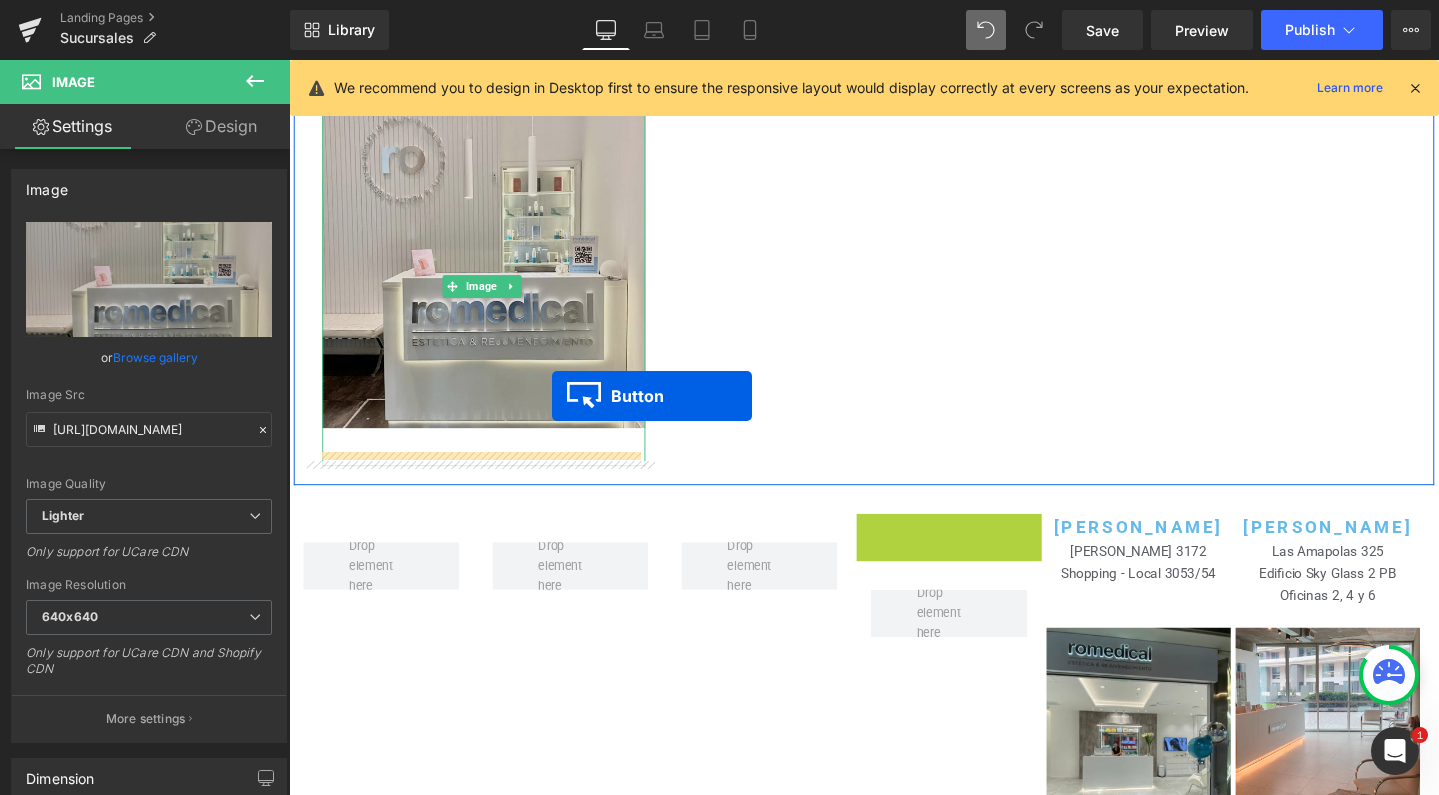 drag, startPoint x: 951, startPoint y: 551, endPoint x: 566, endPoint y: 415, distance: 408.31482 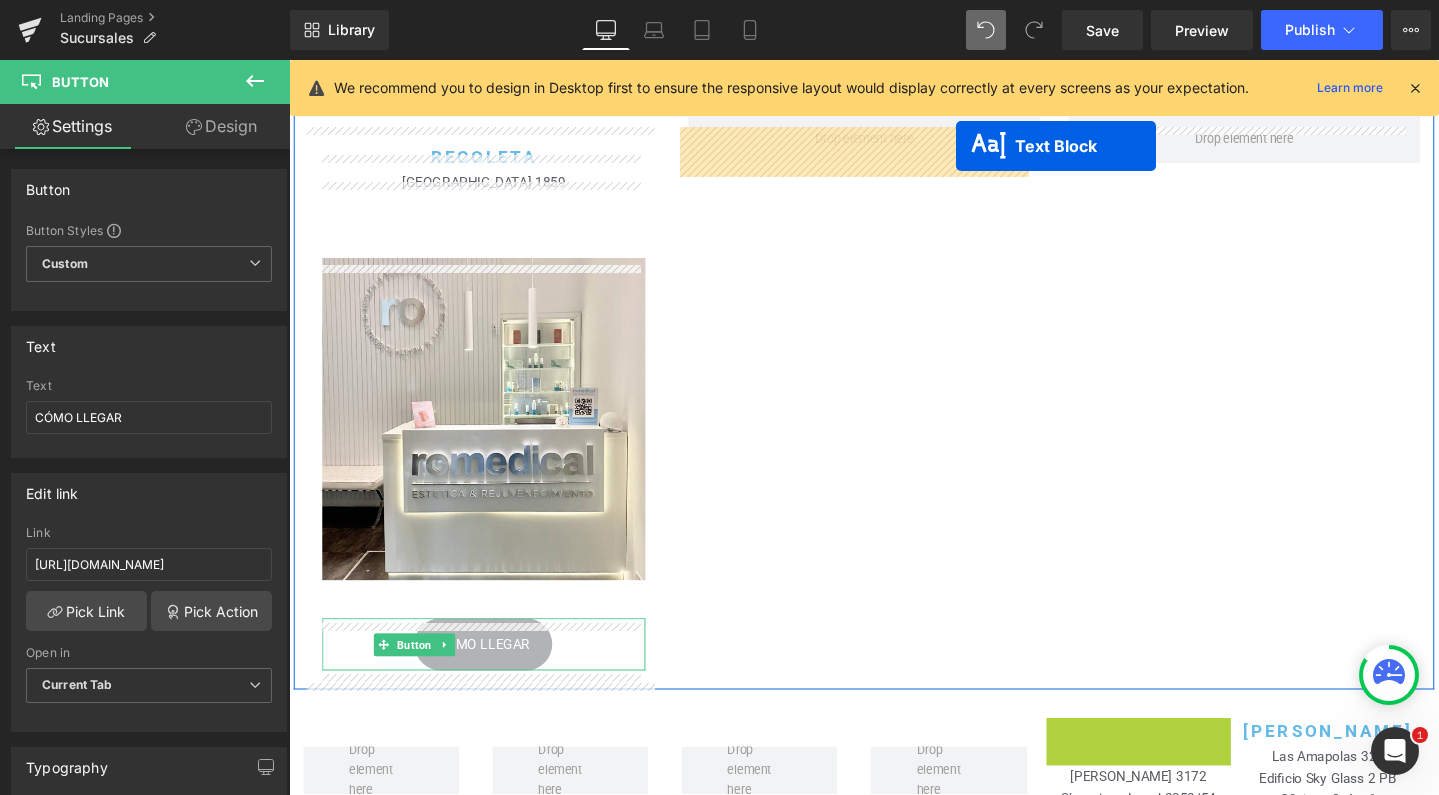 scroll, scrollTop: 801, scrollLeft: 0, axis: vertical 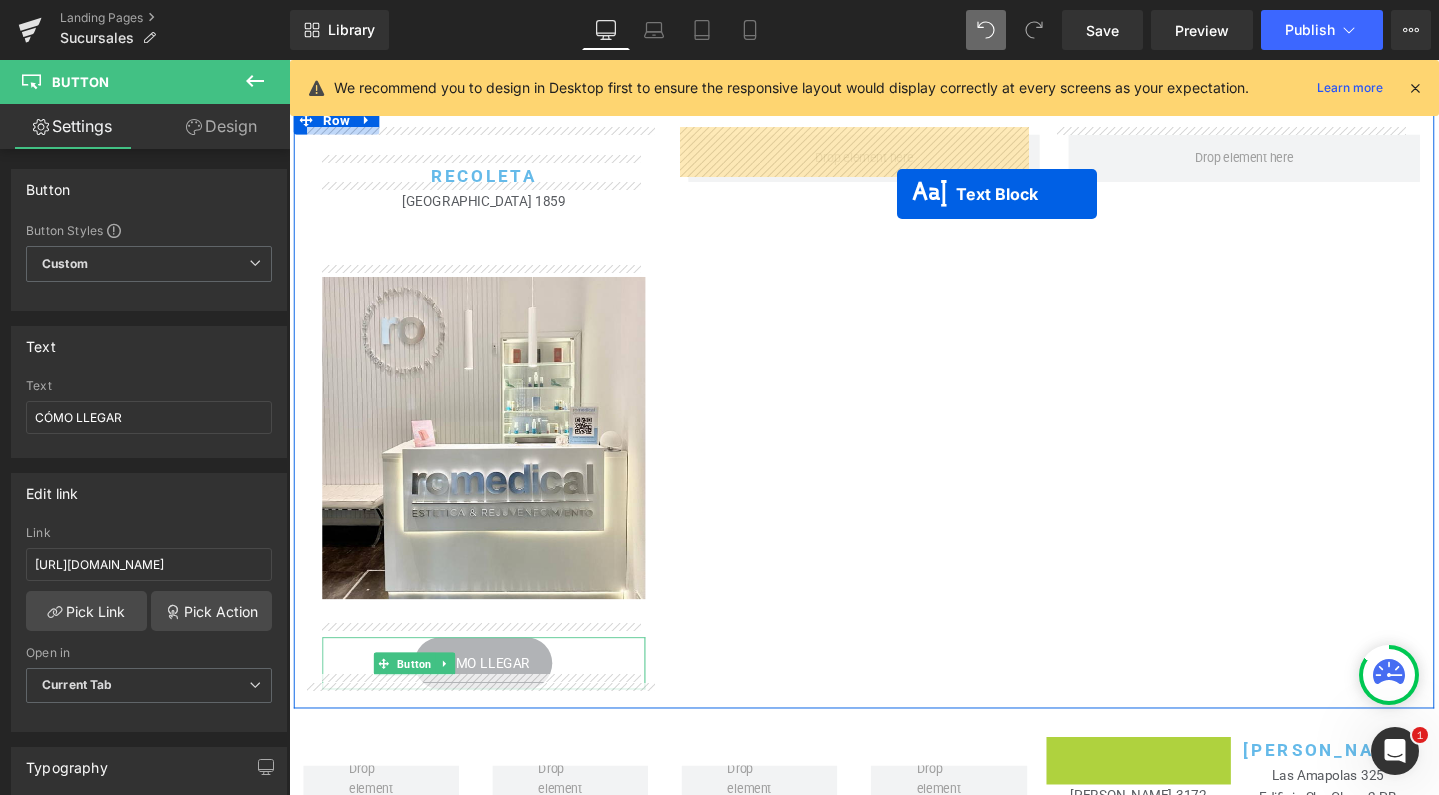 drag, startPoint x: 1138, startPoint y: 714, endPoint x: 930, endPoint y: 190, distance: 563.773 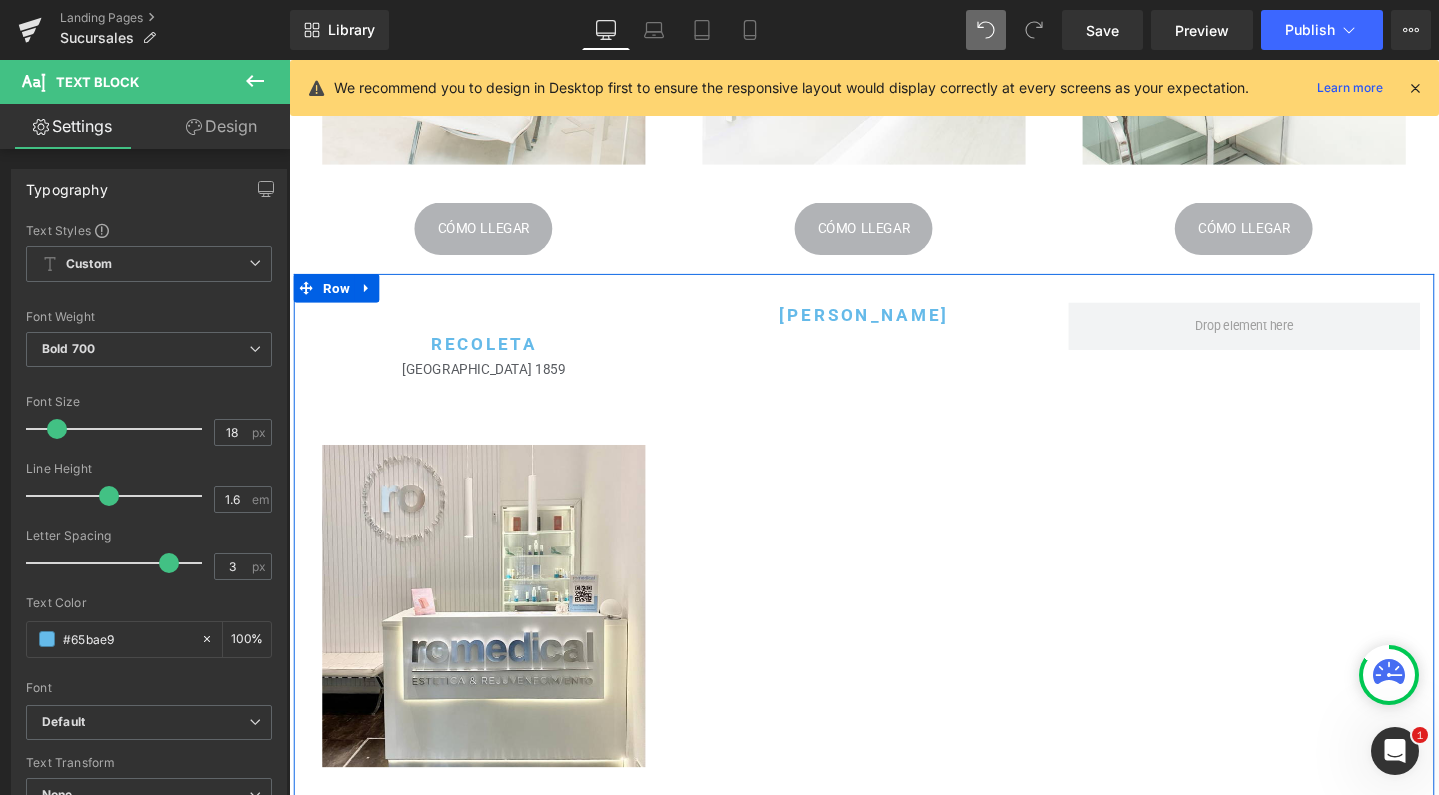 scroll, scrollTop: 596, scrollLeft: 0, axis: vertical 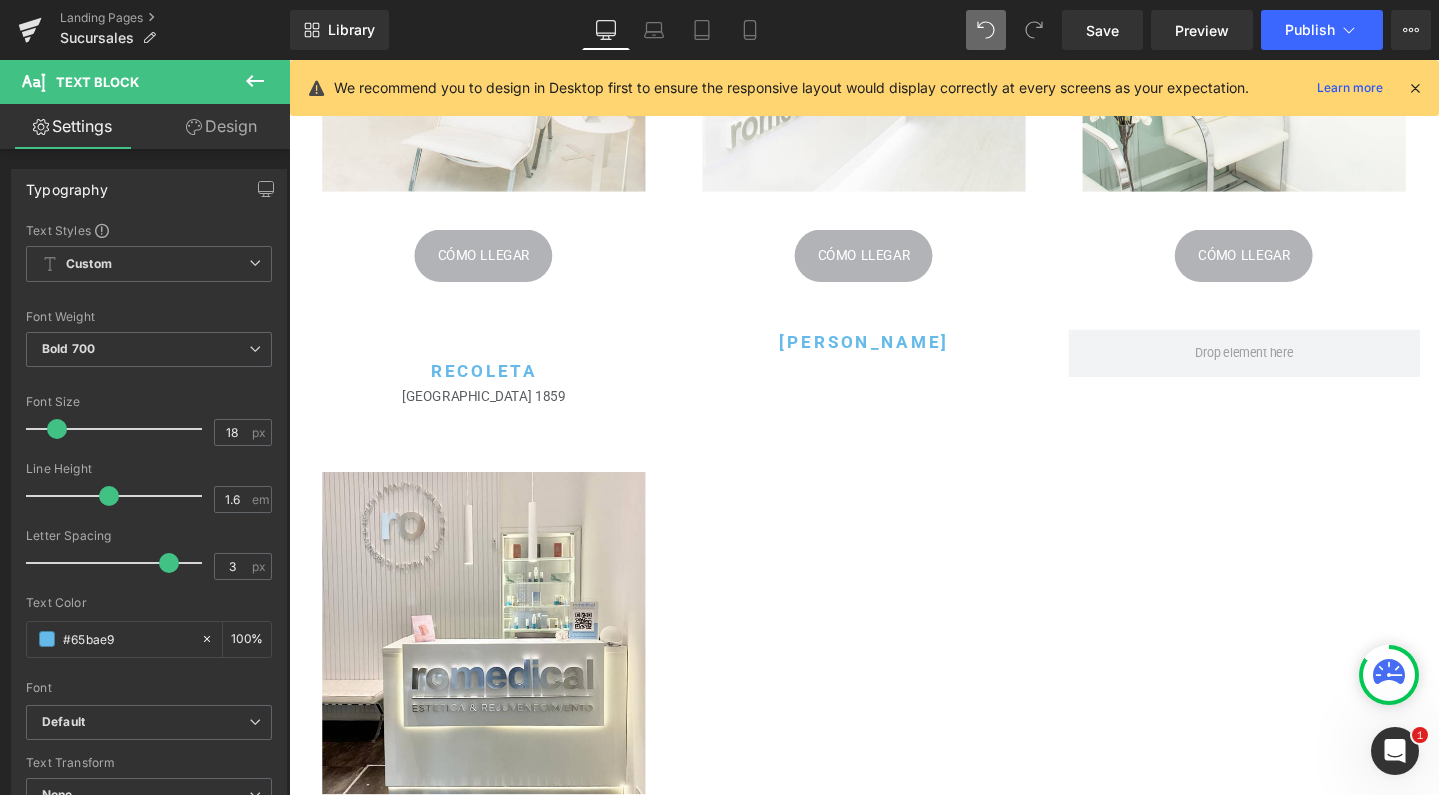 click at bounding box center (255, 82) 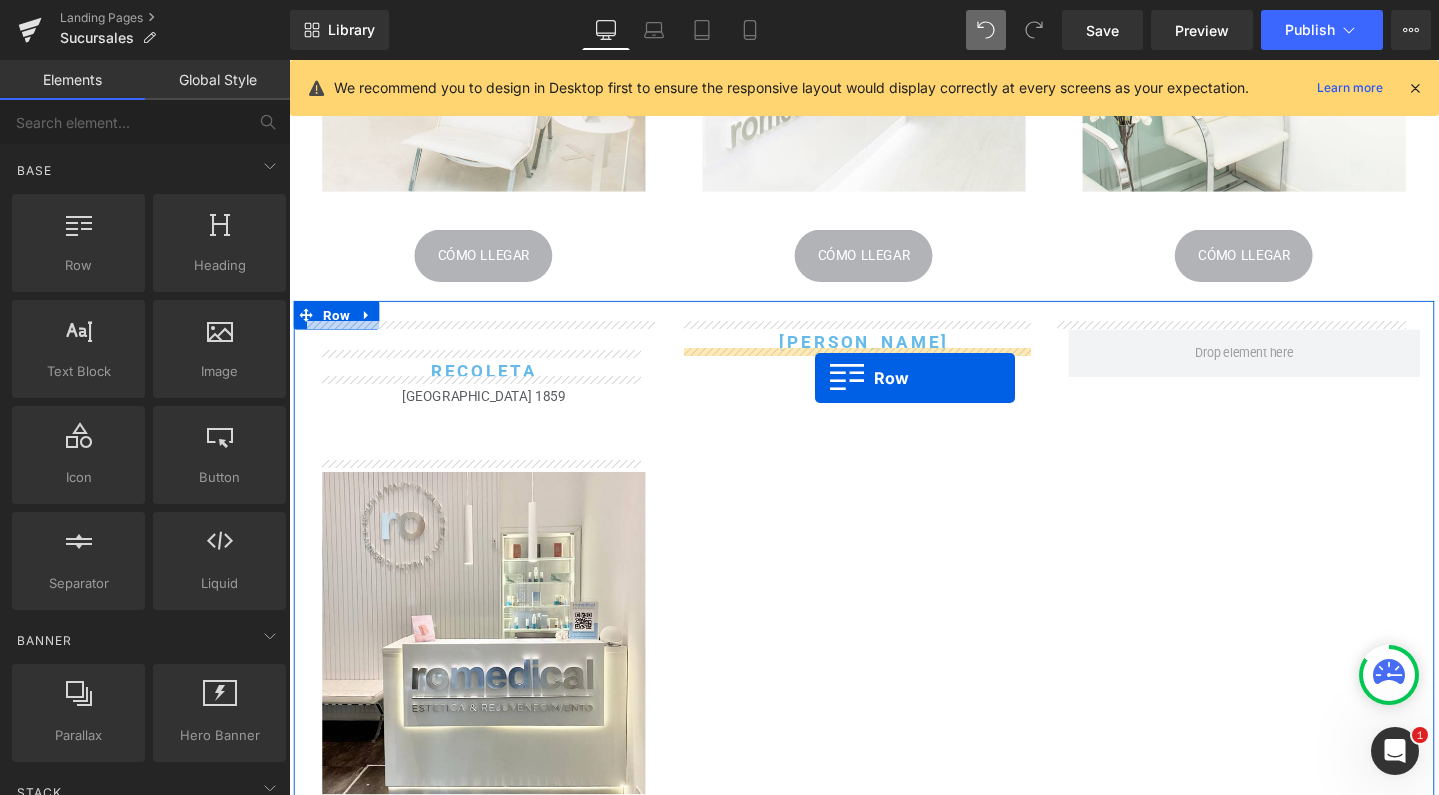 drag, startPoint x: 370, startPoint y: 313, endPoint x: 842, endPoint y: 395, distance: 479.06995 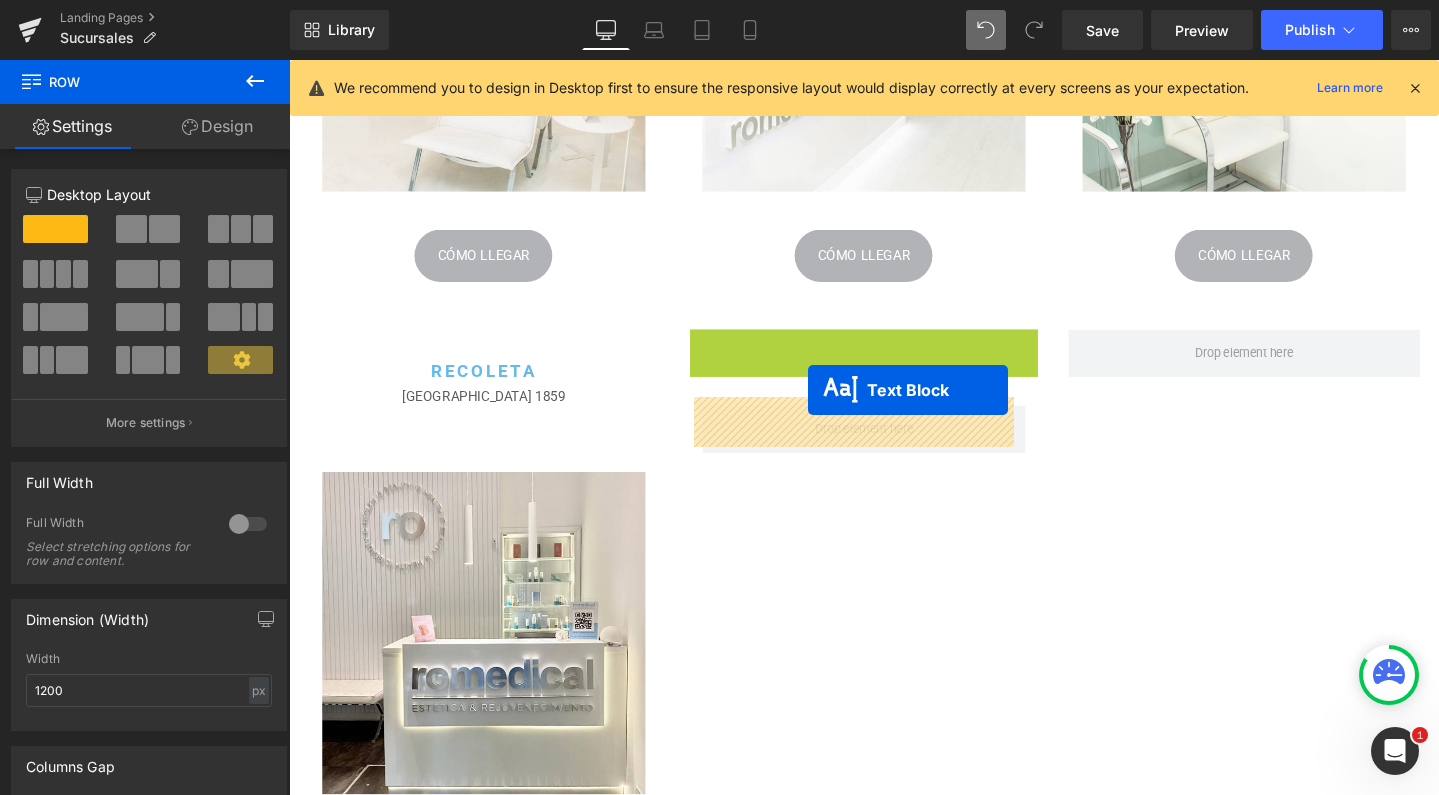 drag, startPoint x: 824, startPoint y: 350, endPoint x: 835, endPoint y: 407, distance: 58.0517 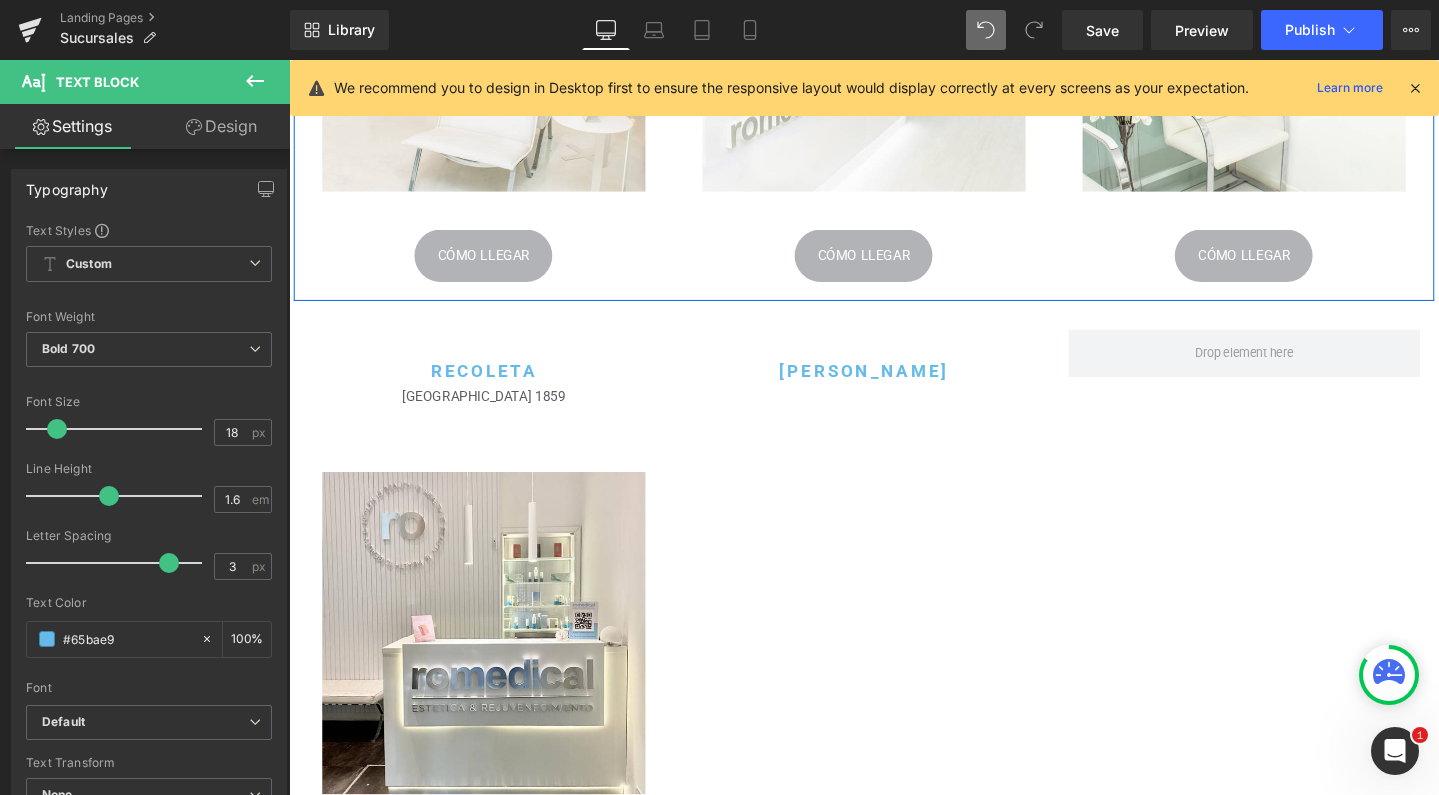 click 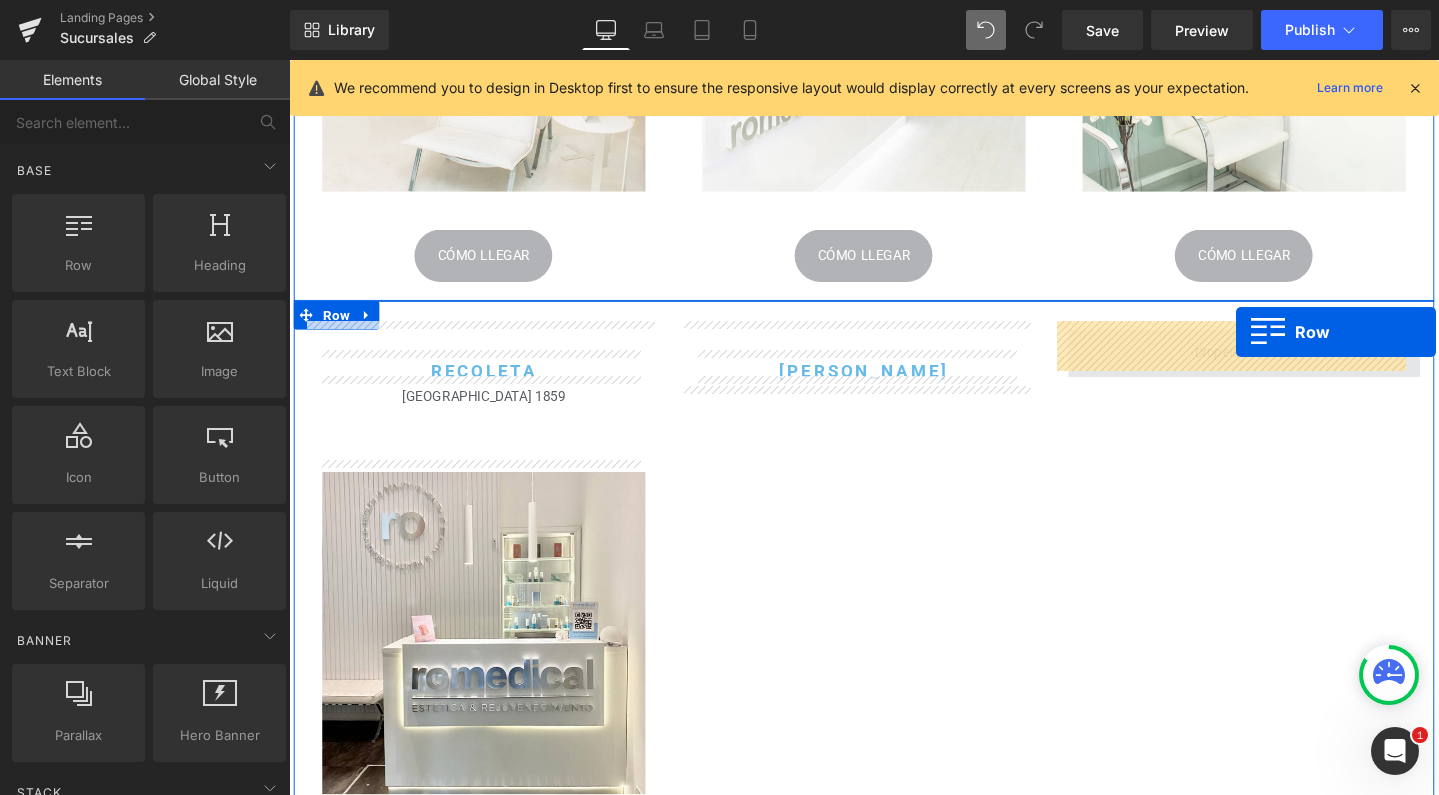 drag, startPoint x: 394, startPoint y: 298, endPoint x: 1282, endPoint y: 350, distance: 889.52124 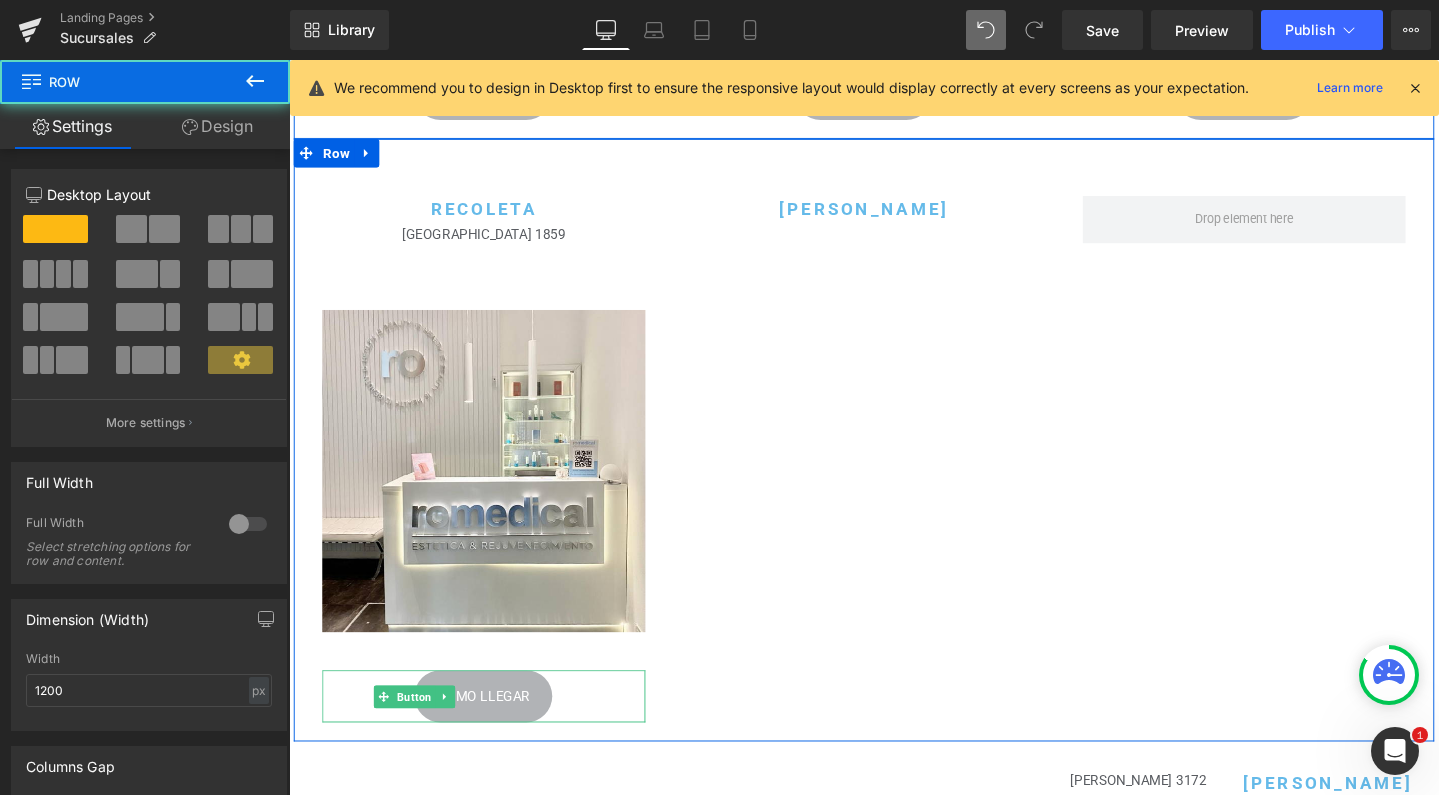 scroll, scrollTop: 817, scrollLeft: 0, axis: vertical 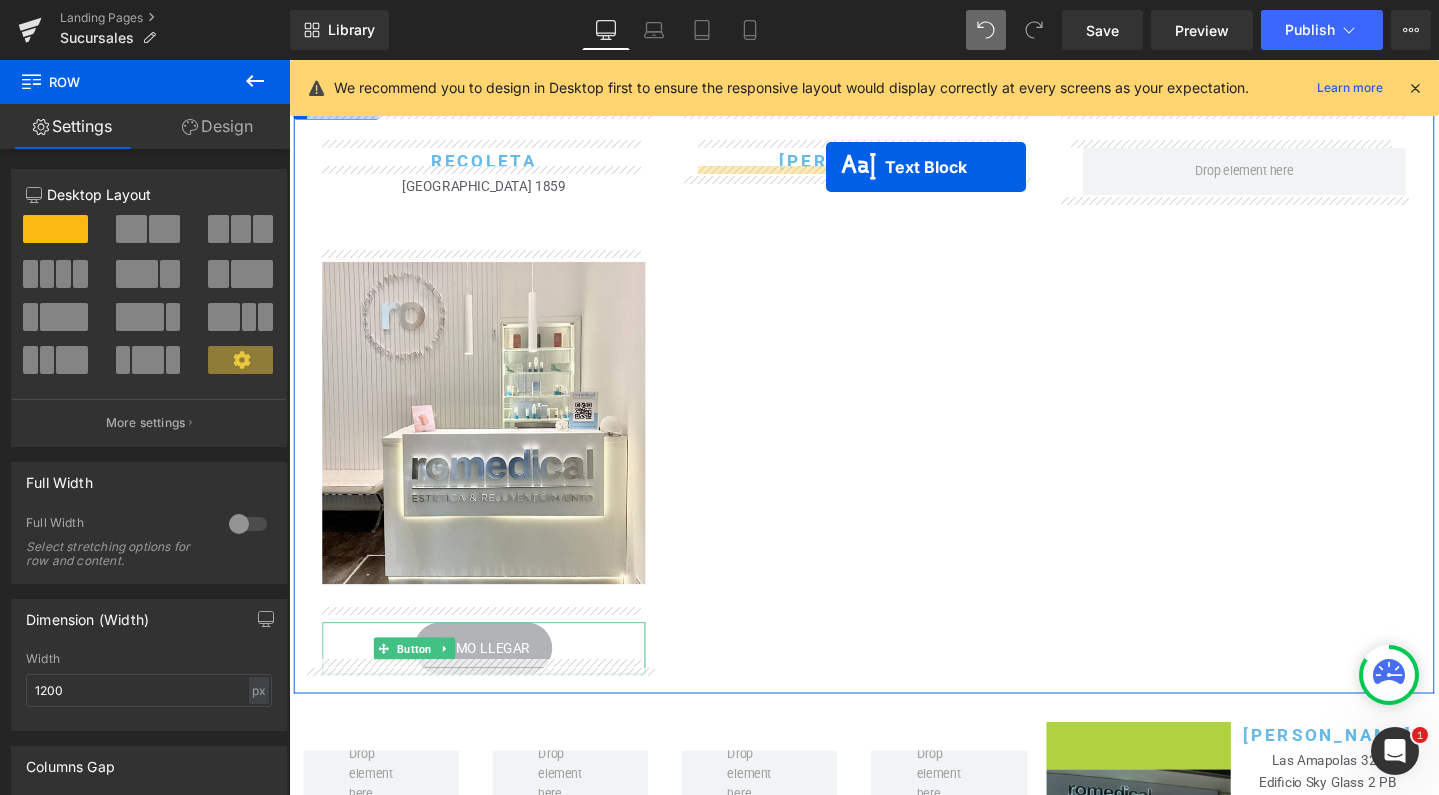 drag, startPoint x: 1130, startPoint y: 788, endPoint x: 854, endPoint y: 173, distance: 674.0927 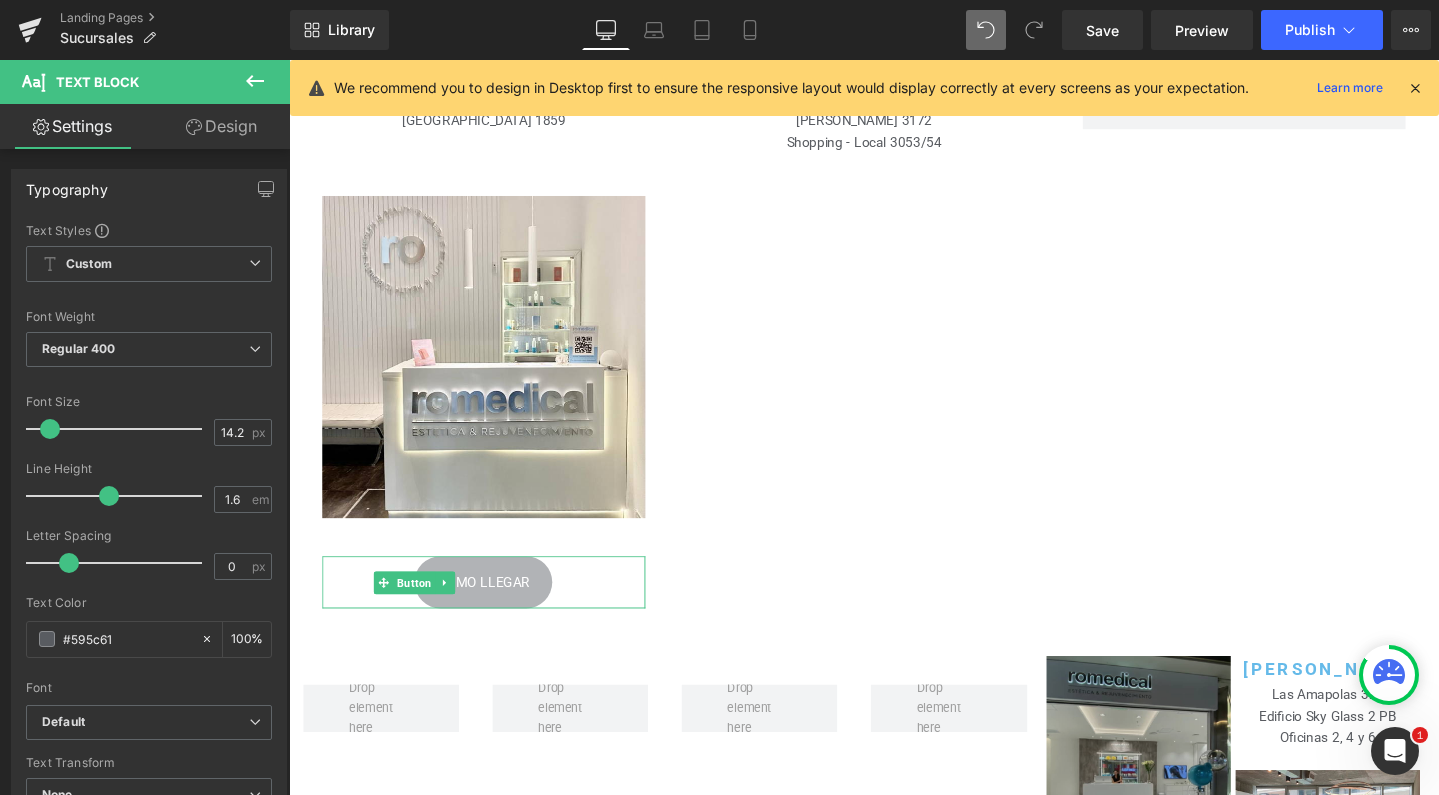 scroll, scrollTop: 874, scrollLeft: 0, axis: vertical 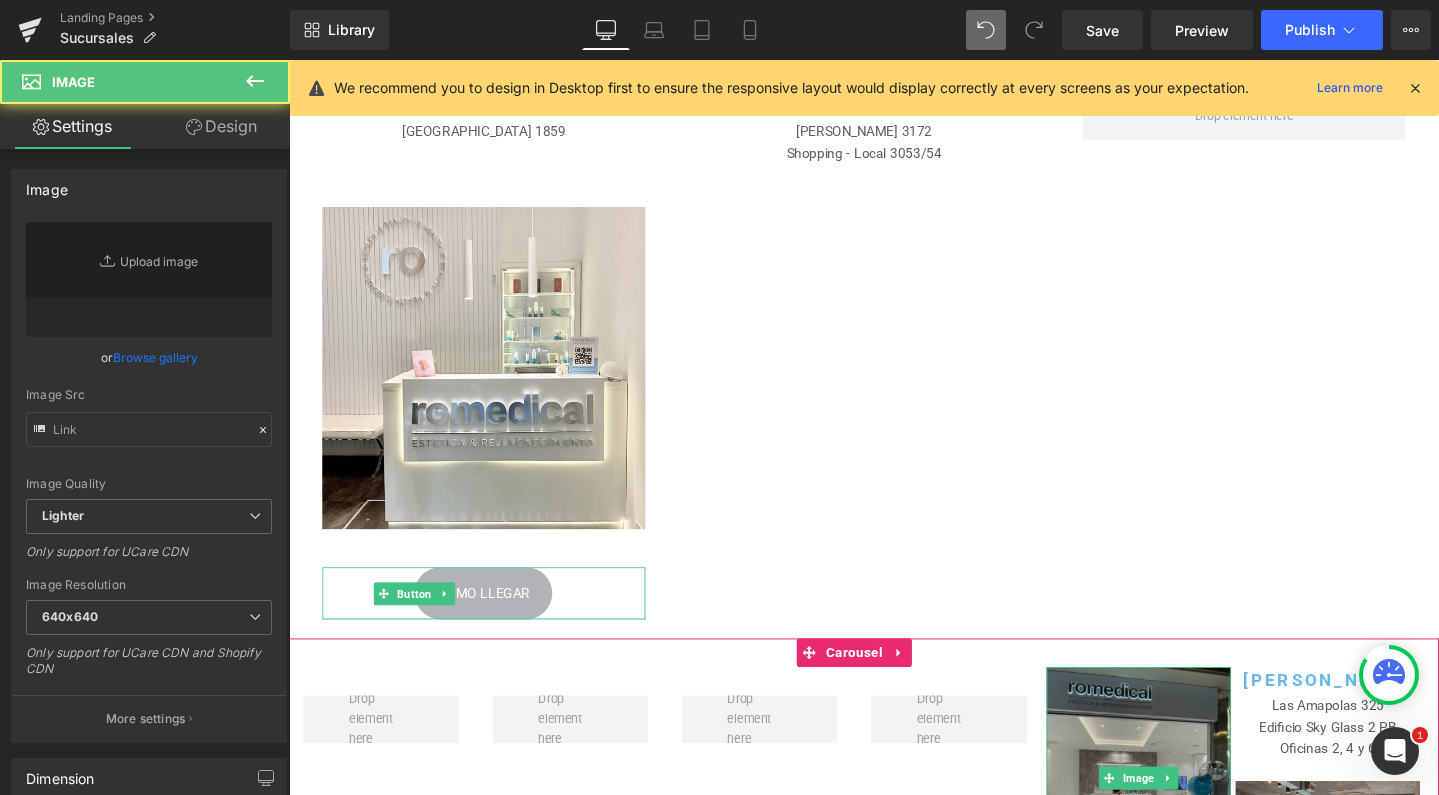 click at bounding box center (1183, 815) 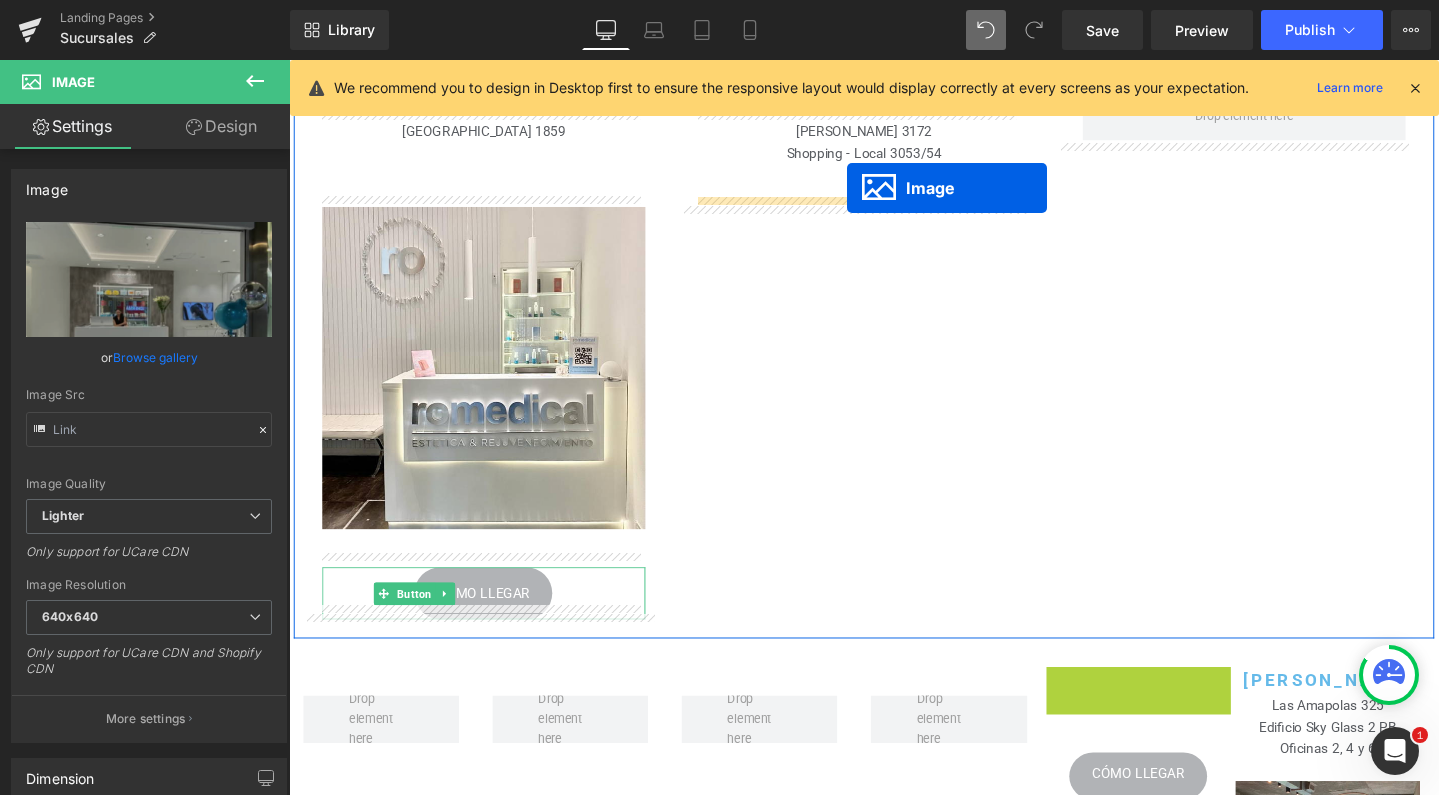 drag, startPoint x: 1153, startPoint y: 780, endPoint x: 876, endPoint y: 195, distance: 647.26654 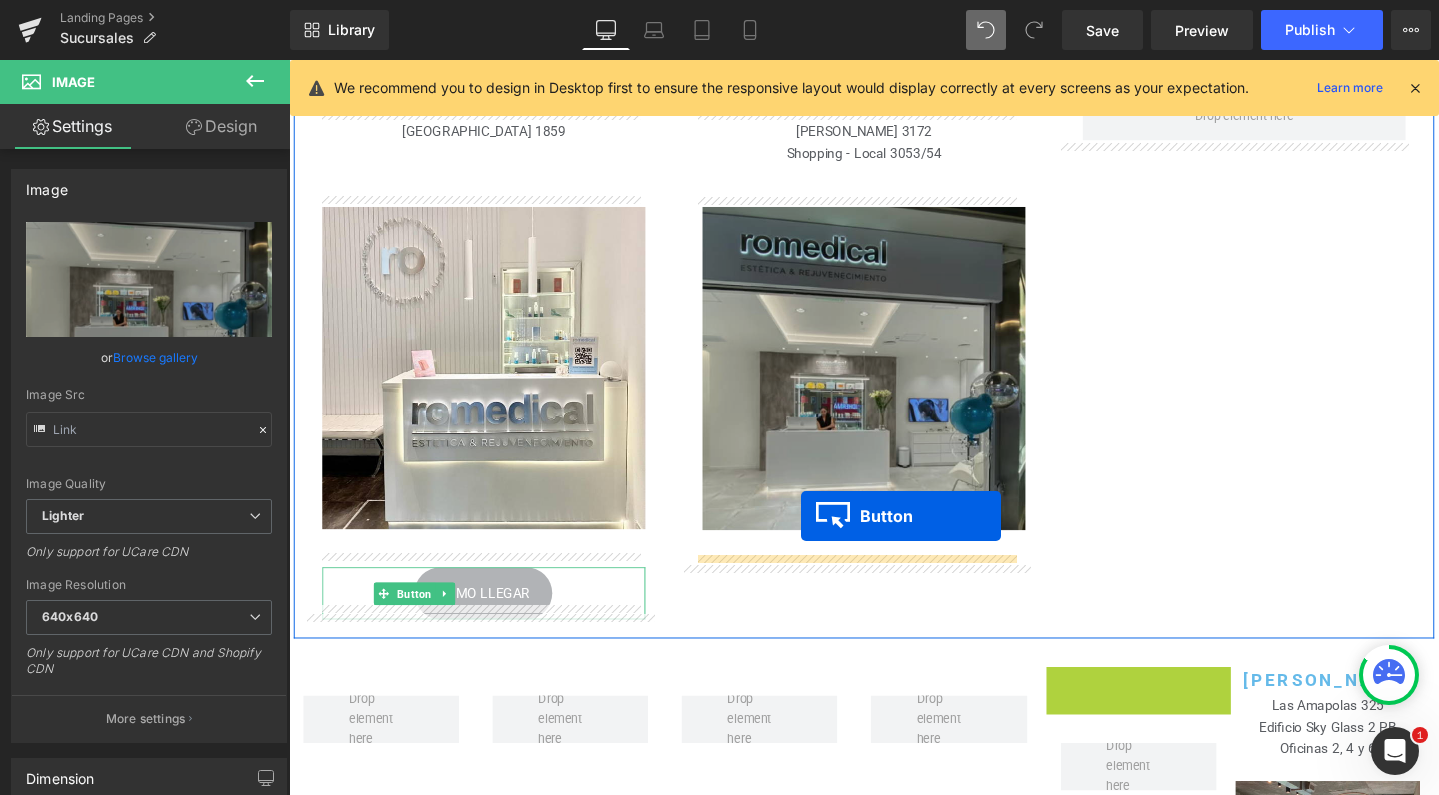 drag, startPoint x: 1152, startPoint y: 704, endPoint x: 828, endPoint y: 540, distance: 363.14185 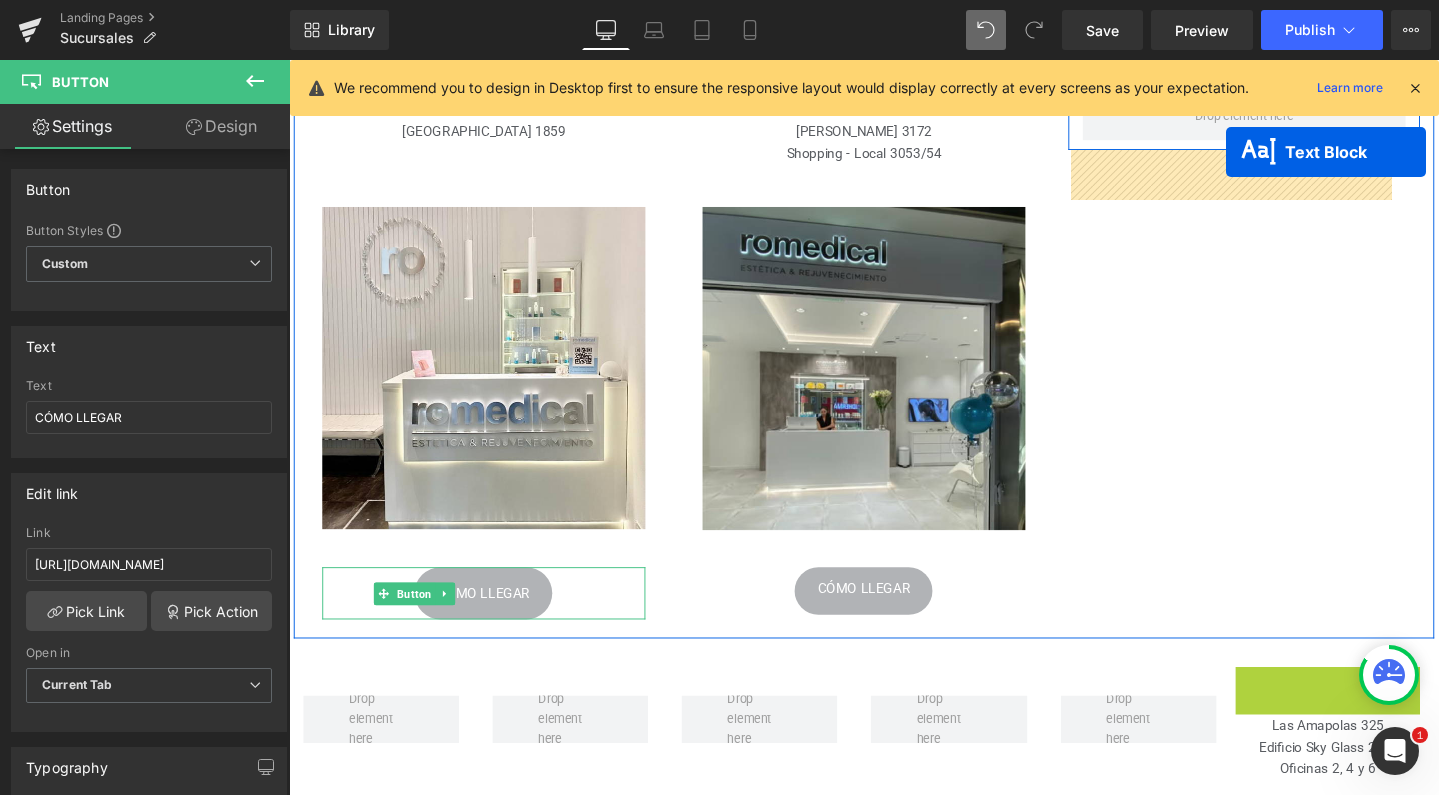 scroll, scrollTop: 794, scrollLeft: 0, axis: vertical 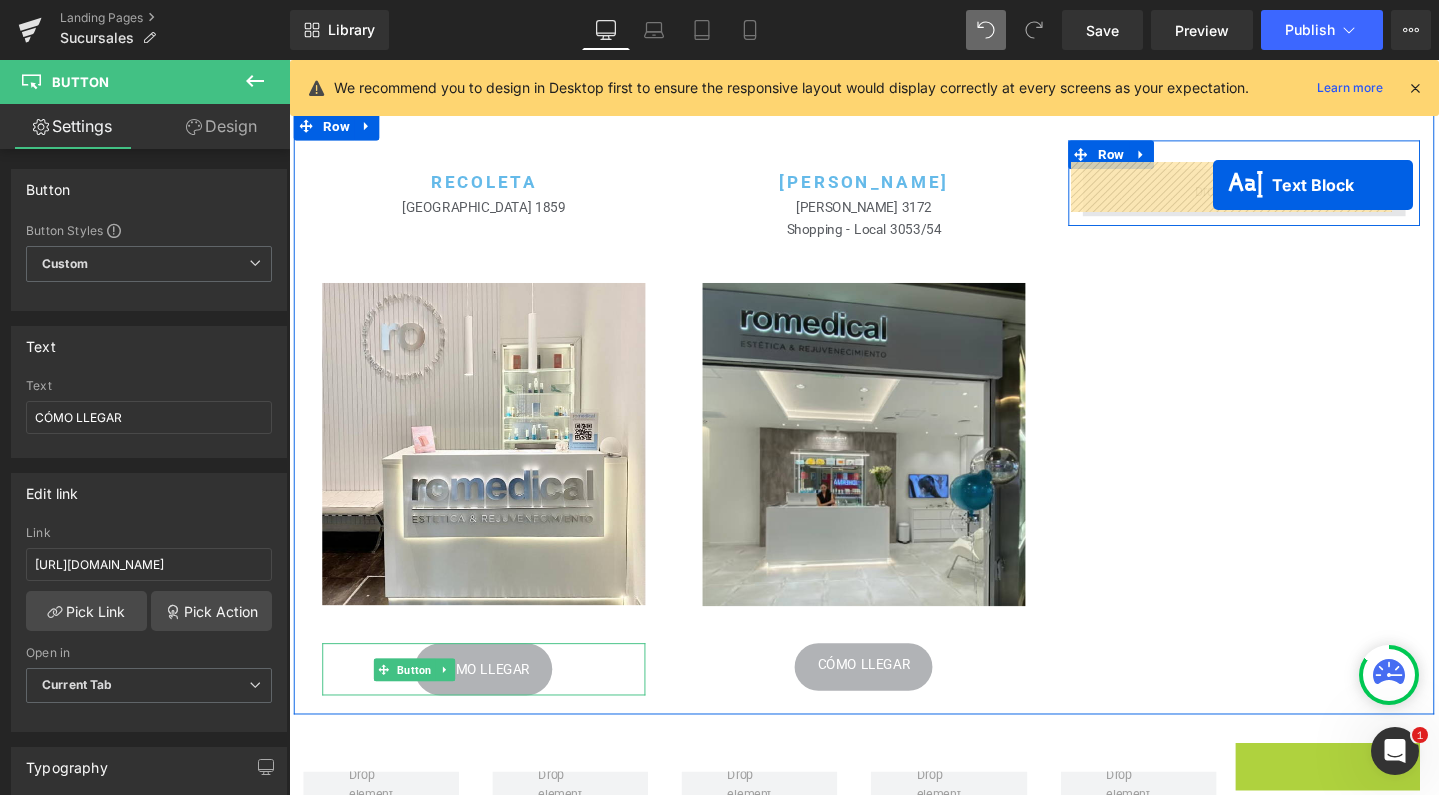 drag, startPoint x: 1326, startPoint y: 697, endPoint x: 1261, endPoint y: 190, distance: 511.1497 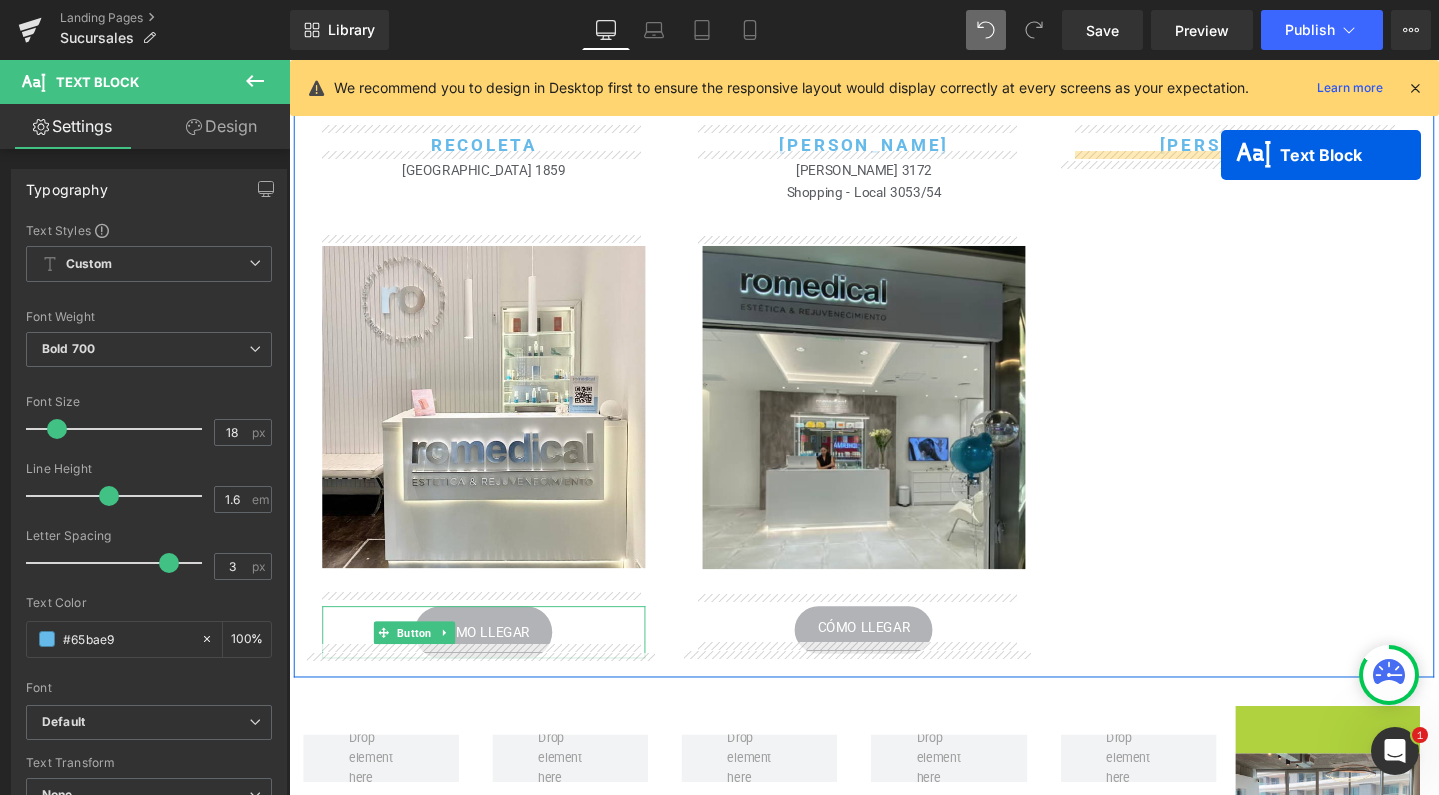 scroll, scrollTop: 827, scrollLeft: 0, axis: vertical 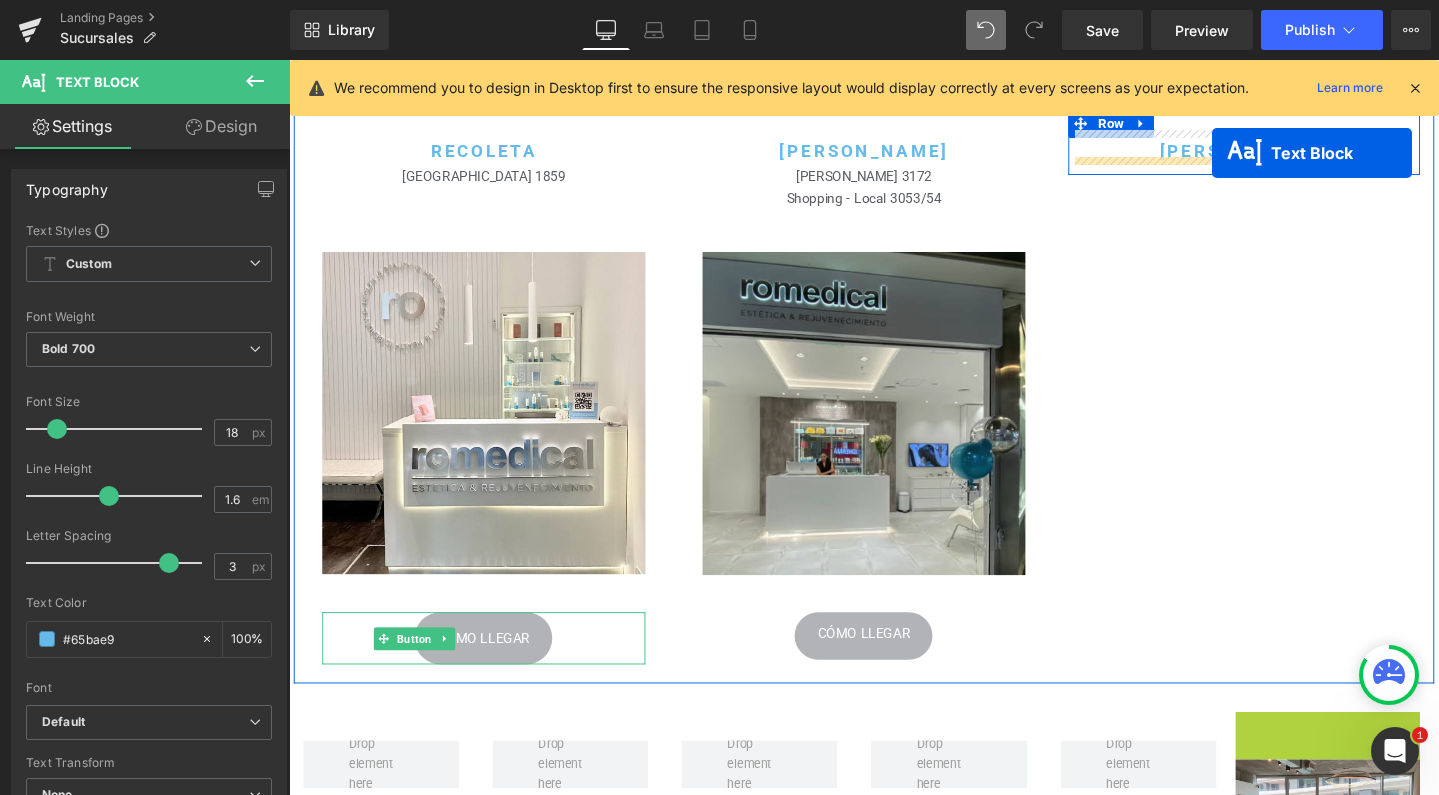 drag, startPoint x: 1332, startPoint y: 694, endPoint x: 1260, endPoint y: 159, distance: 539.8231 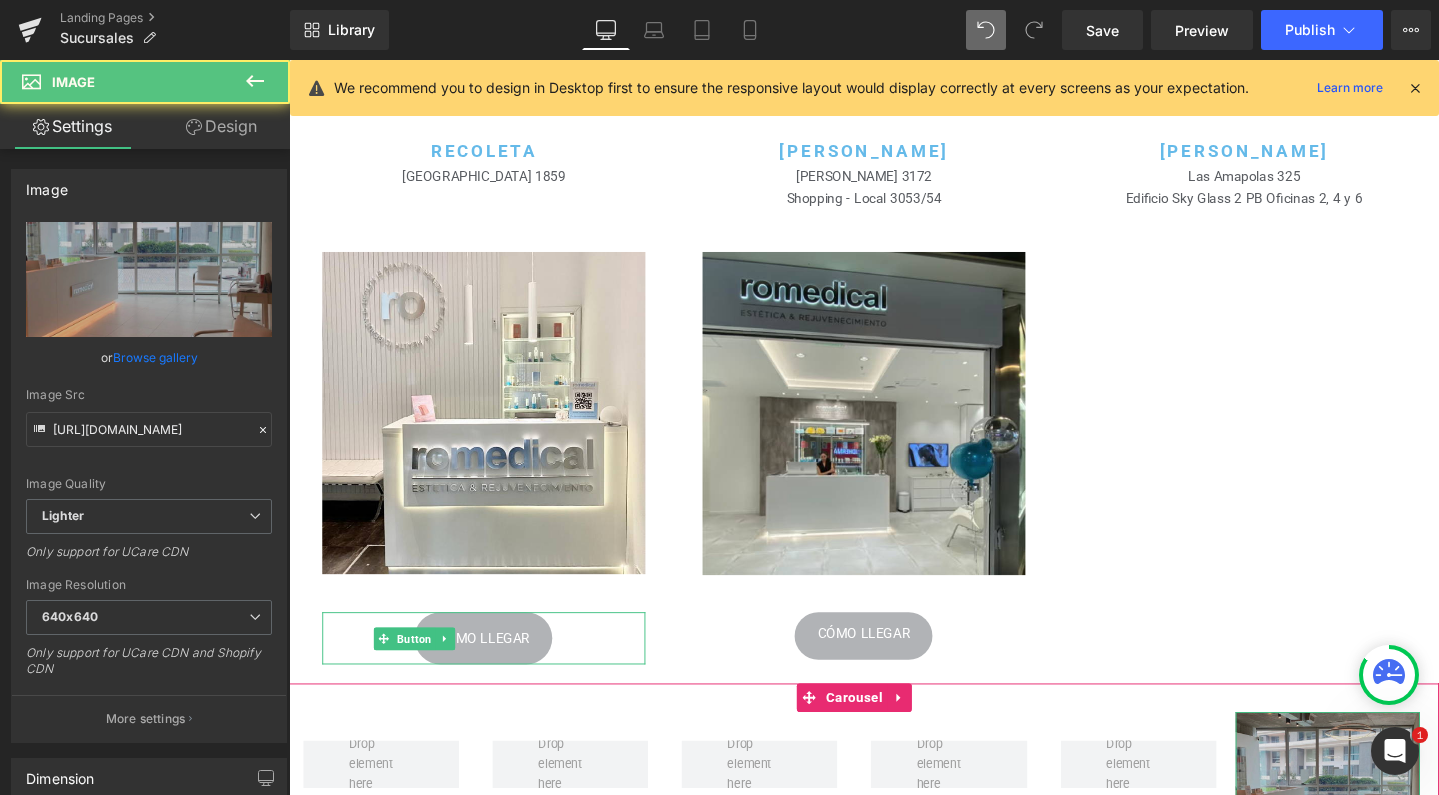 click at bounding box center [1382, 863] 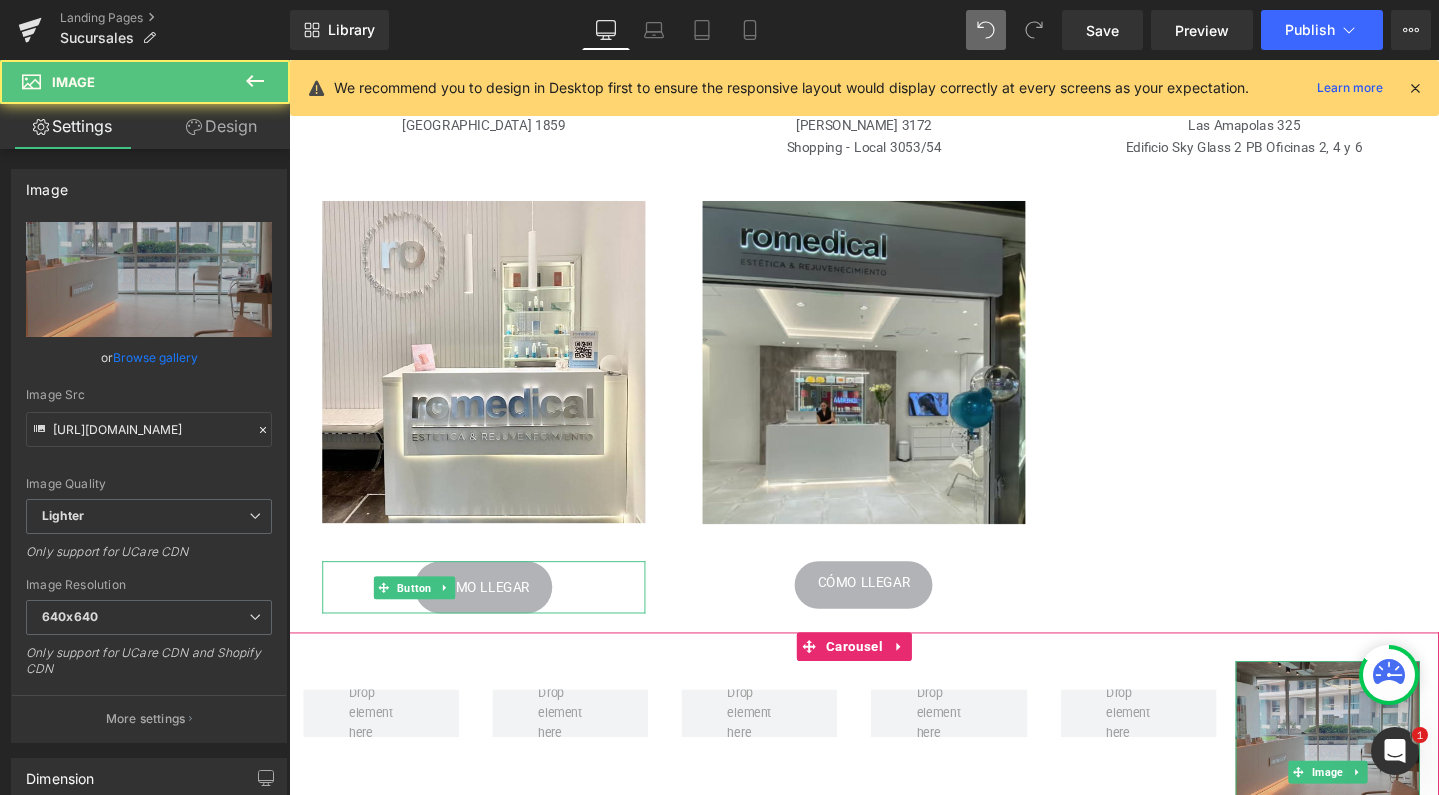 scroll, scrollTop: 912, scrollLeft: 0, axis: vertical 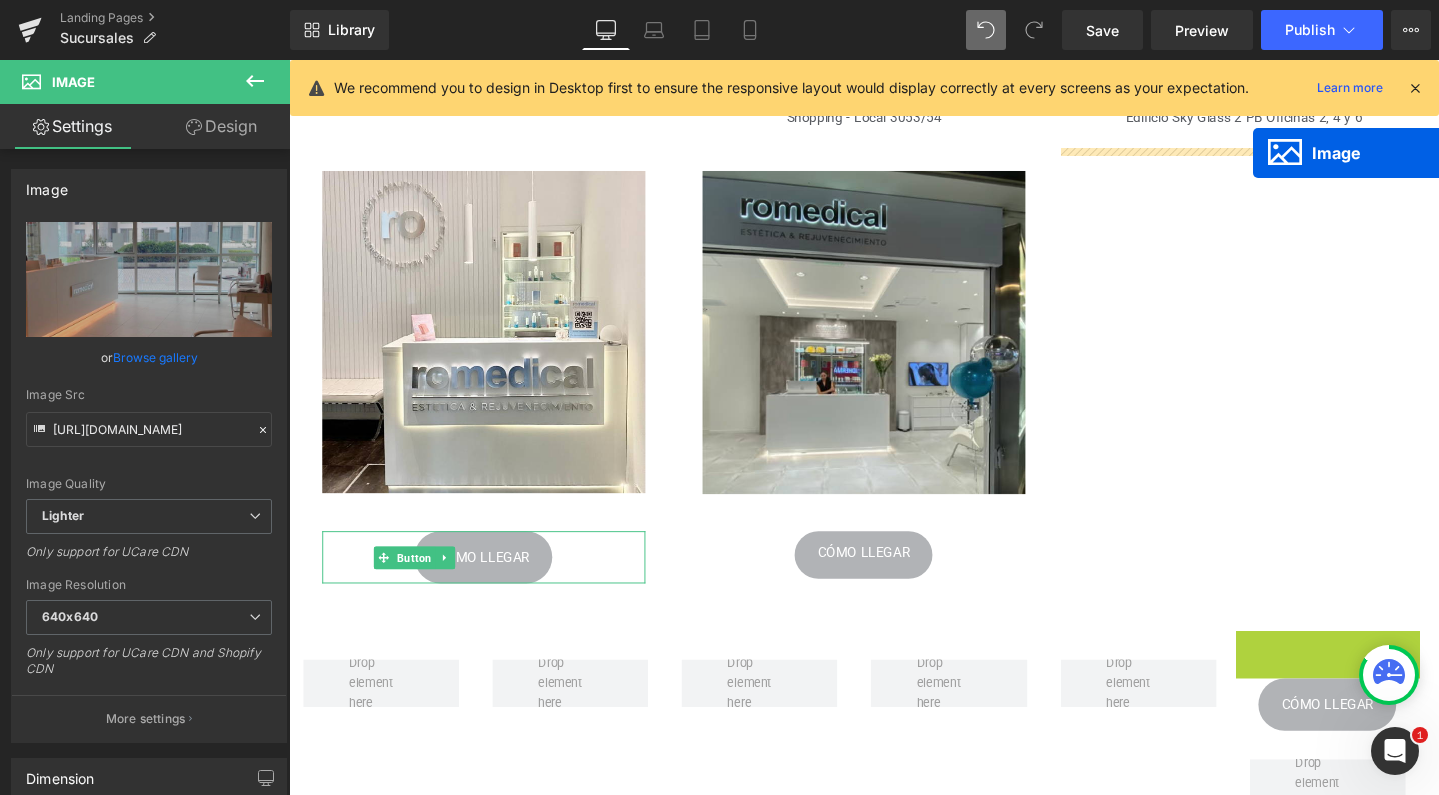drag, startPoint x: 1352, startPoint y: 759, endPoint x: 1303, endPoint y: 158, distance: 602.9942 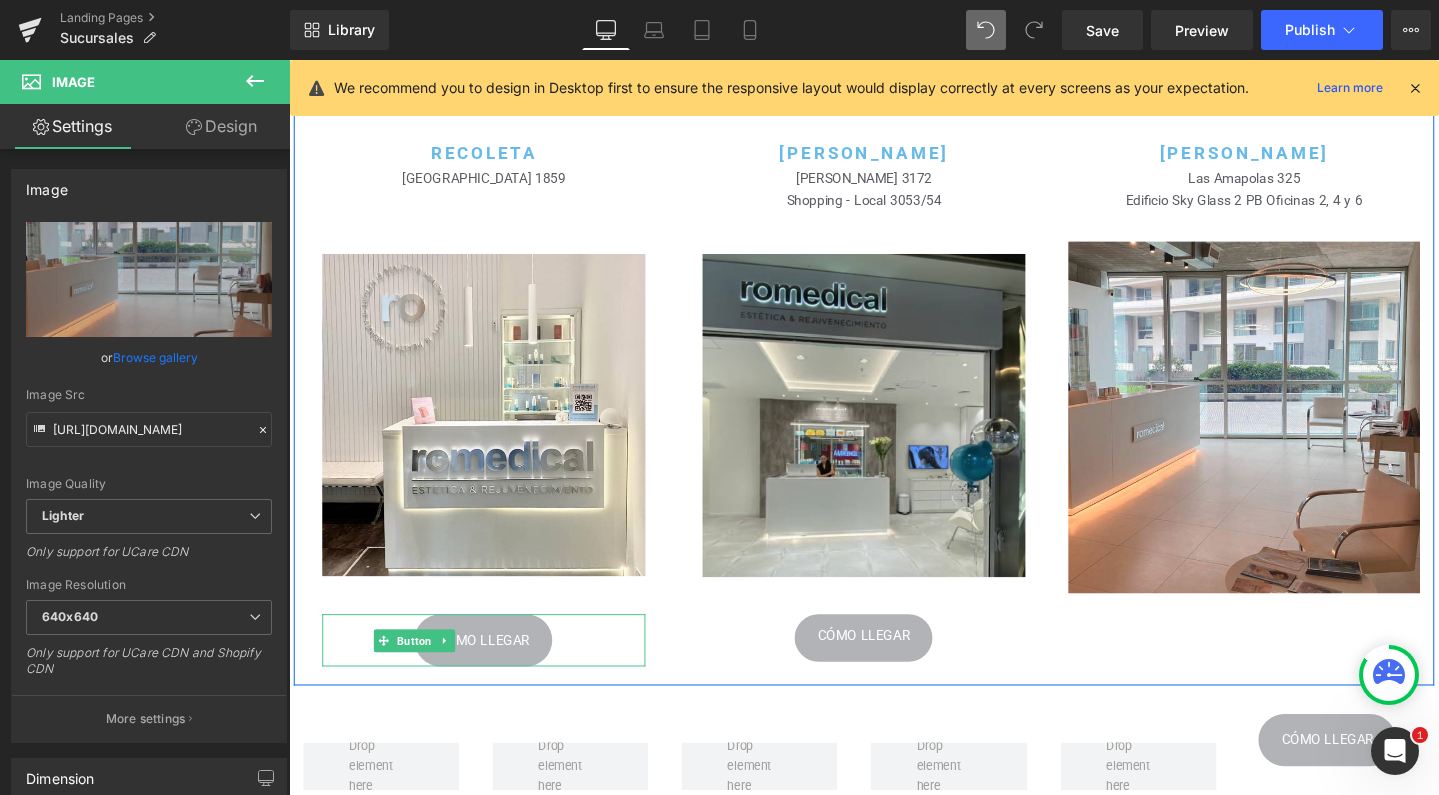 scroll, scrollTop: 822, scrollLeft: 0, axis: vertical 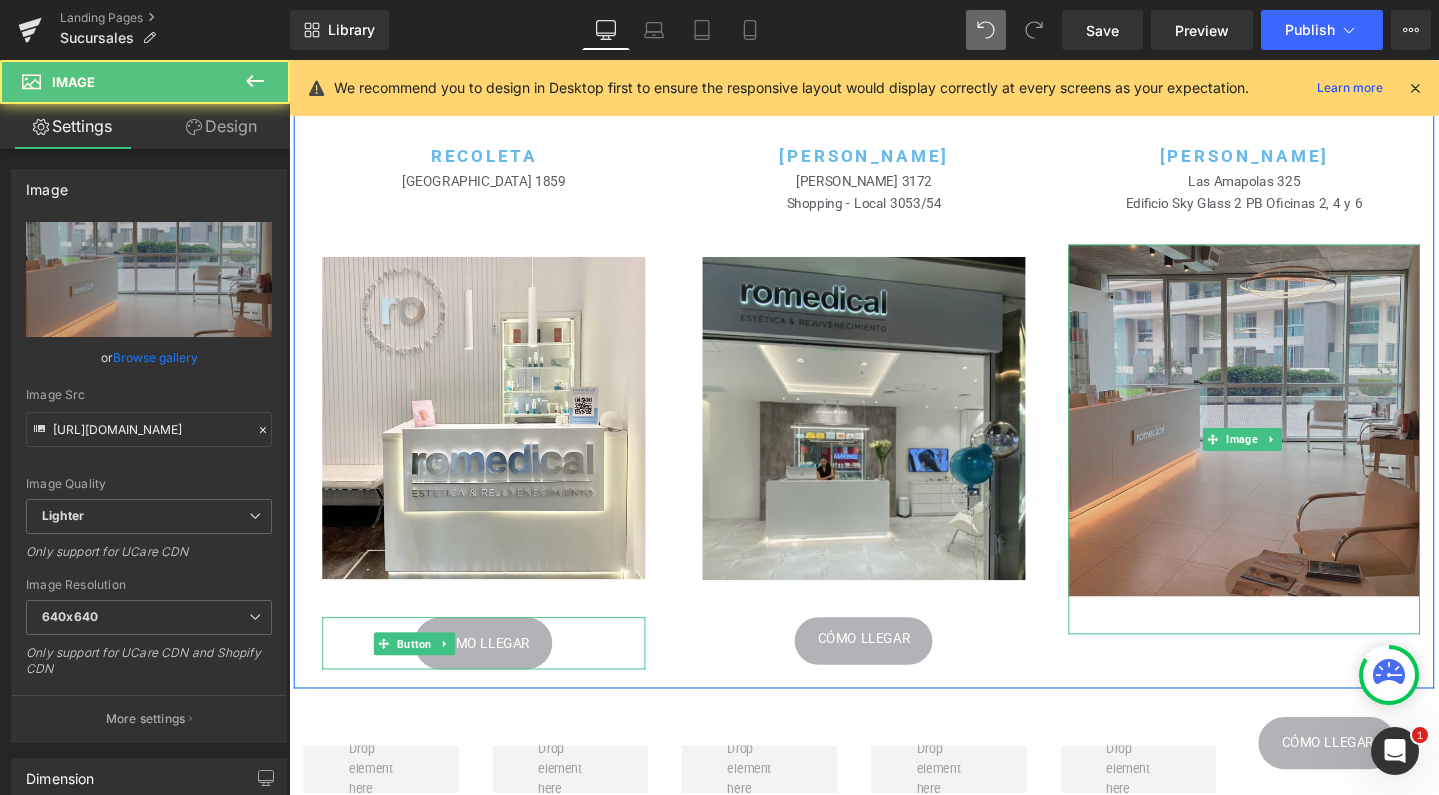 click at bounding box center (1294, 459) 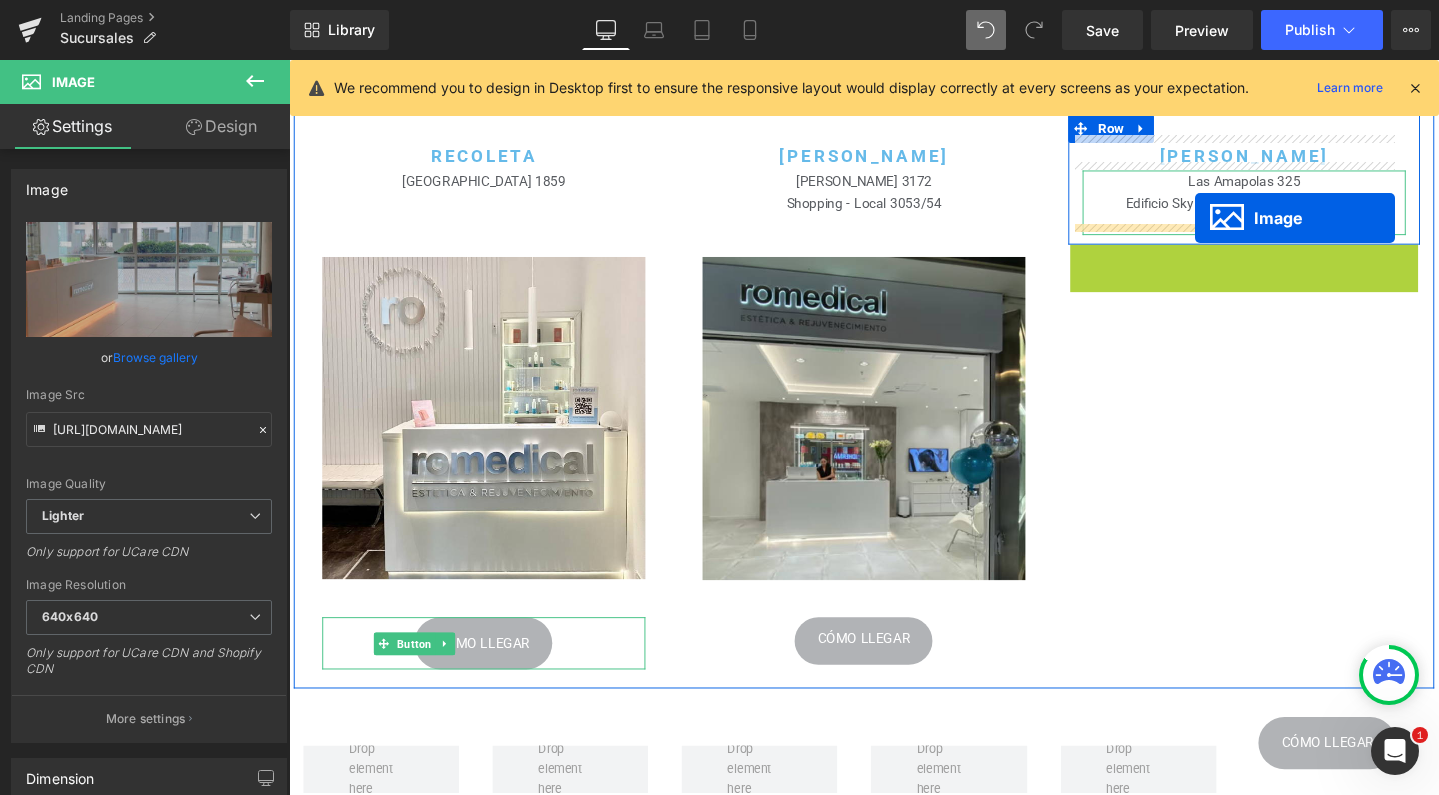 drag, startPoint x: 1249, startPoint y: 442, endPoint x: 1241, endPoint y: 225, distance: 217.14742 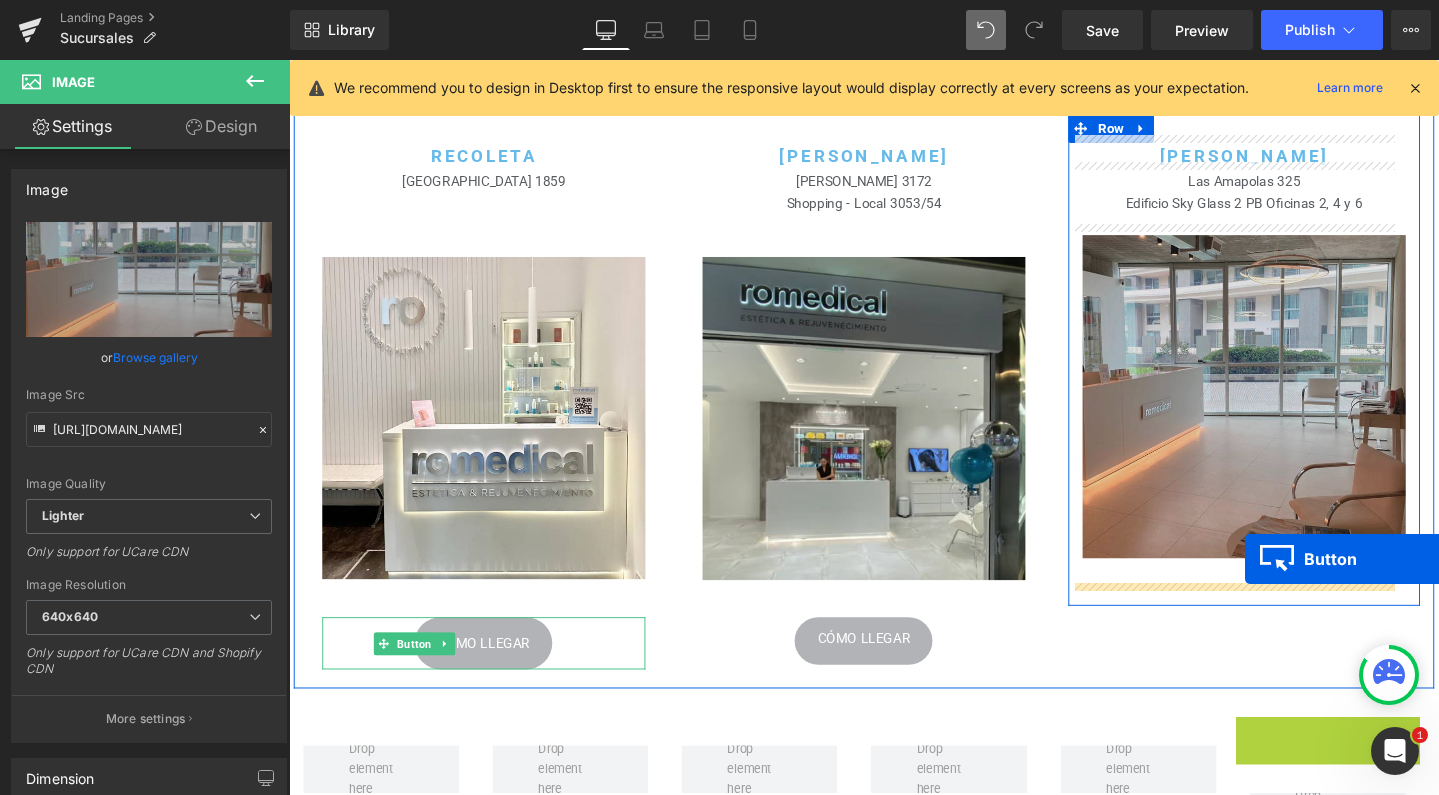 drag, startPoint x: 1350, startPoint y: 761, endPoint x: 1295, endPoint y: 585, distance: 184.3936 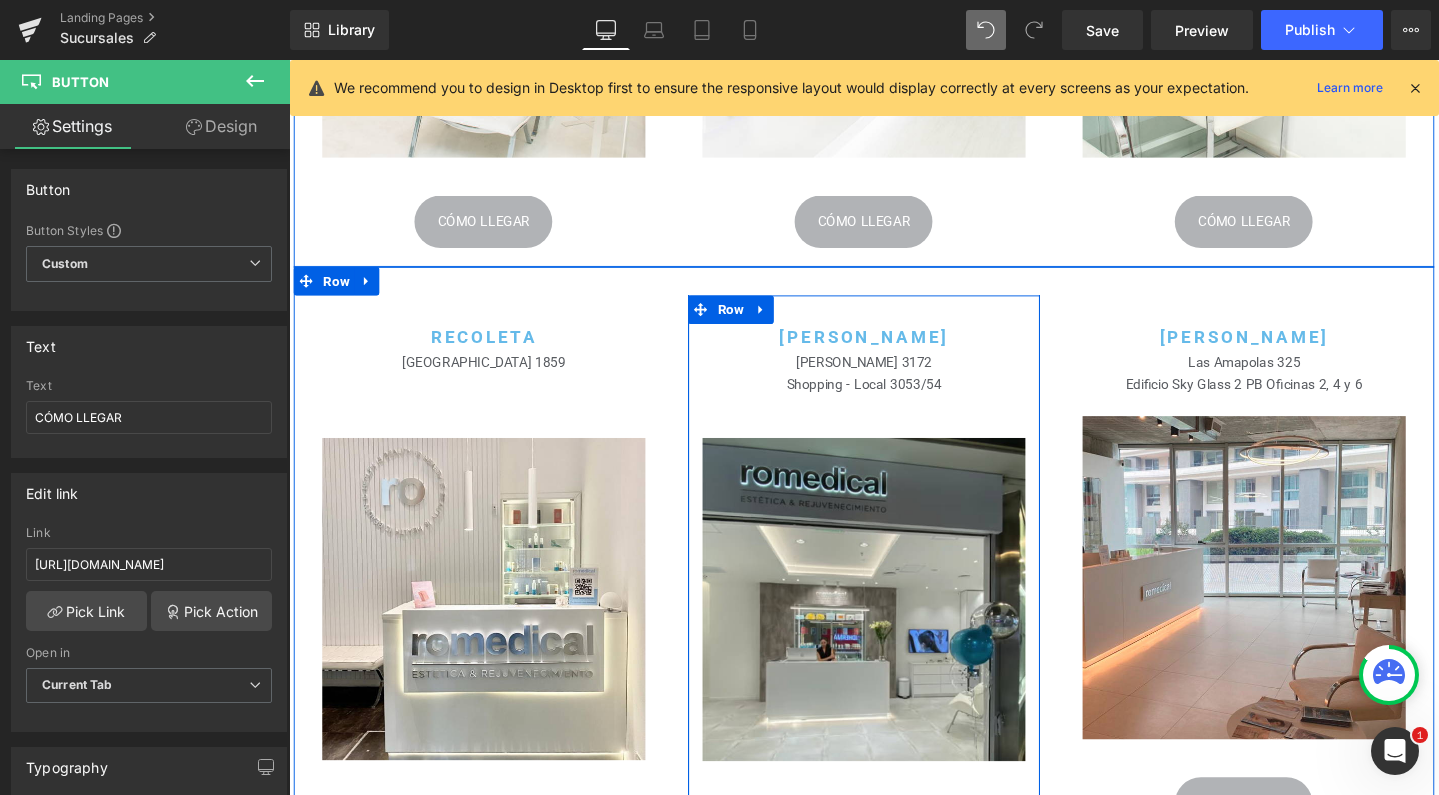 scroll, scrollTop: 630, scrollLeft: 0, axis: vertical 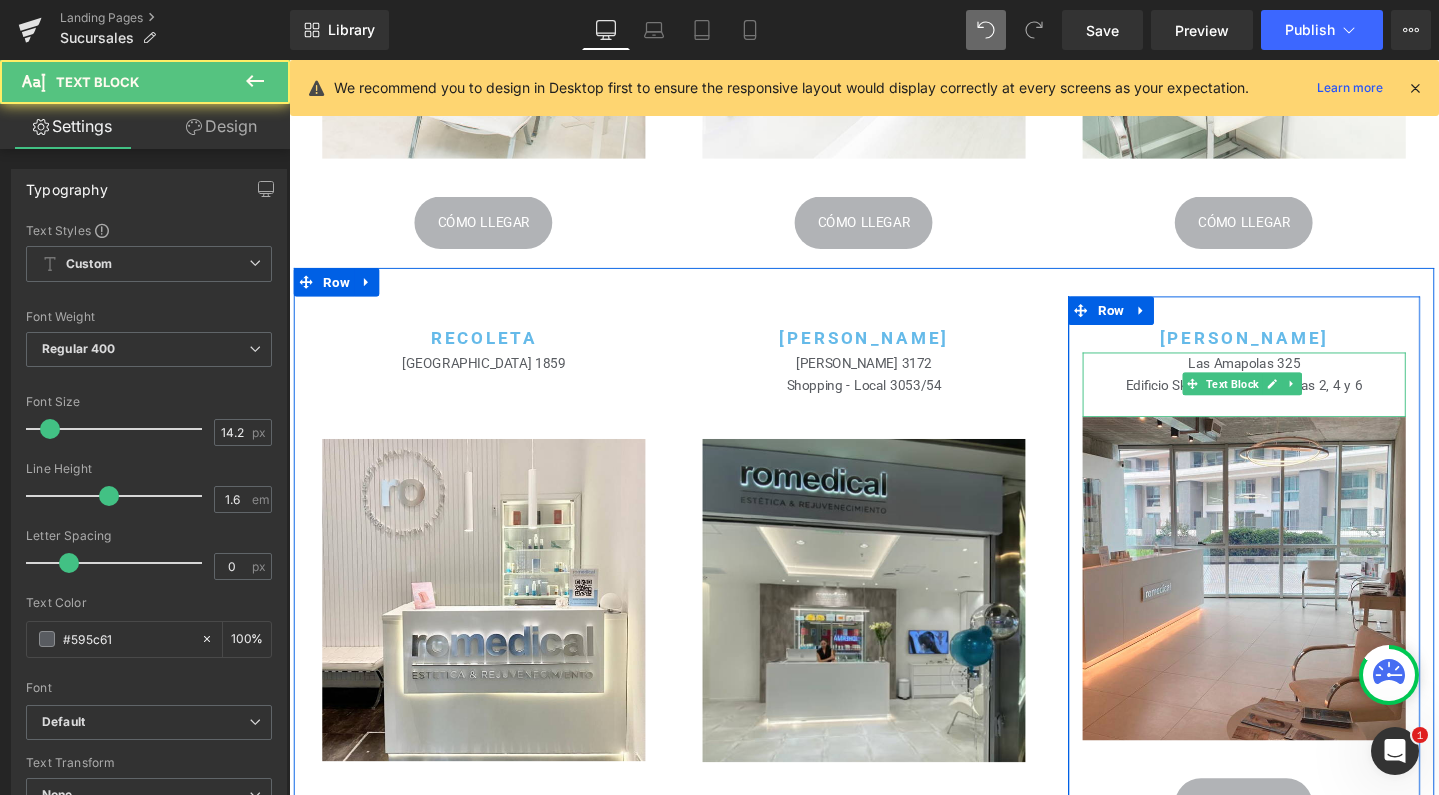 click on "Edificio Sky Glass 2
PB Oficinas 2, 4 y 6" at bounding box center (1293, 402) 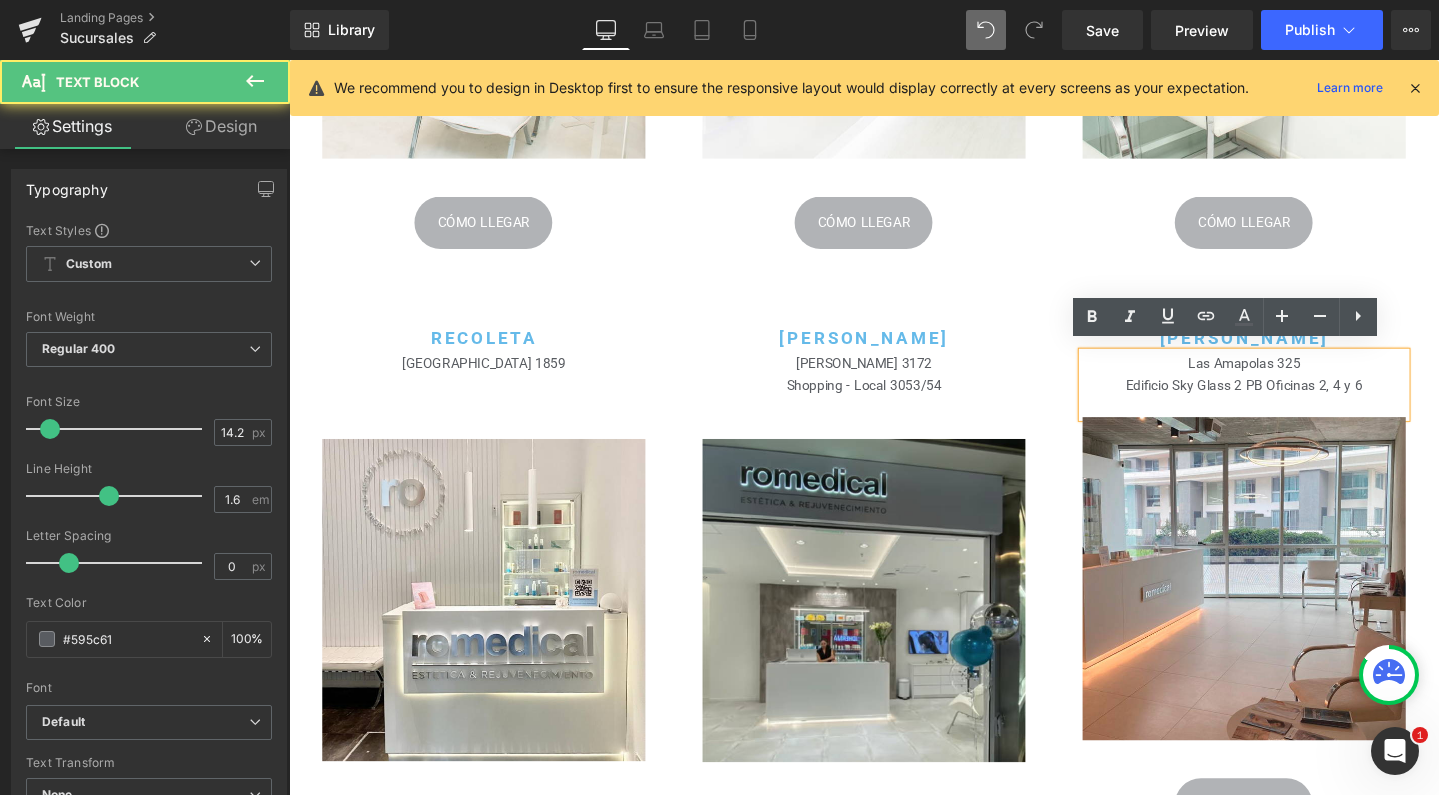 click on "Edificio Sky Glass 2
PB Oficinas 2, 4 y 6" at bounding box center (1294, 402) 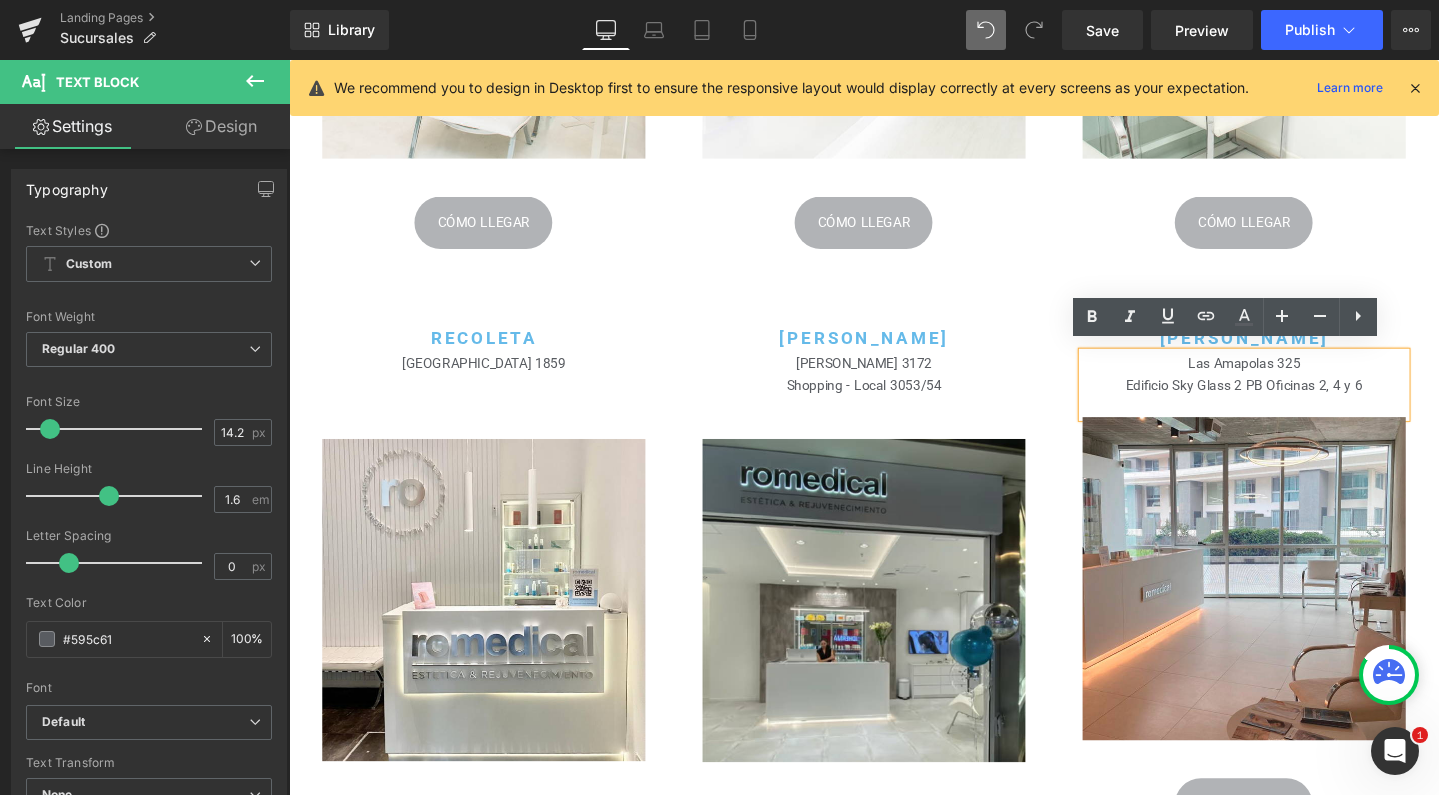 type 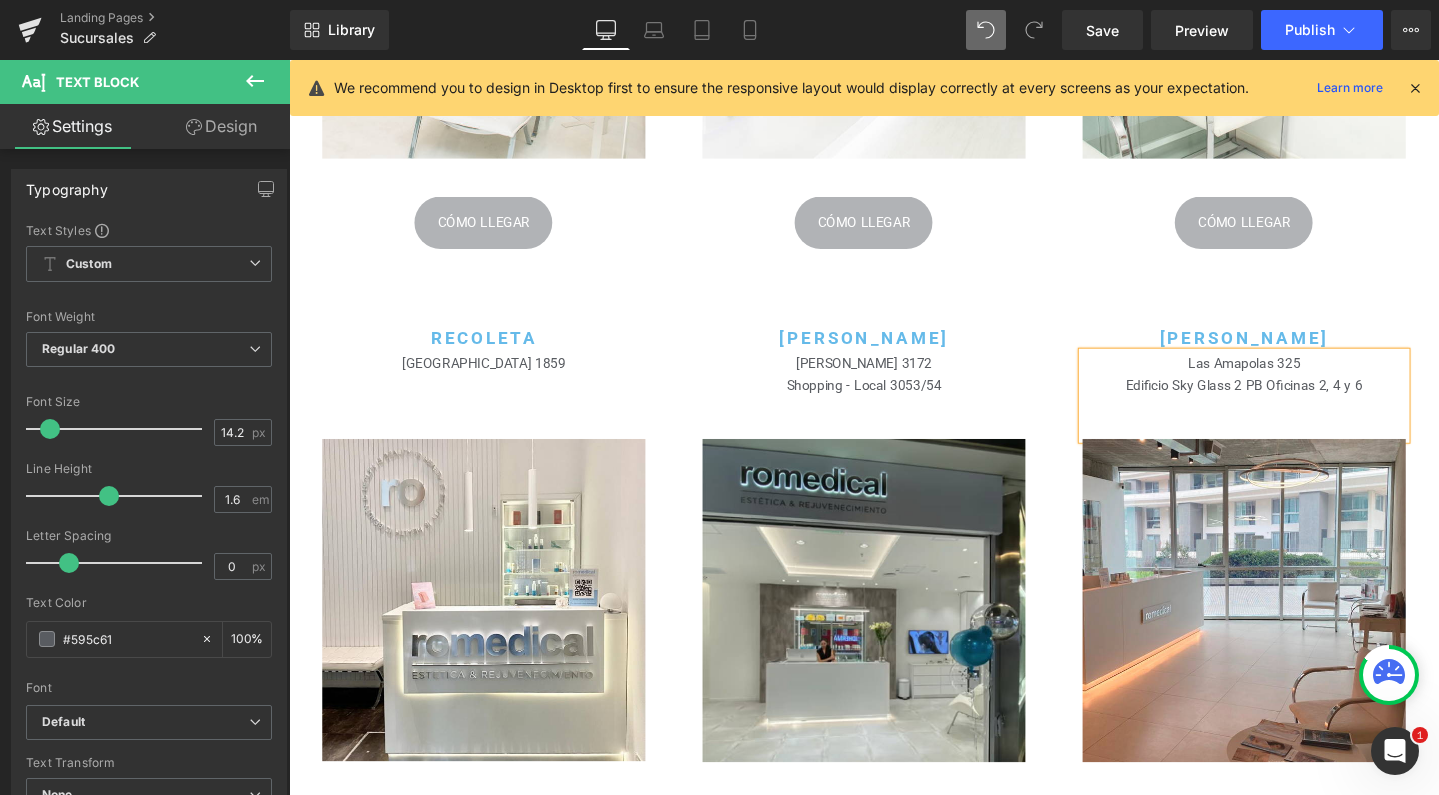 scroll, scrollTop: 1117, scrollLeft: 0, axis: vertical 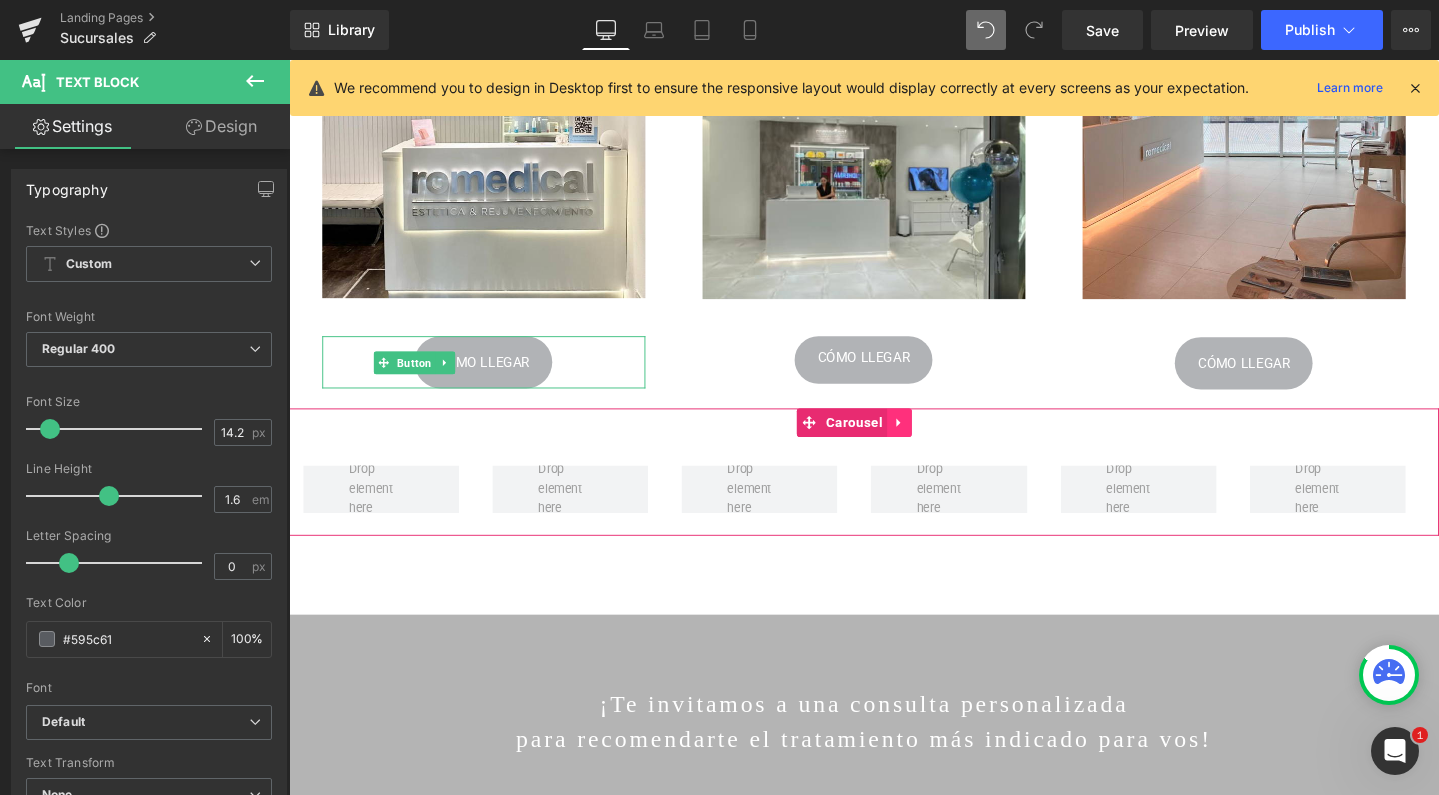 click 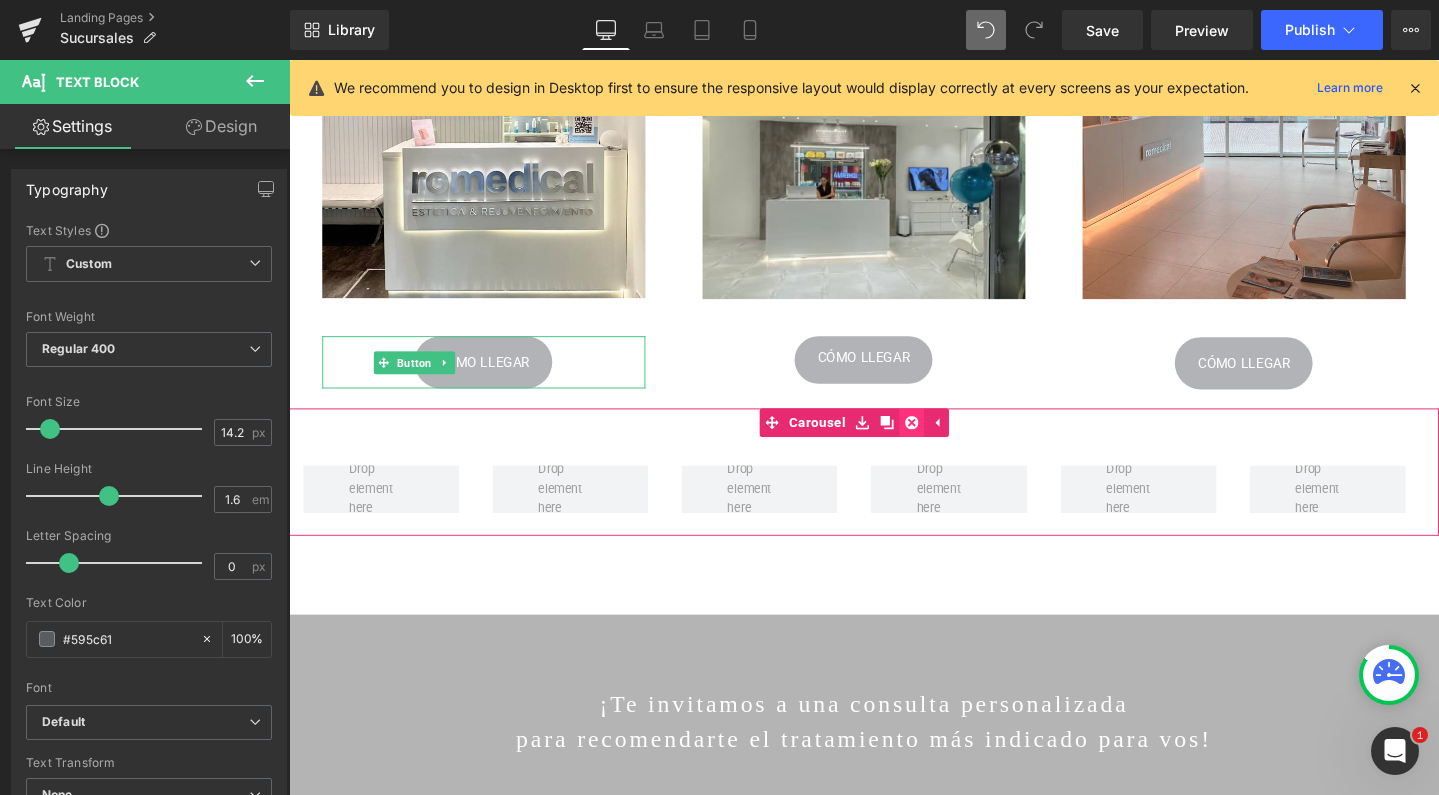 click 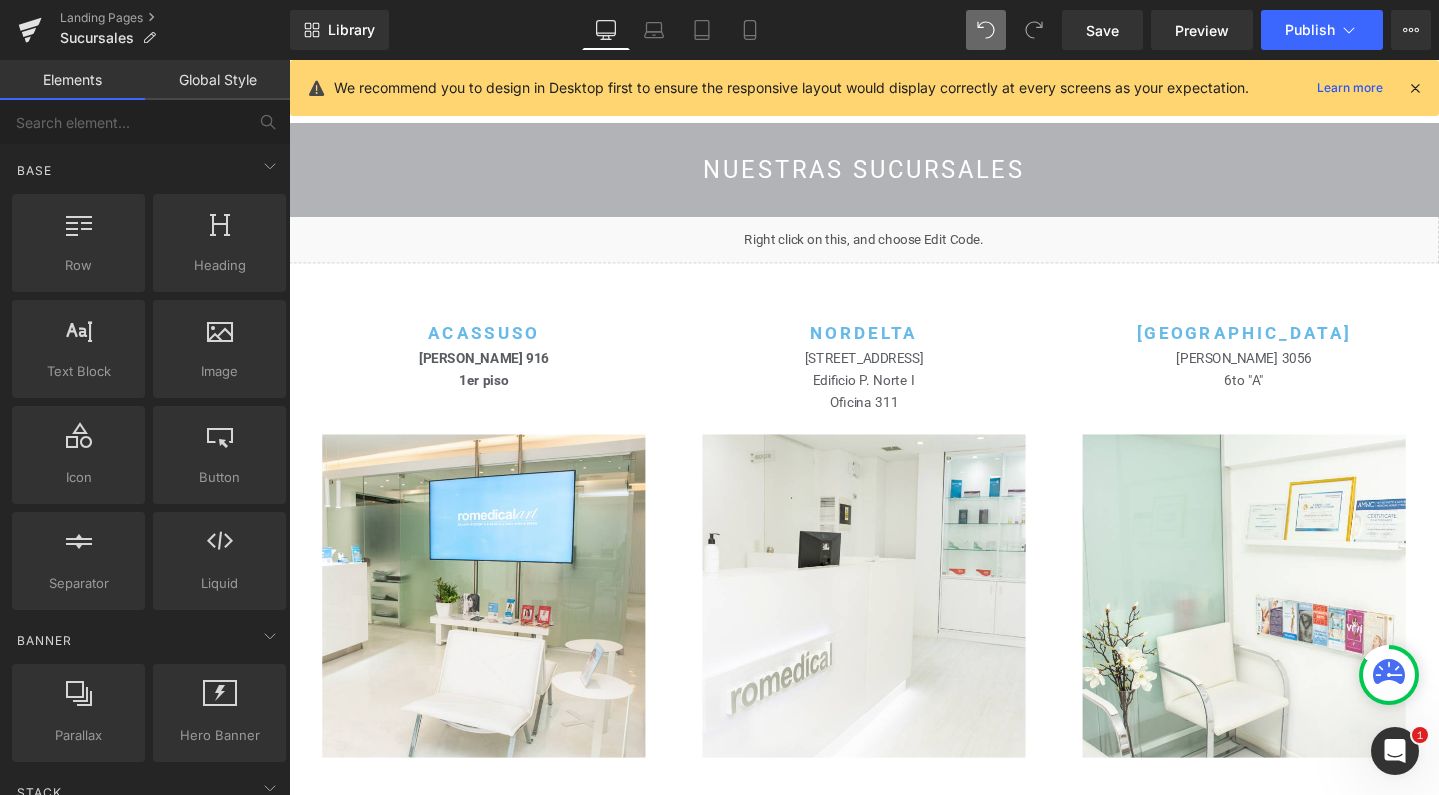 scroll, scrollTop: 0, scrollLeft: 0, axis: both 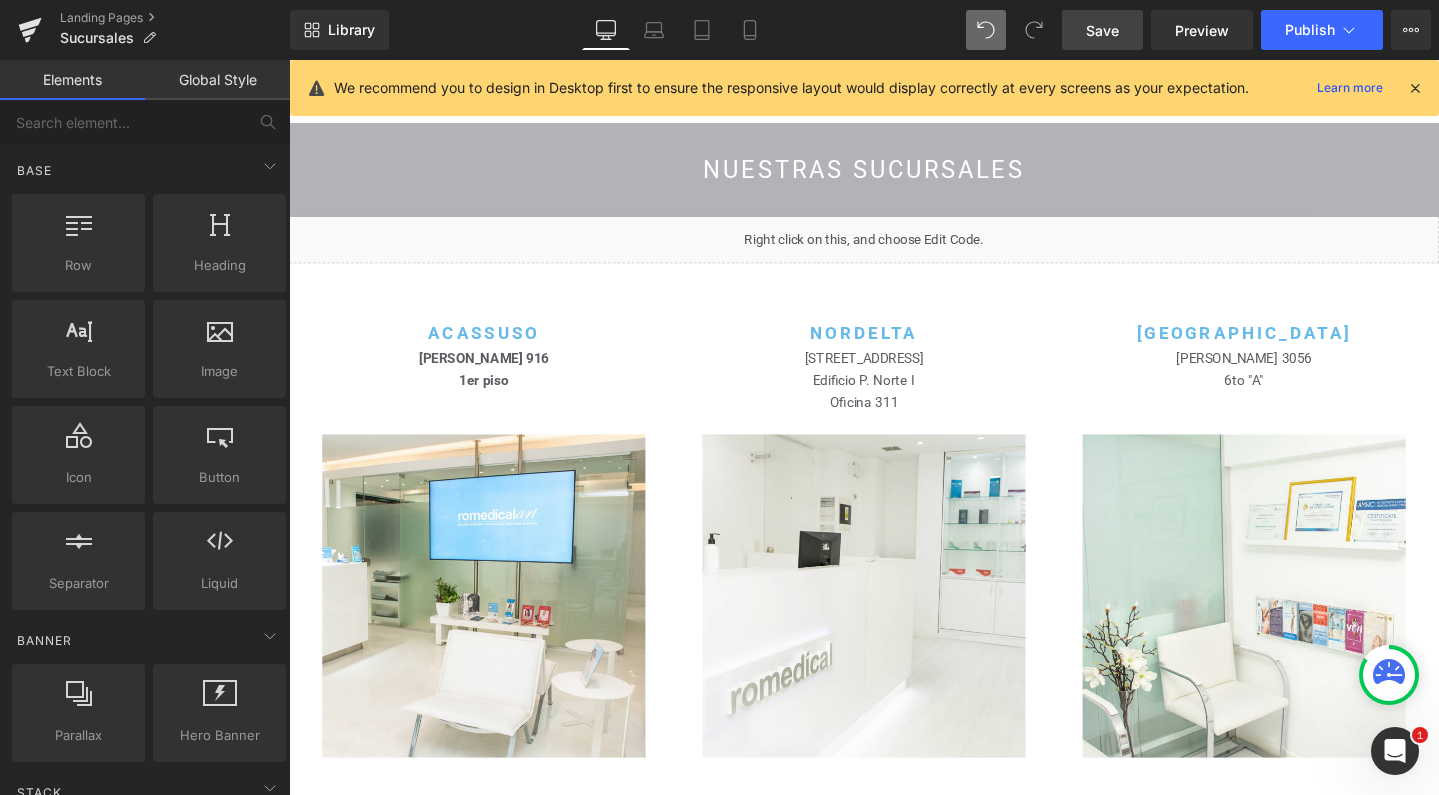 click on "Save" at bounding box center [1102, 30] 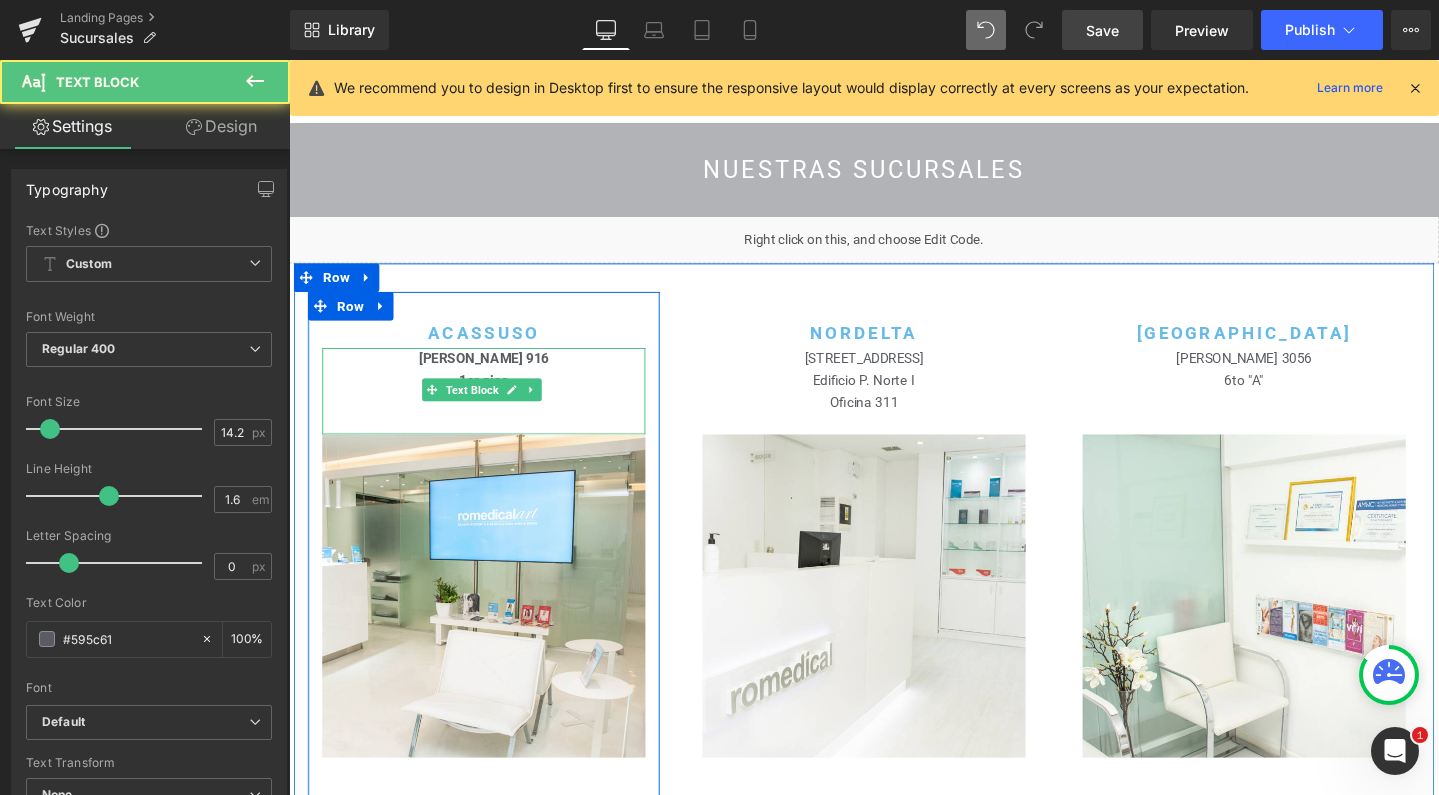 click on "[PERSON_NAME] 916" at bounding box center (493, 374) 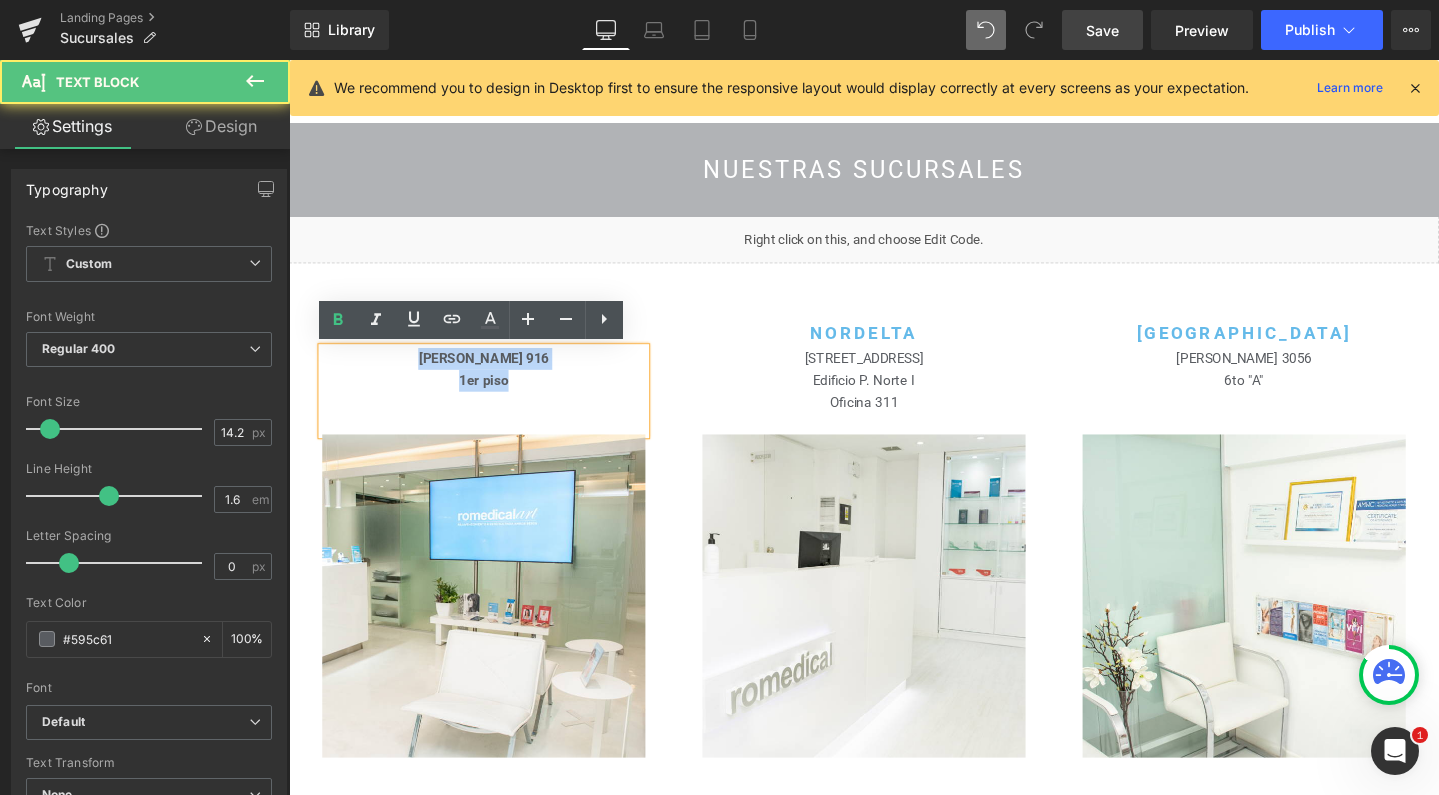 drag, startPoint x: 560, startPoint y: 395, endPoint x: 390, endPoint y: 369, distance: 171.97675 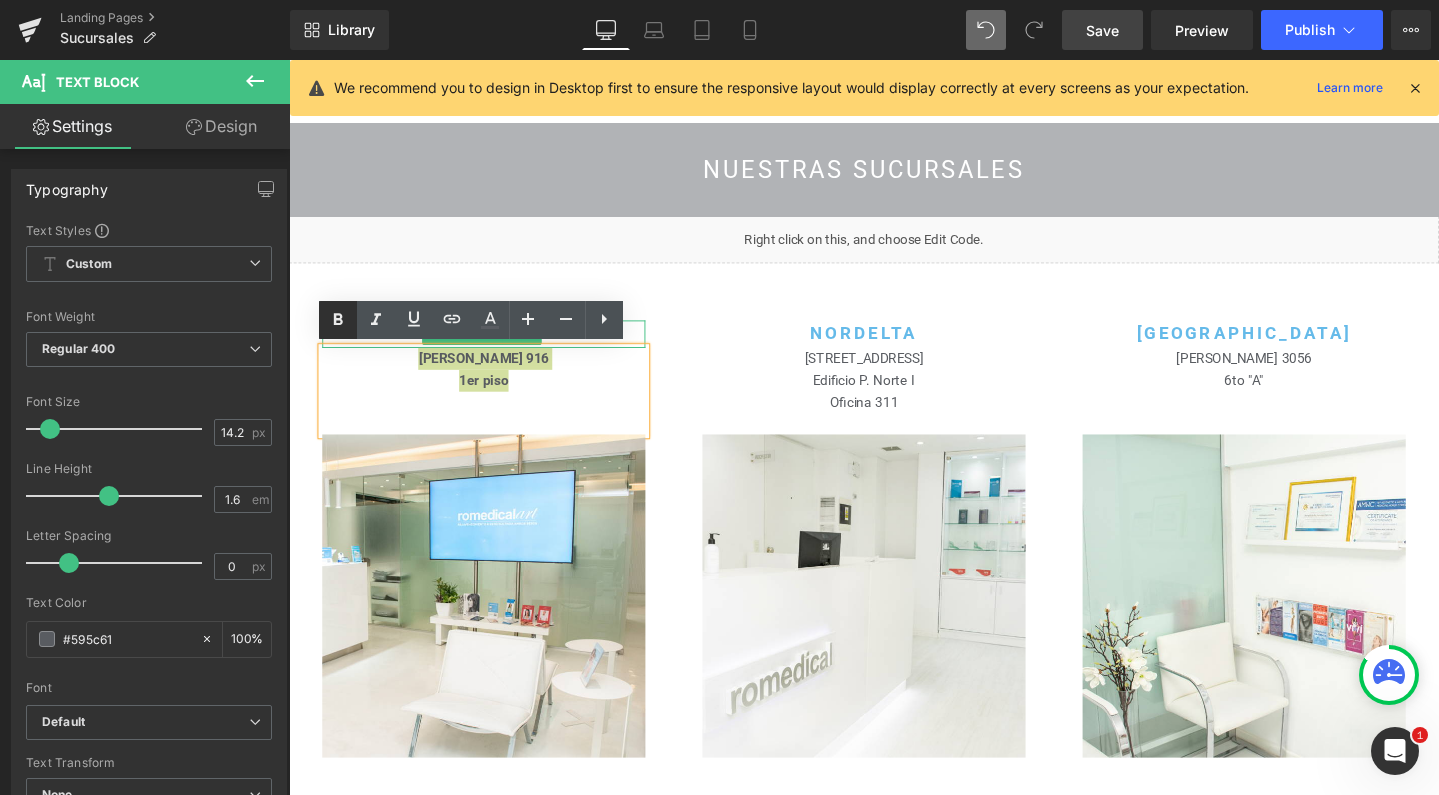 click 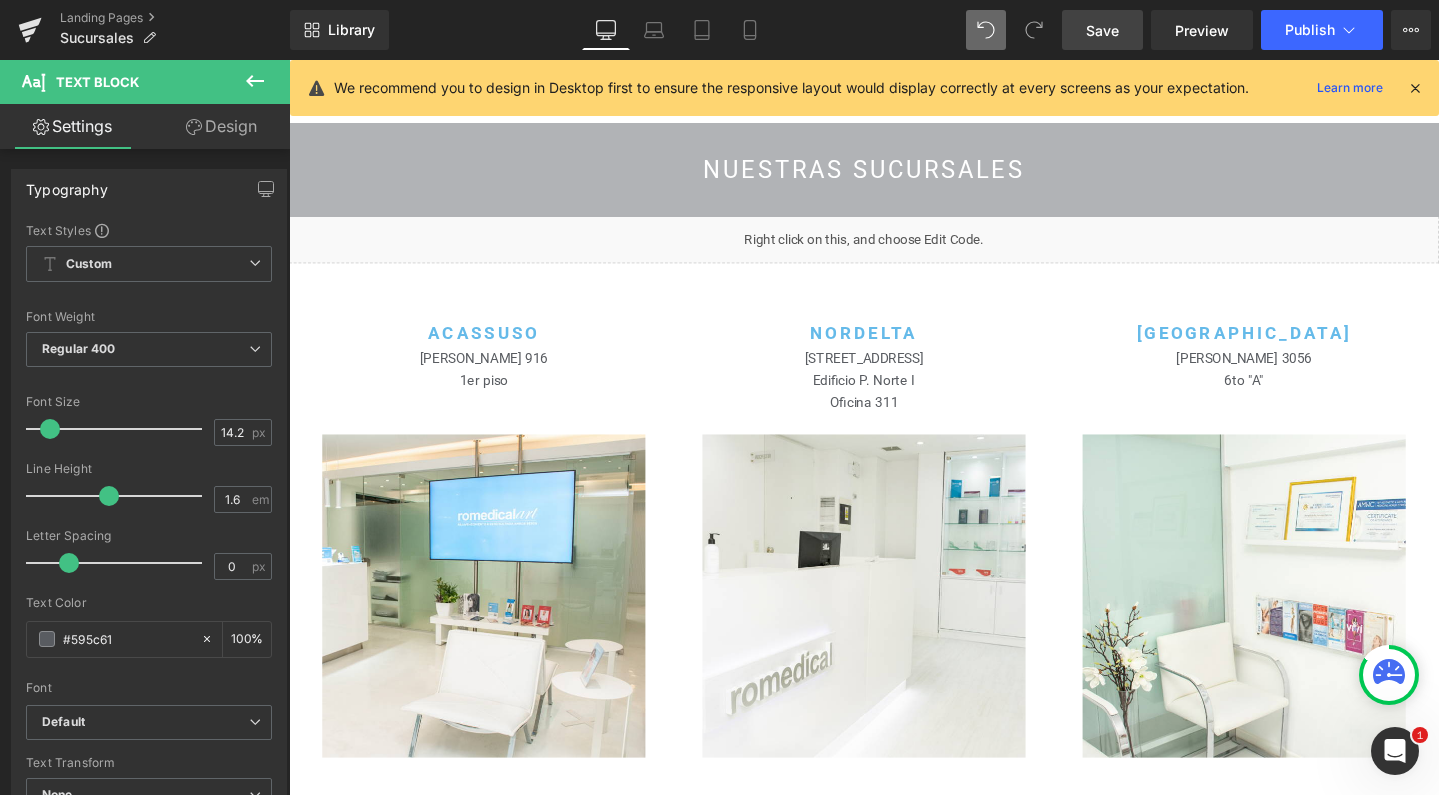 click on "Save" at bounding box center [1102, 30] 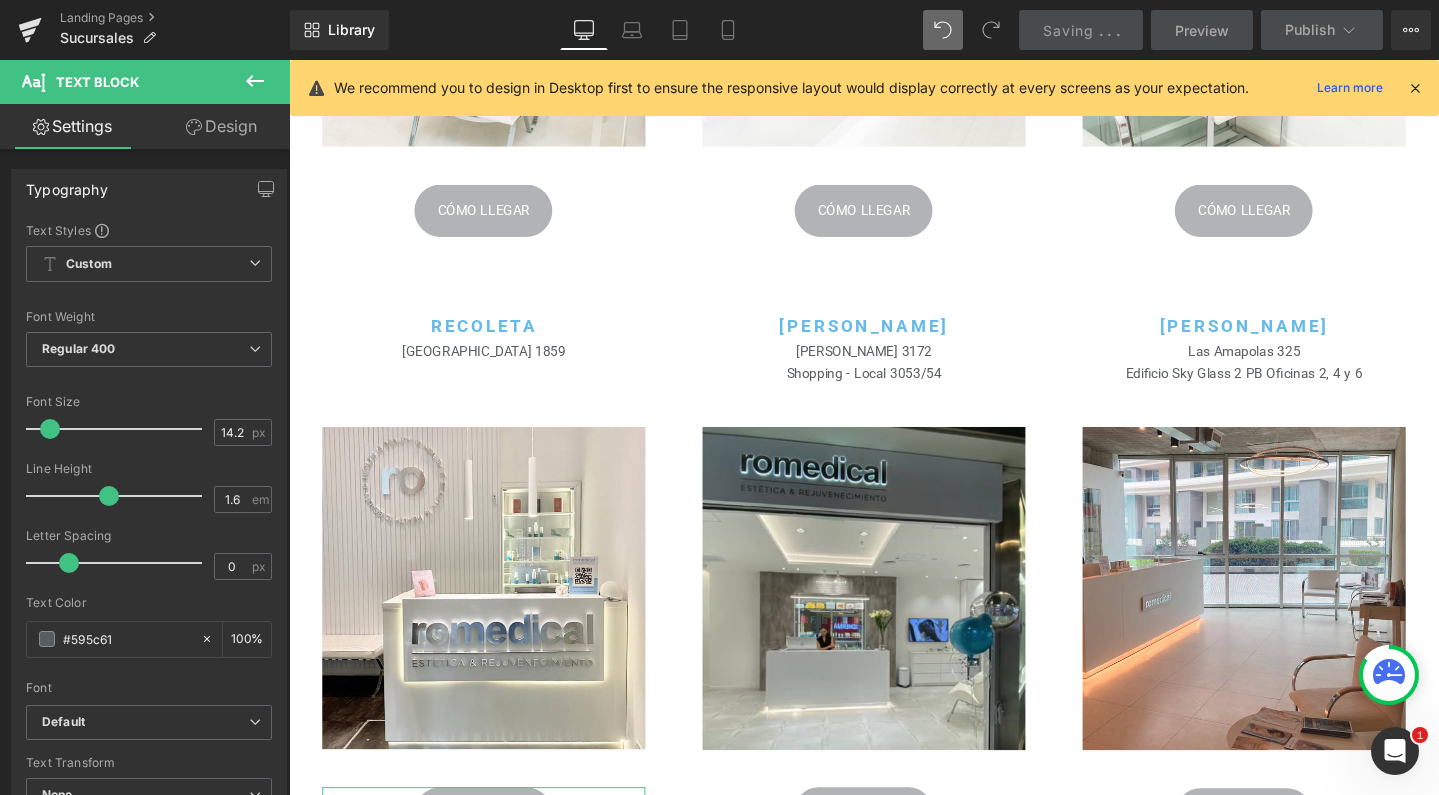 scroll, scrollTop: 687, scrollLeft: 0, axis: vertical 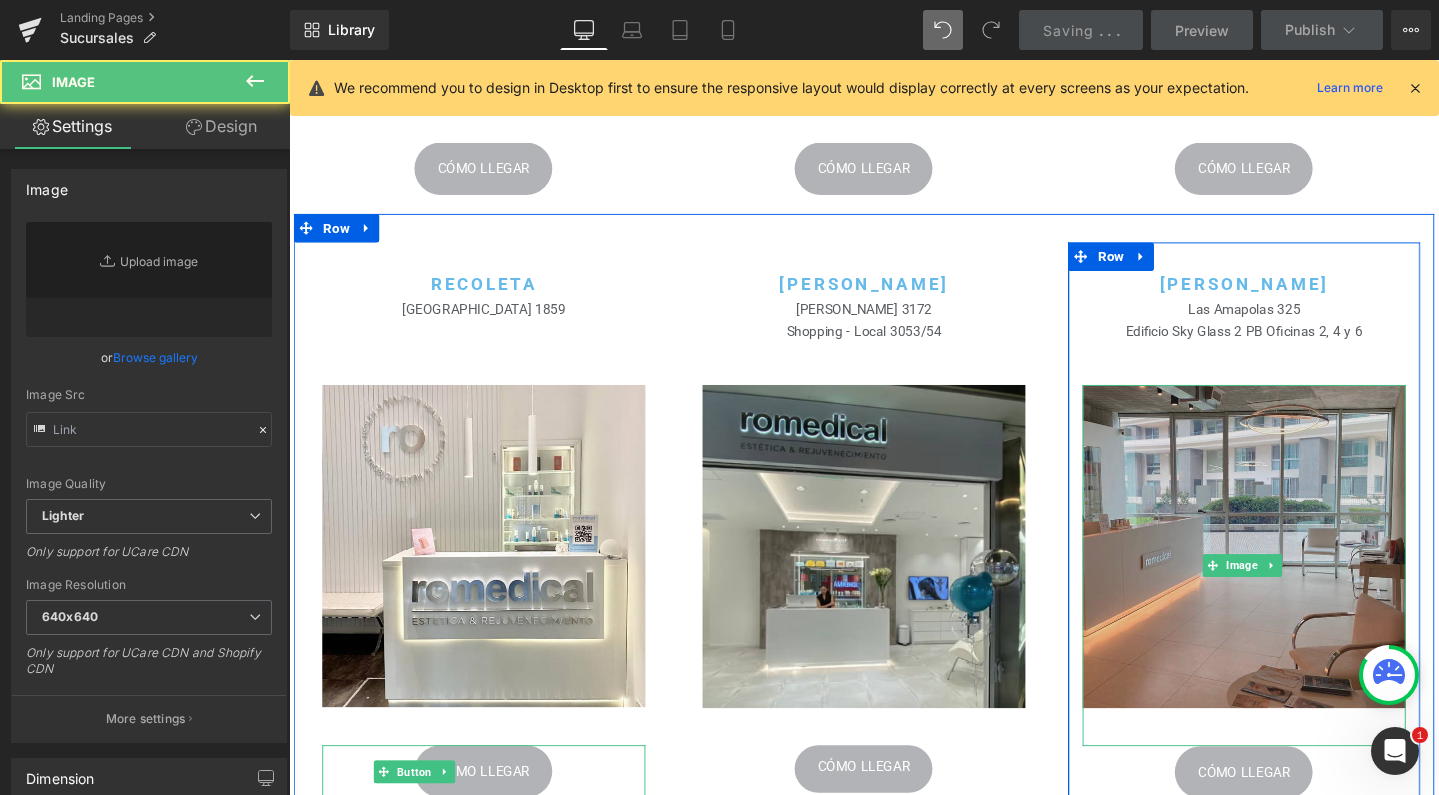 click at bounding box center [1294, 592] 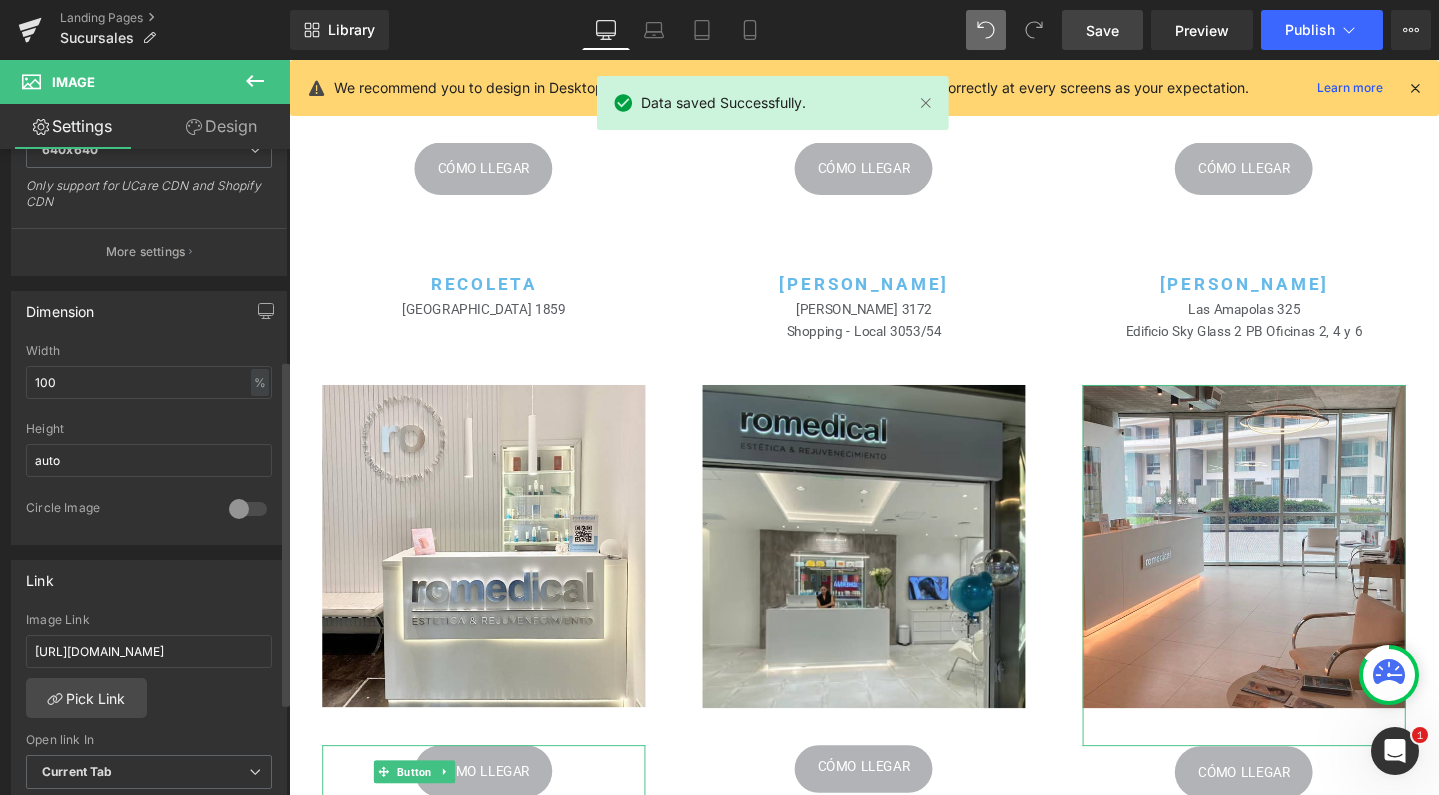 scroll, scrollTop: 542, scrollLeft: 0, axis: vertical 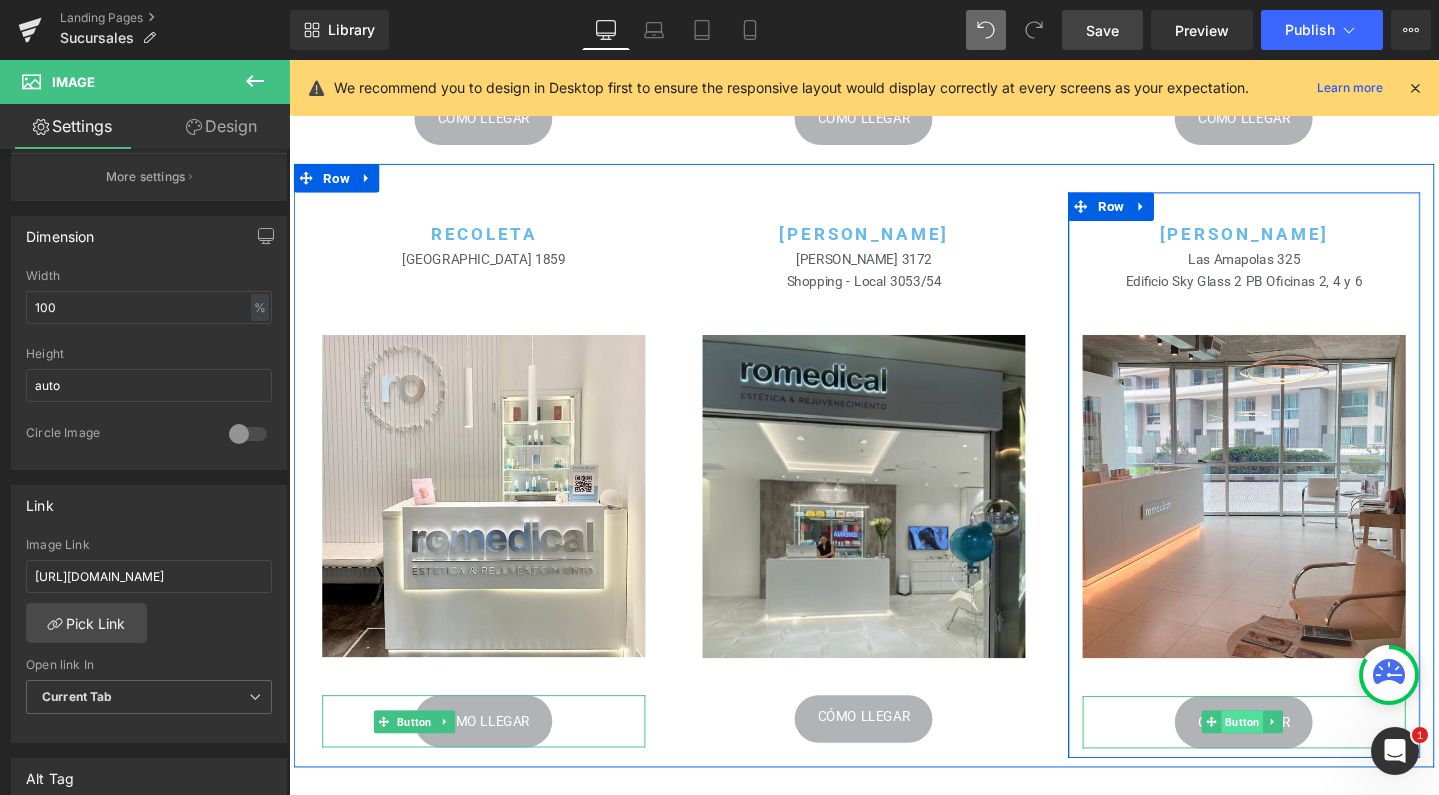 click on "Button" at bounding box center [1292, 756] 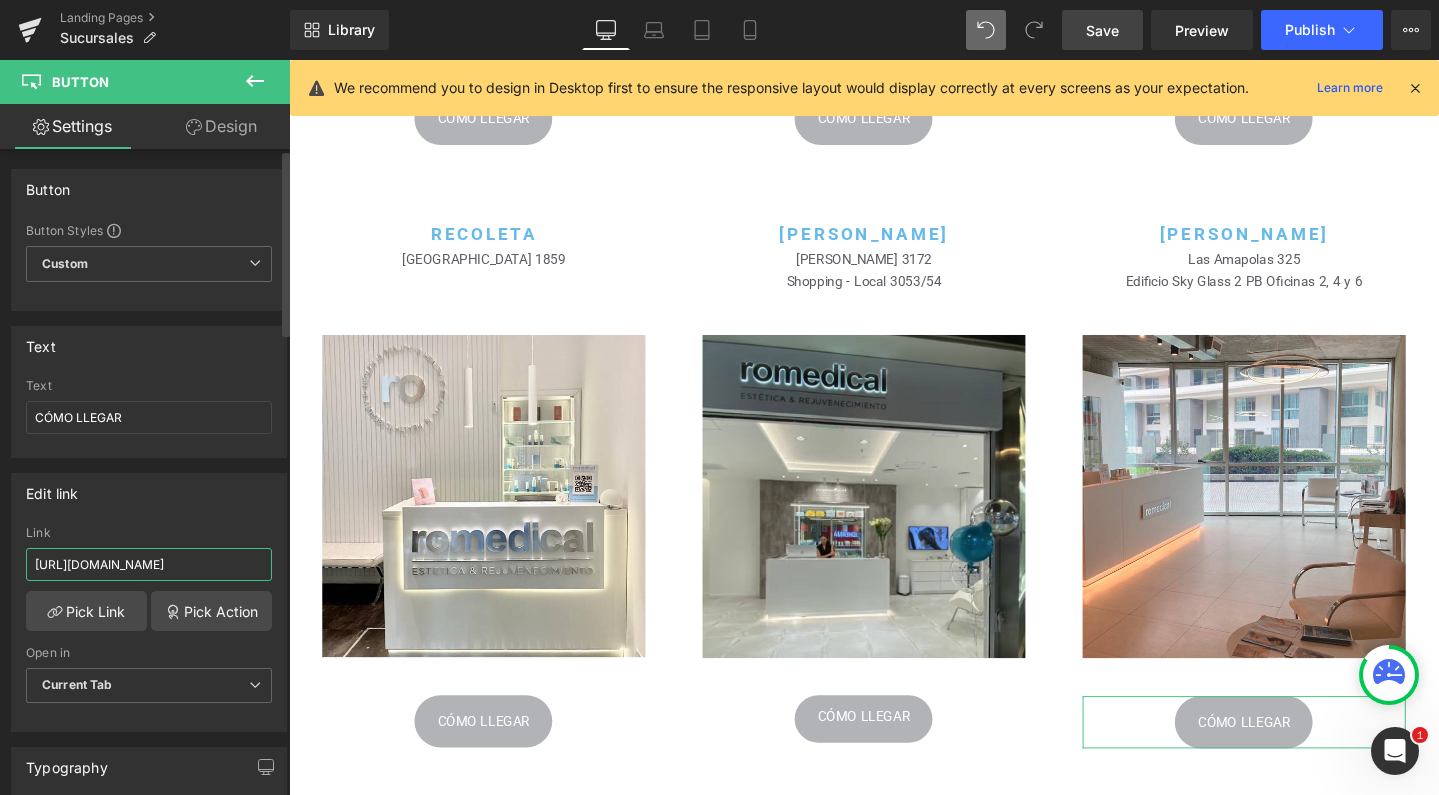 click on "[URL][DOMAIN_NAME]" at bounding box center (149, 564) 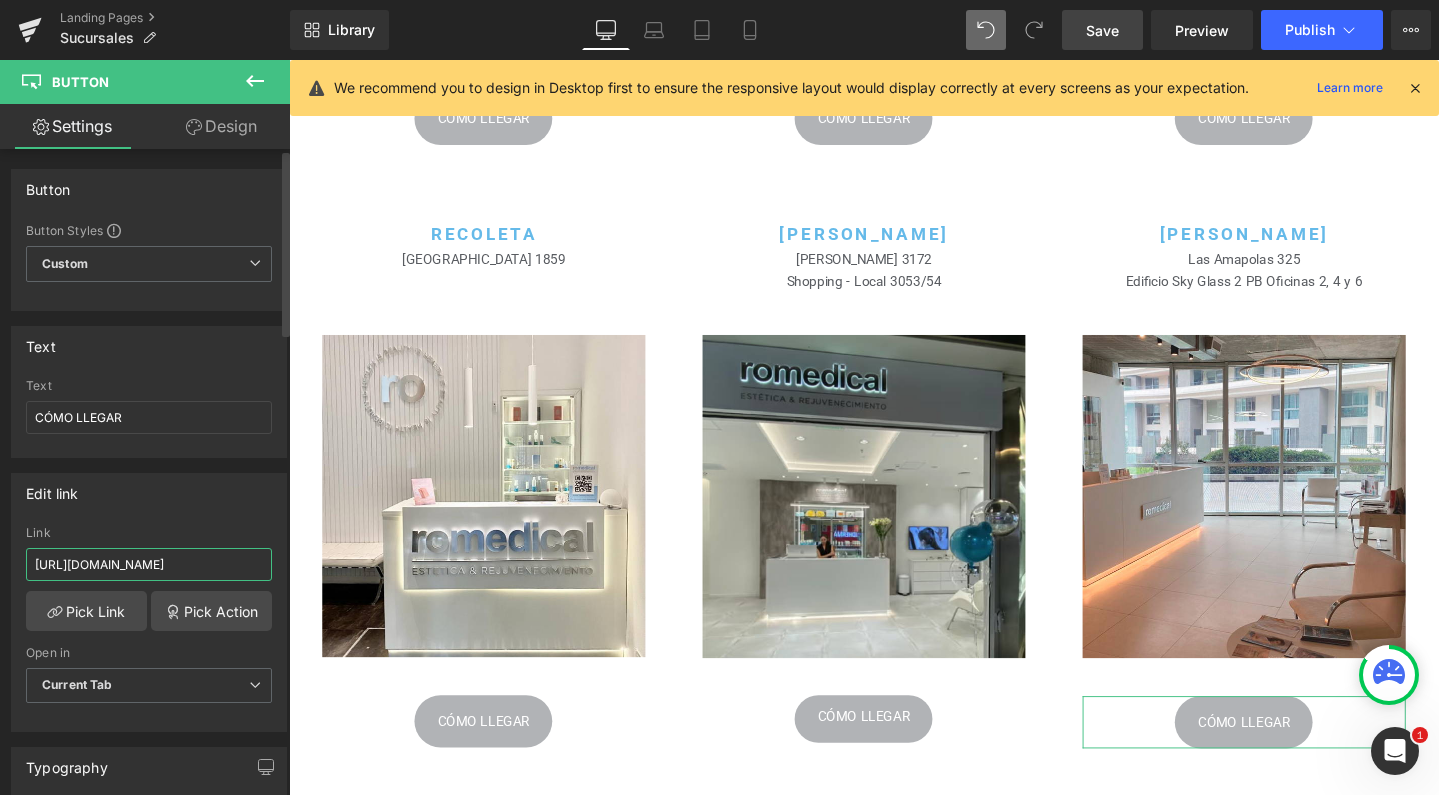 click on "[URL][DOMAIN_NAME]" at bounding box center [149, 564] 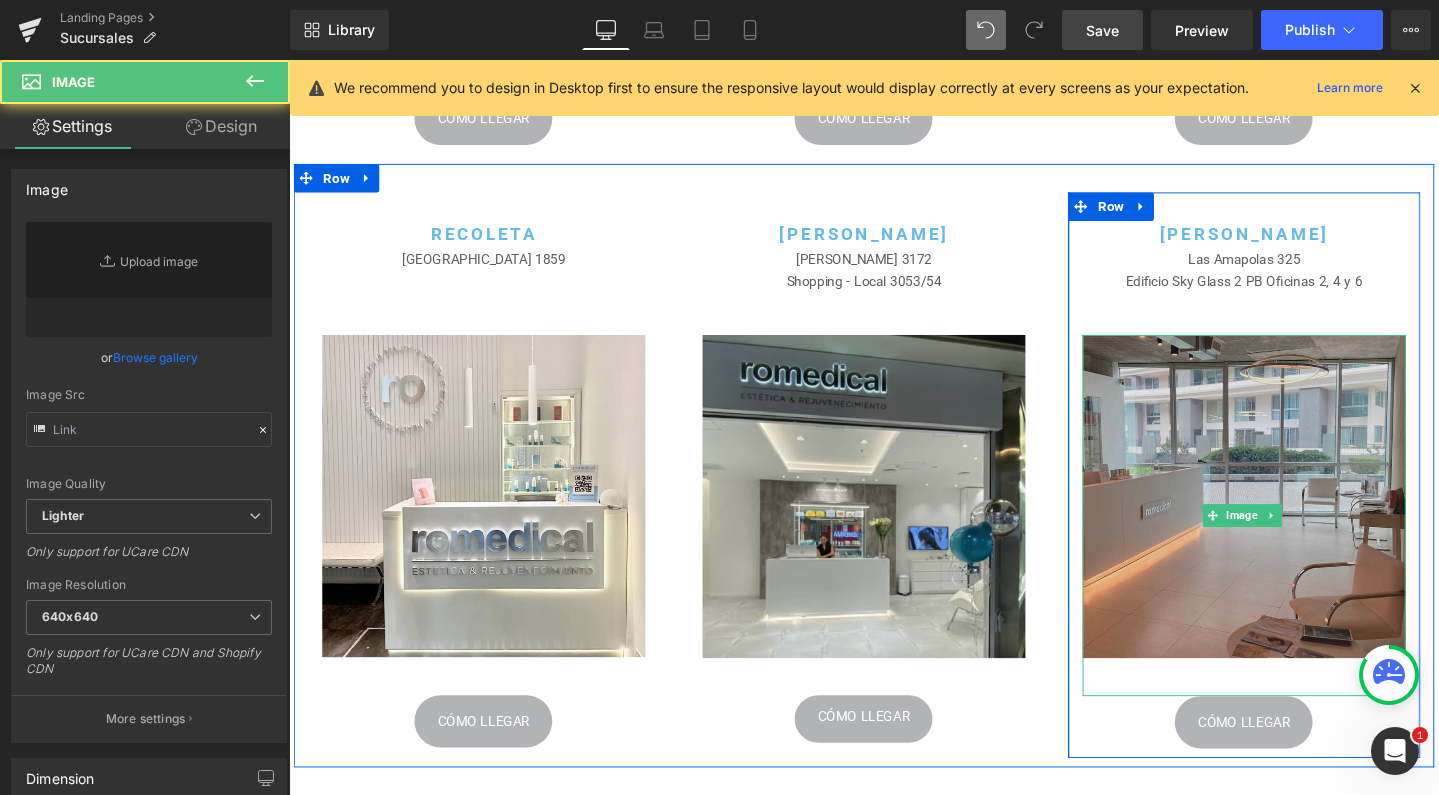 click at bounding box center [1294, 539] 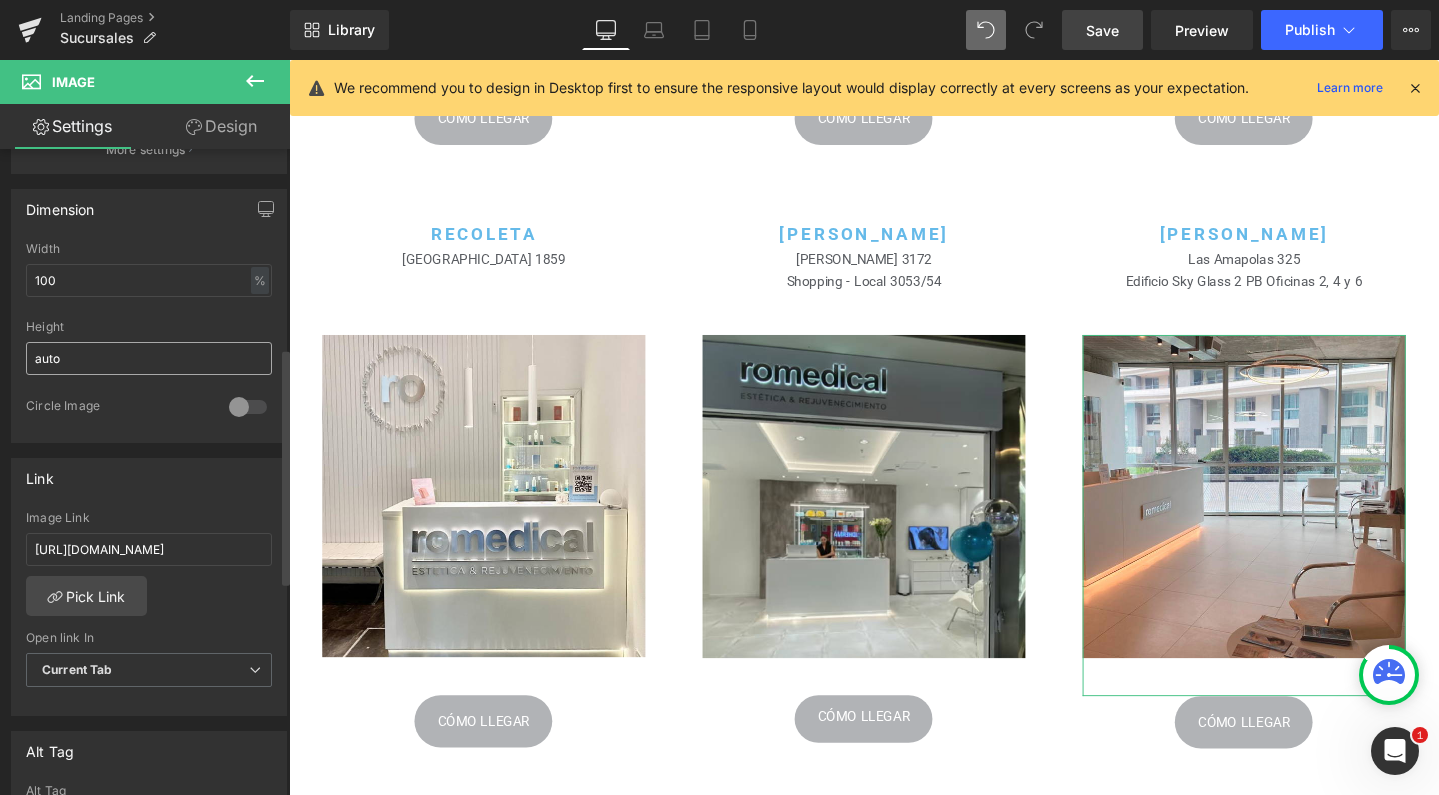 scroll, scrollTop: 570, scrollLeft: 0, axis: vertical 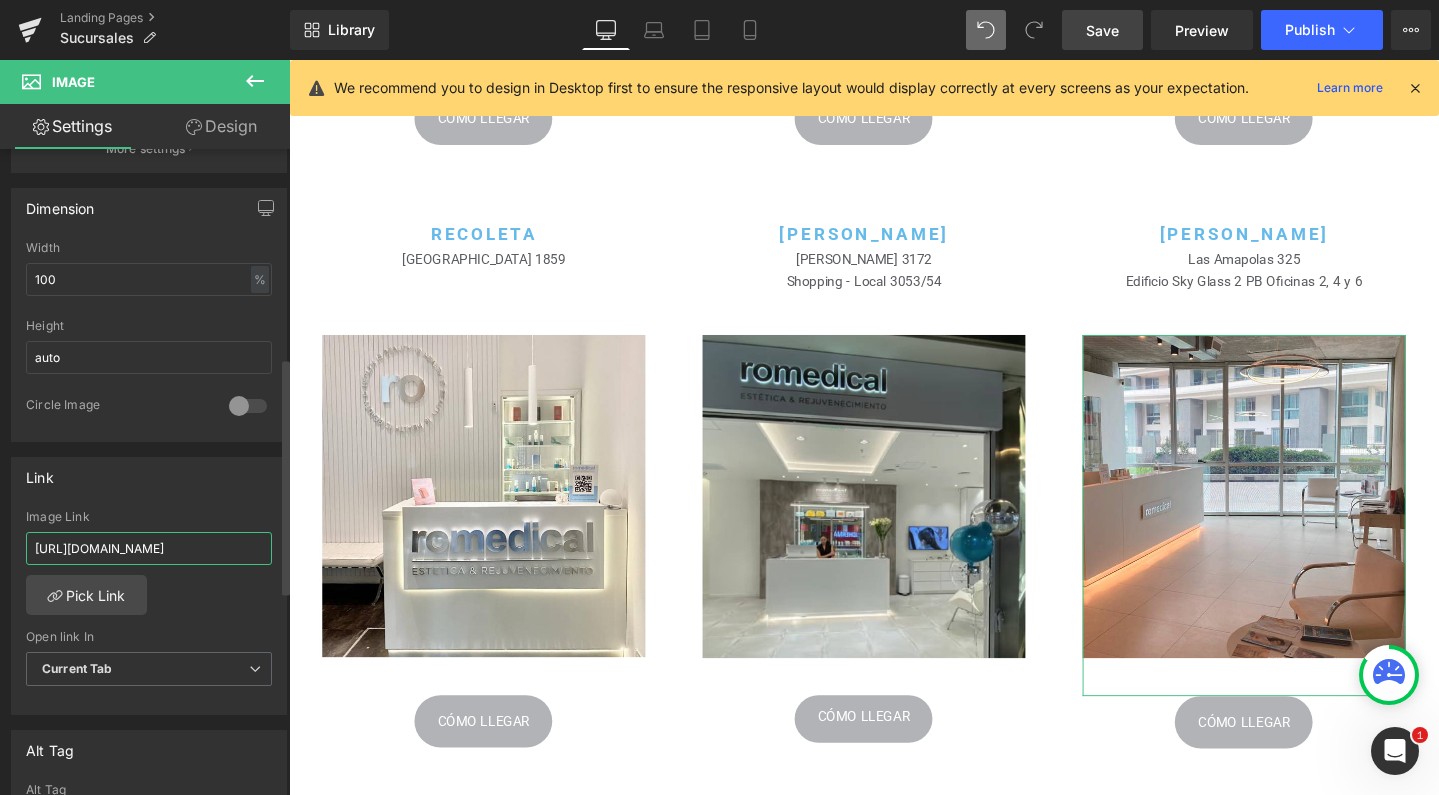 click on "[URL][DOMAIN_NAME]" at bounding box center [149, 548] 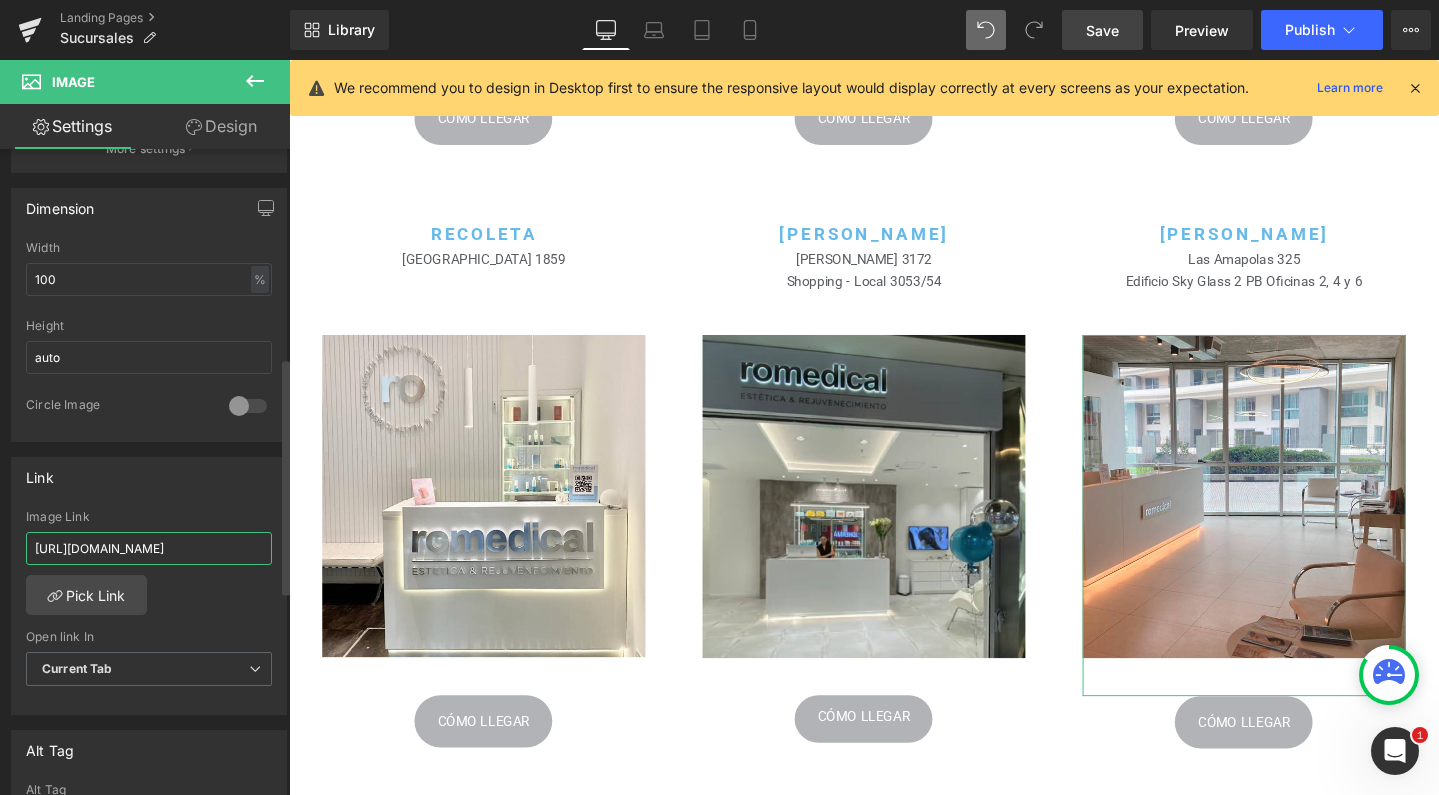click on "[URL][DOMAIN_NAME]" at bounding box center [149, 548] 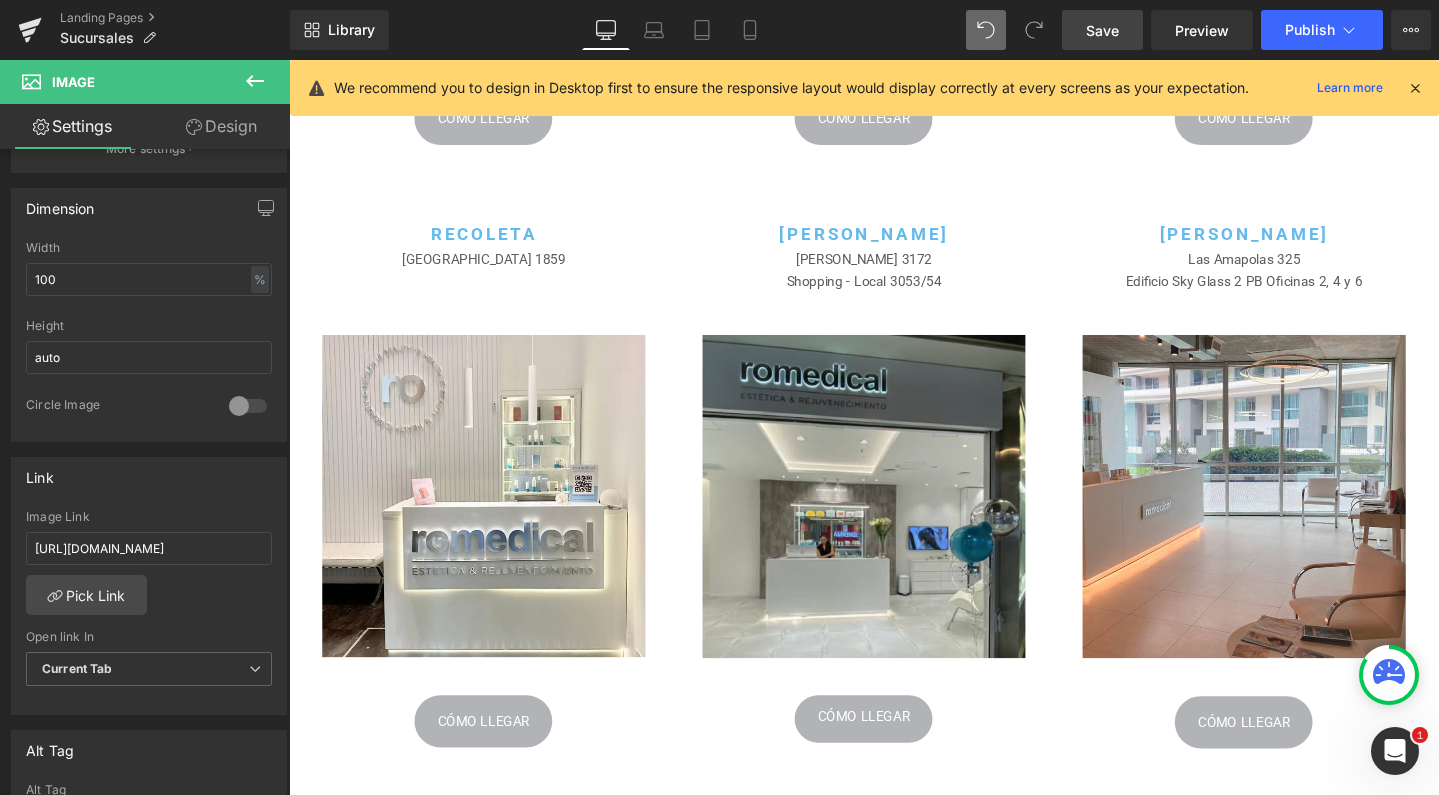 click on "Save" at bounding box center [1102, 30] 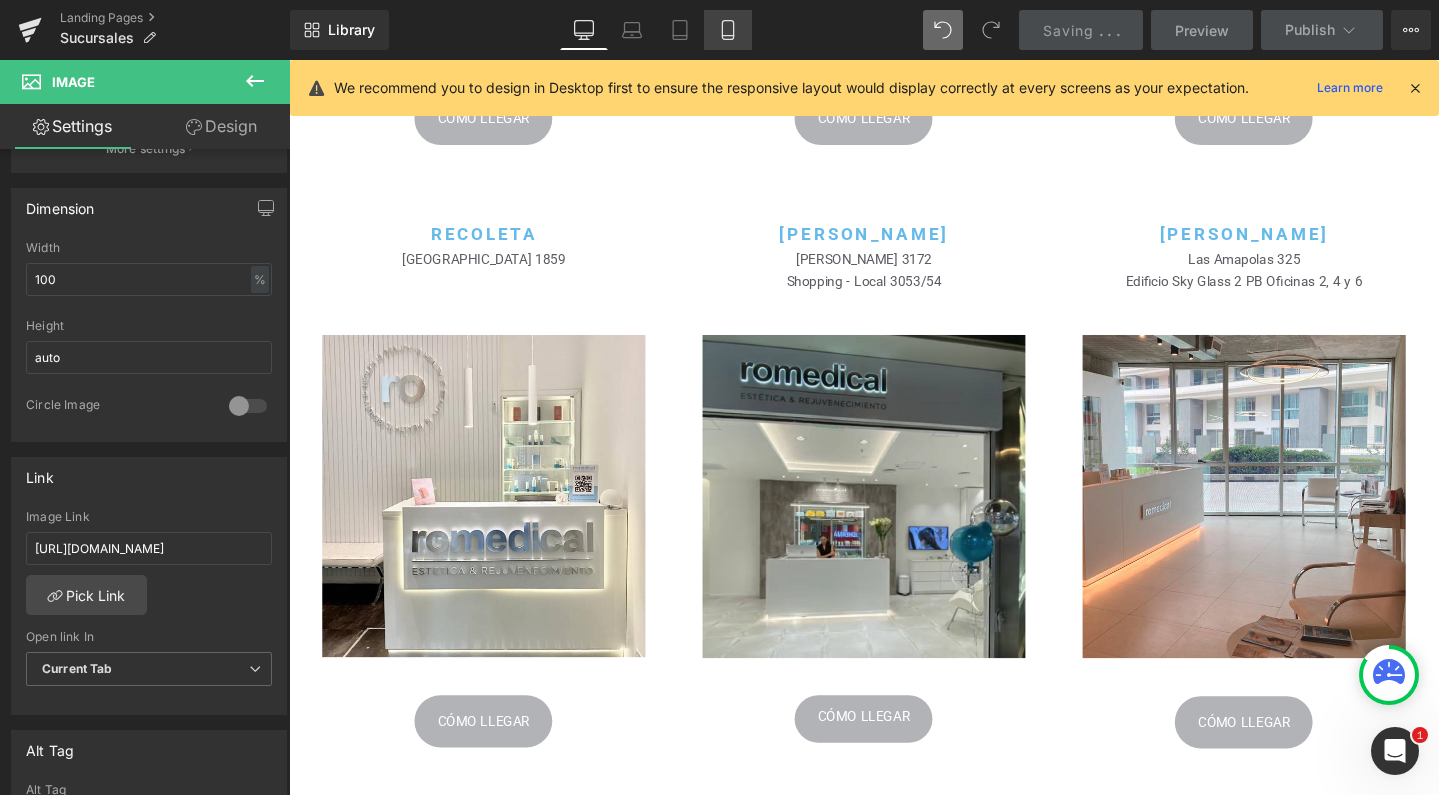 click 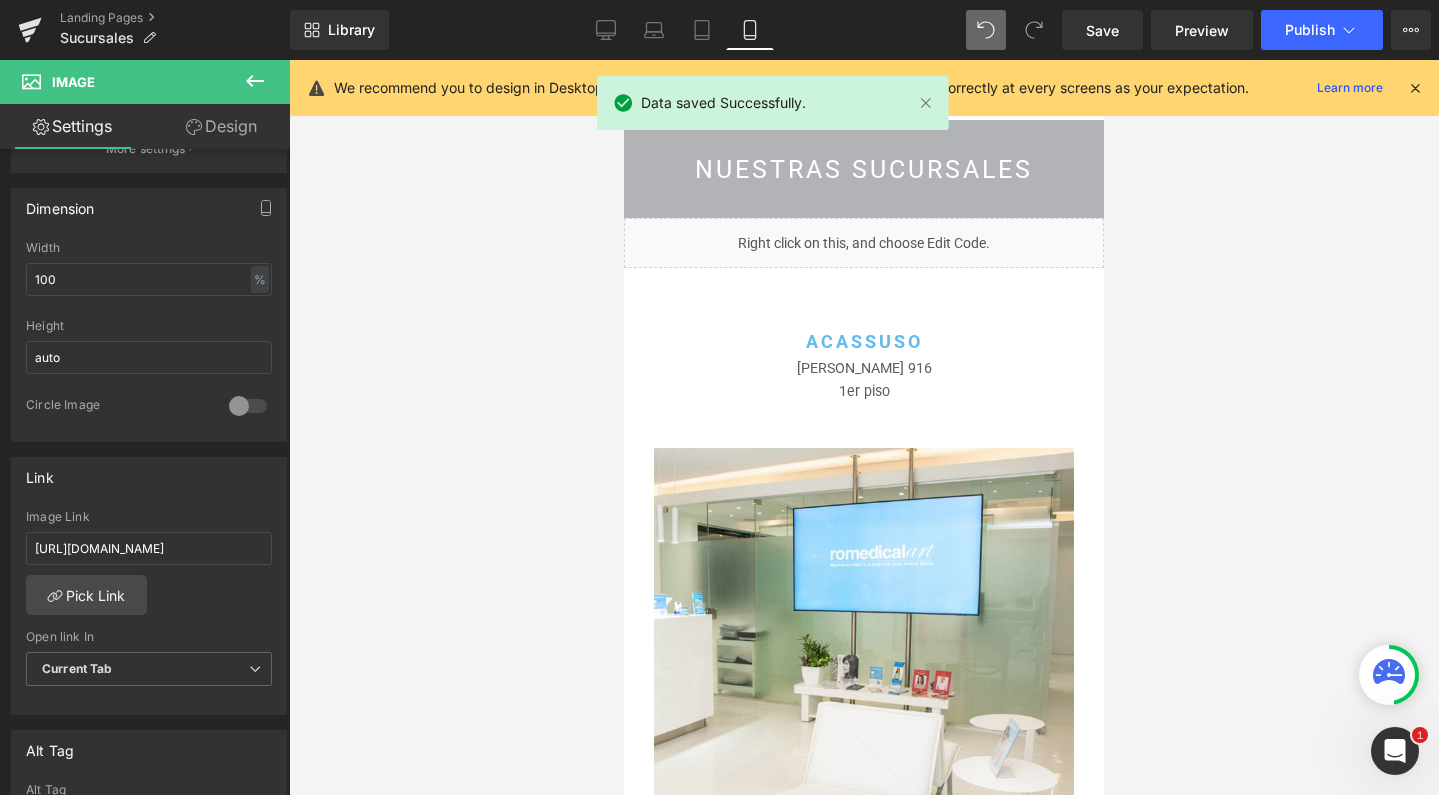 scroll, scrollTop: 0, scrollLeft: 0, axis: both 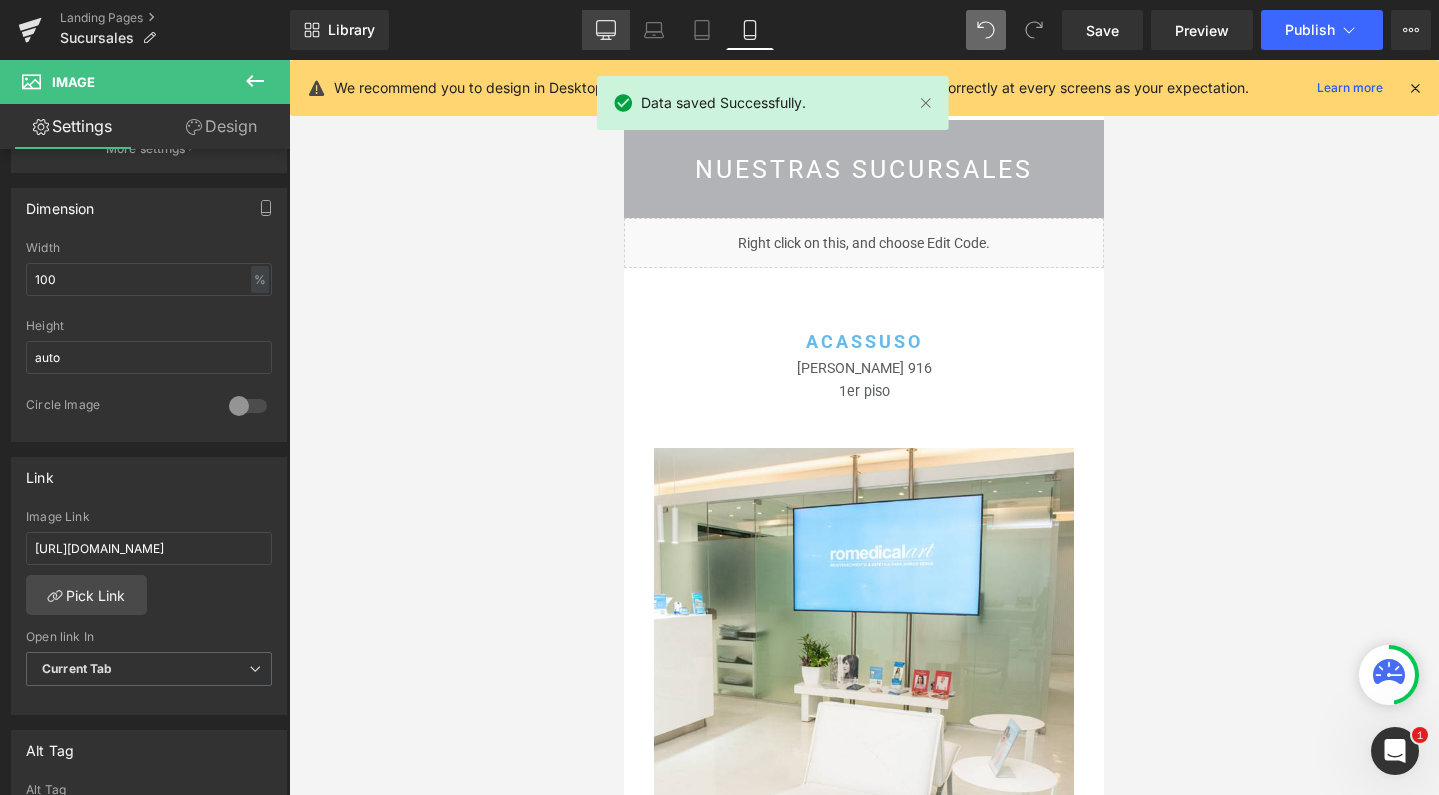click 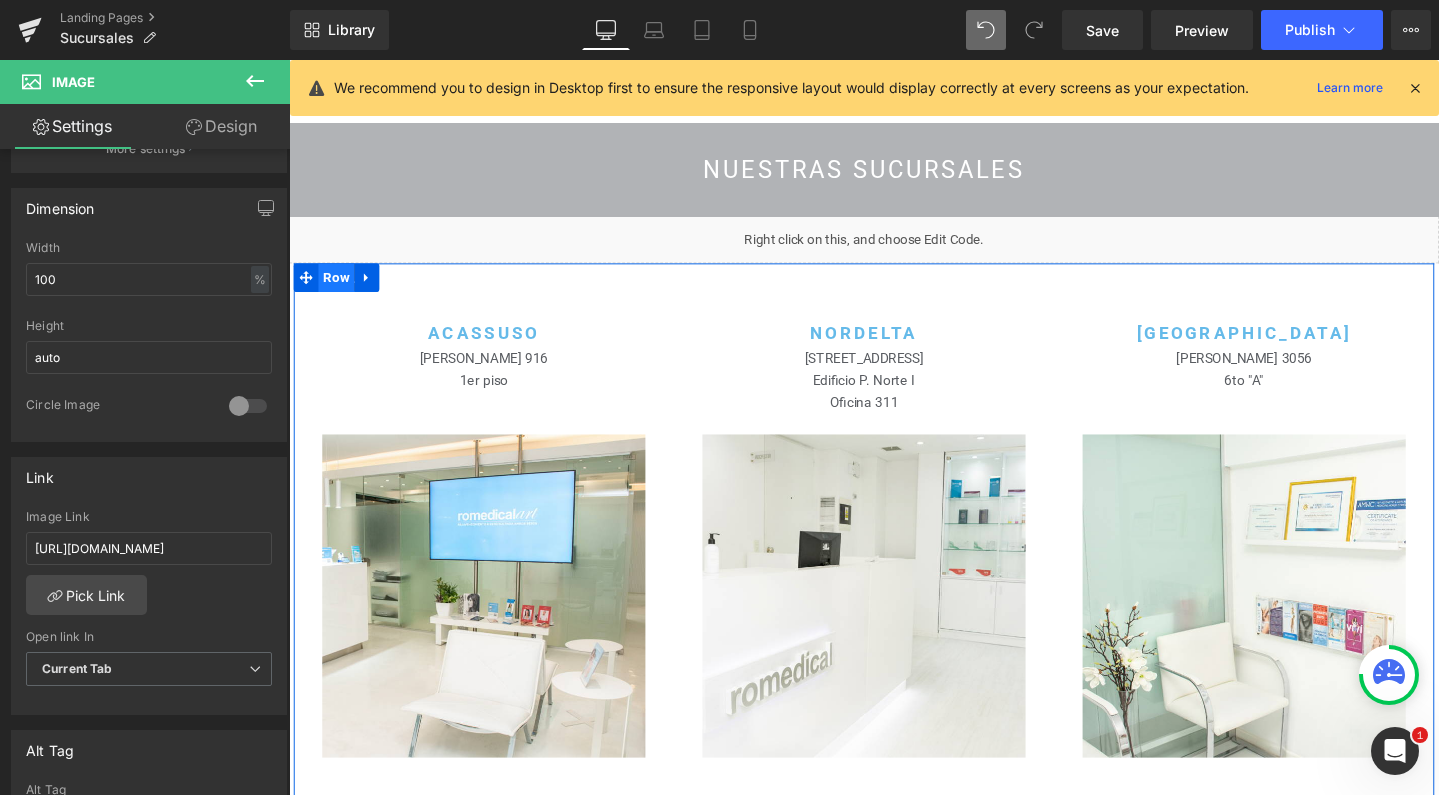 click on "Row" at bounding box center [339, 289] 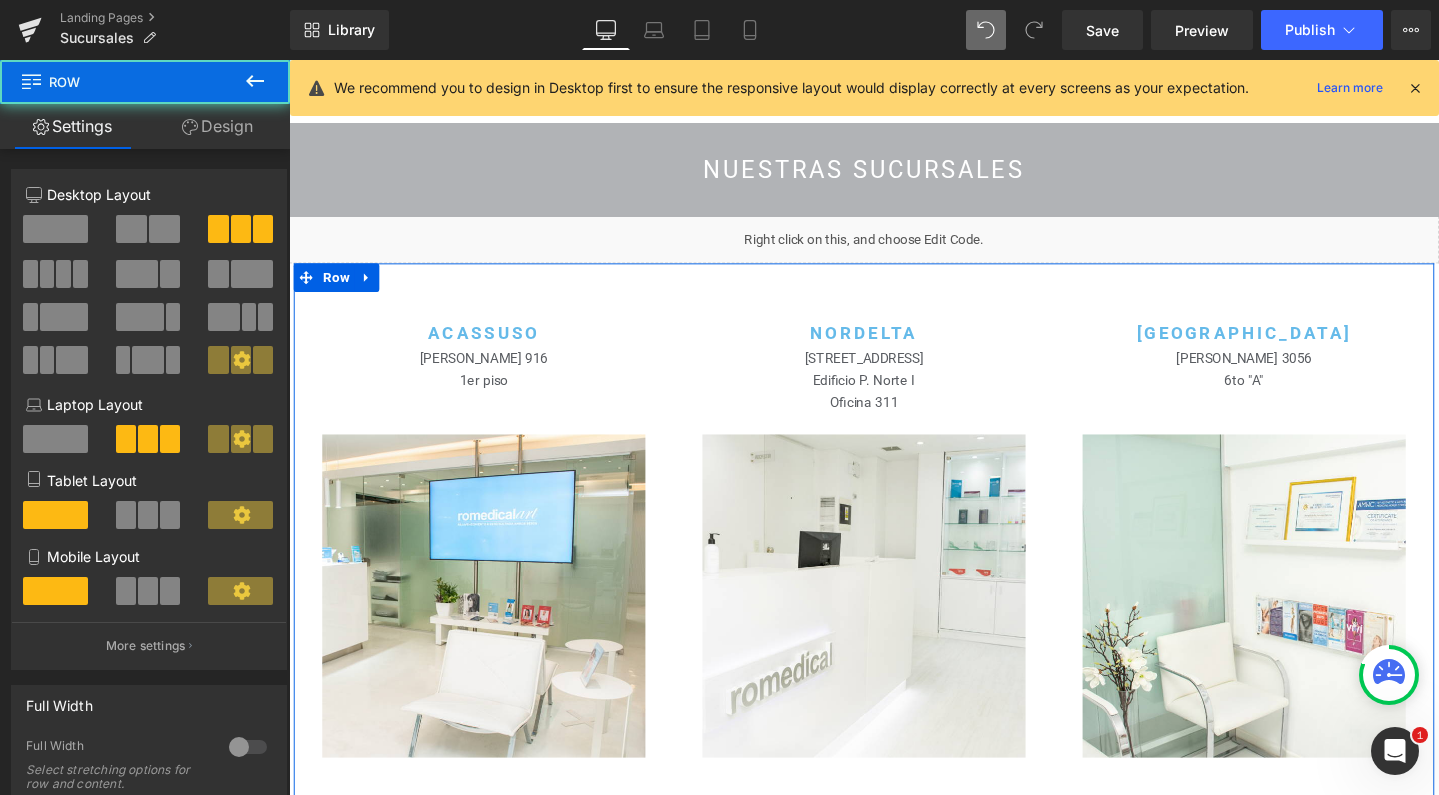 click on "Design" at bounding box center (217, 126) 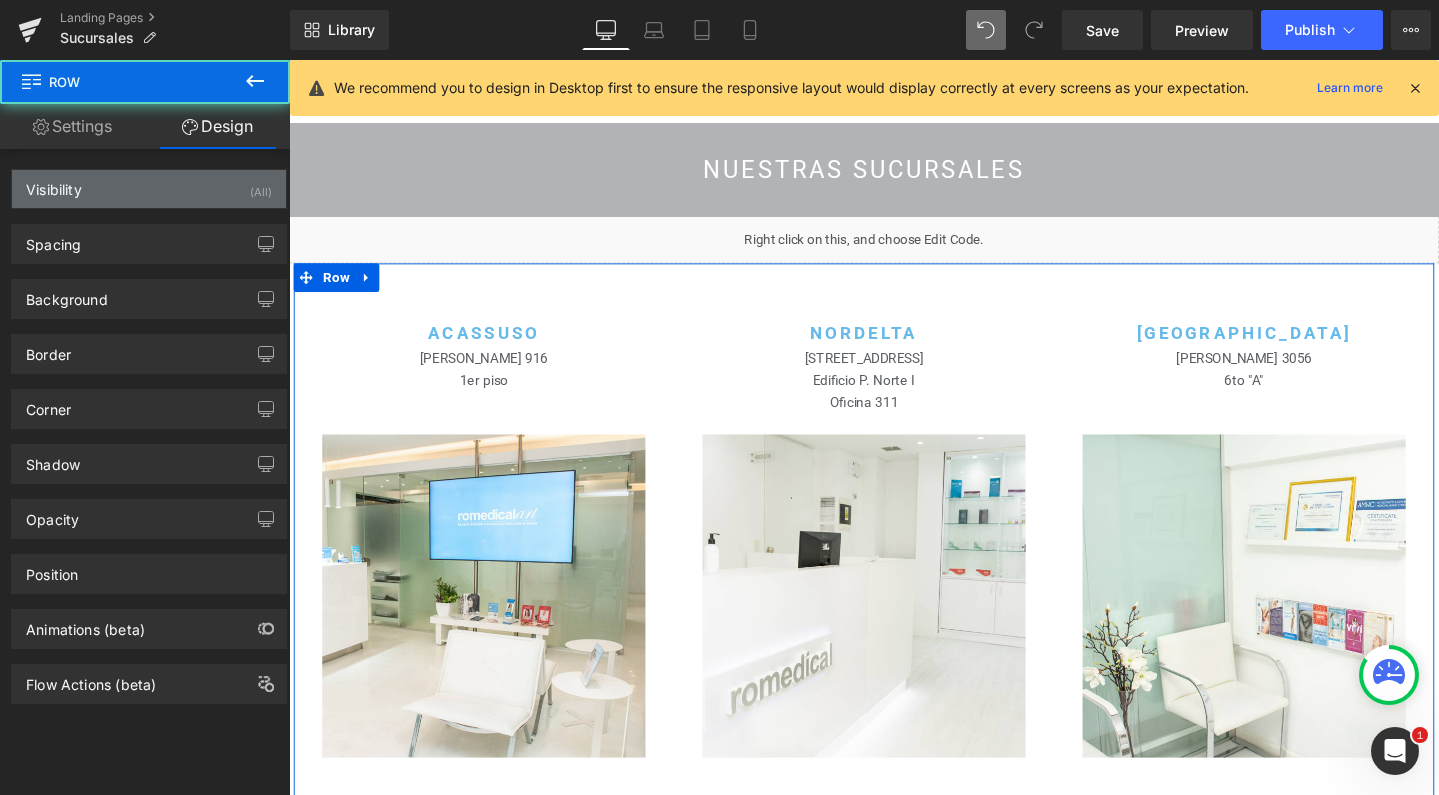 click on "Visibility
(All)" at bounding box center [149, 189] 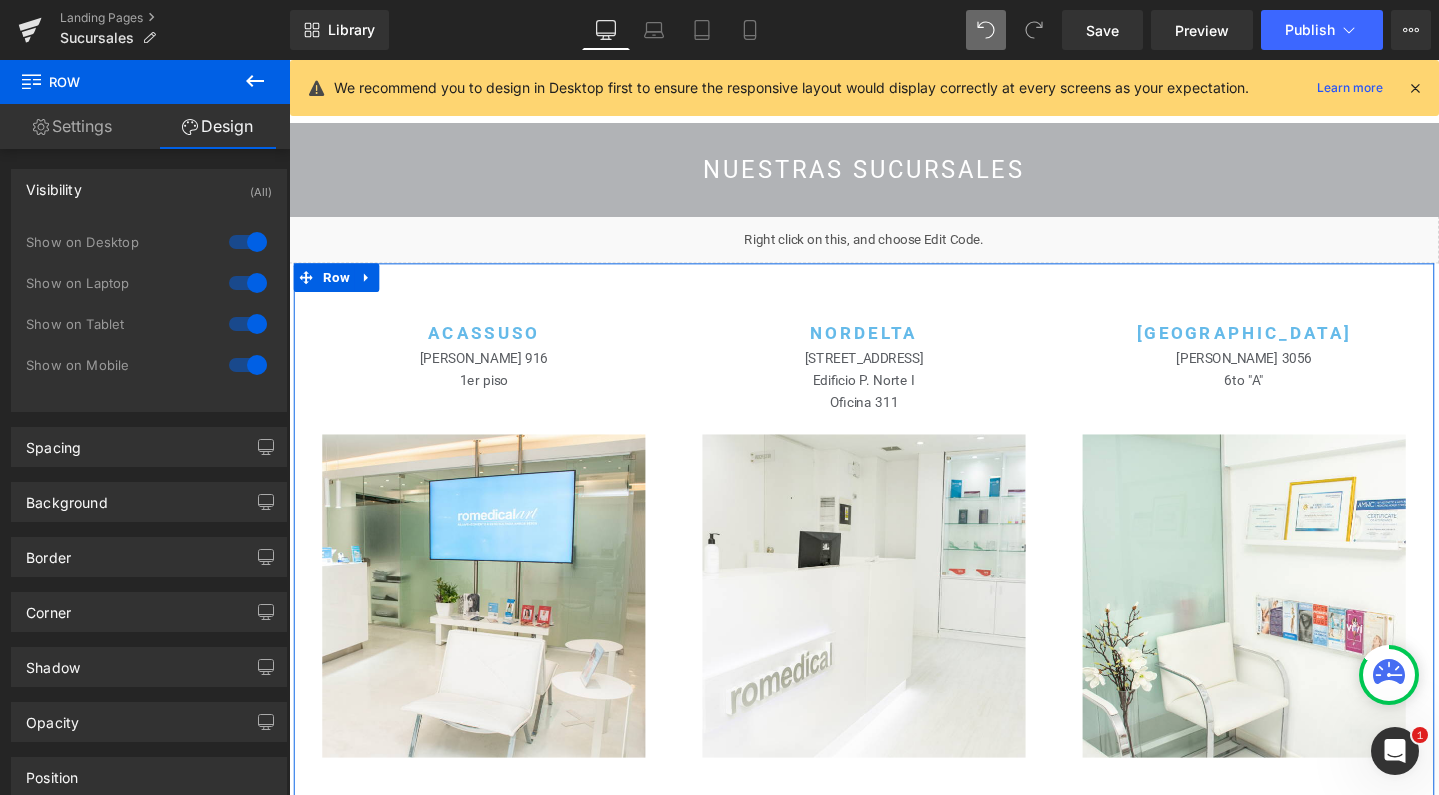 click at bounding box center [248, 365] 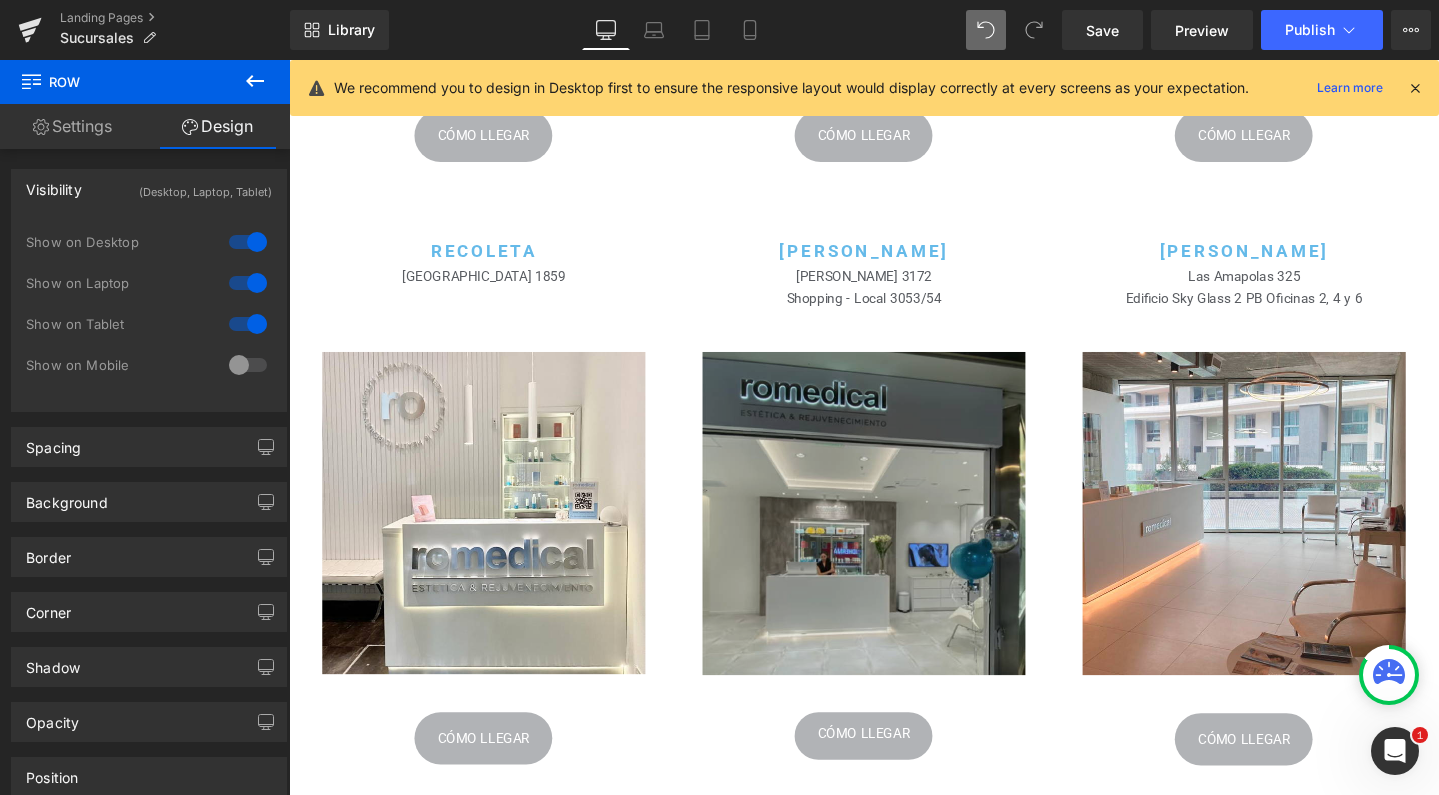 scroll, scrollTop: 719, scrollLeft: 0, axis: vertical 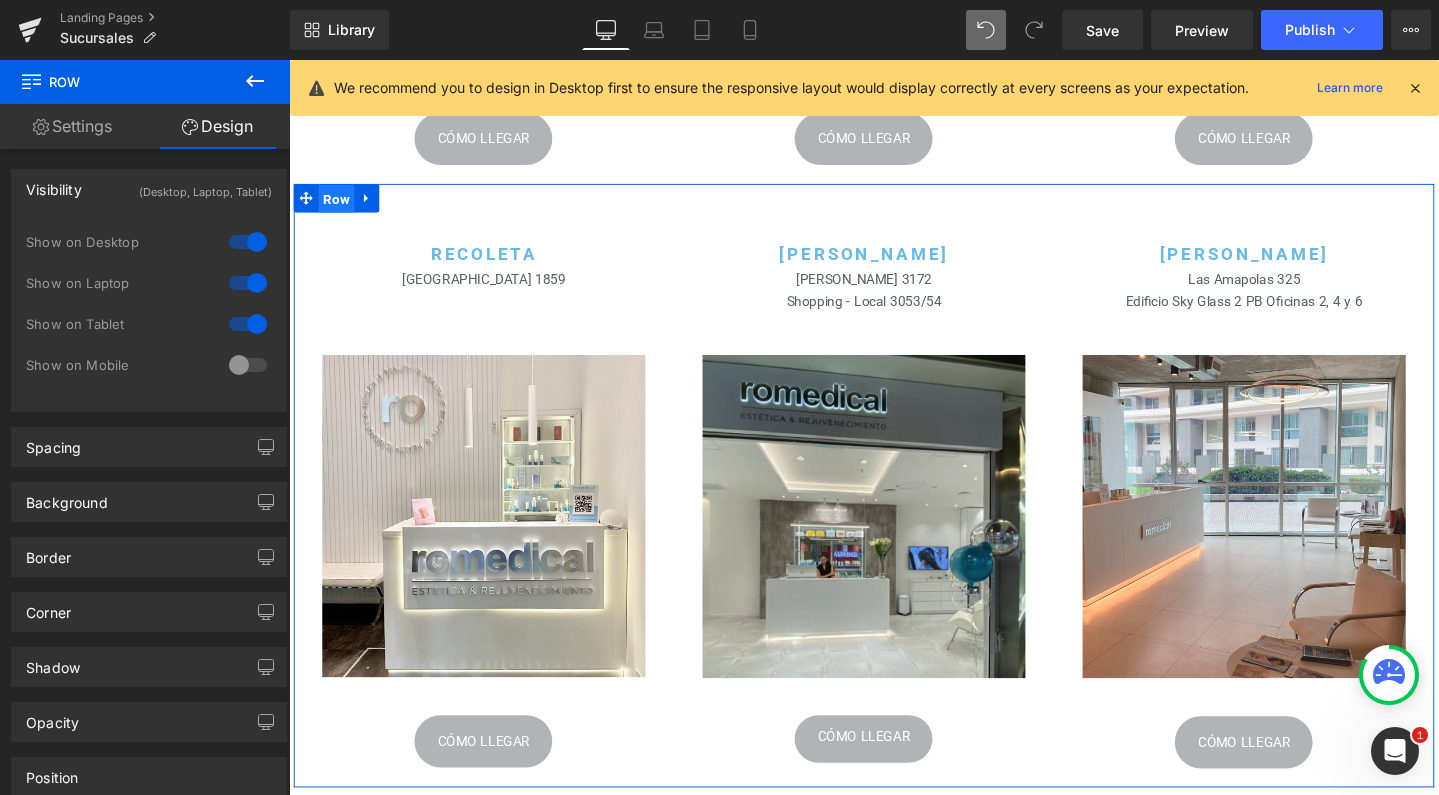 click on "Row" at bounding box center [339, 206] 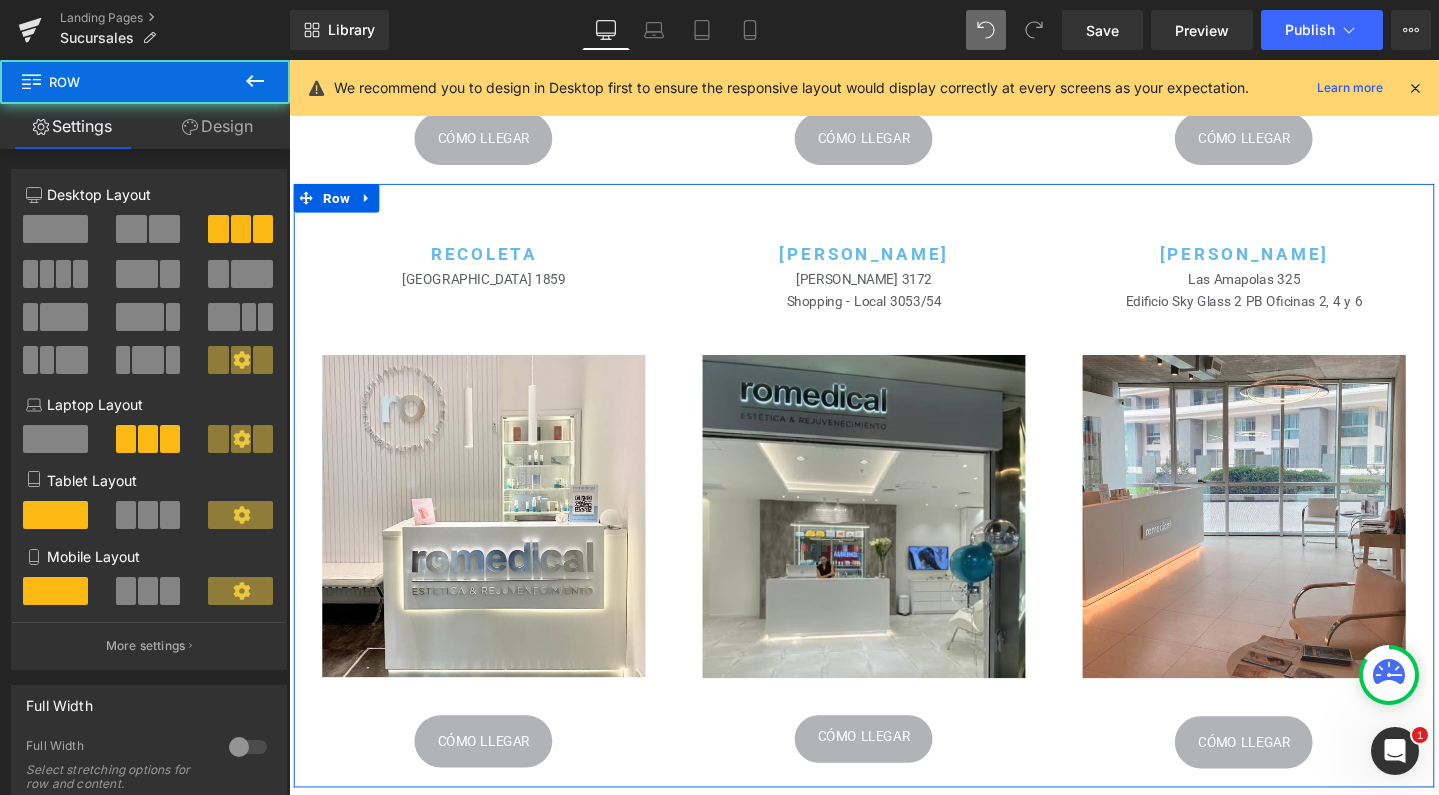 click on "Design" at bounding box center [217, 126] 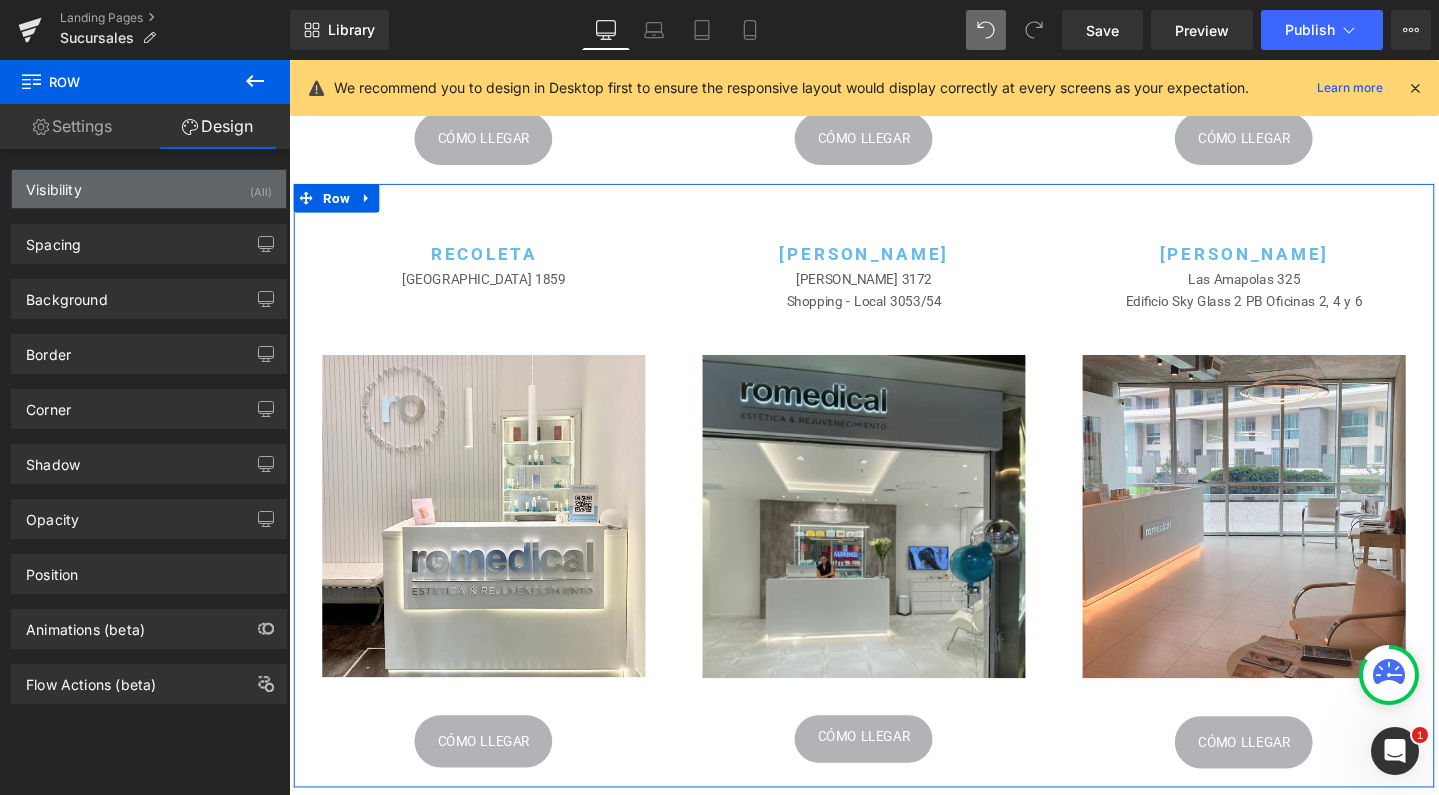 click on "Visibility
(All)" at bounding box center (149, 189) 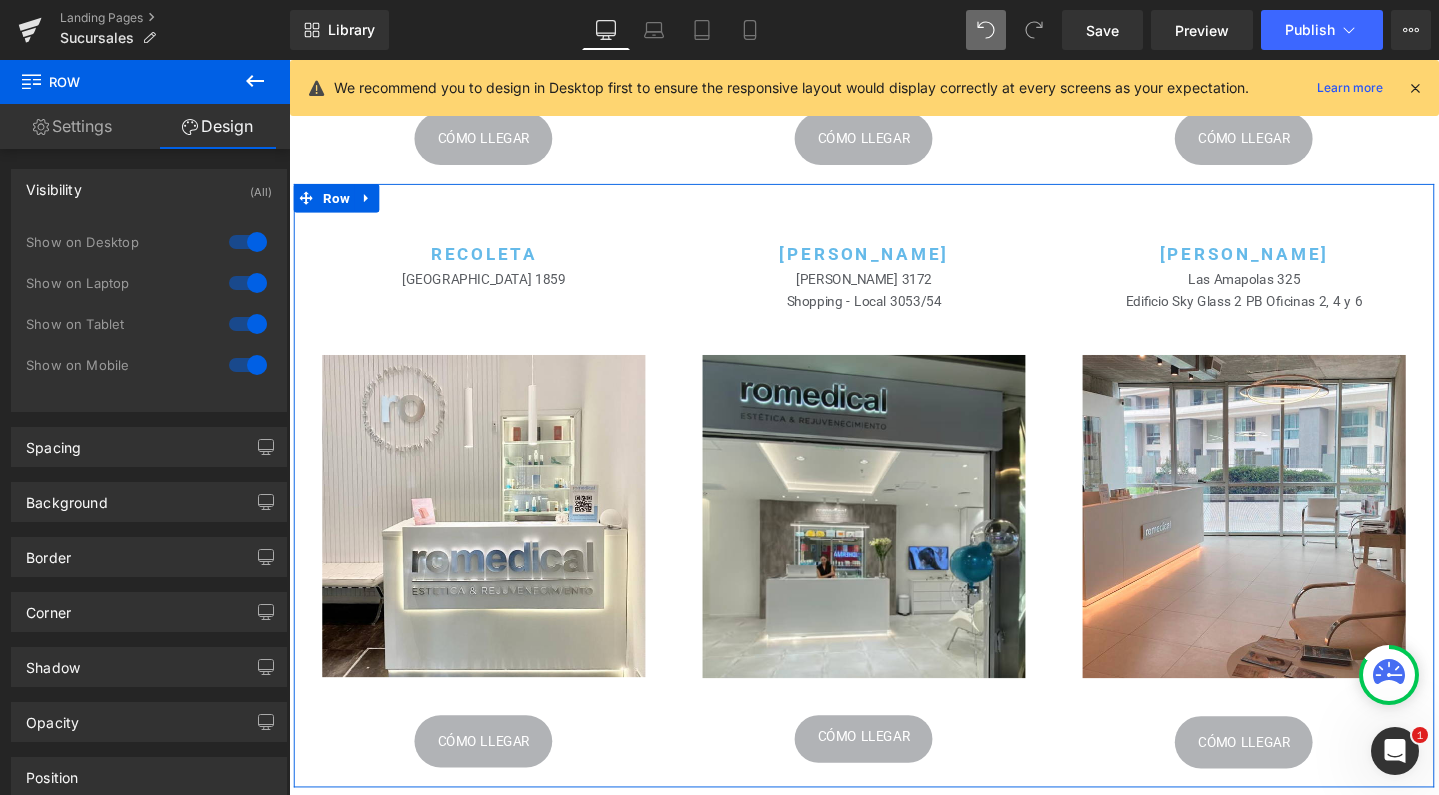 click at bounding box center (248, 365) 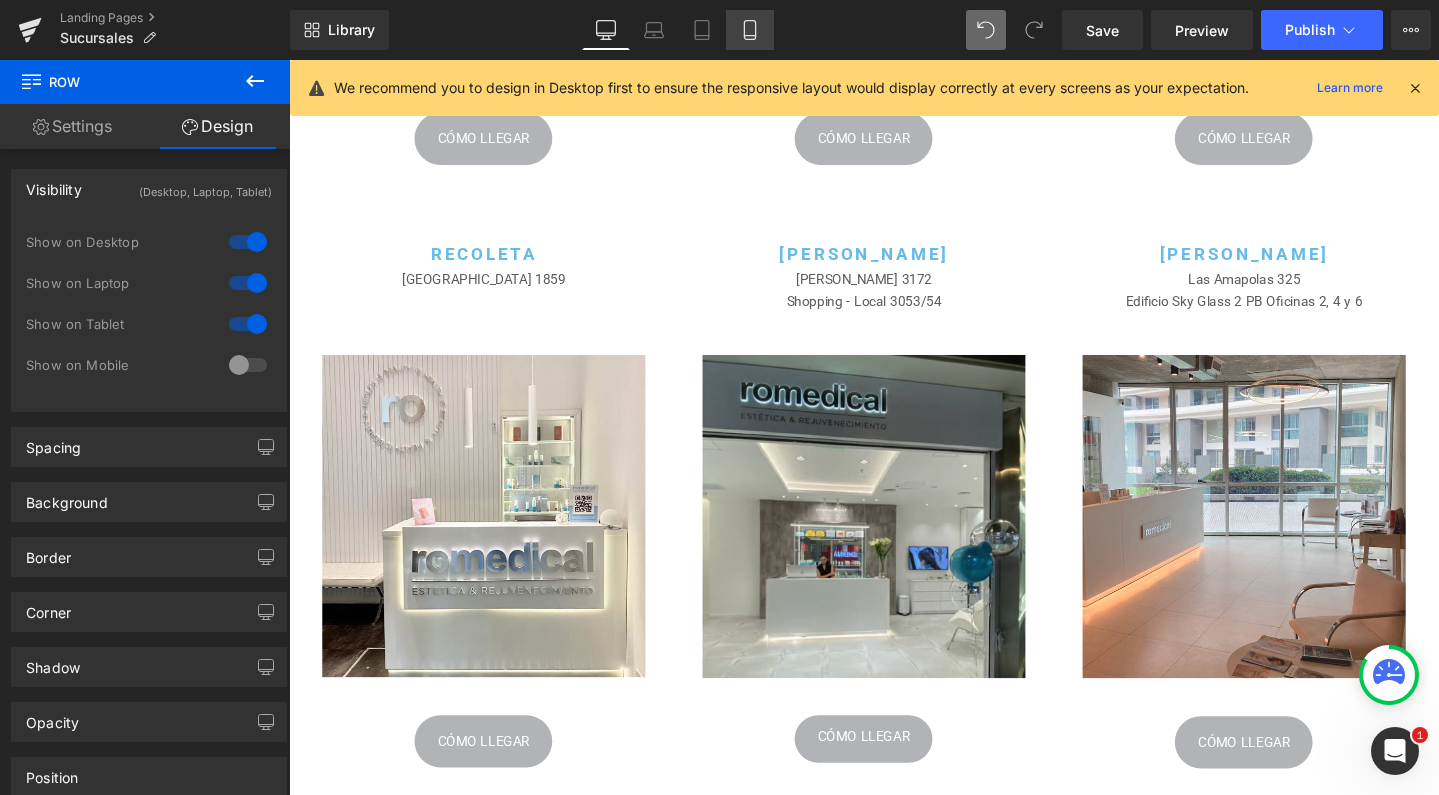 click 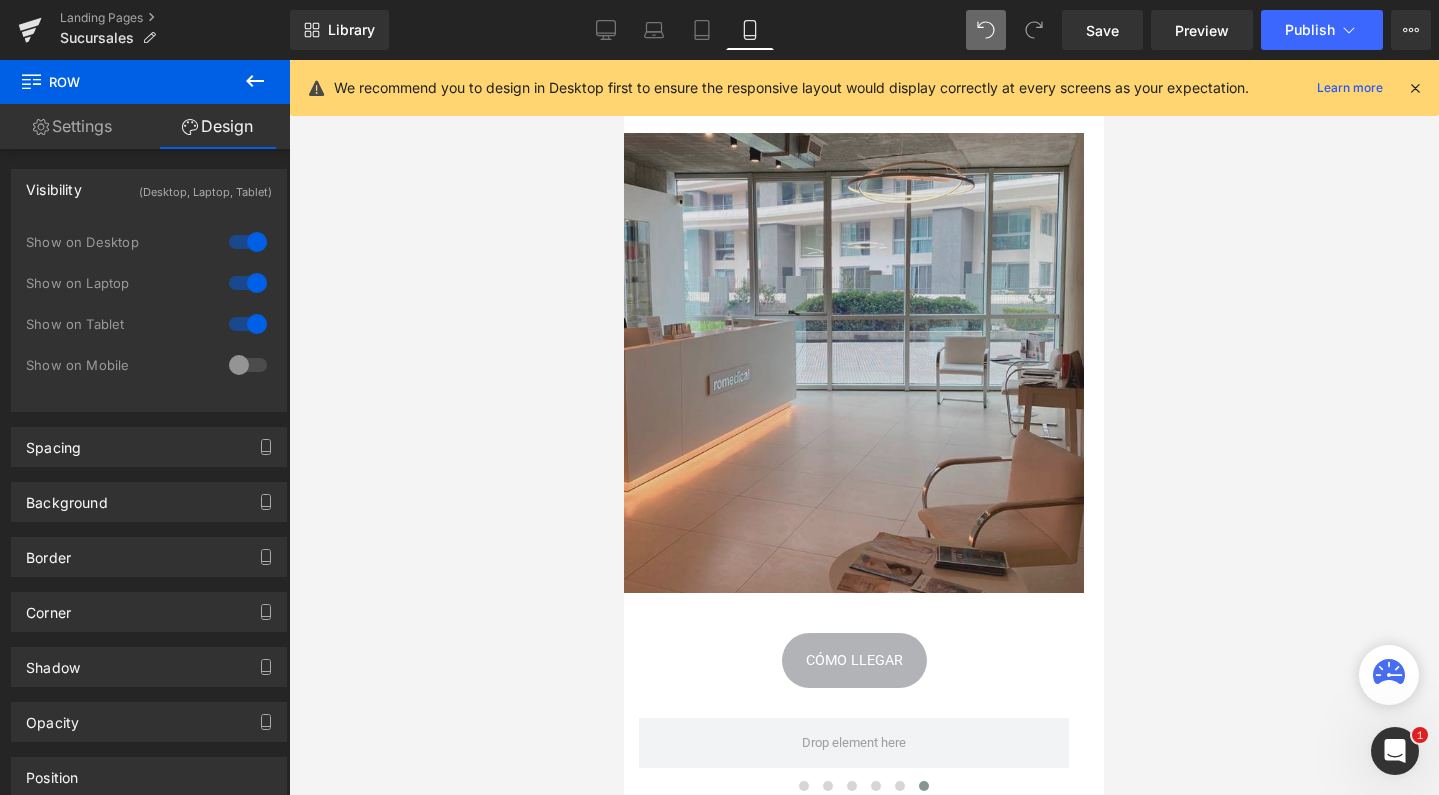 scroll, scrollTop: 246, scrollLeft: 0, axis: vertical 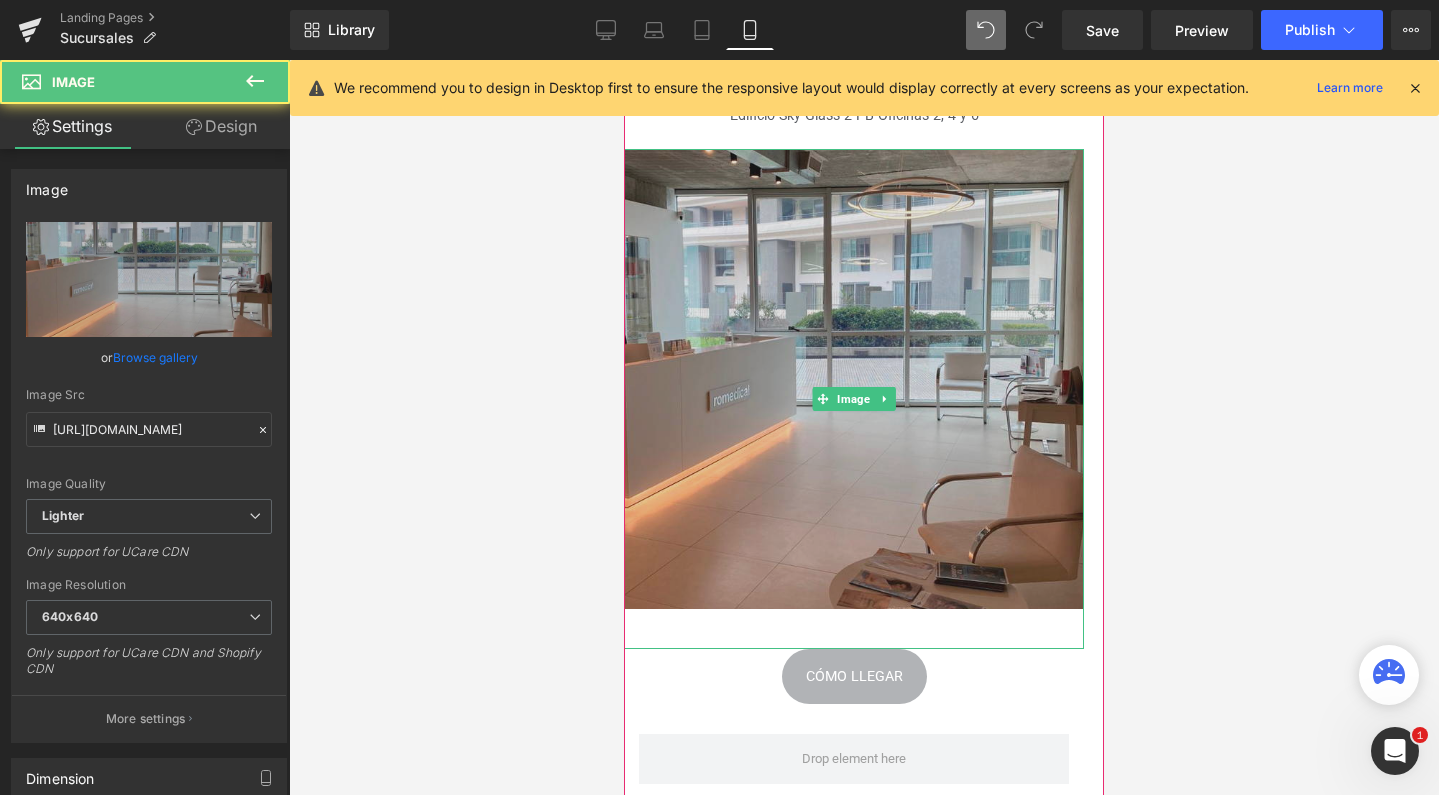 click at bounding box center [854, 399] 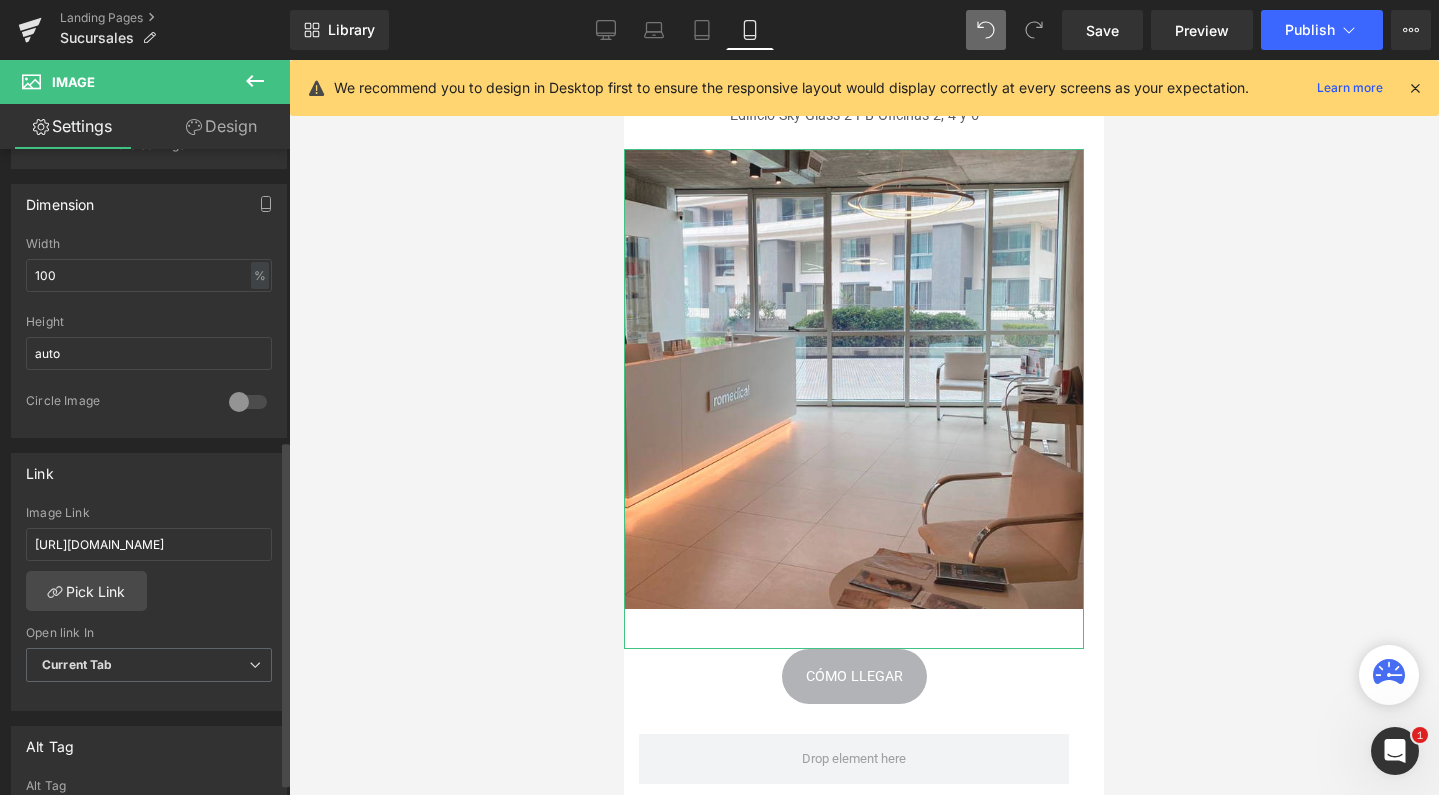 scroll, scrollTop: 576, scrollLeft: 0, axis: vertical 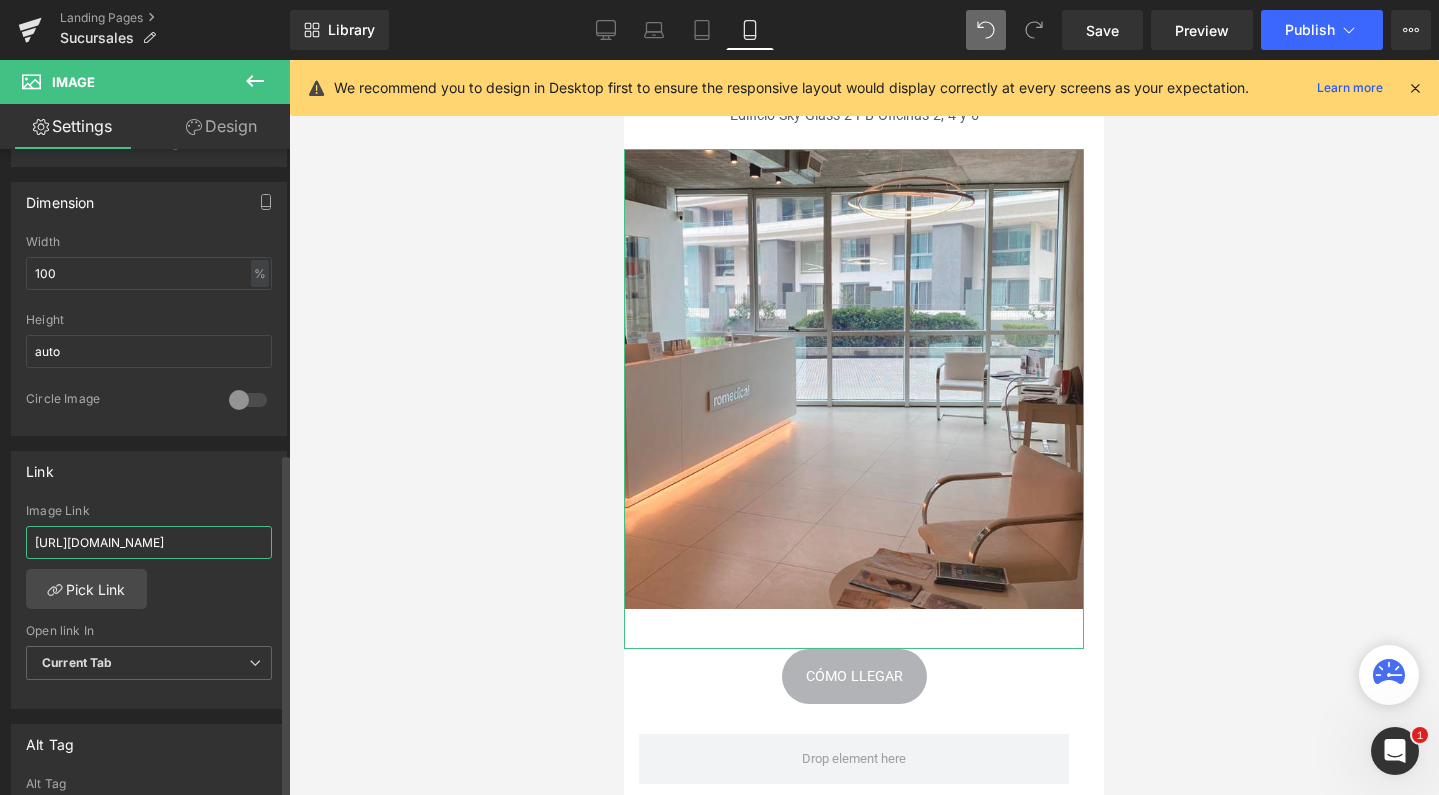 click on "[URL][DOMAIN_NAME]" at bounding box center [149, 542] 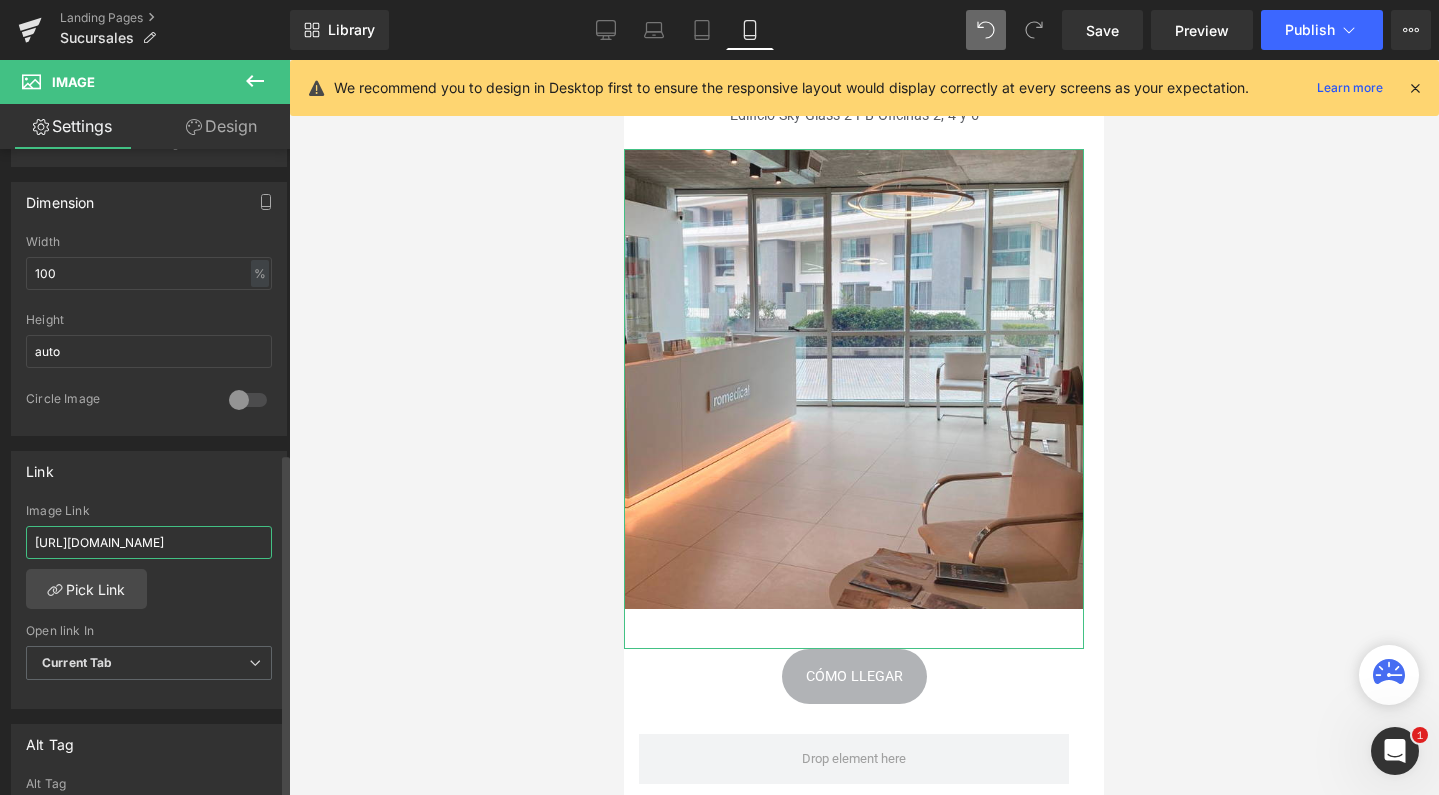 click on "[URL][DOMAIN_NAME]" at bounding box center [149, 542] 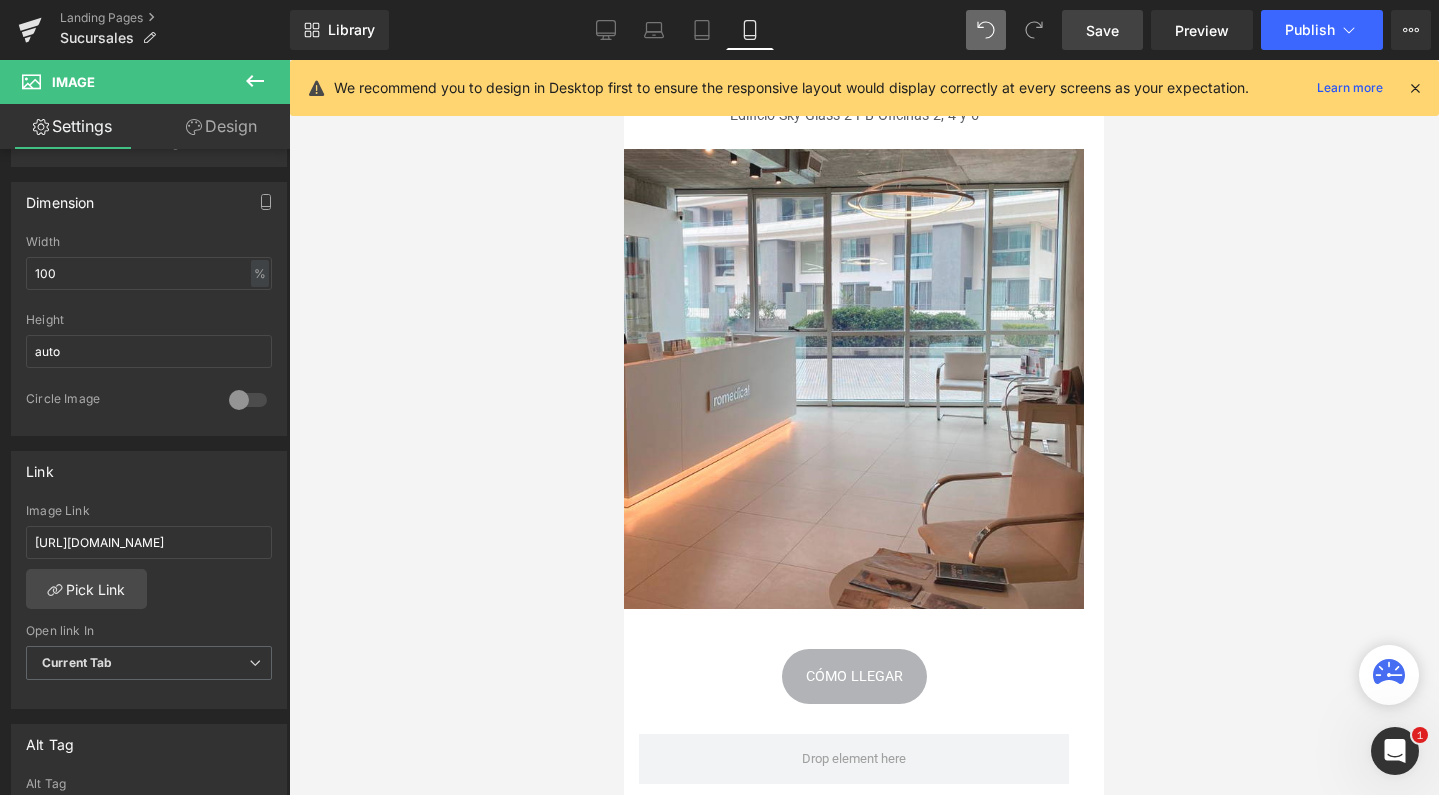click on "Save" at bounding box center (1102, 30) 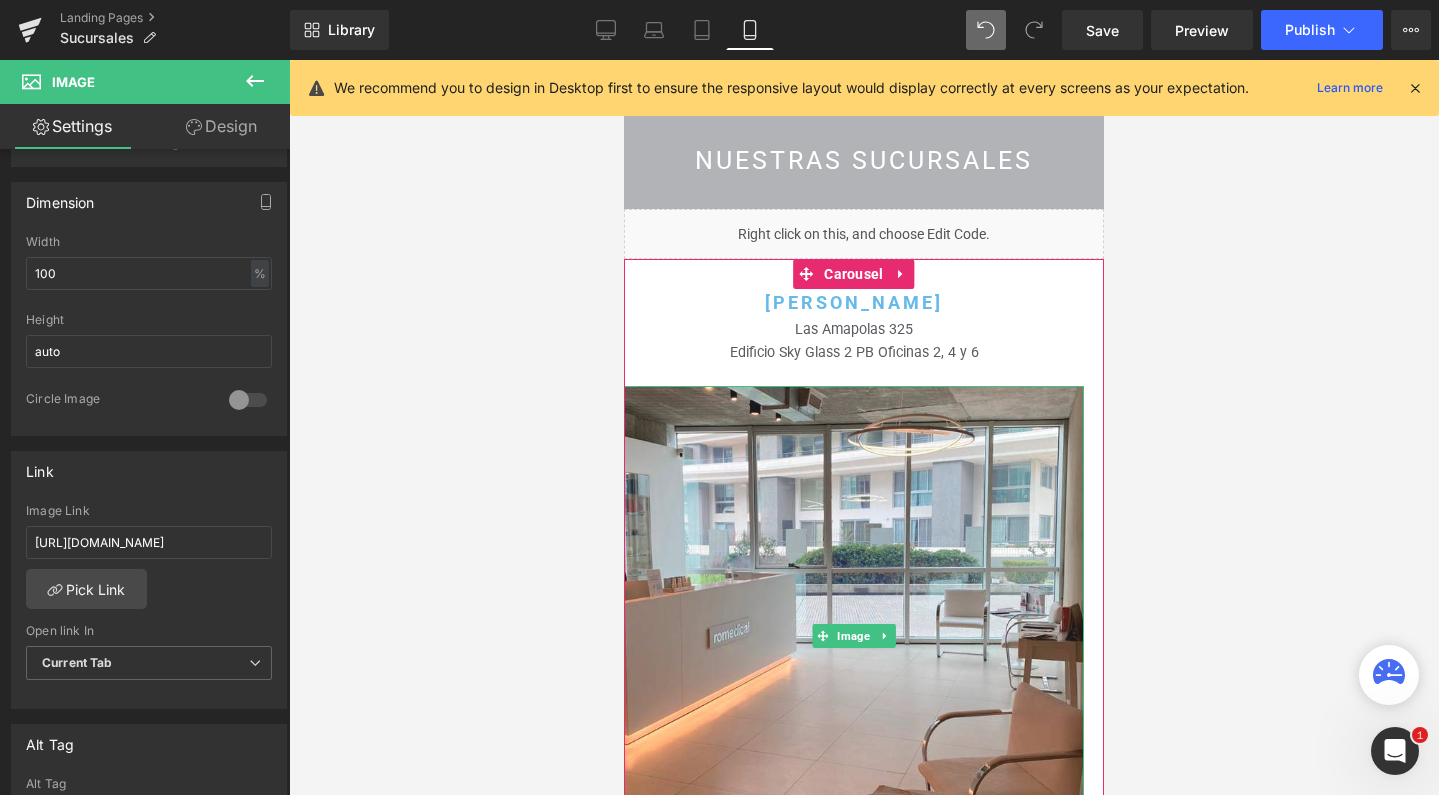 scroll, scrollTop: 17, scrollLeft: 0, axis: vertical 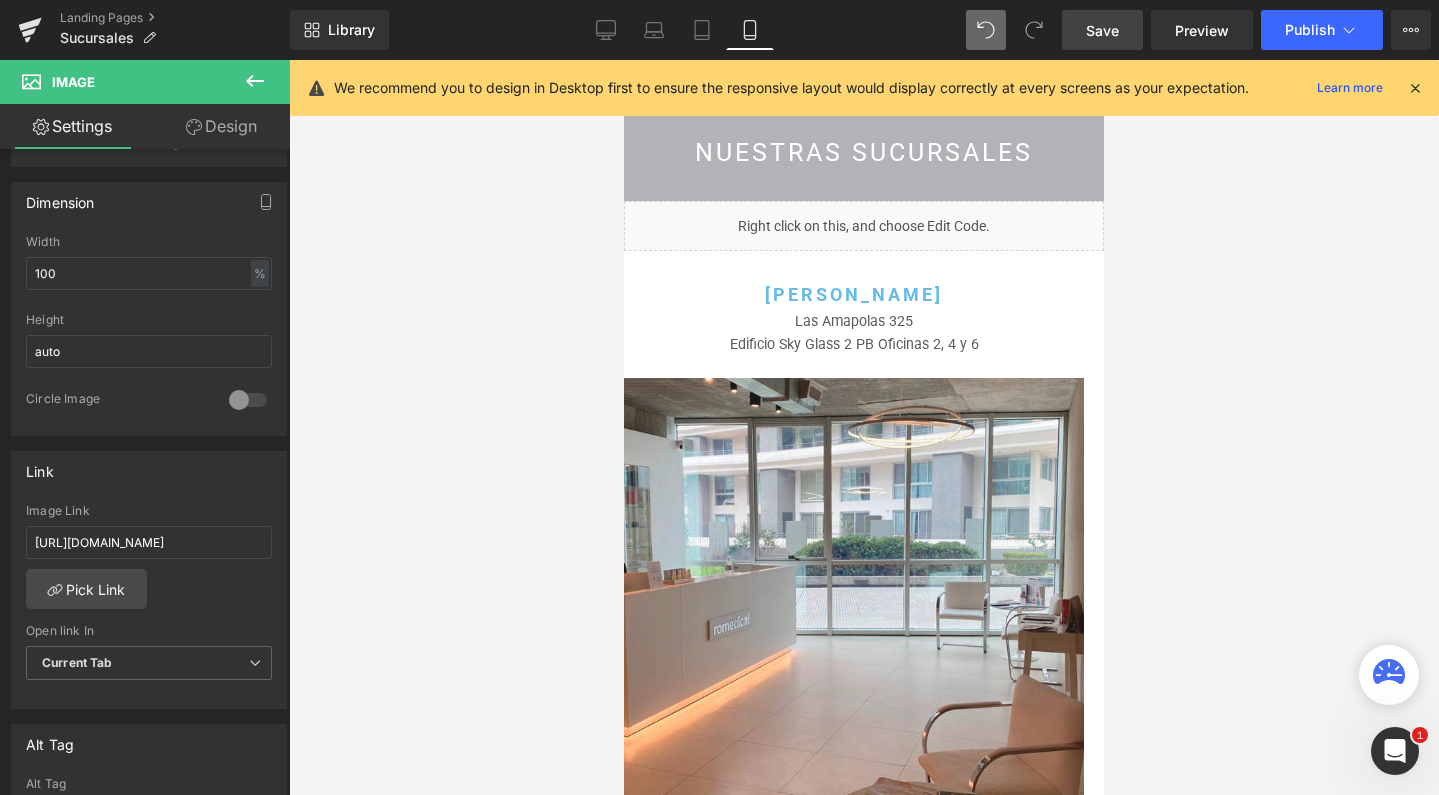 click on "Save" at bounding box center (1102, 30) 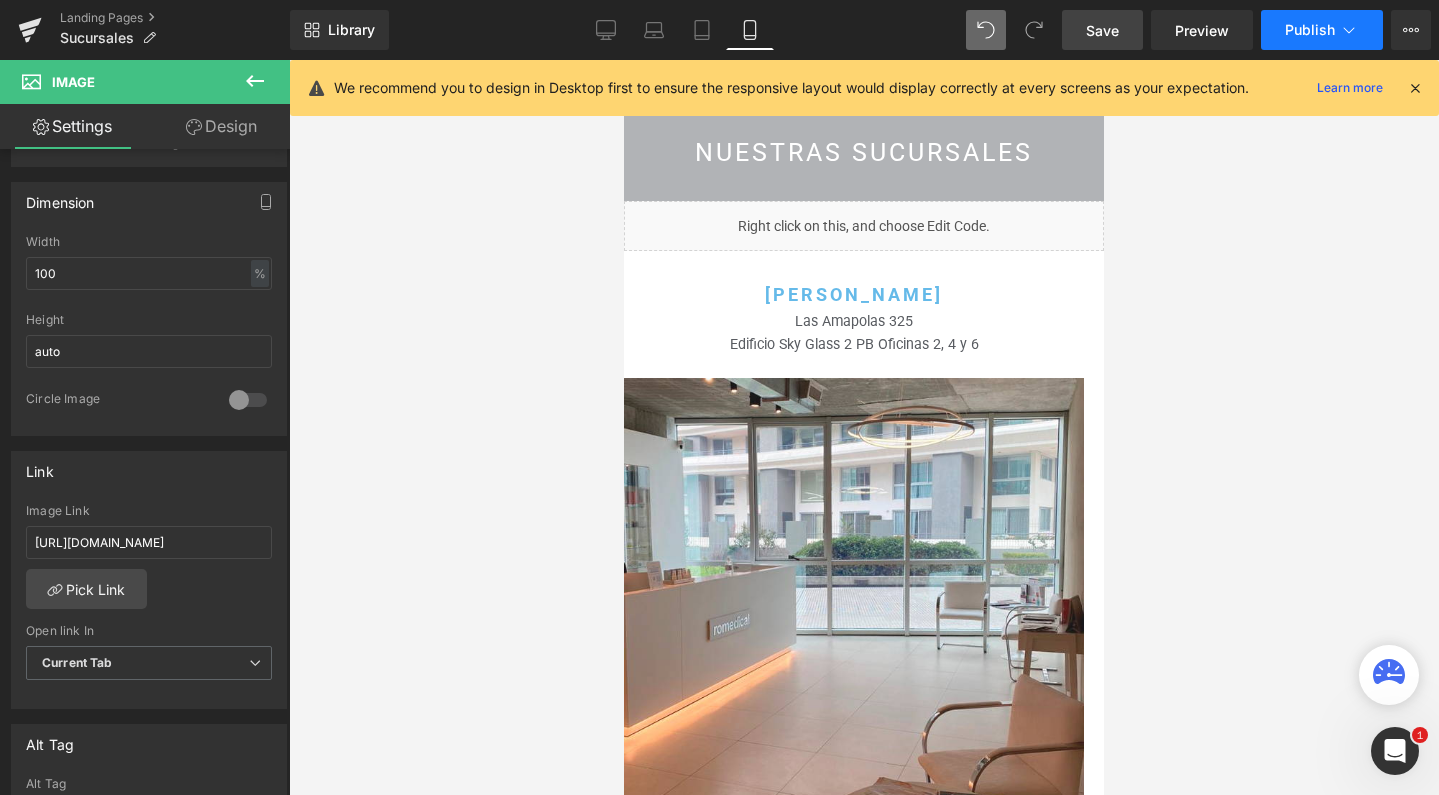 click on "Publish" at bounding box center (1310, 30) 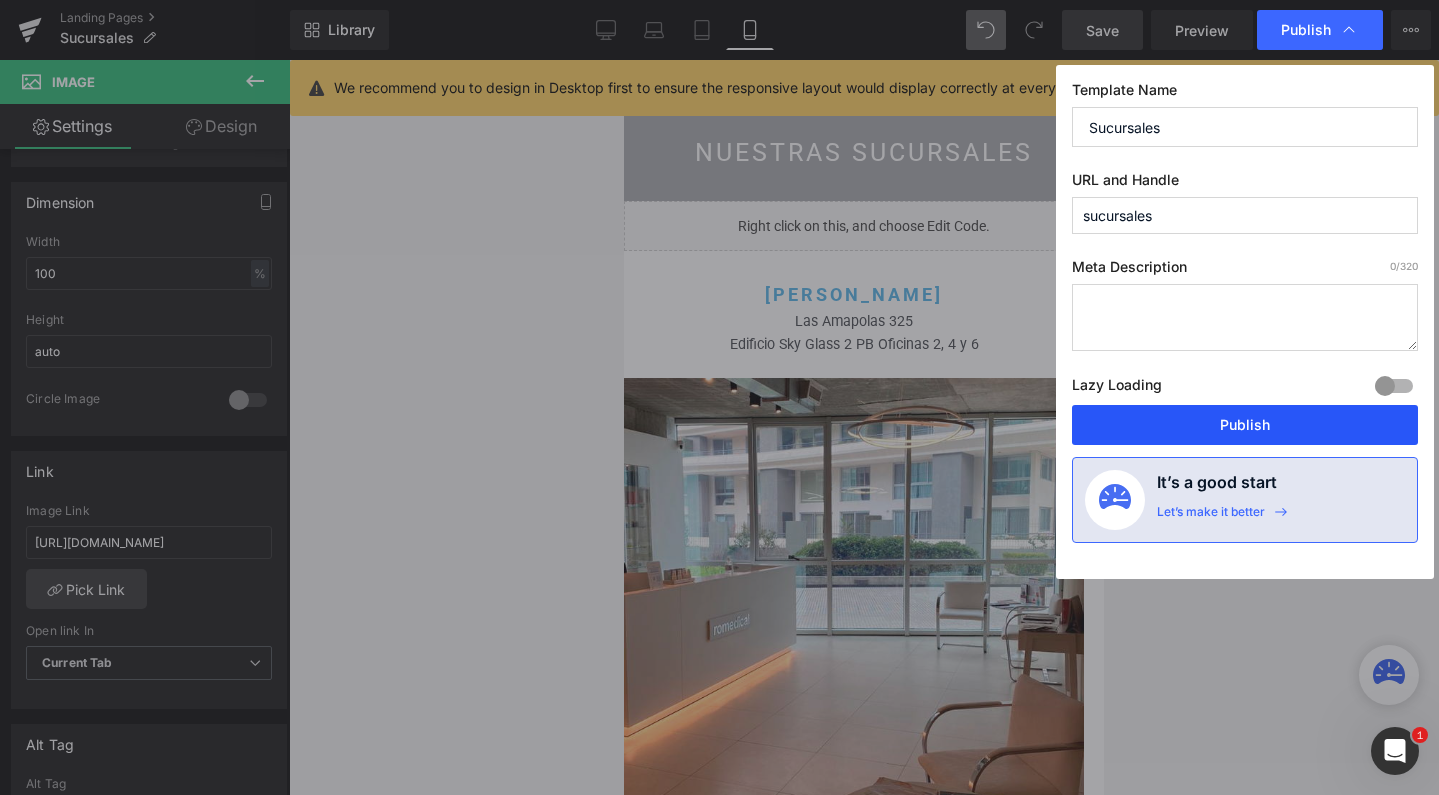 click on "Publish" at bounding box center (1245, 425) 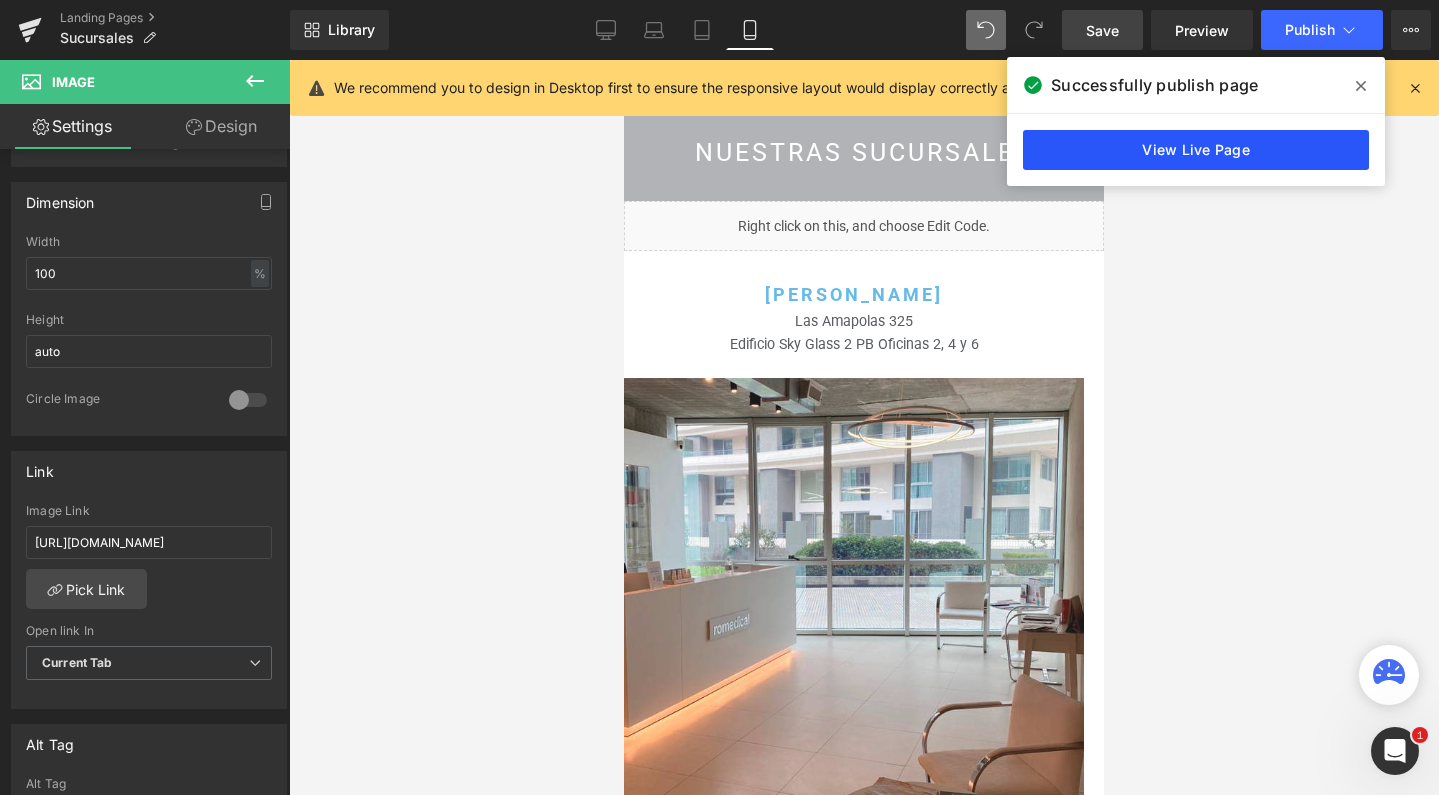 click on "View Live Page" at bounding box center [1196, 150] 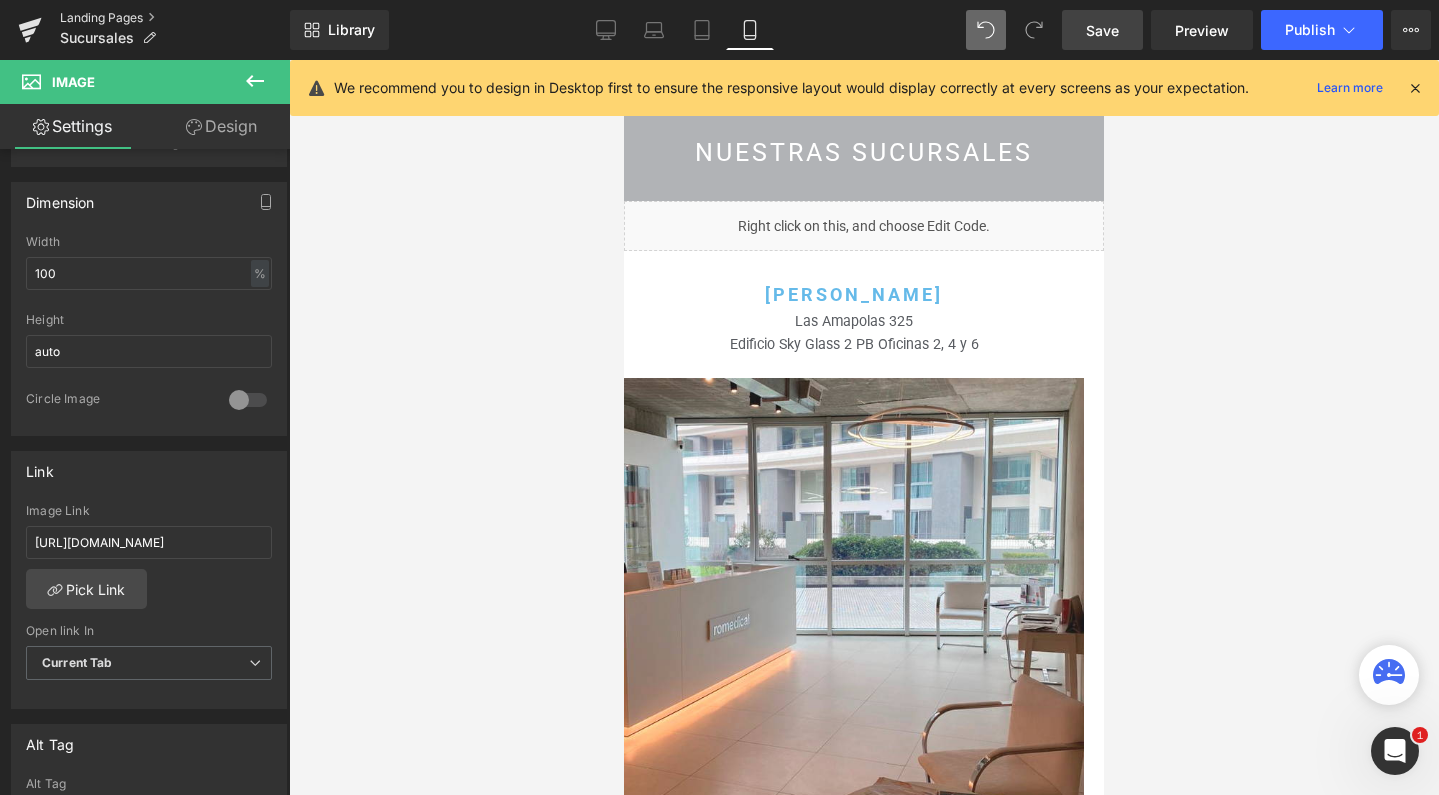 click on "Landing Pages" at bounding box center [175, 18] 